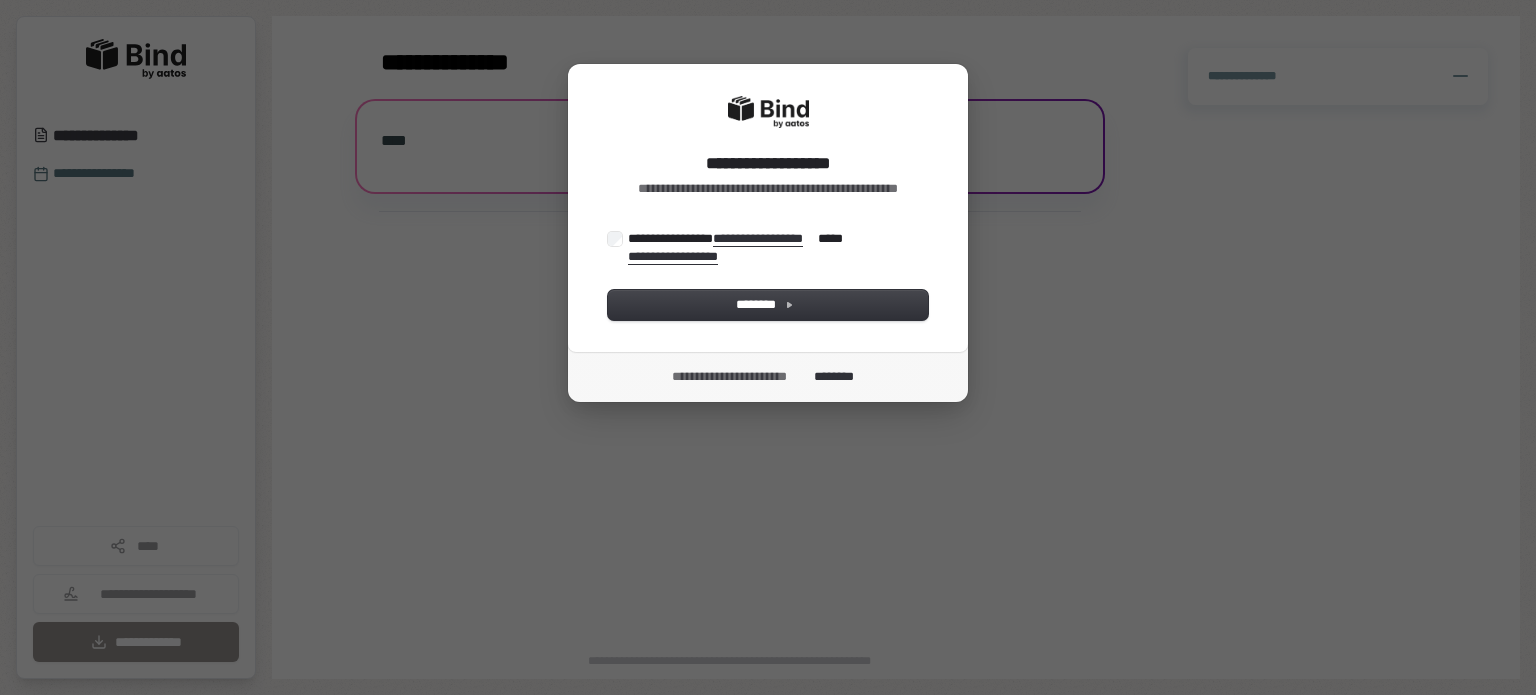 scroll, scrollTop: 0, scrollLeft: 0, axis: both 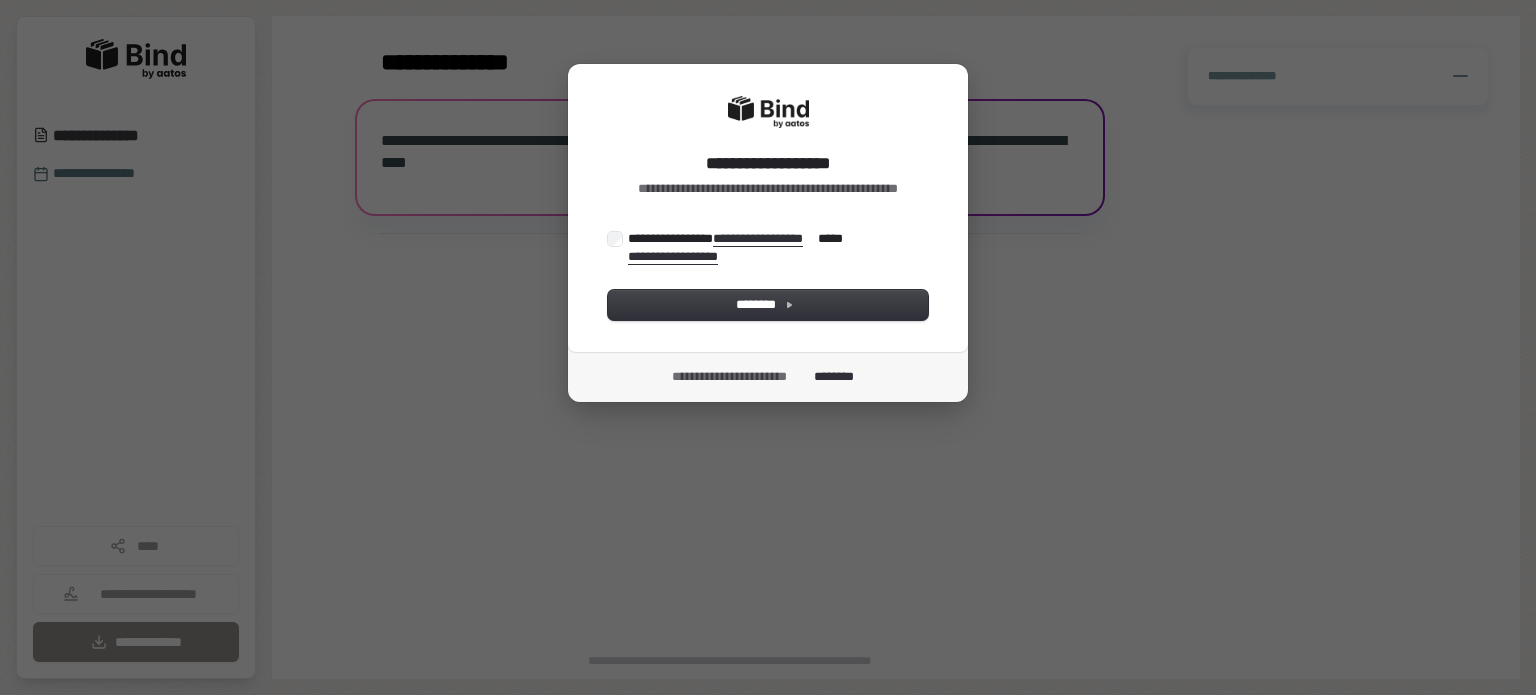 click on "**********" at bounding box center (735, 247) 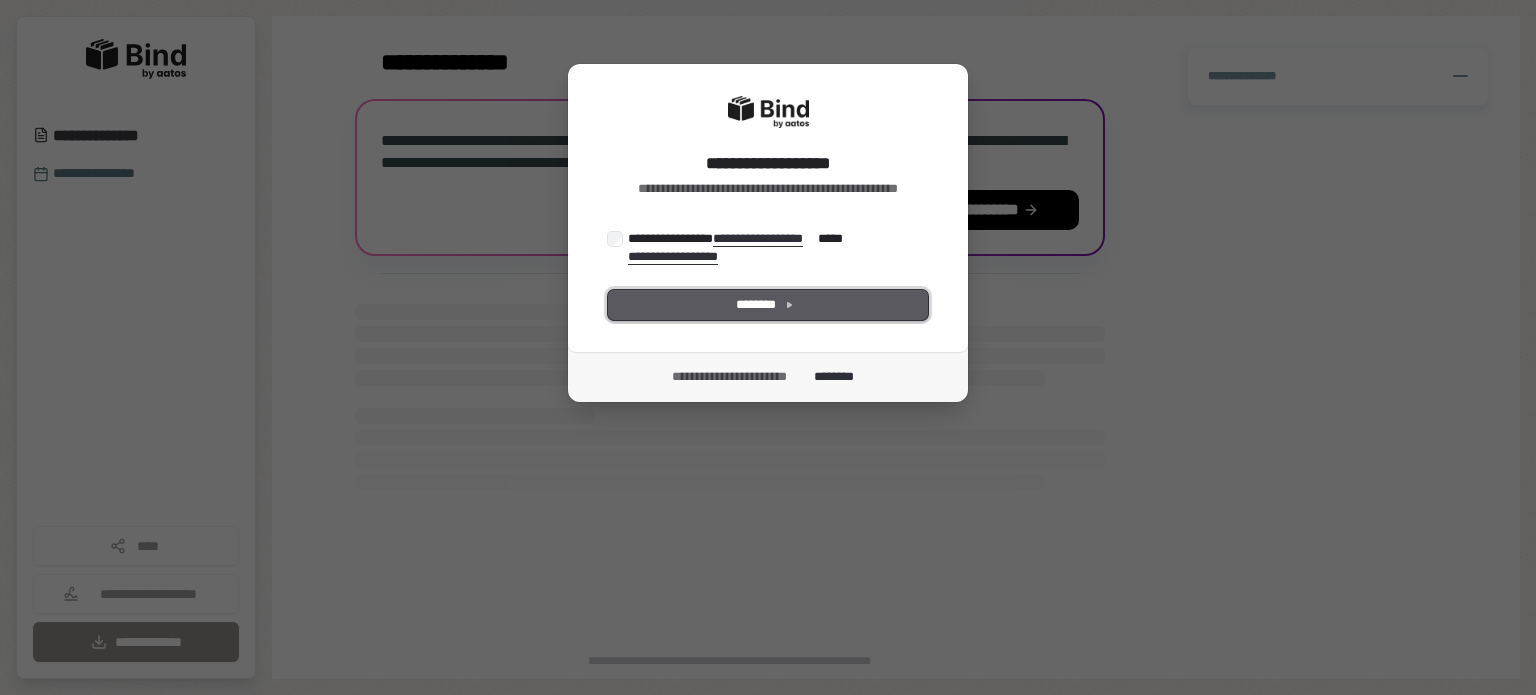 click on "********" at bounding box center [768, 305] 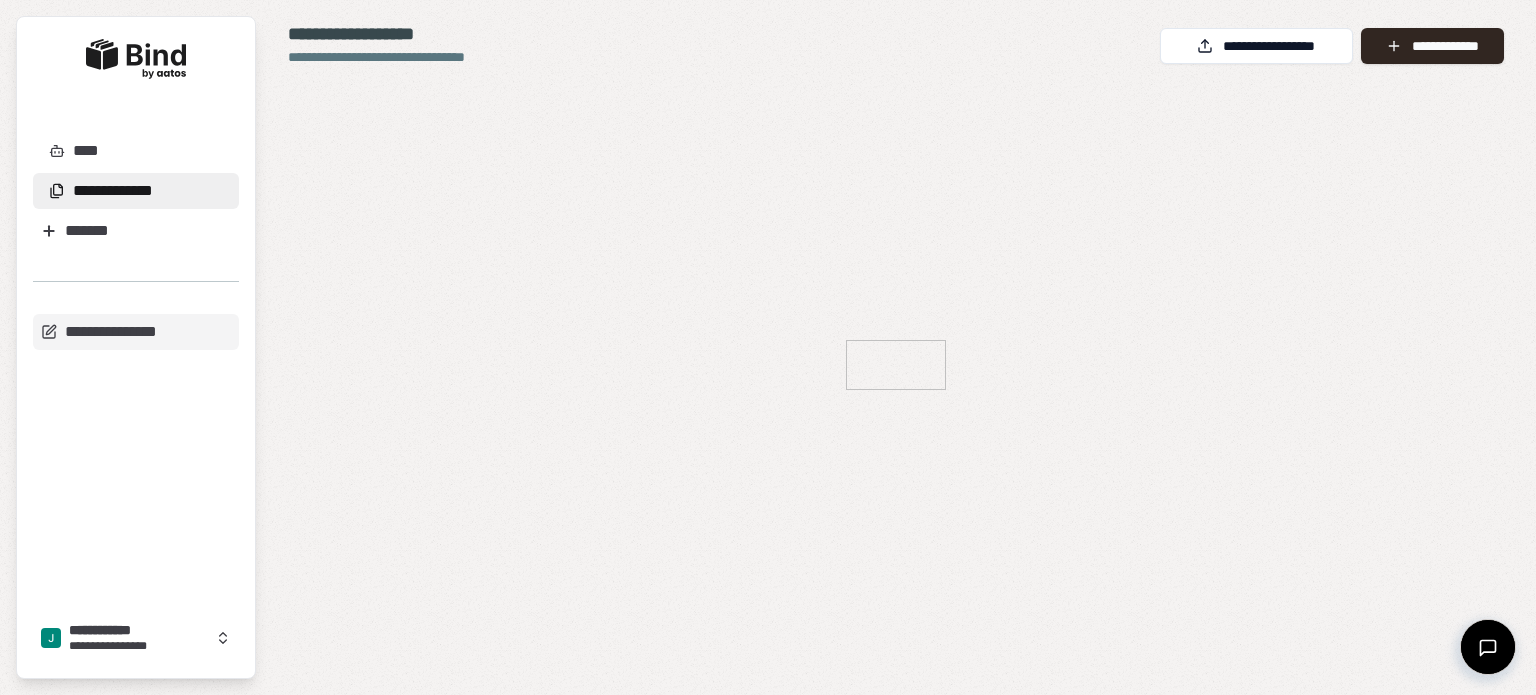 scroll, scrollTop: 0, scrollLeft: 0, axis: both 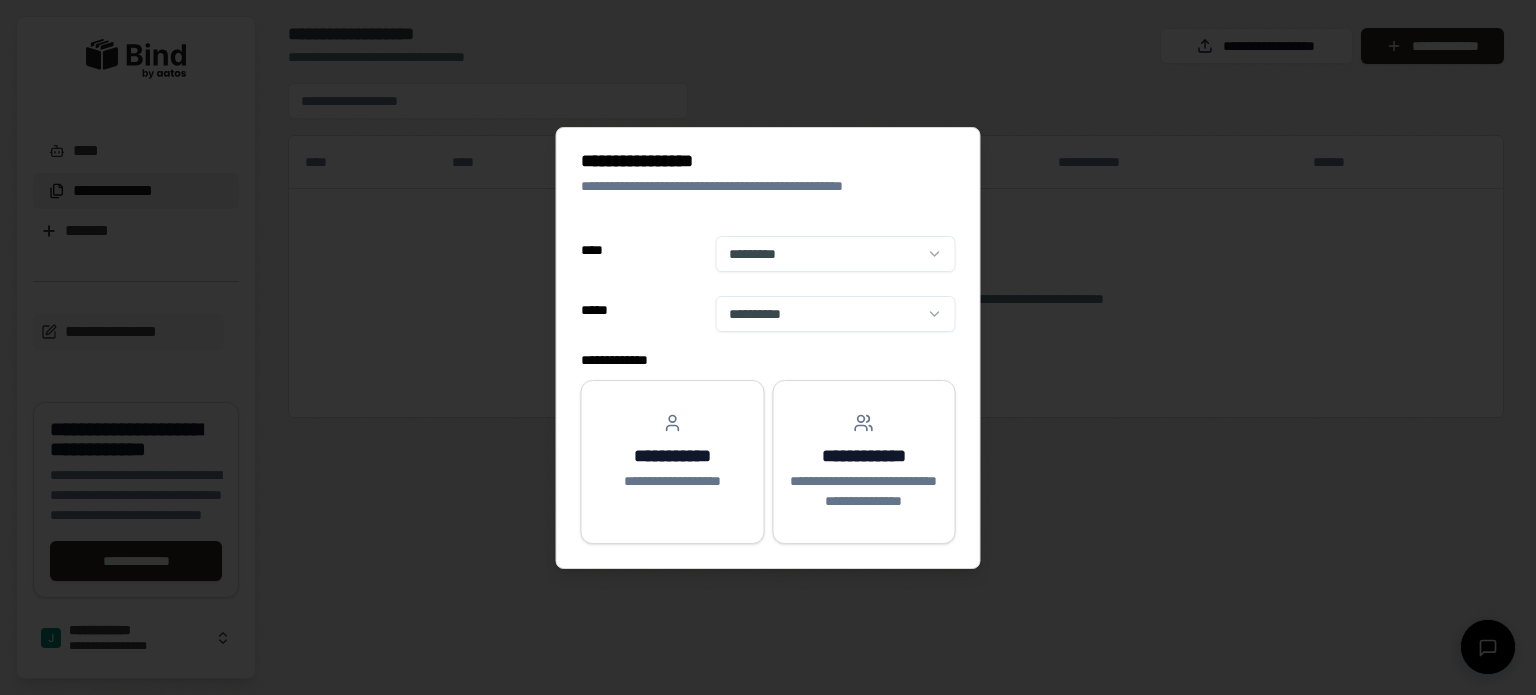 select on "**" 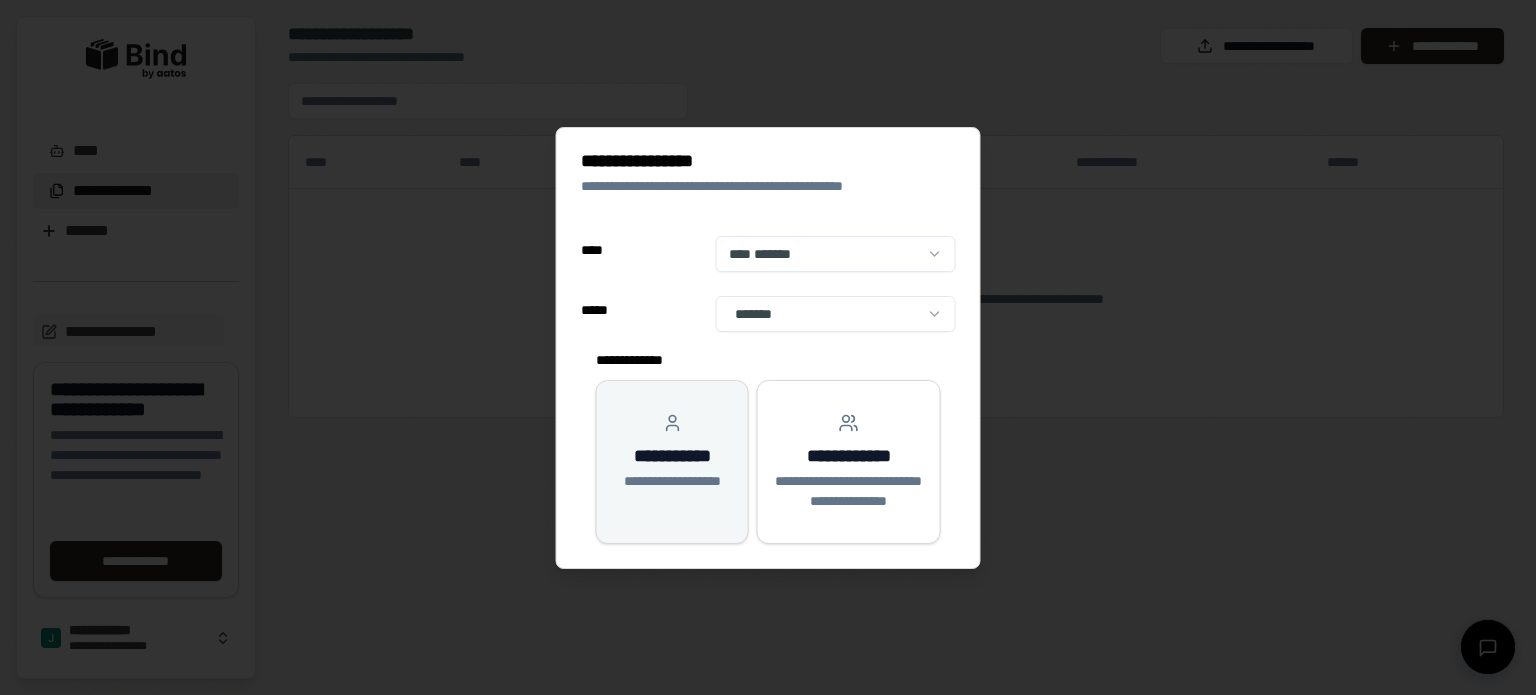 click on "**********" at bounding box center (672, 462) 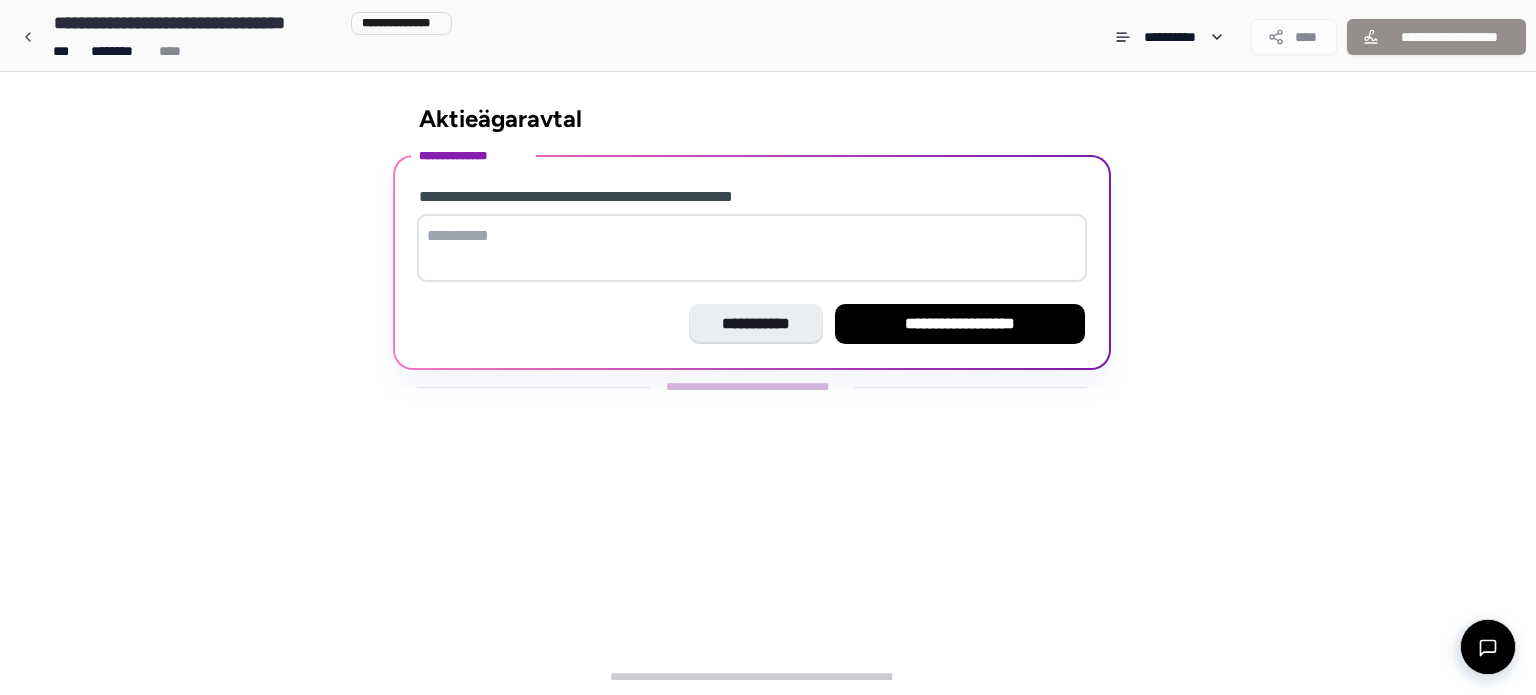 click at bounding box center (752, 248) 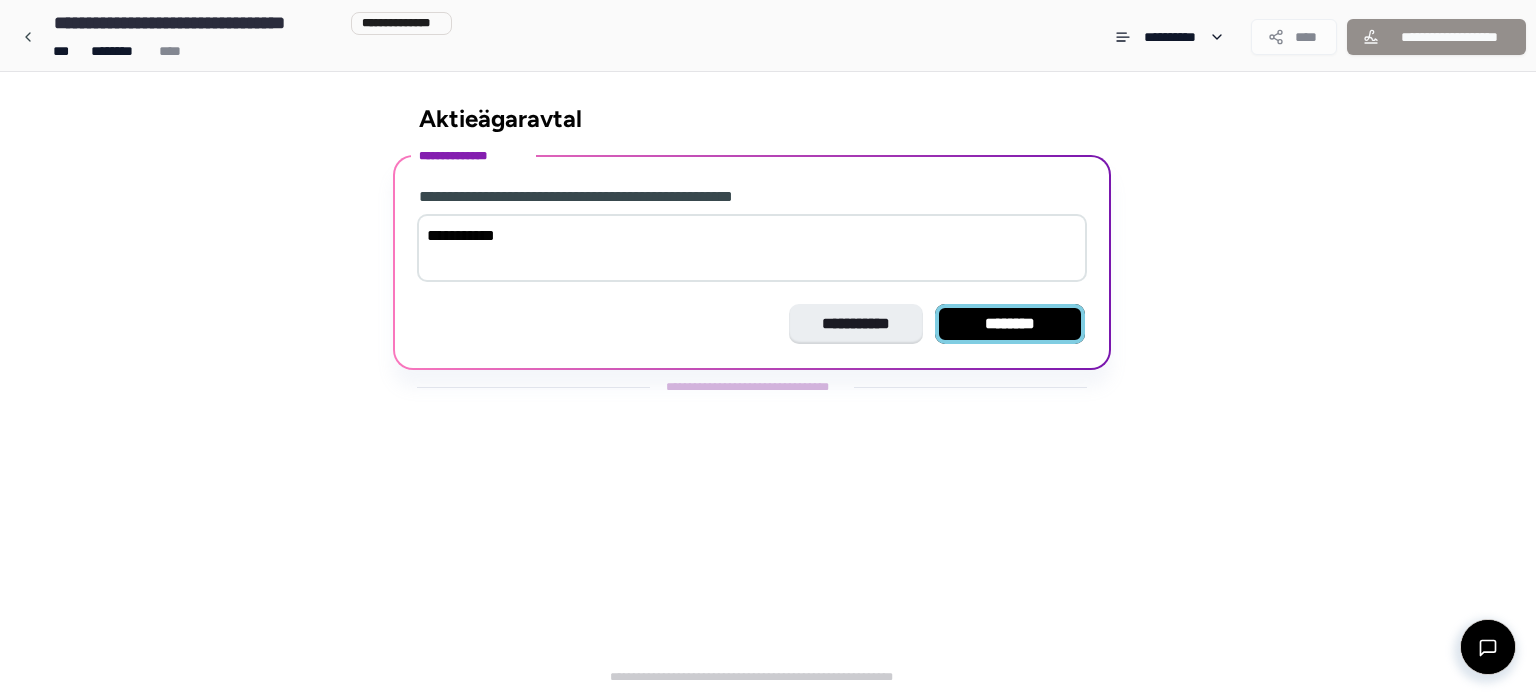 type on "**********" 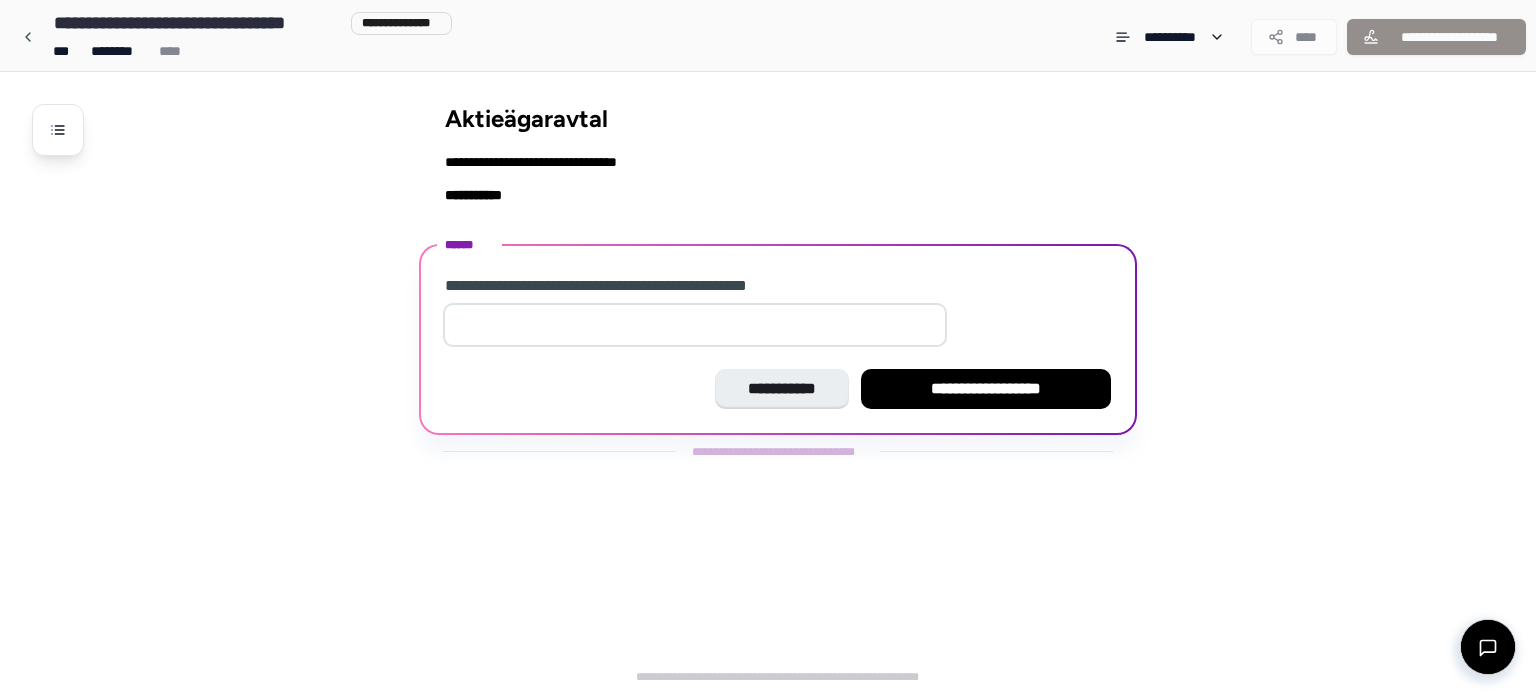 click at bounding box center (695, 325) 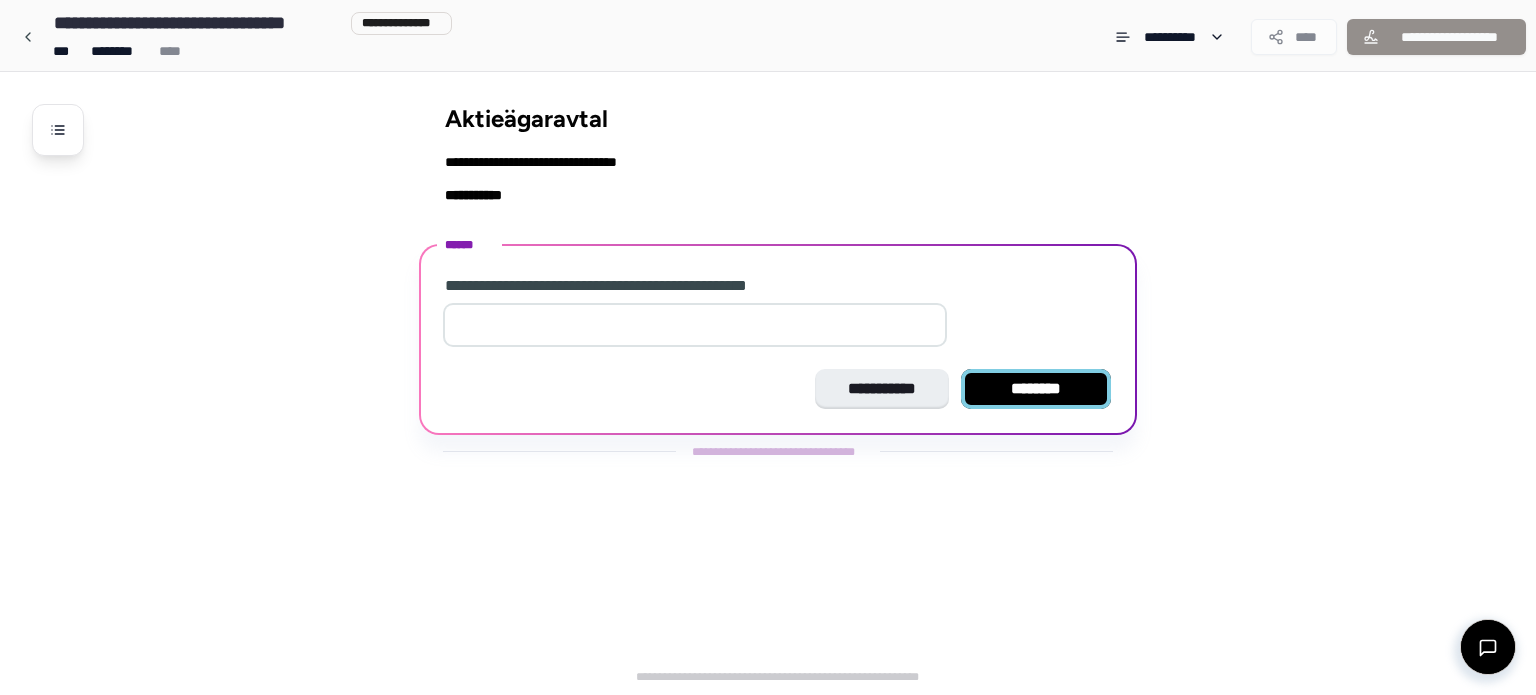 type on "*" 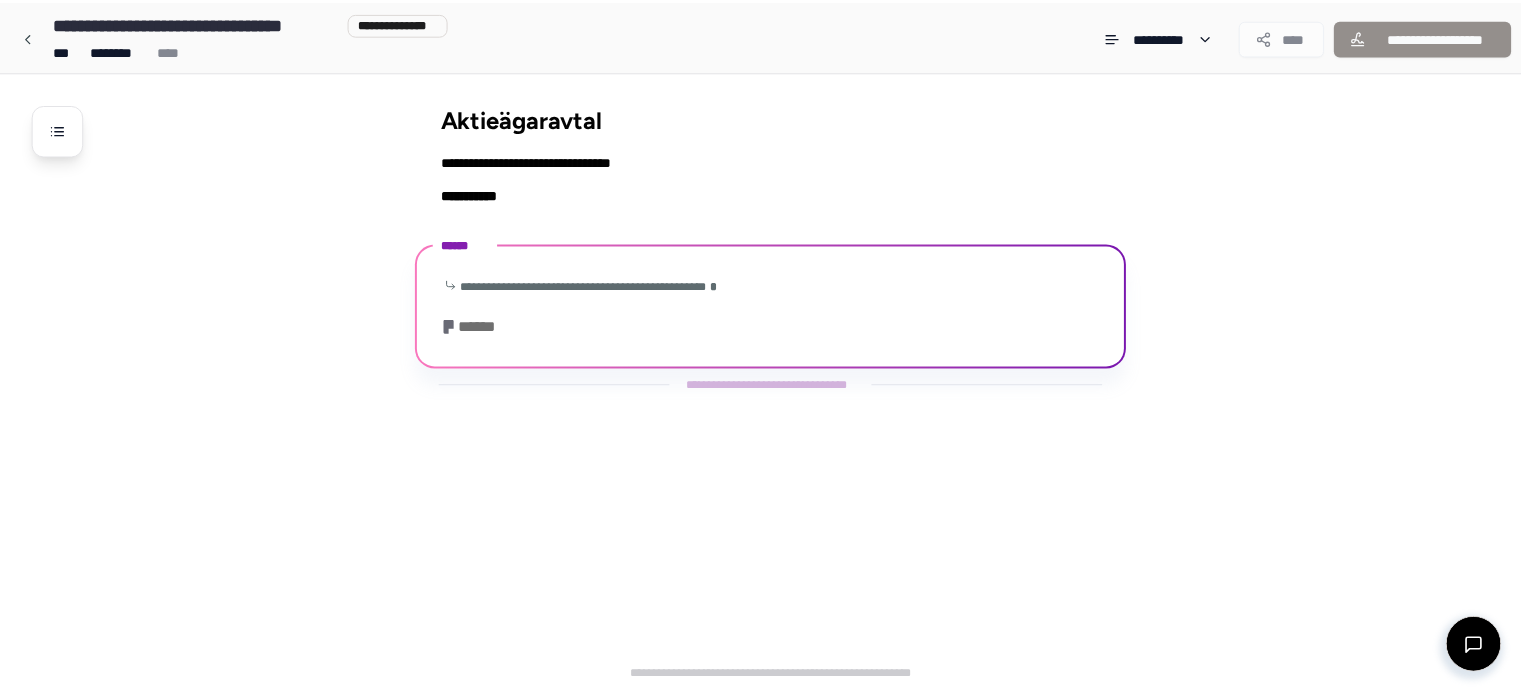 scroll, scrollTop: 82, scrollLeft: 0, axis: vertical 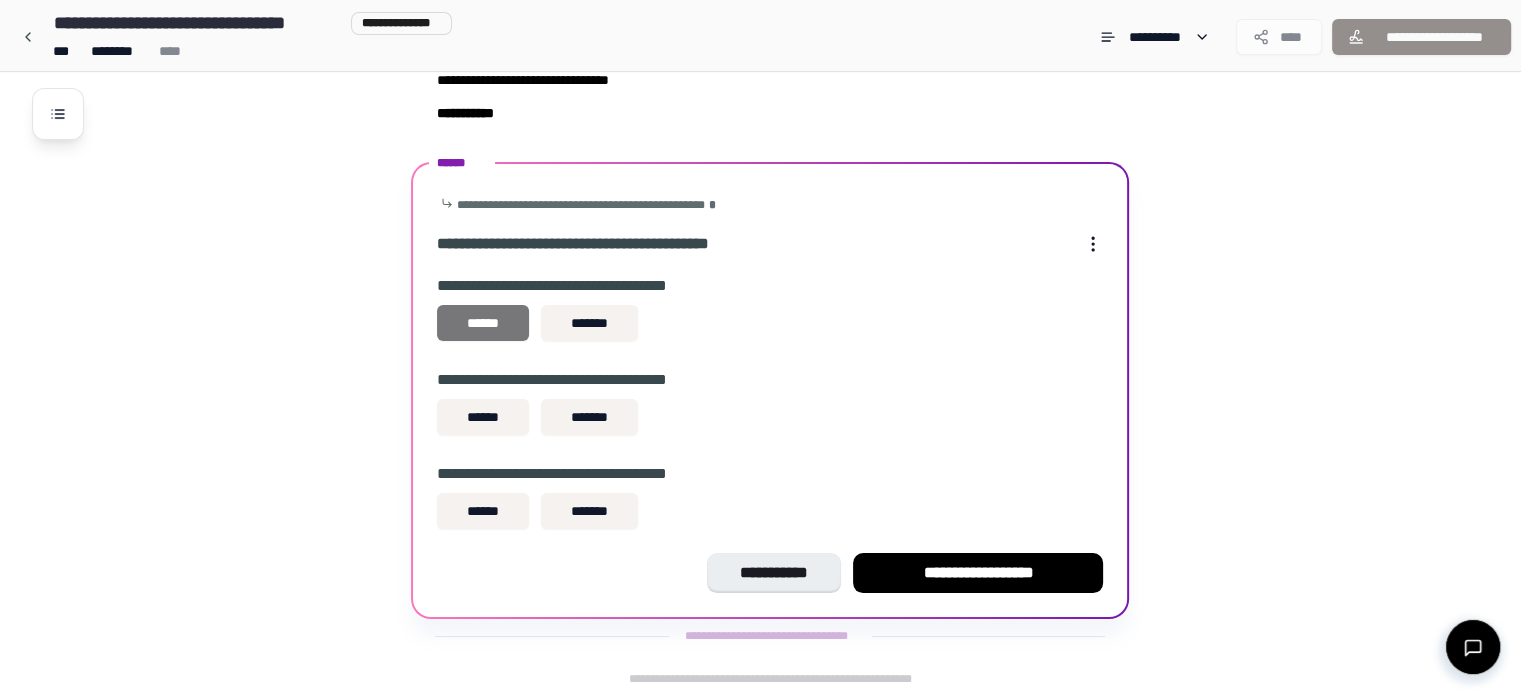 click on "******" at bounding box center (482, 323) 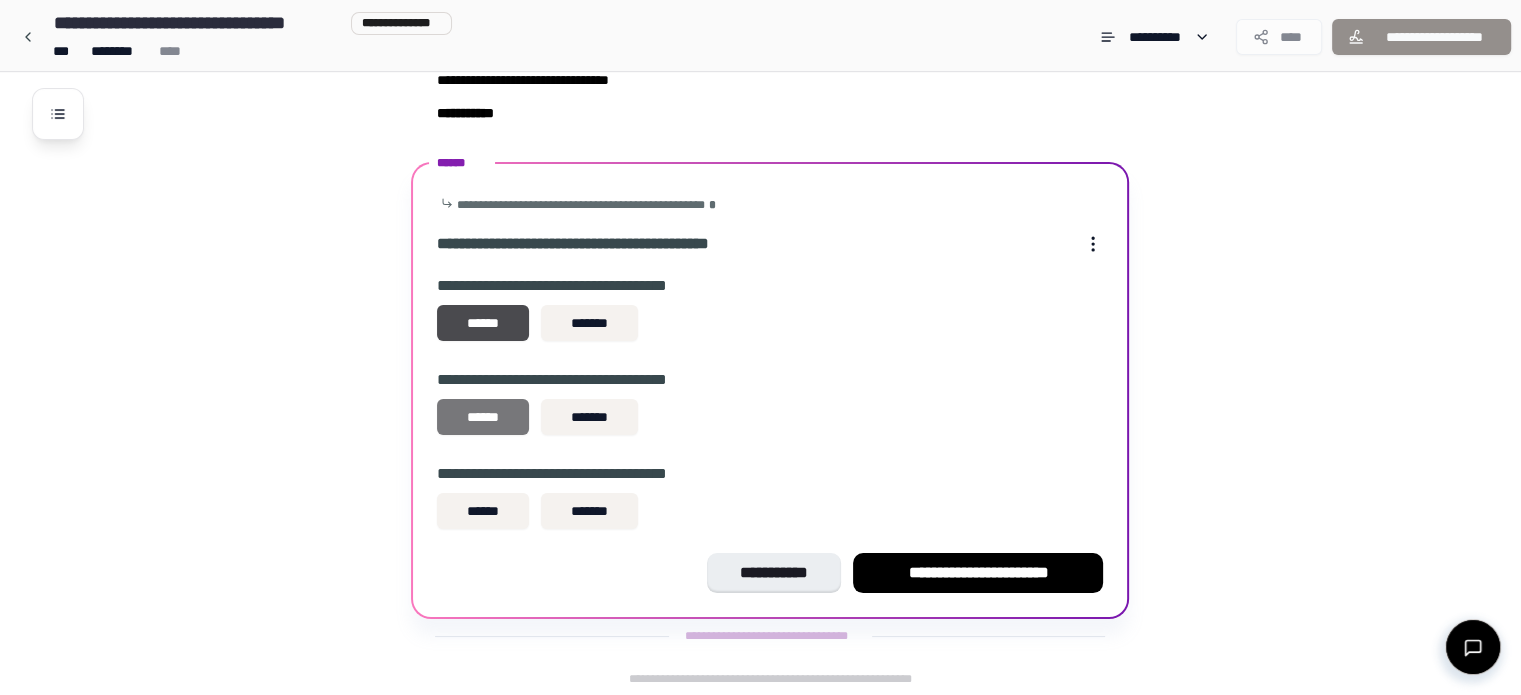 click on "******" at bounding box center (482, 417) 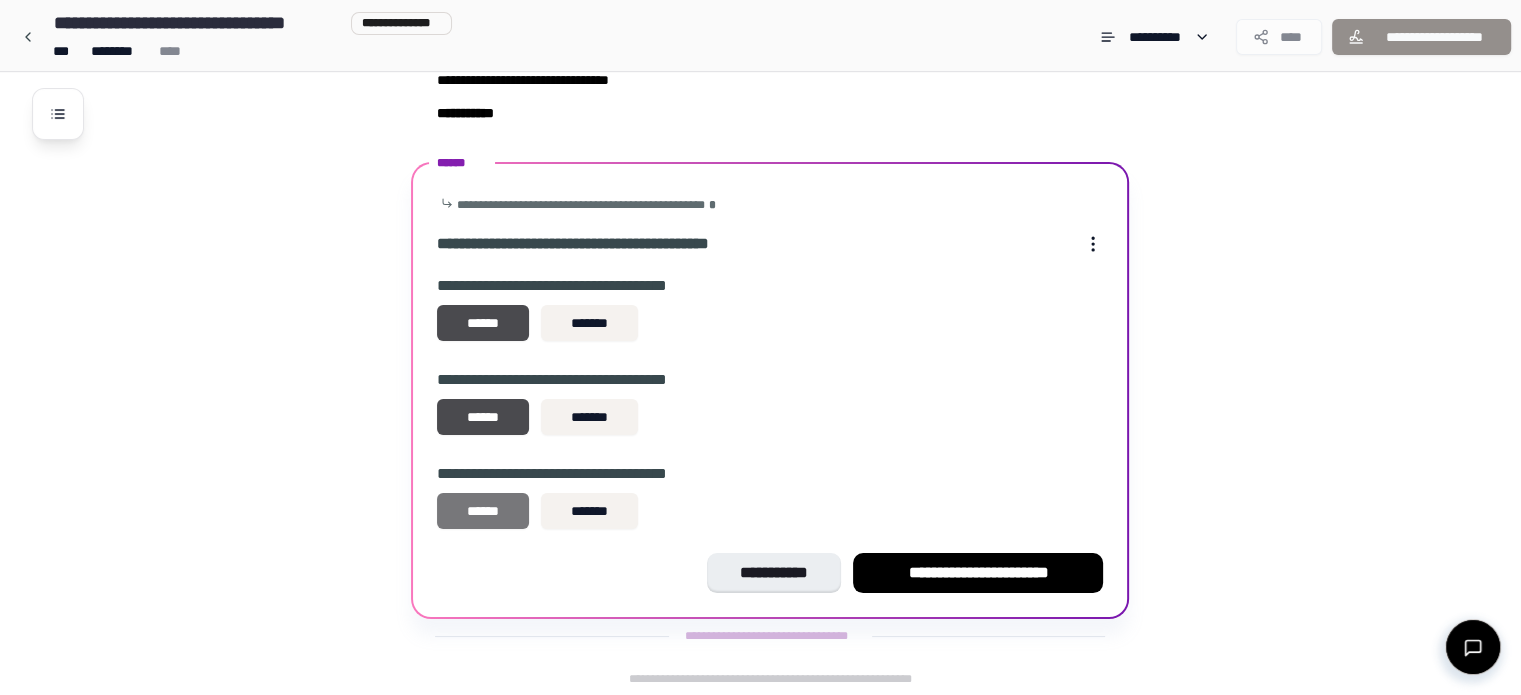 click on "******" at bounding box center (482, 511) 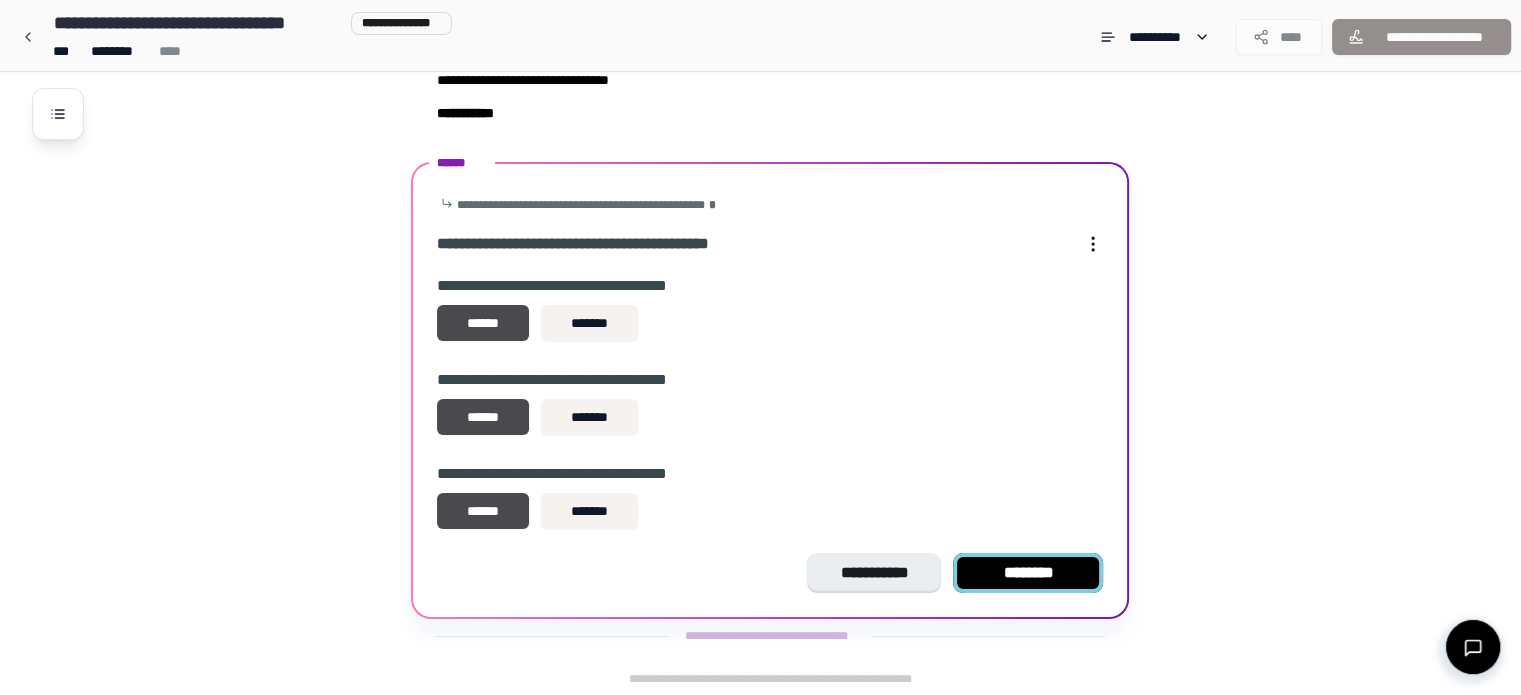 click on "********" at bounding box center [1028, 573] 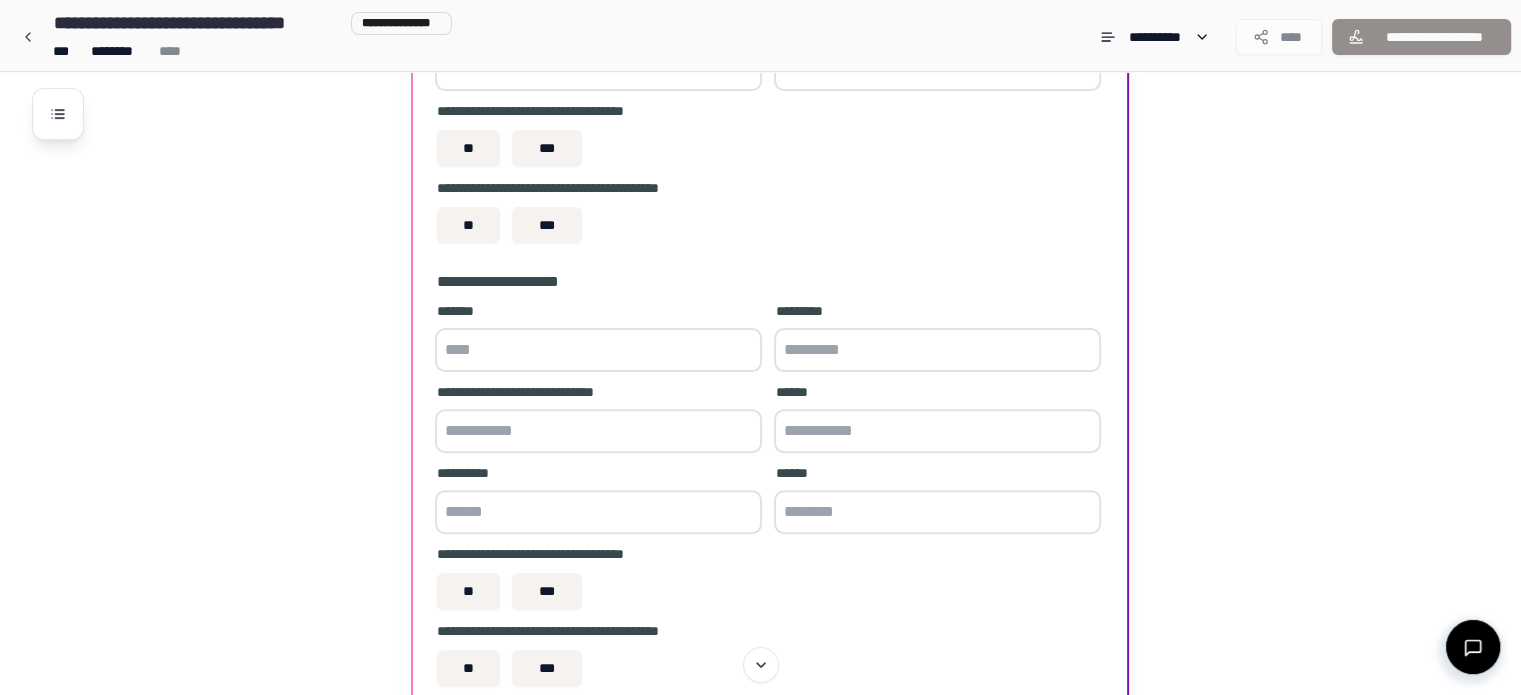 scroll, scrollTop: 154, scrollLeft: 0, axis: vertical 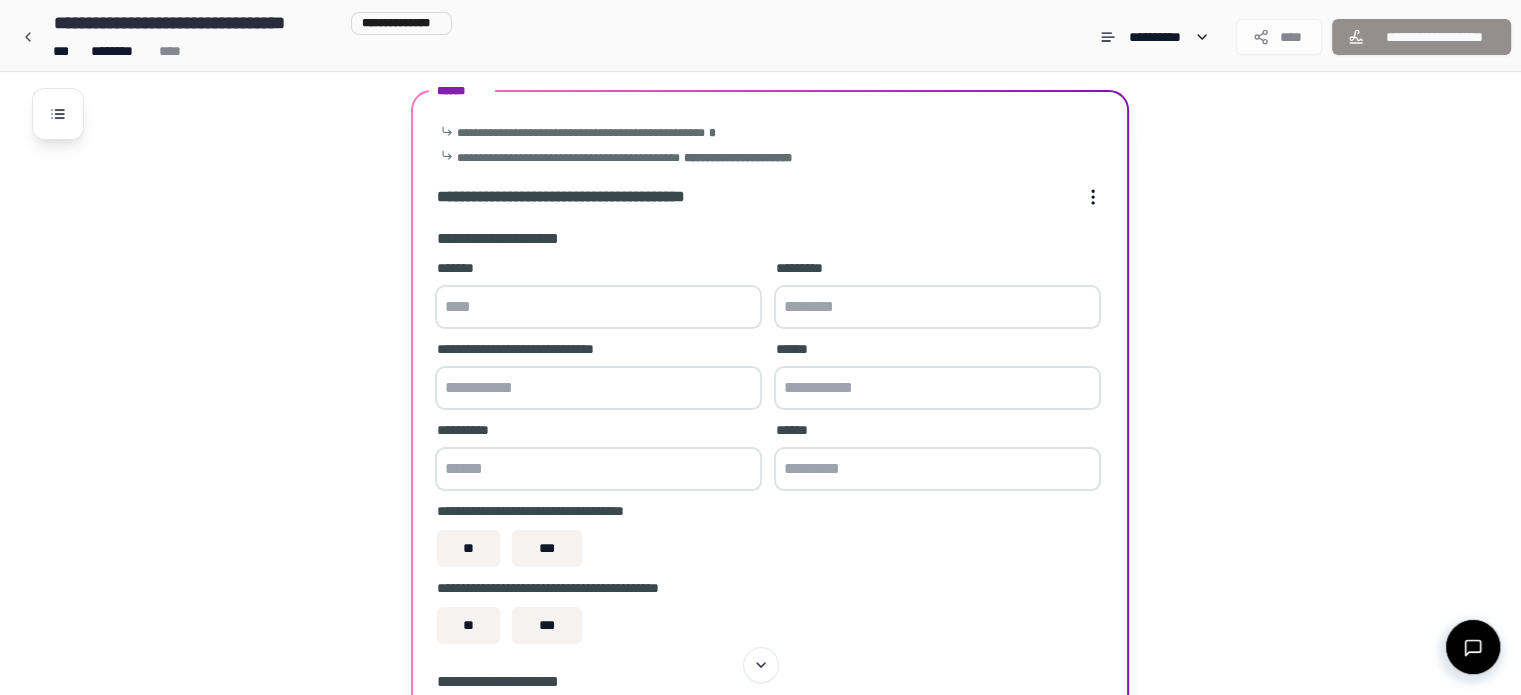 click at bounding box center [598, 307] 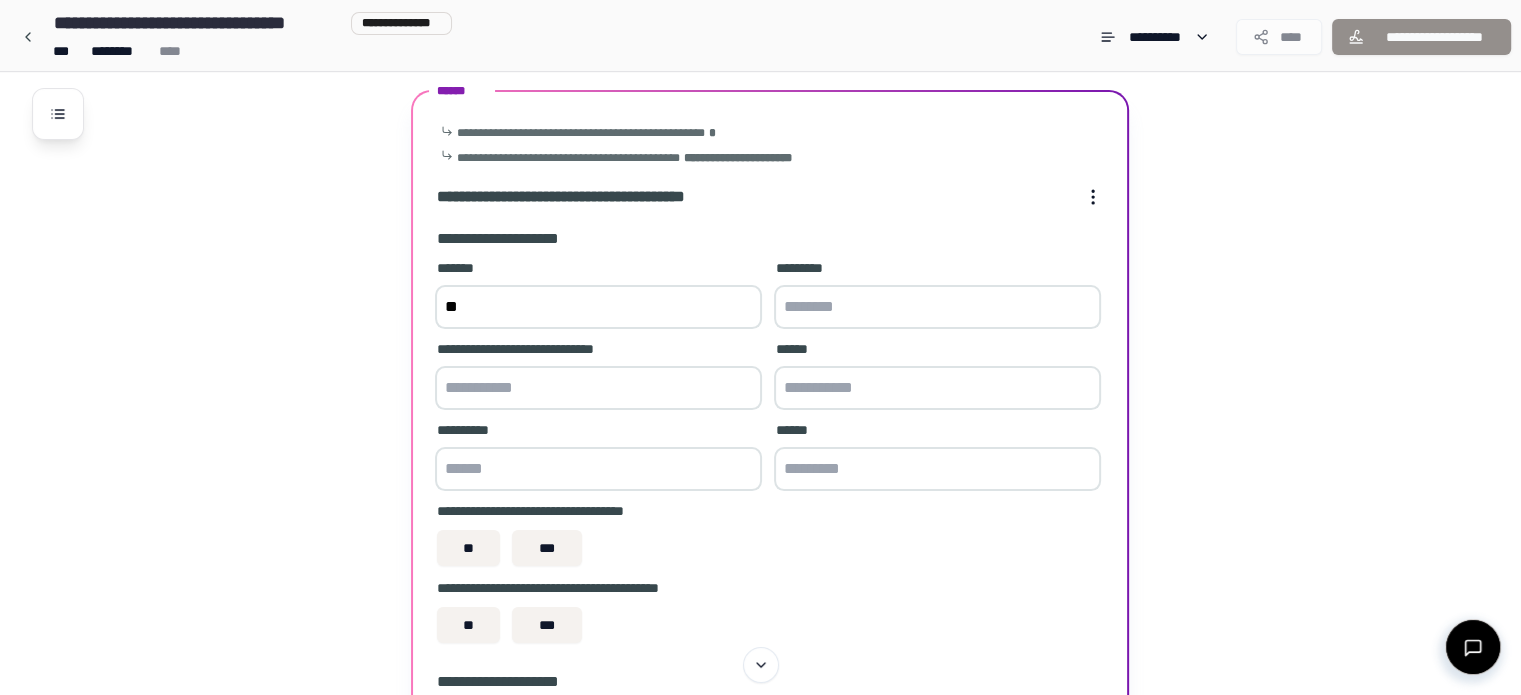 type on "*" 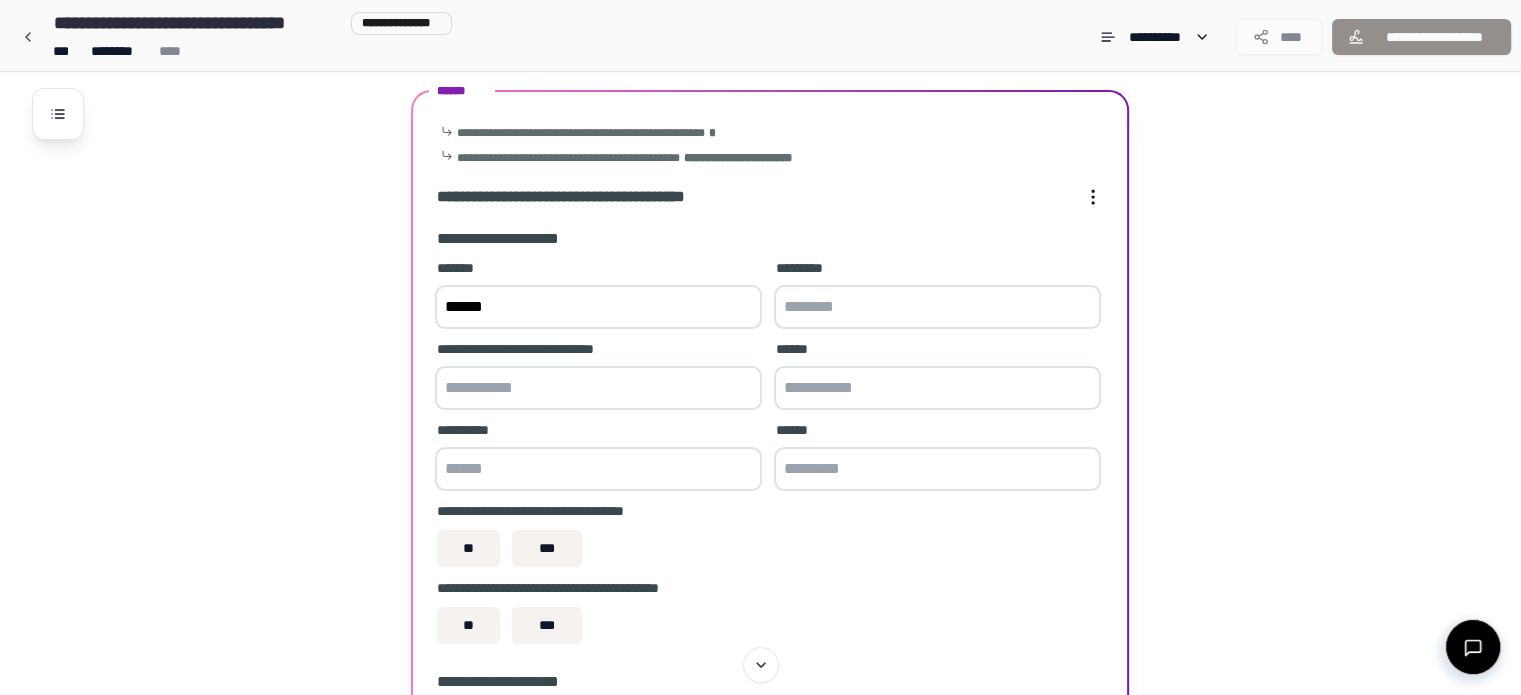 type on "******" 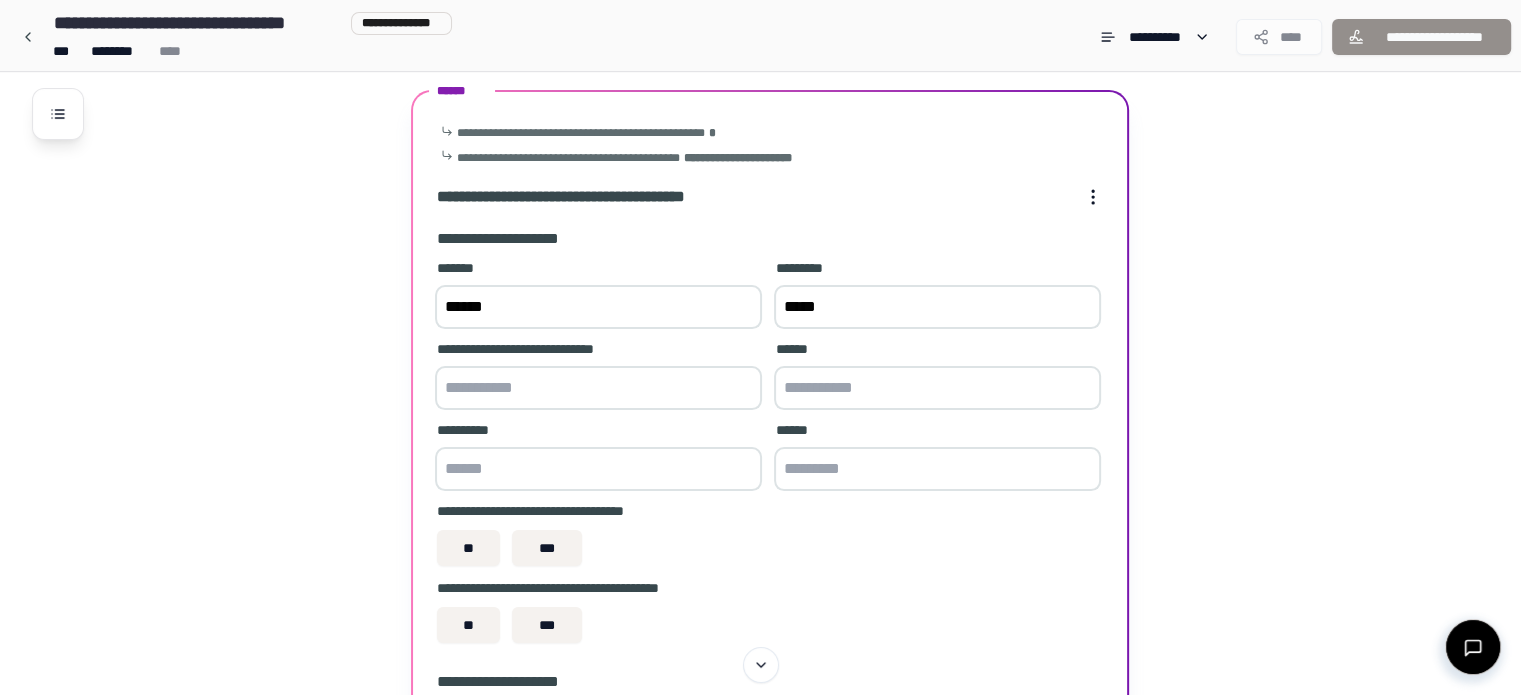 type on "*****" 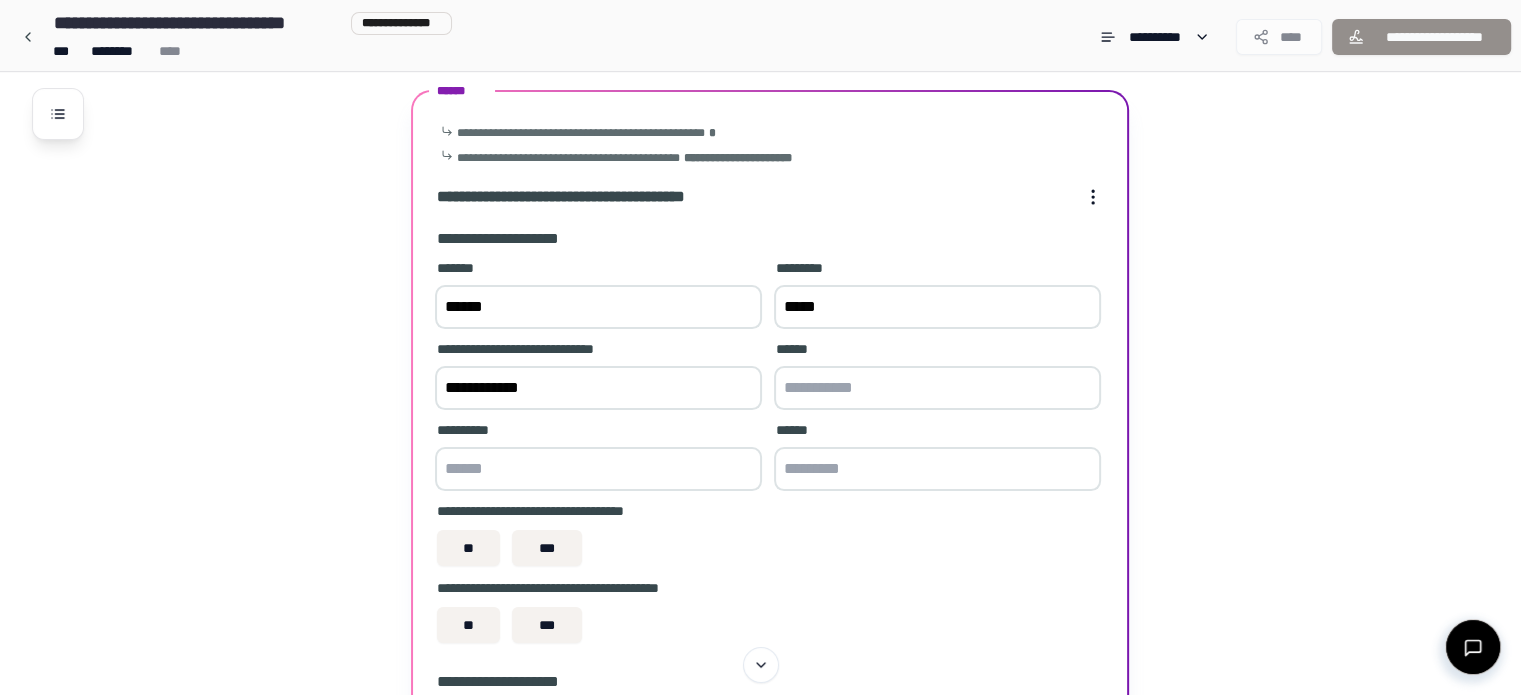 type on "**********" 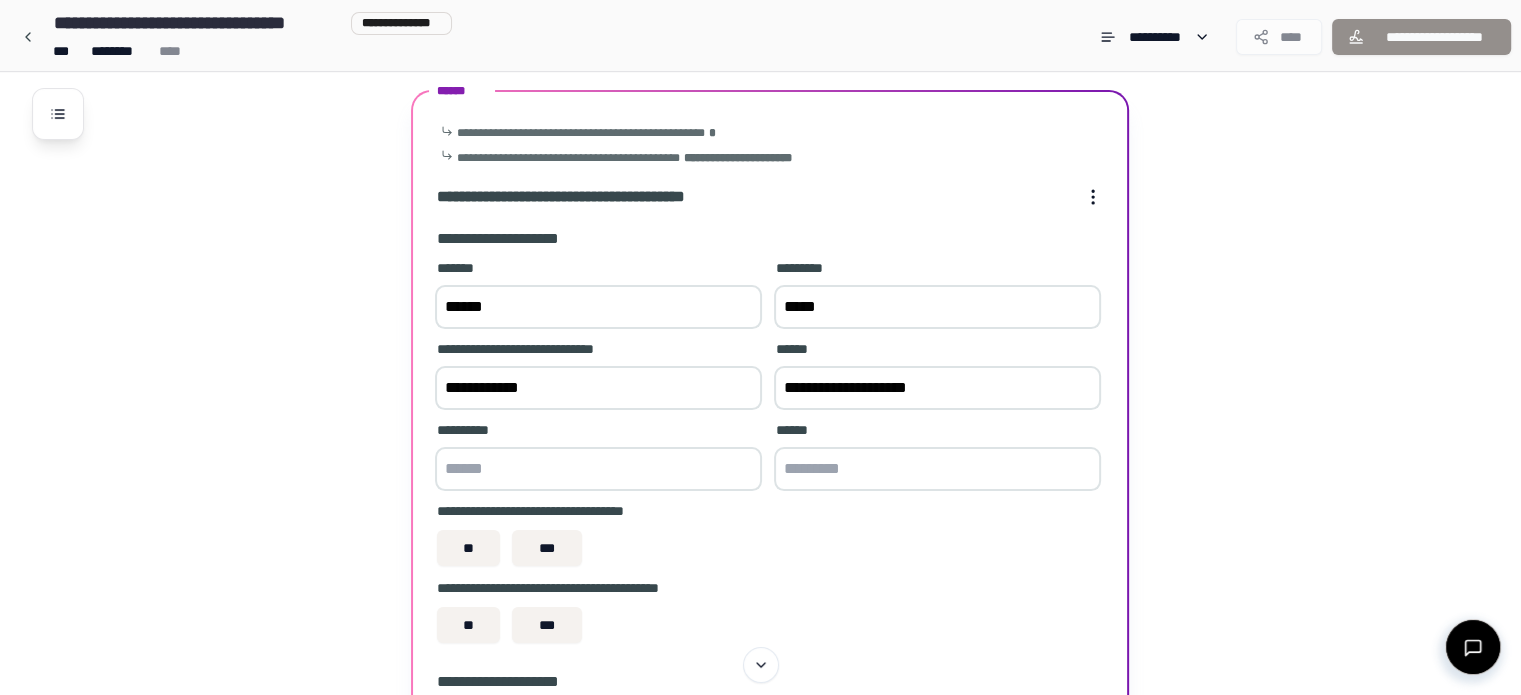 type on "**********" 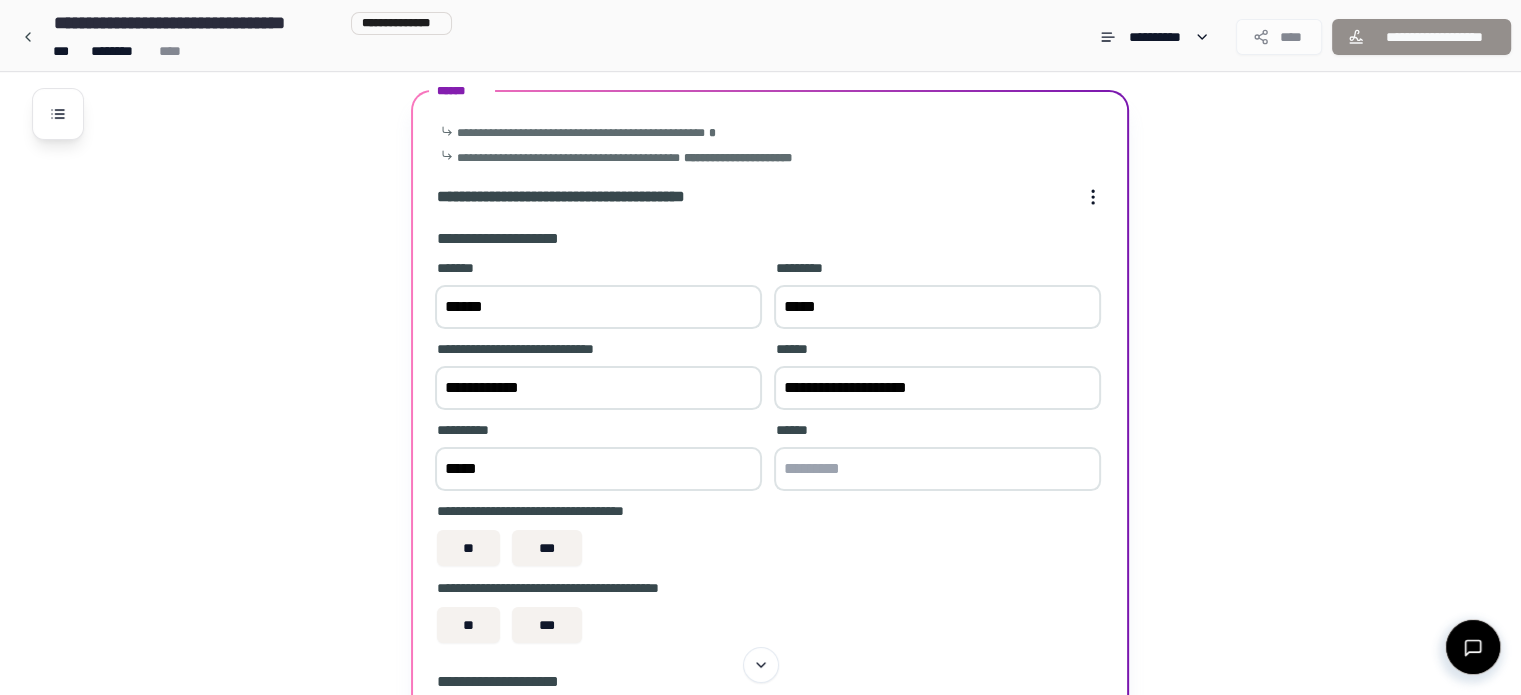 type on "*****" 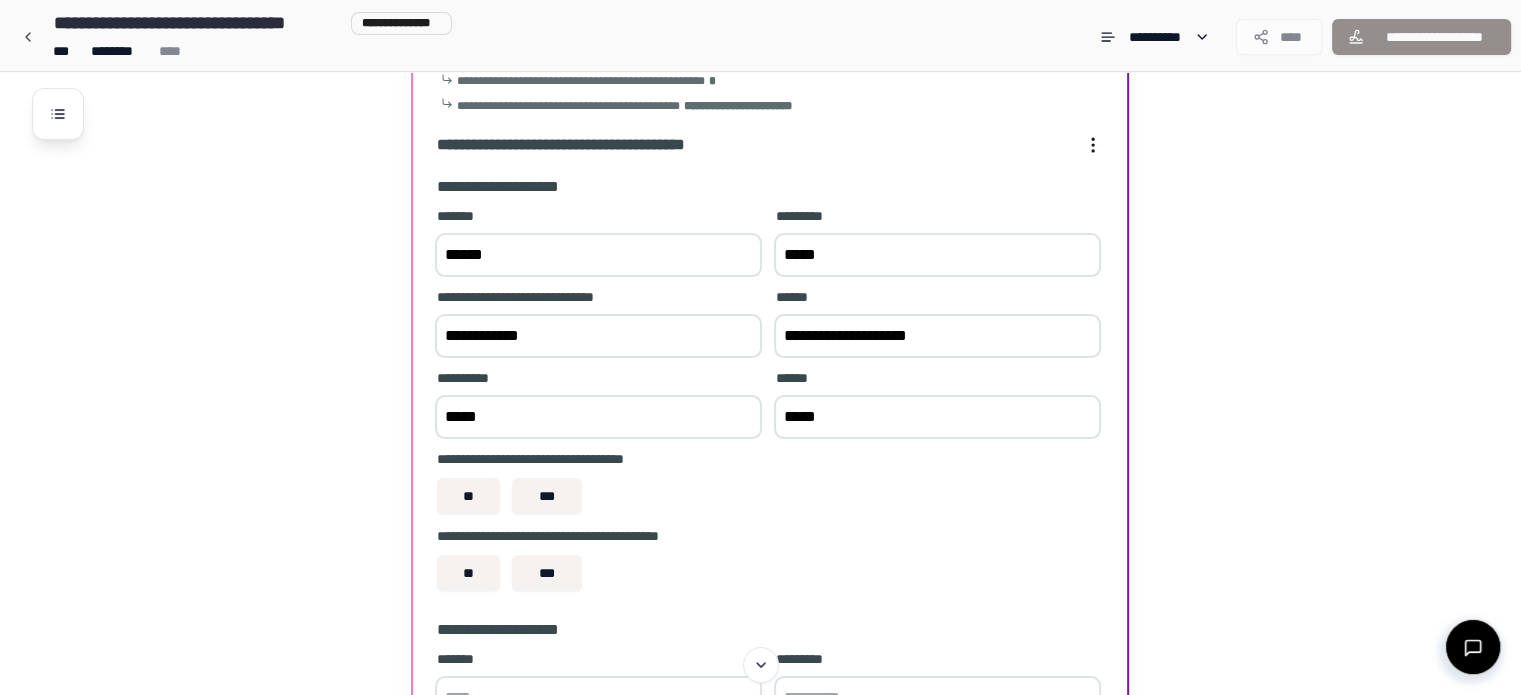 scroll, scrollTop: 254, scrollLeft: 0, axis: vertical 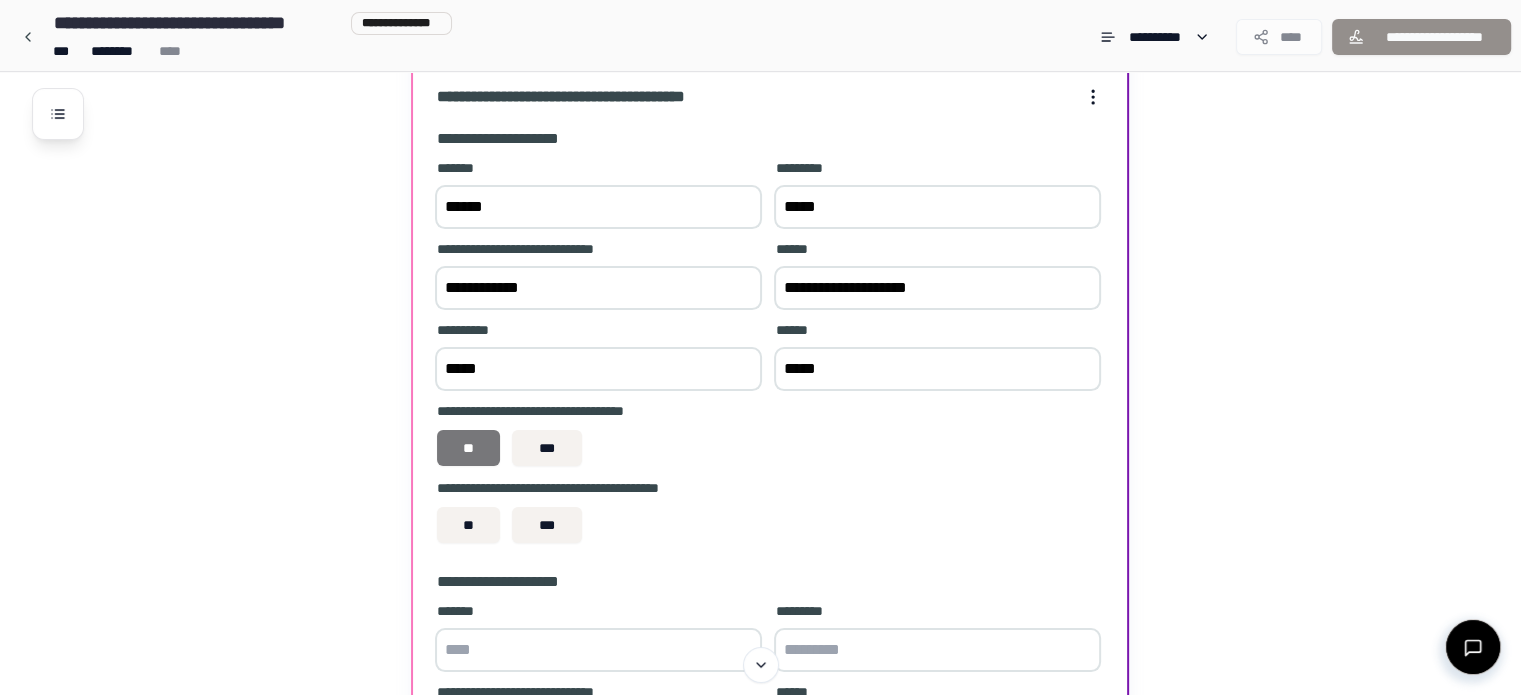 type on "*****" 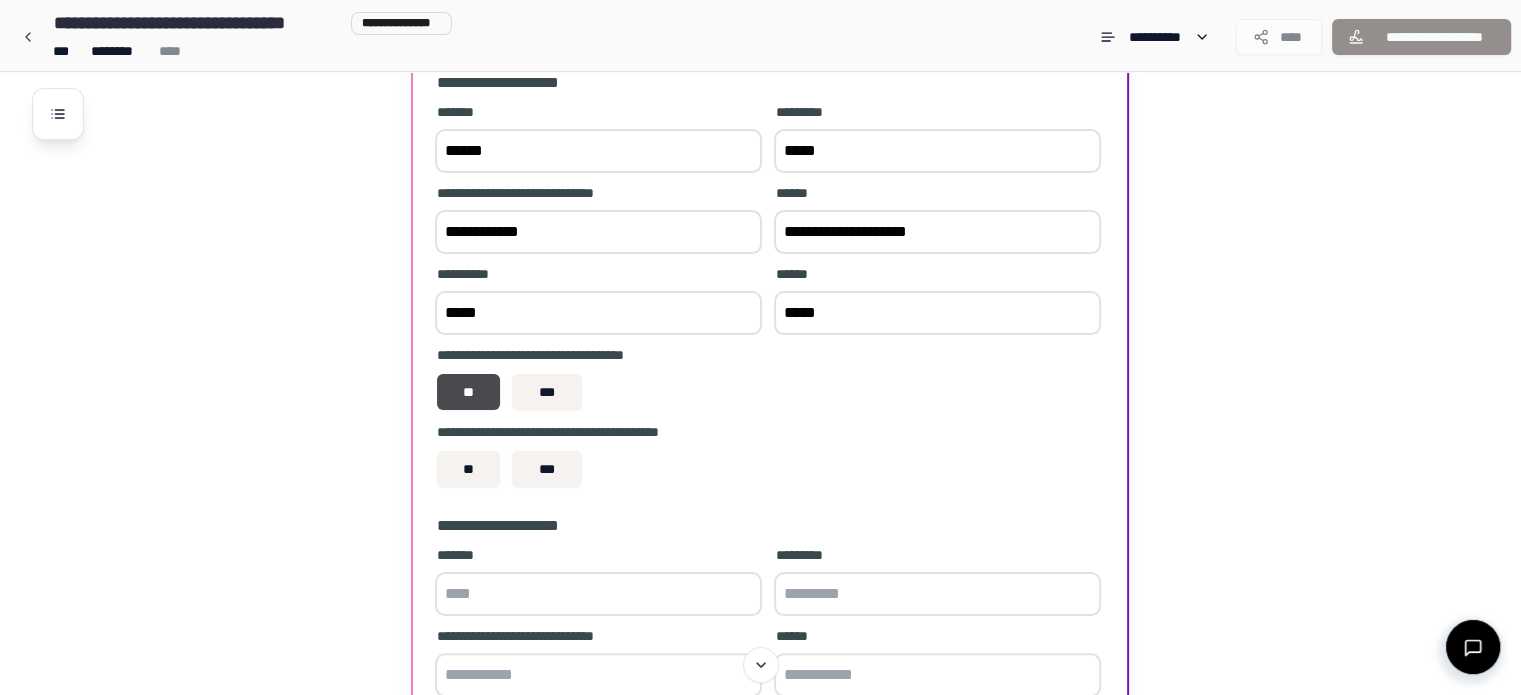 scroll, scrollTop: 354, scrollLeft: 0, axis: vertical 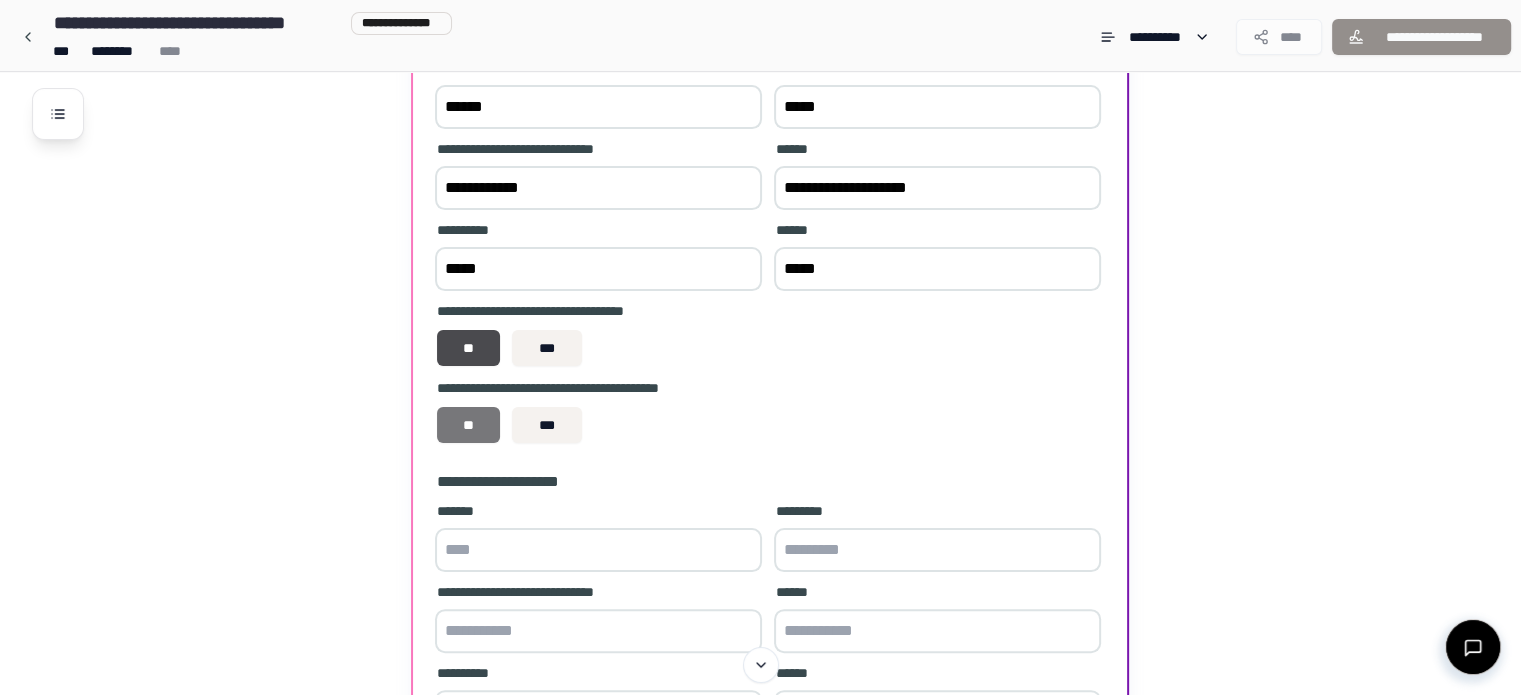 click on "**" at bounding box center (468, 425) 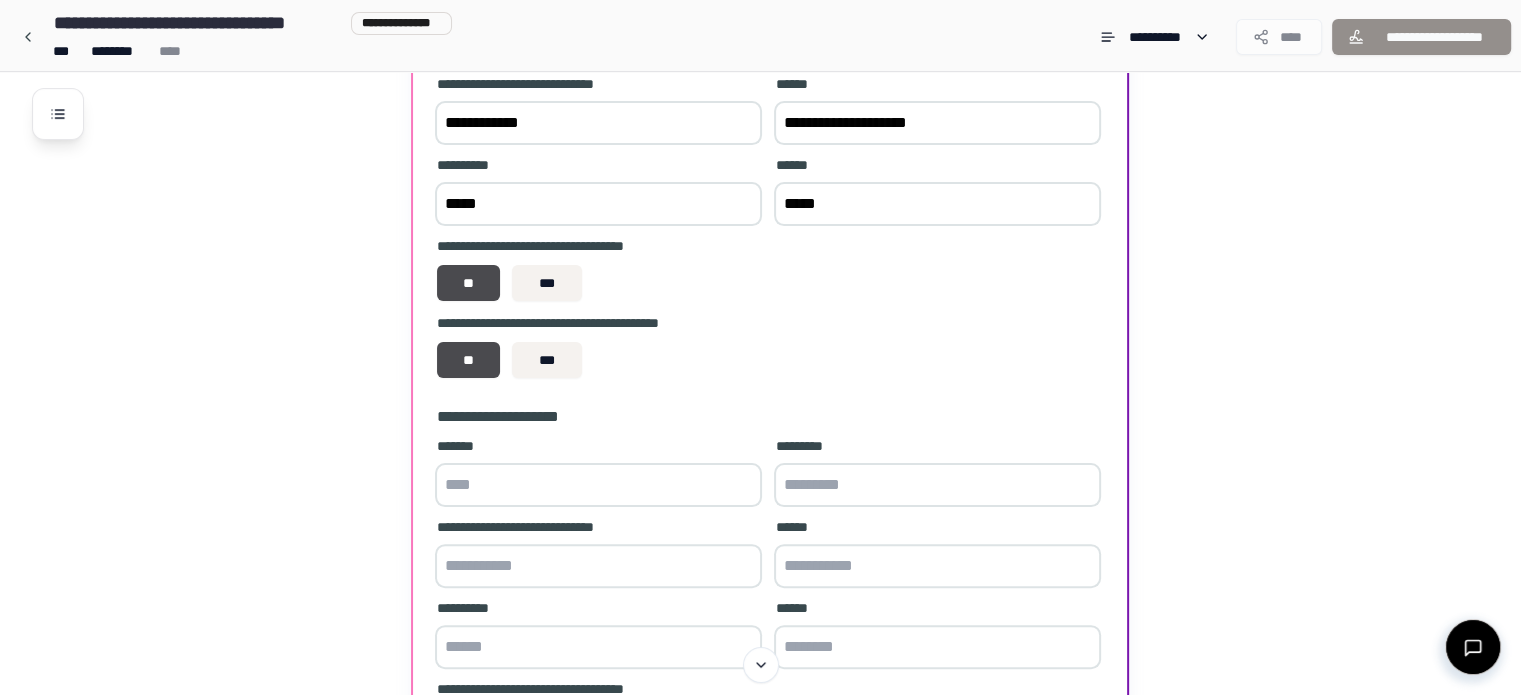 scroll, scrollTop: 454, scrollLeft: 0, axis: vertical 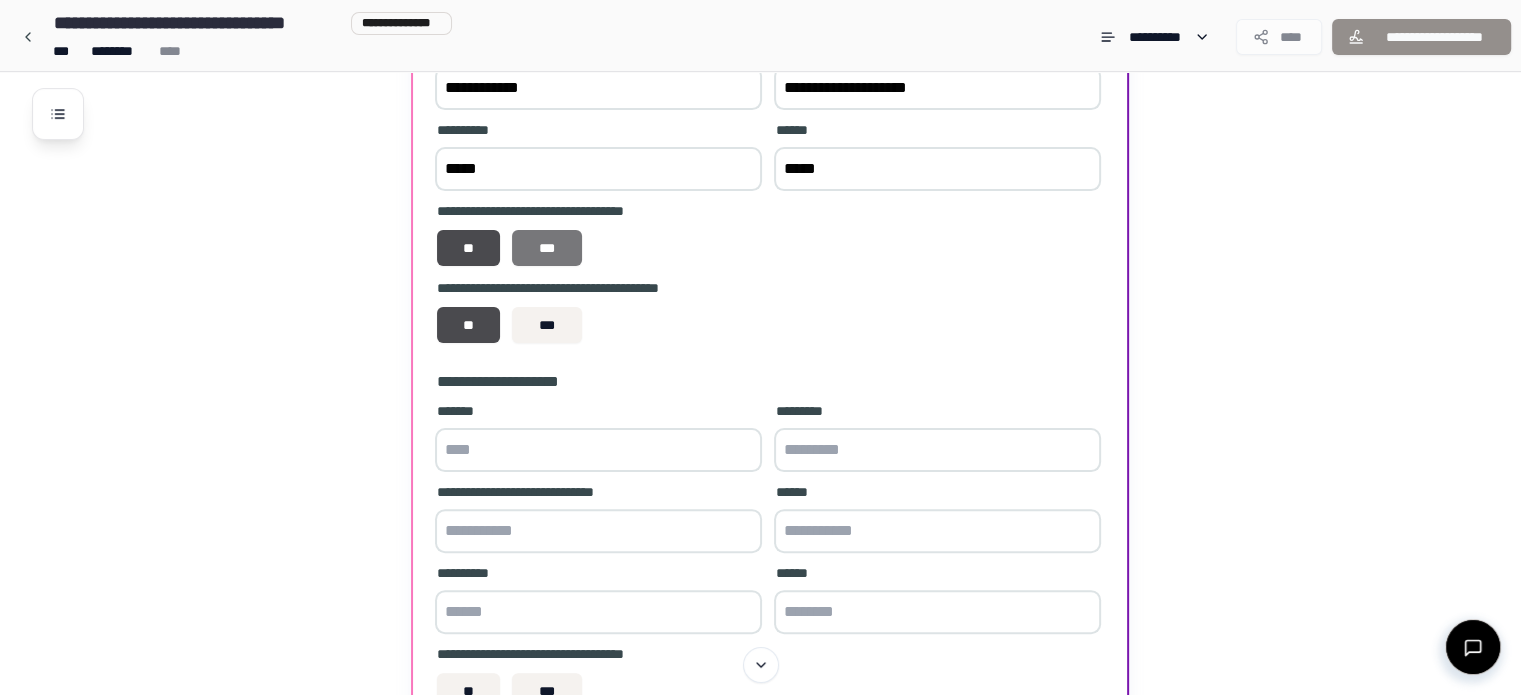click on "***" at bounding box center (547, 248) 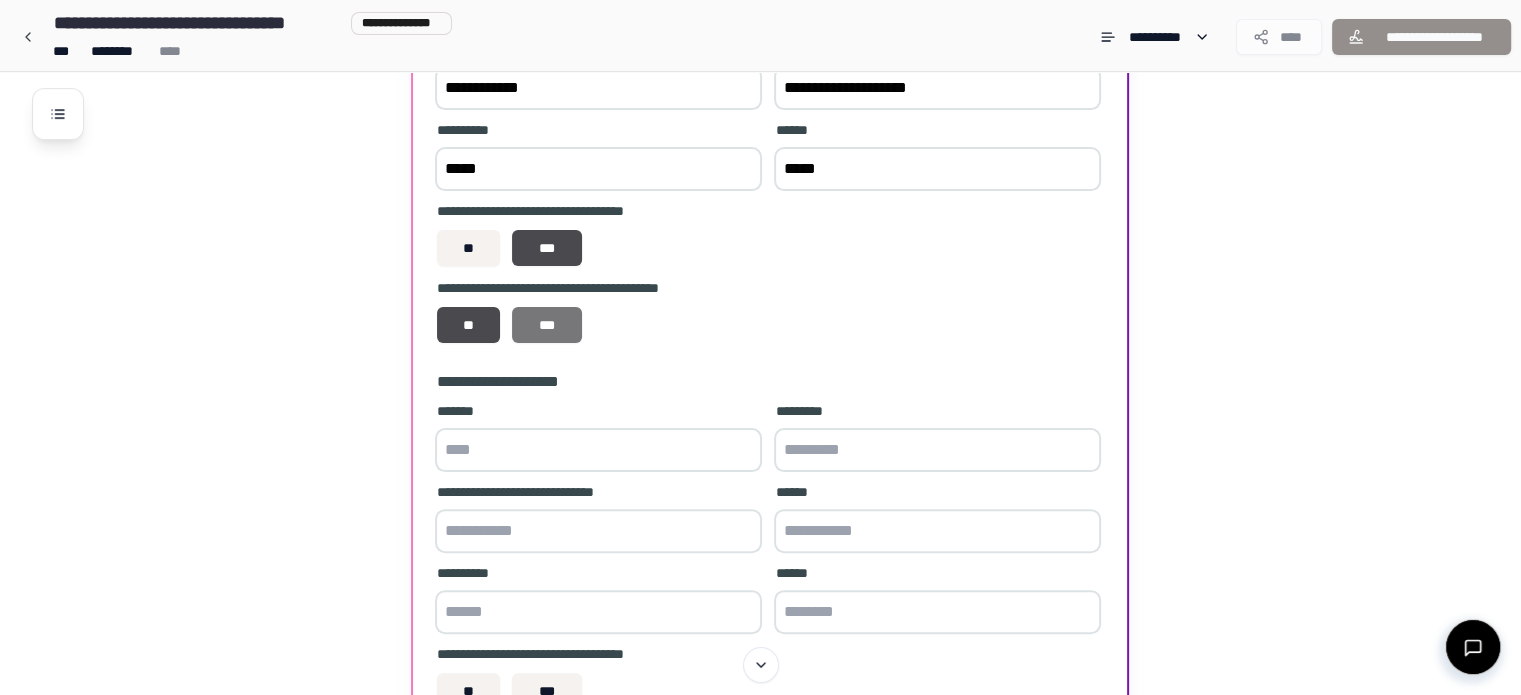 click on "***" at bounding box center (547, 325) 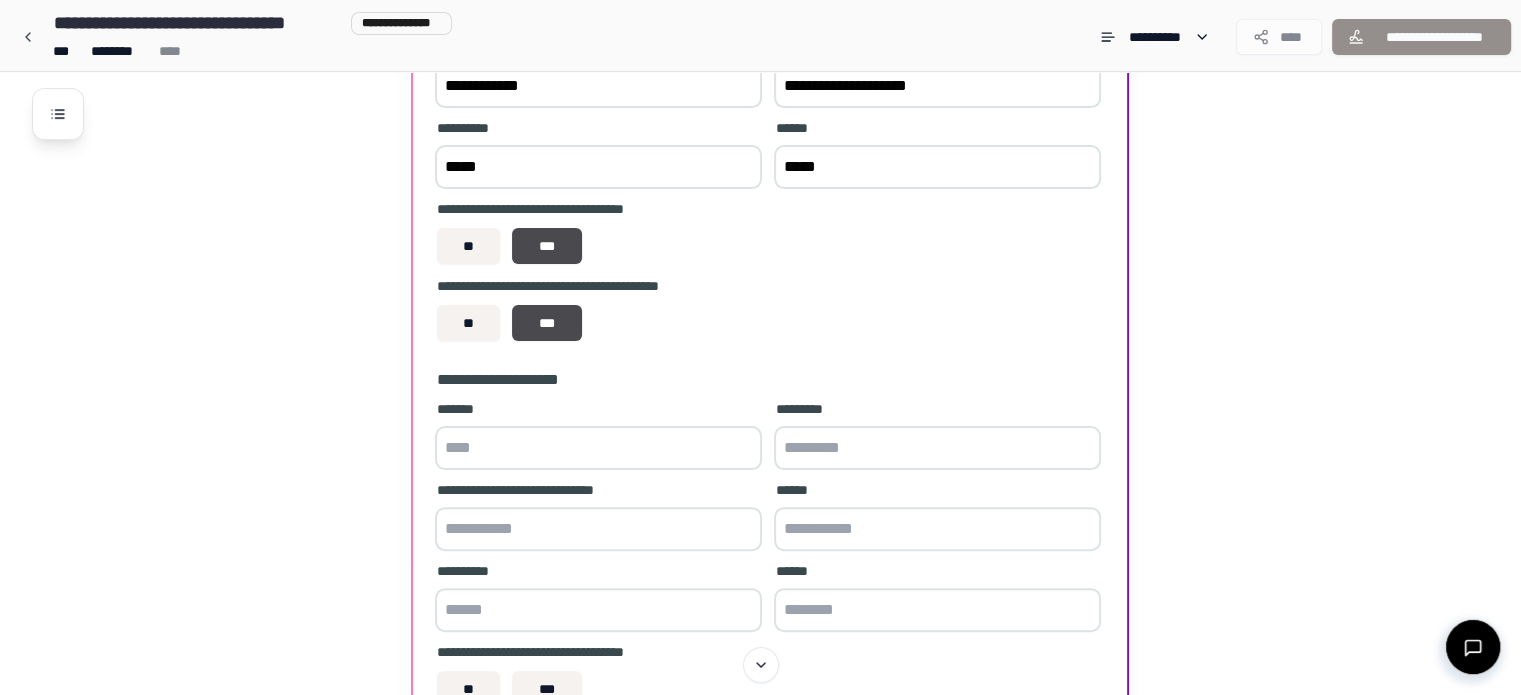 scroll, scrollTop: 554, scrollLeft: 0, axis: vertical 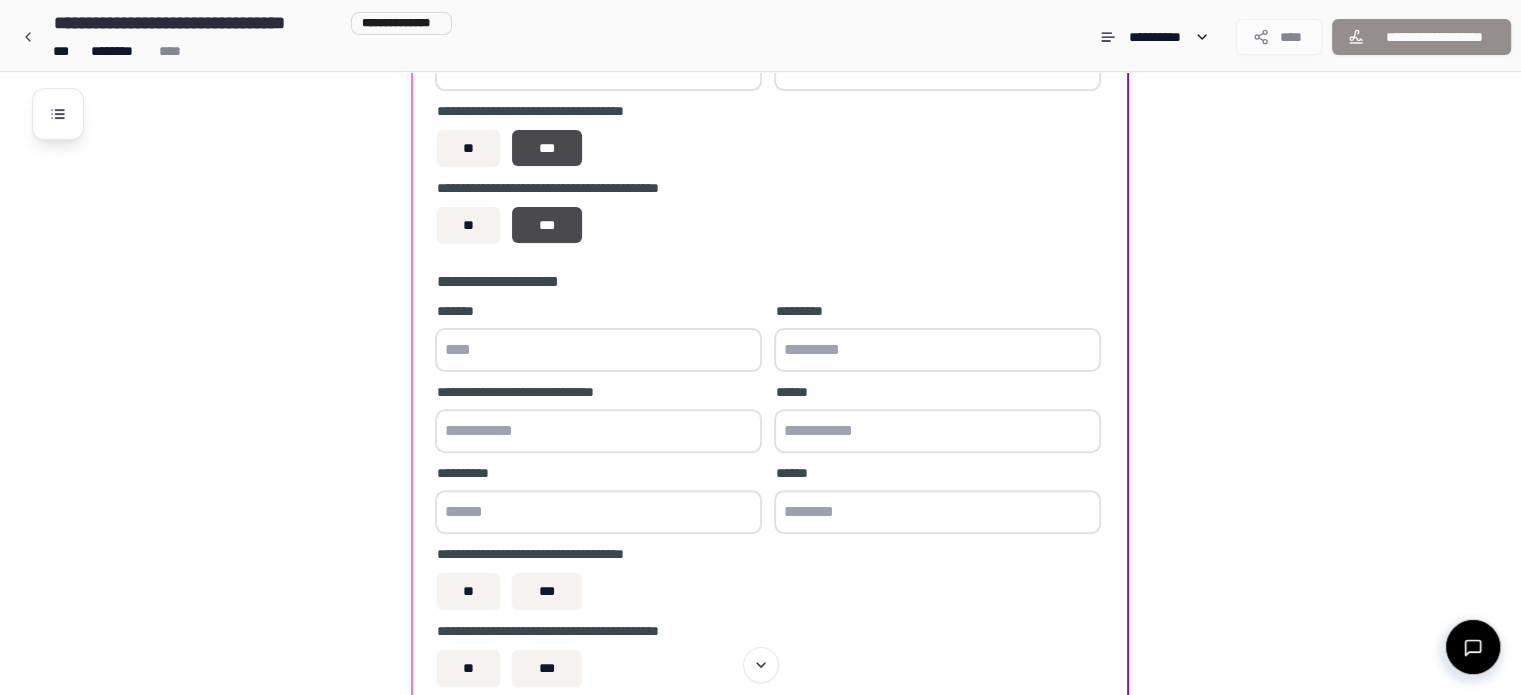 click at bounding box center (598, 350) 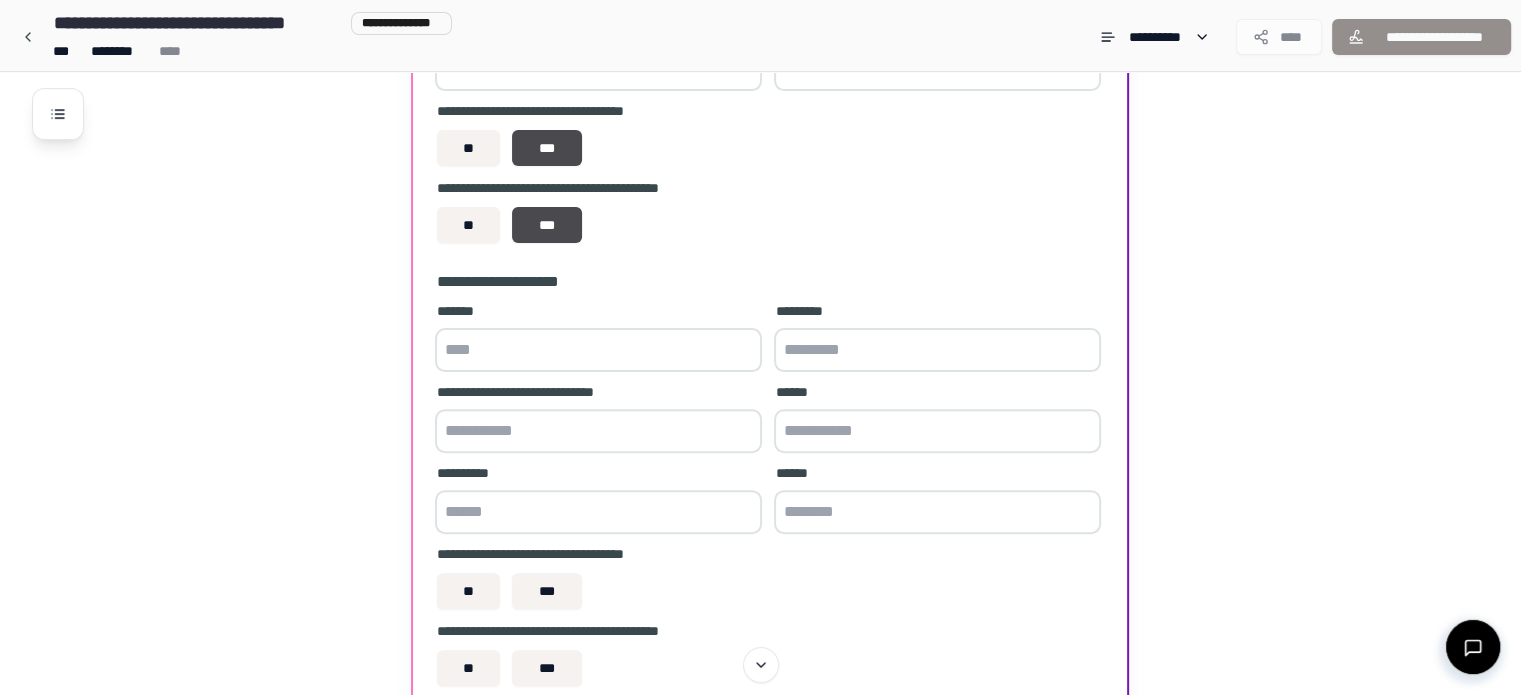 paste on "**********" 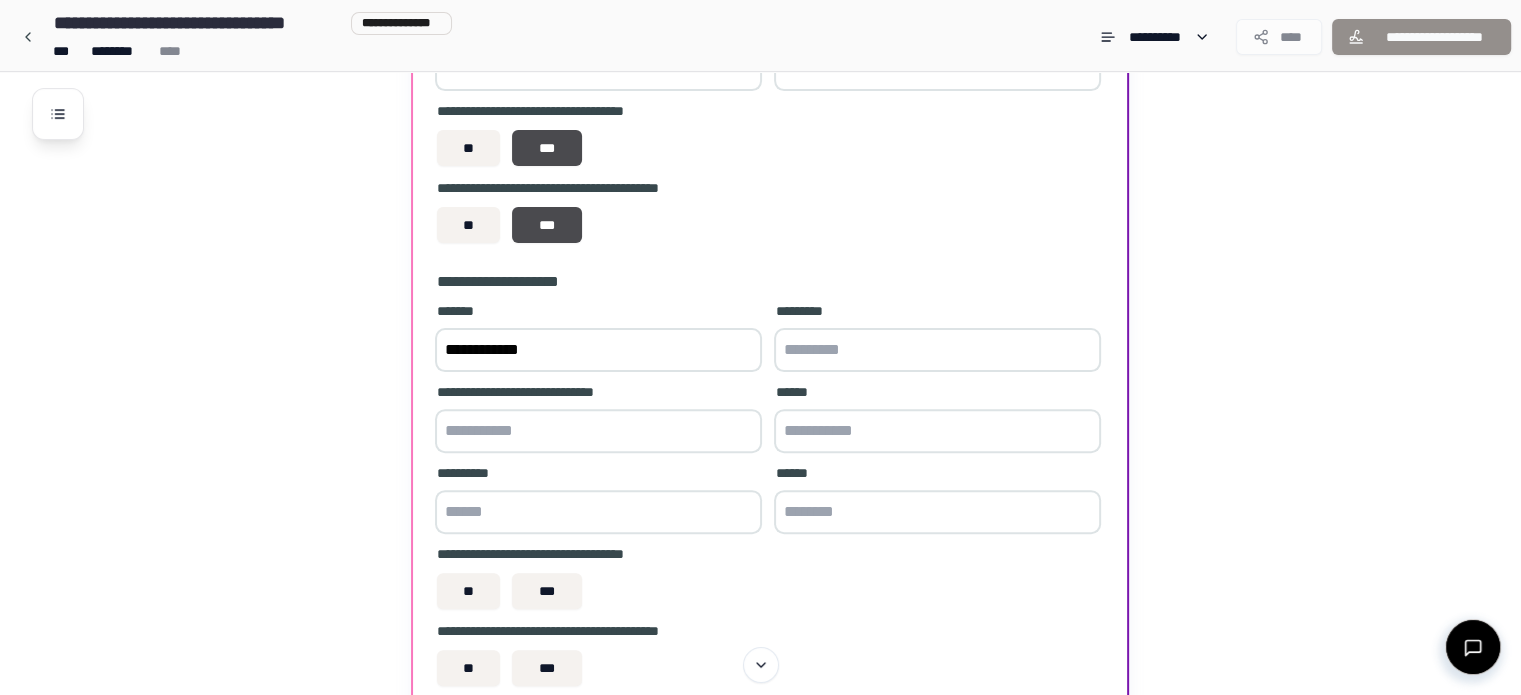 drag, startPoint x: 522, startPoint y: 352, endPoint x: 504, endPoint y: 351, distance: 18.027756 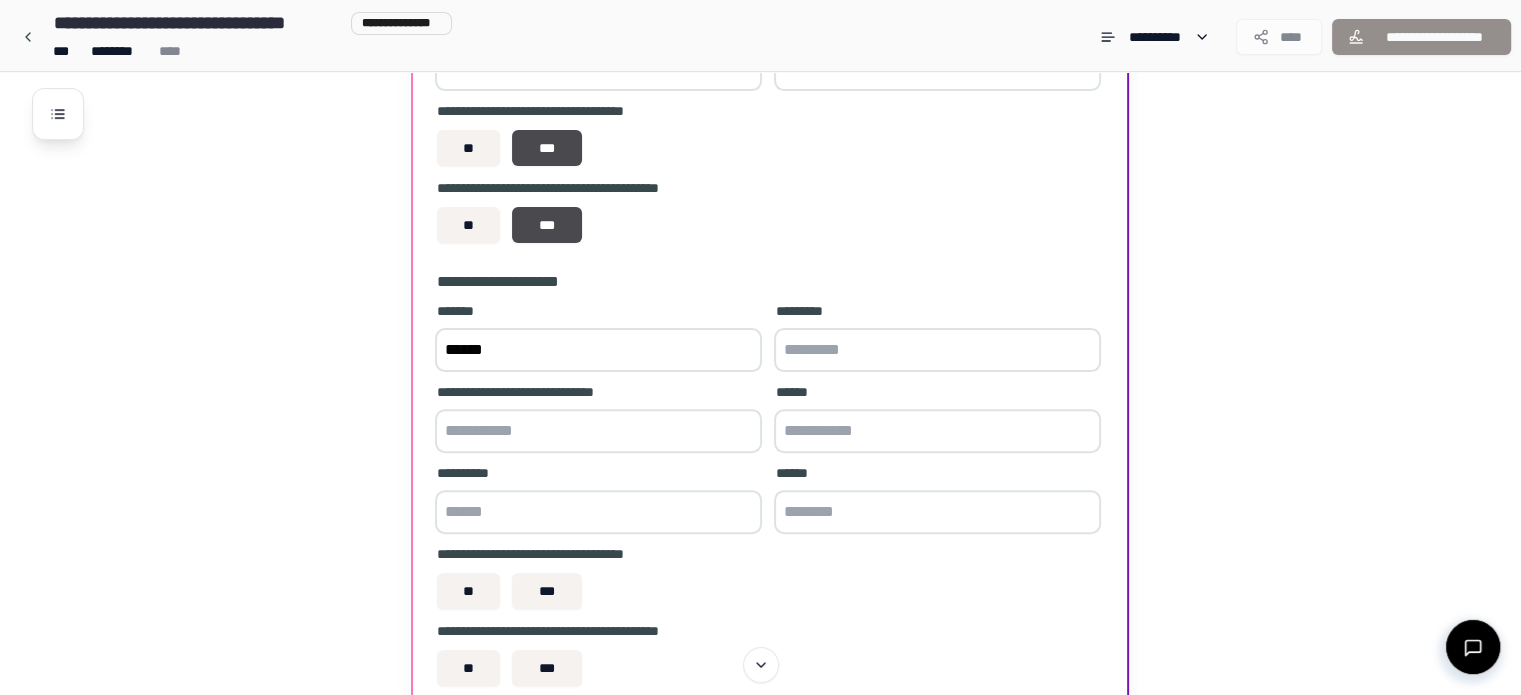 type on "*****" 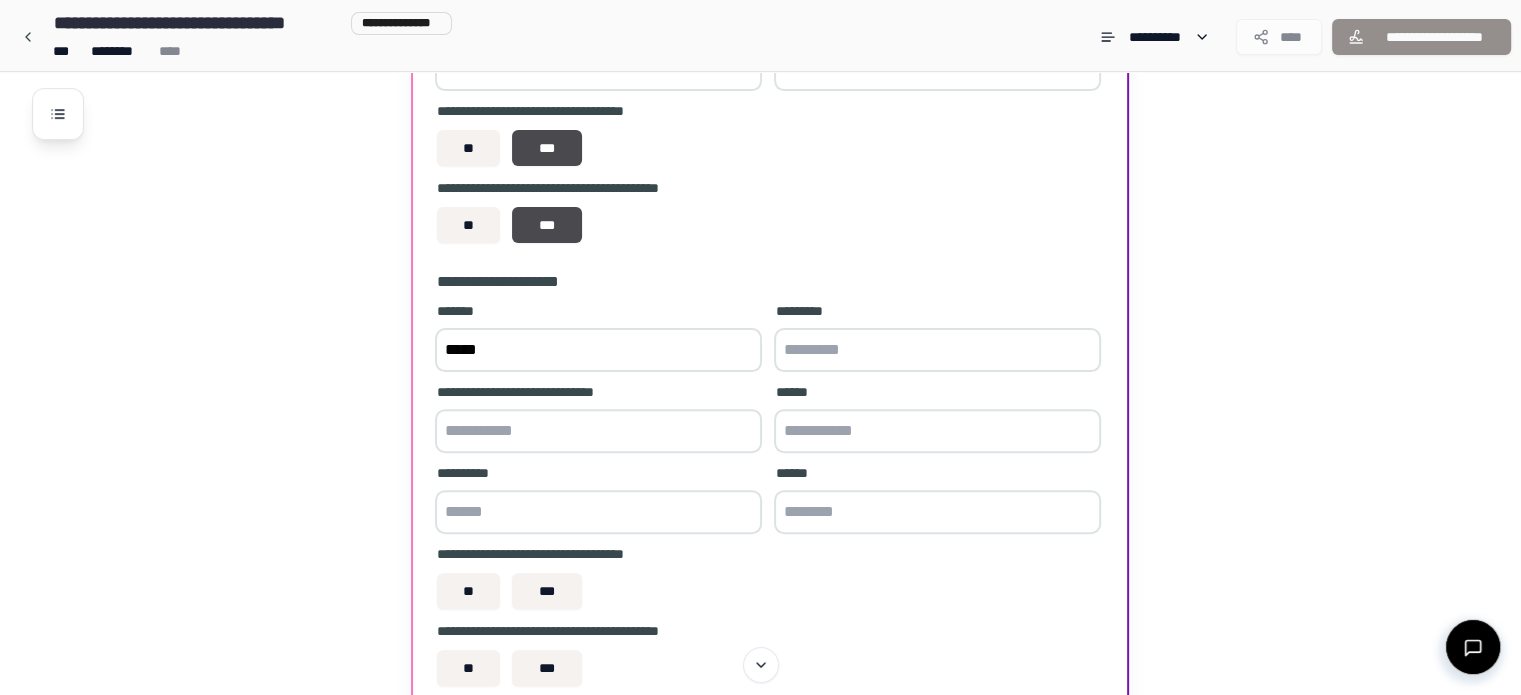 click at bounding box center (937, 350) 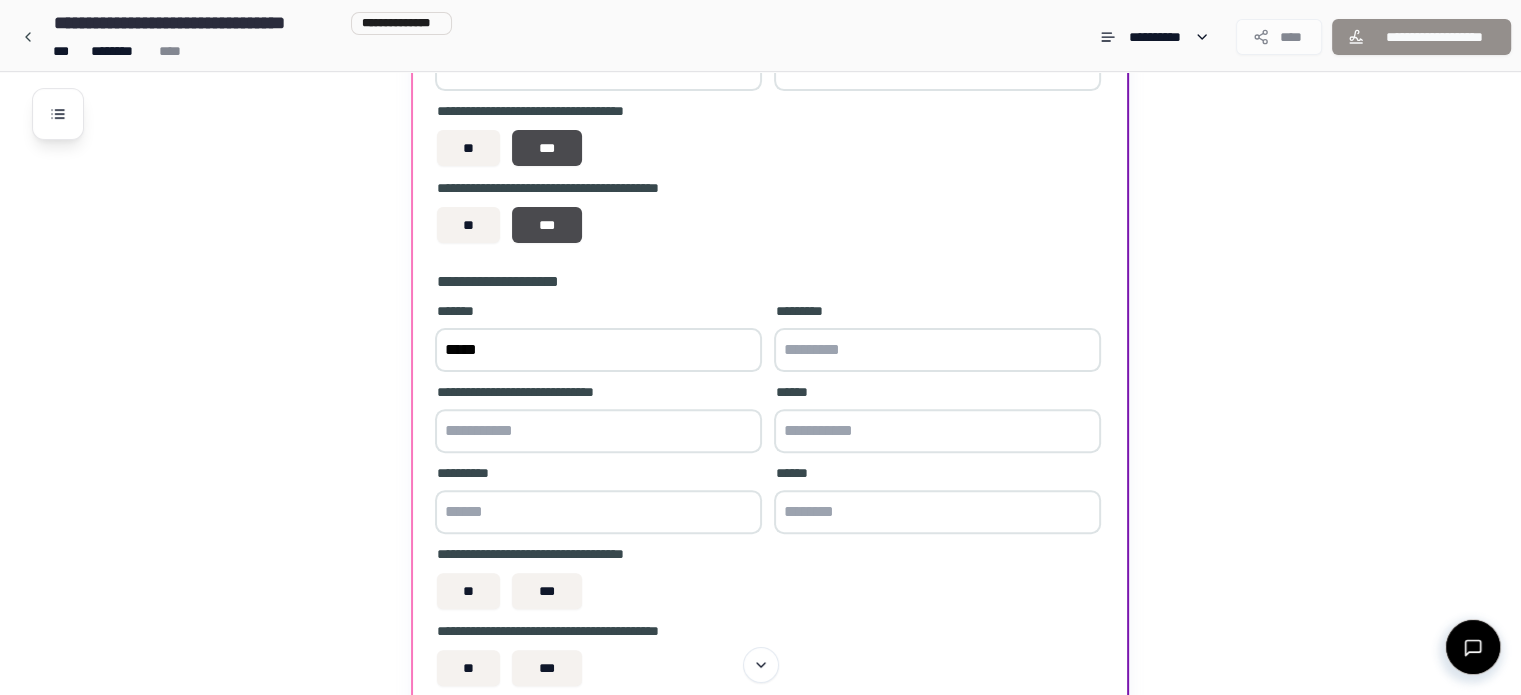 paste on "******" 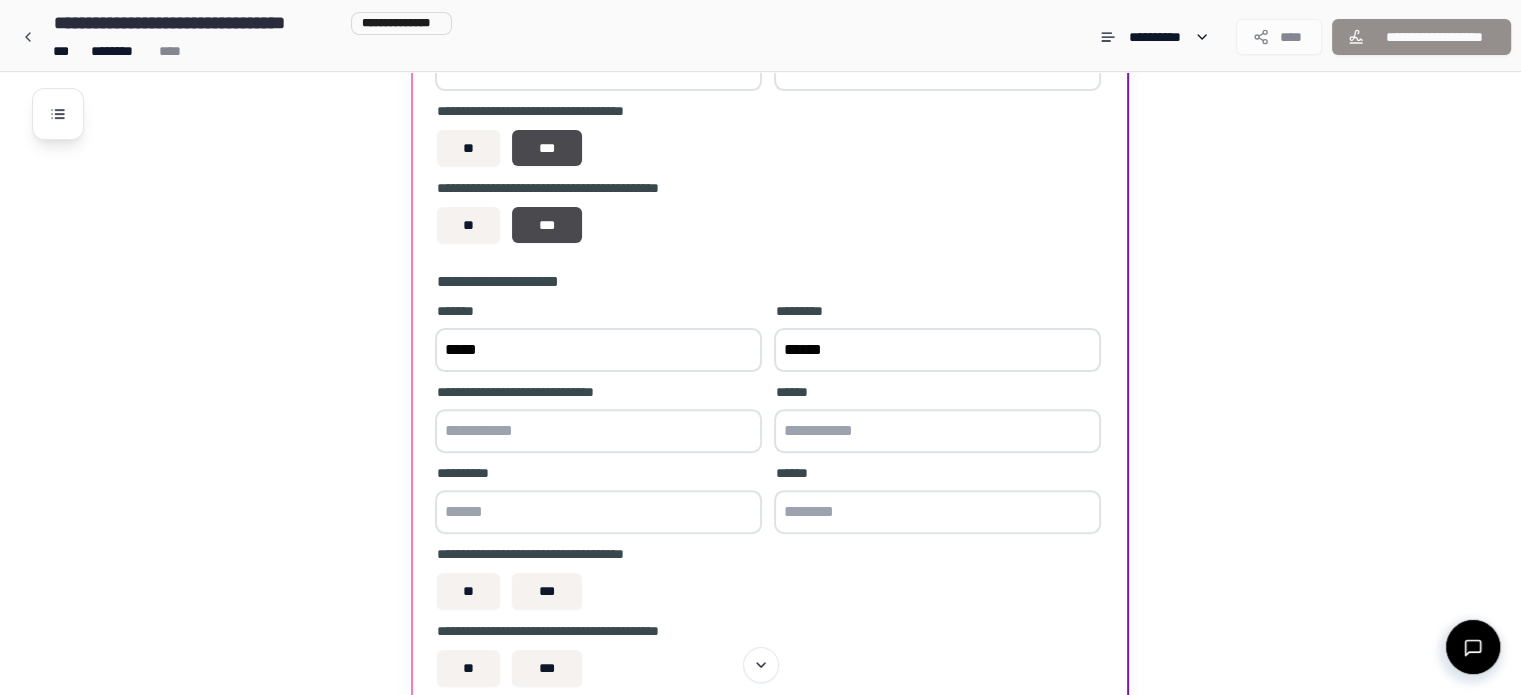 type on "******" 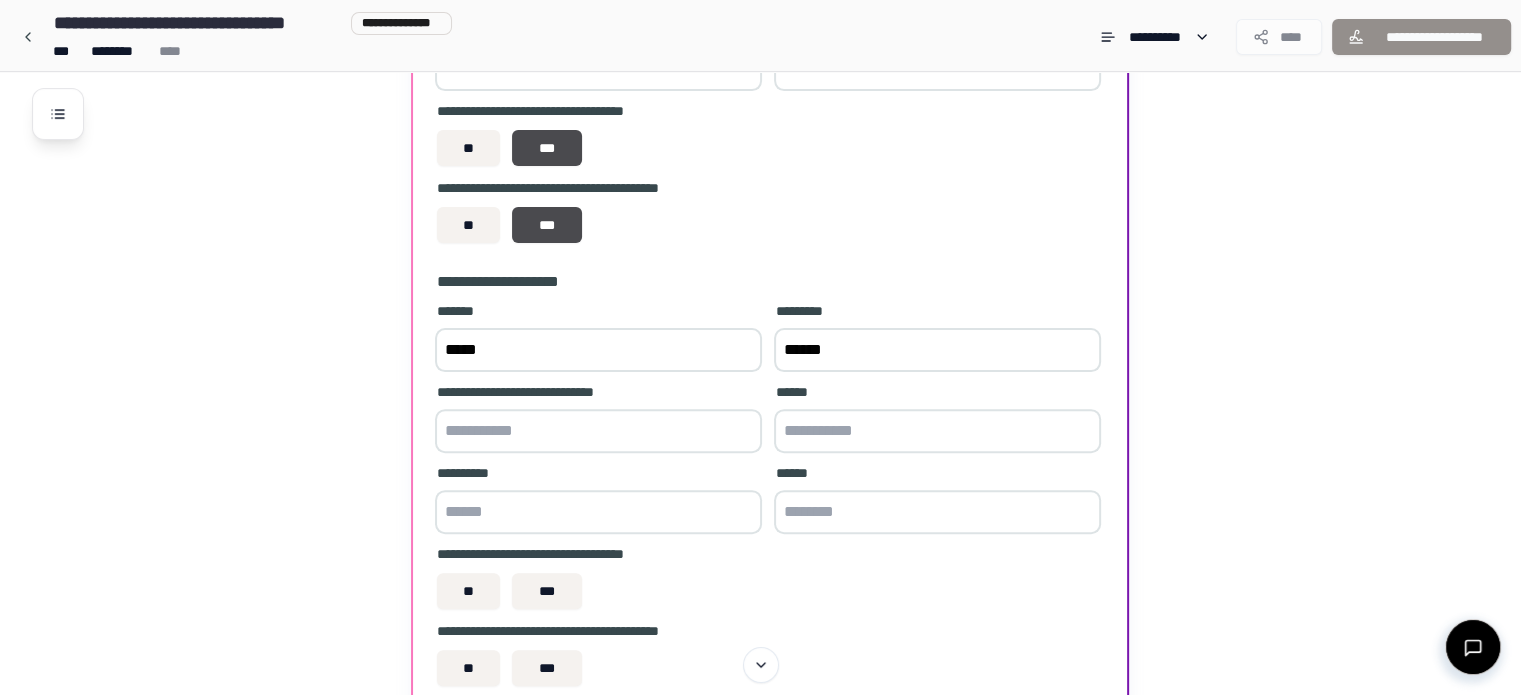 click at bounding box center (598, 431) 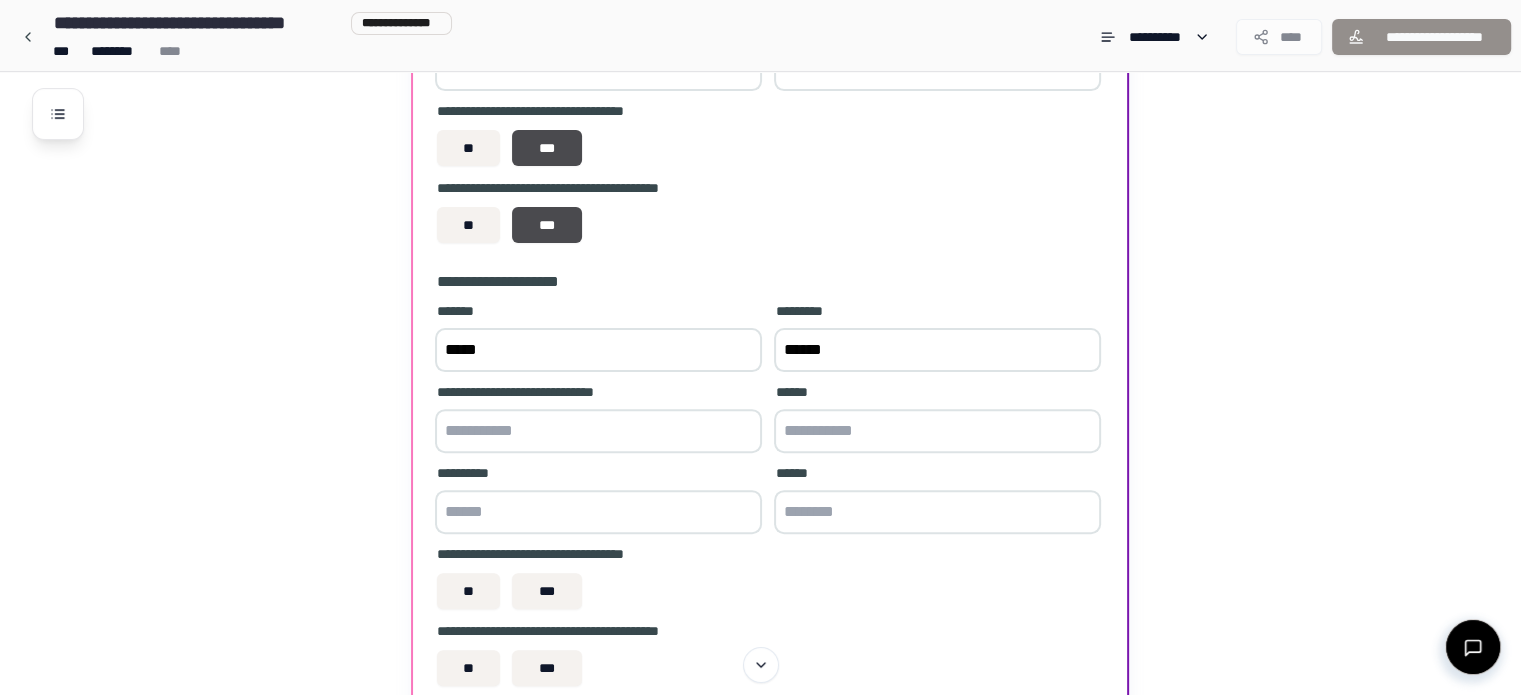 paste on "**********" 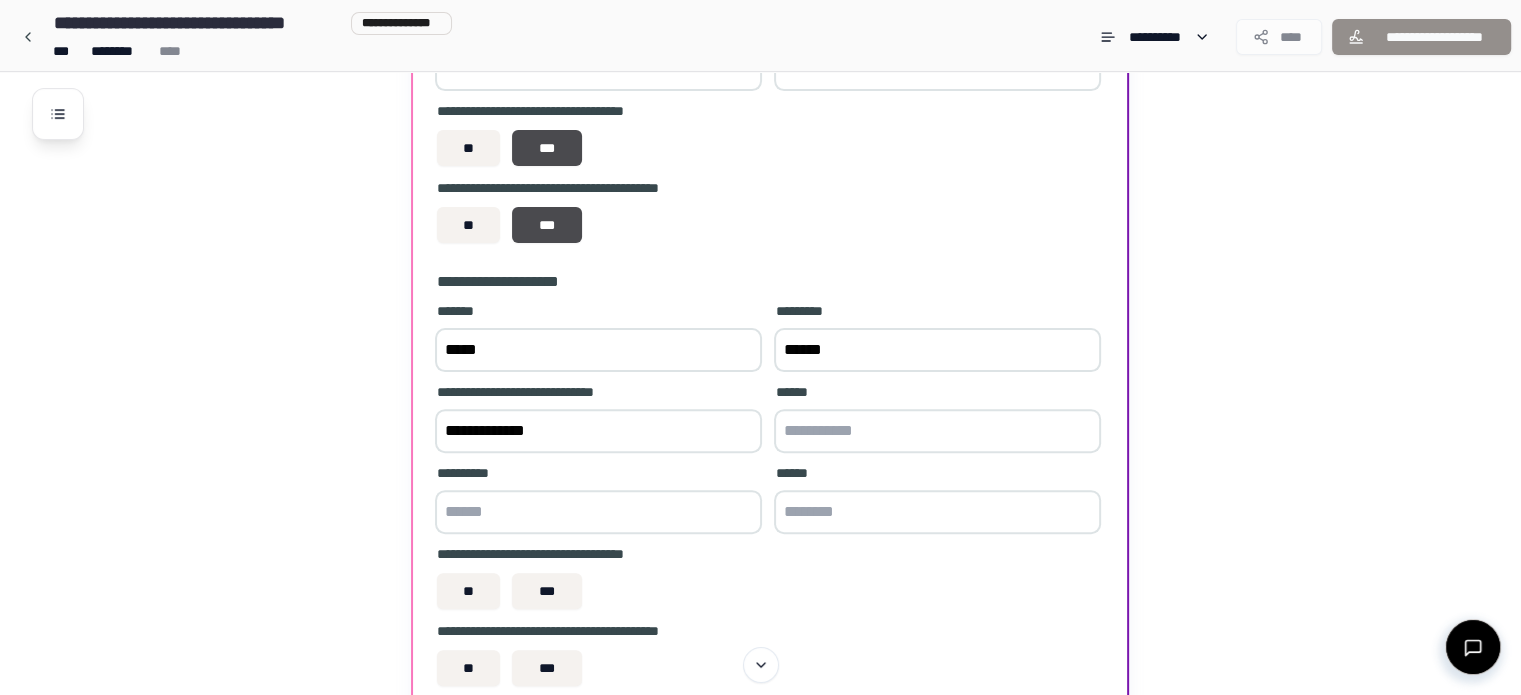 type on "**********" 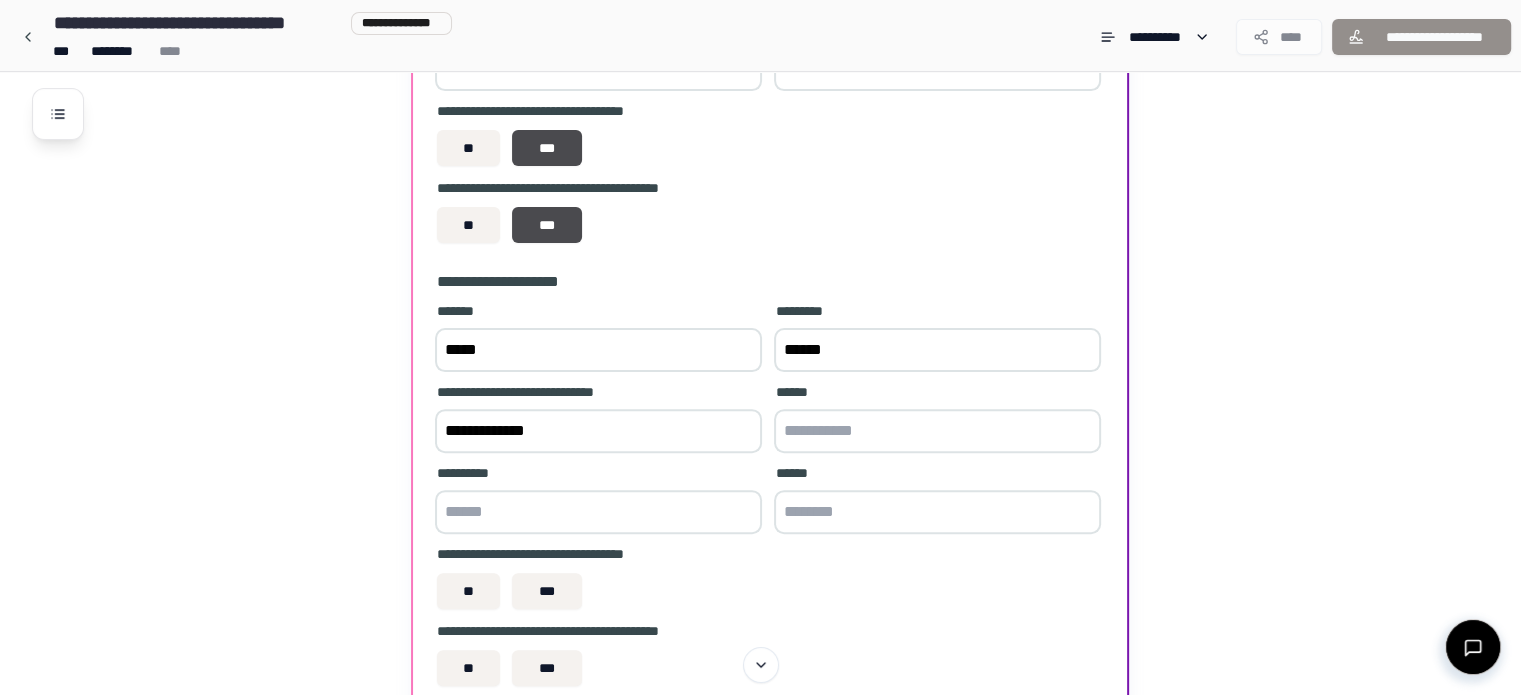 click at bounding box center (937, 431) 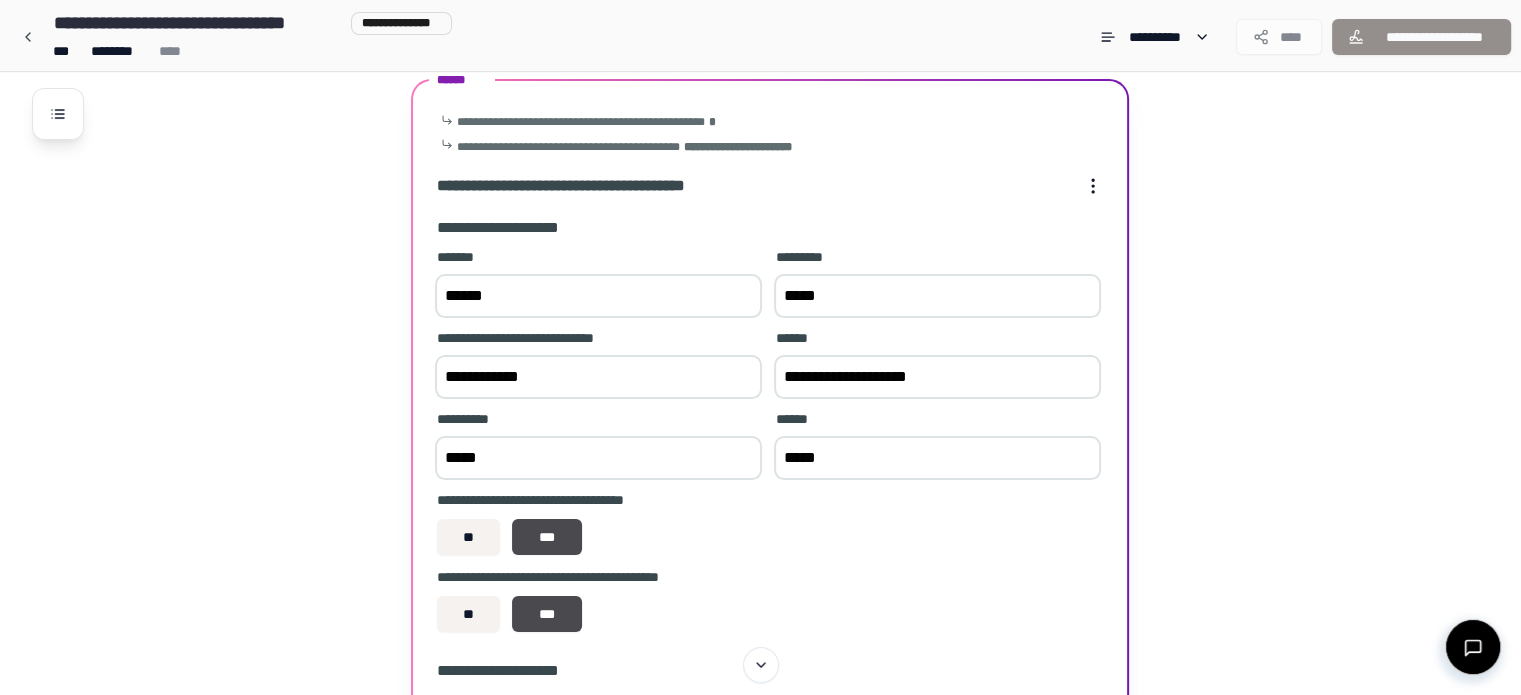 scroll, scrollTop: 154, scrollLeft: 0, axis: vertical 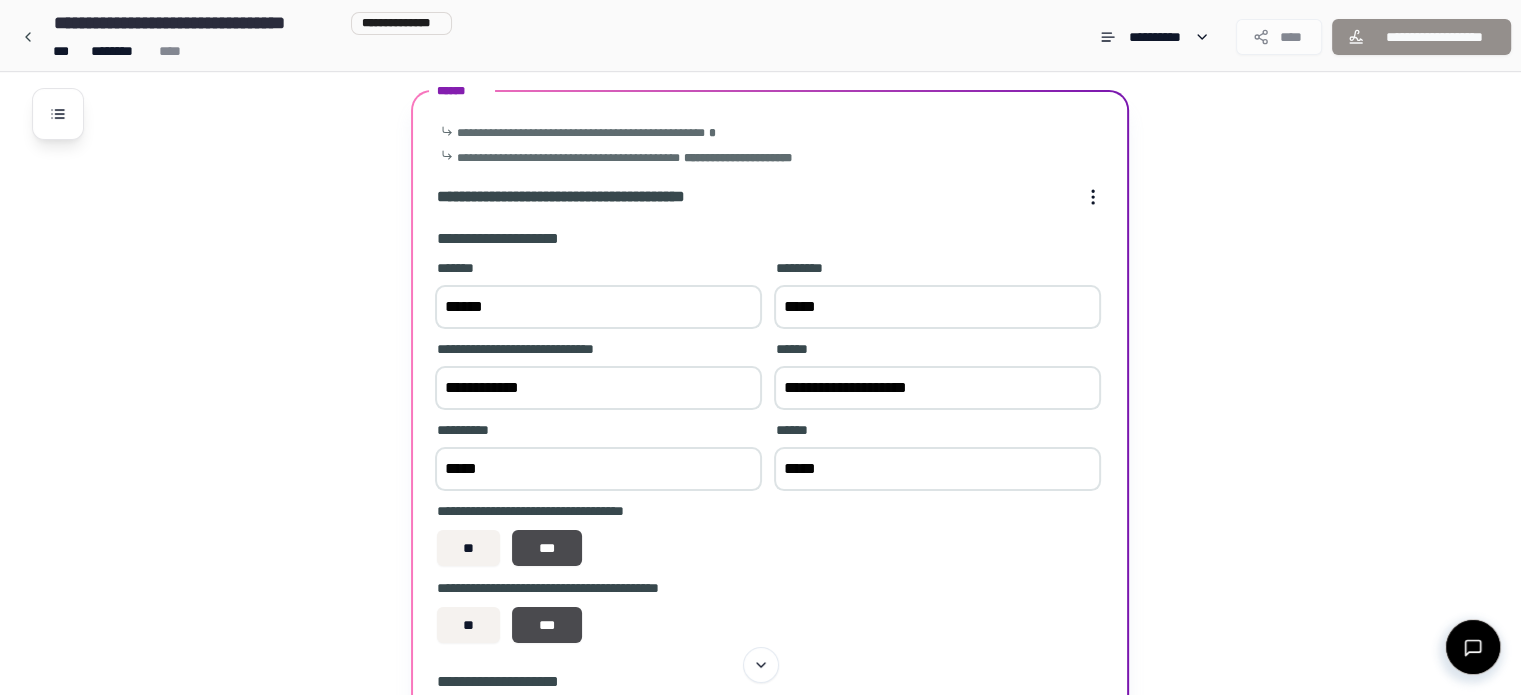 click on "**********" at bounding box center [598, 388] 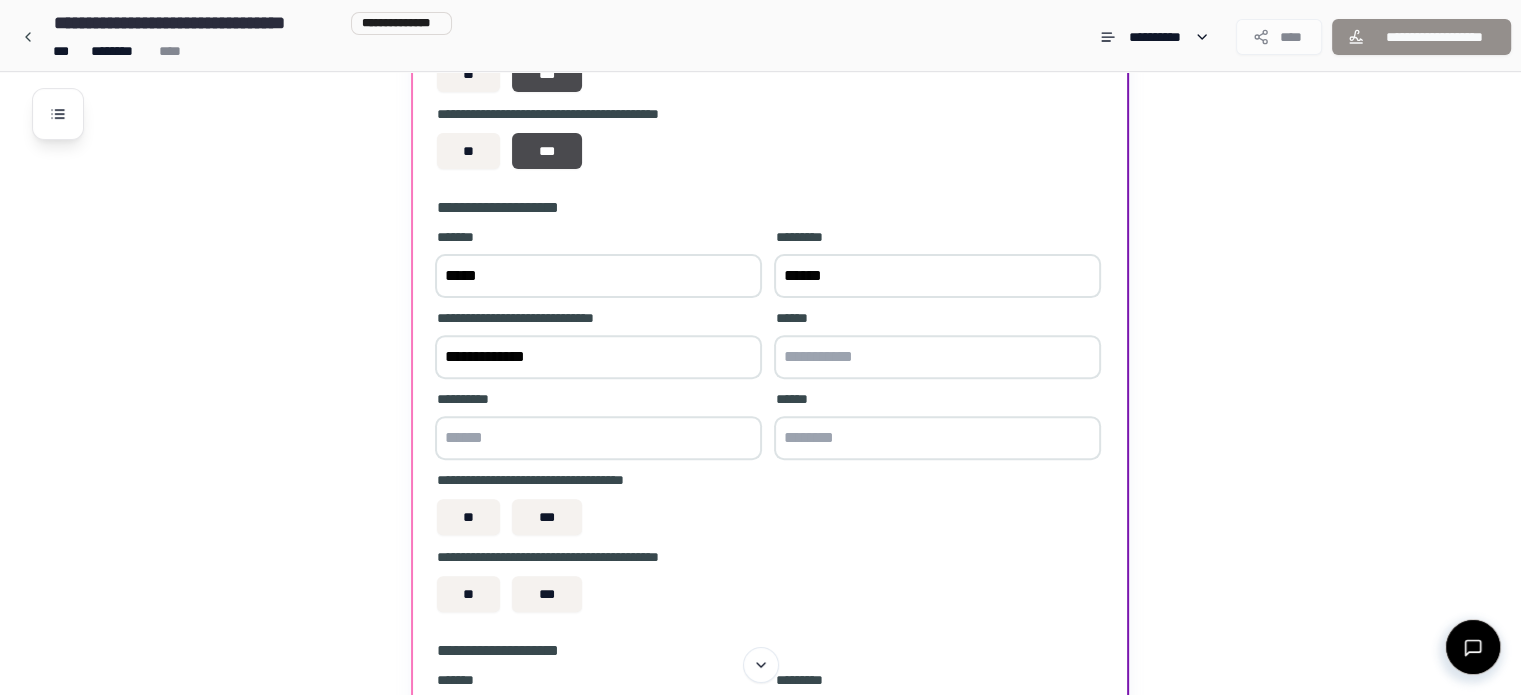 scroll, scrollTop: 654, scrollLeft: 0, axis: vertical 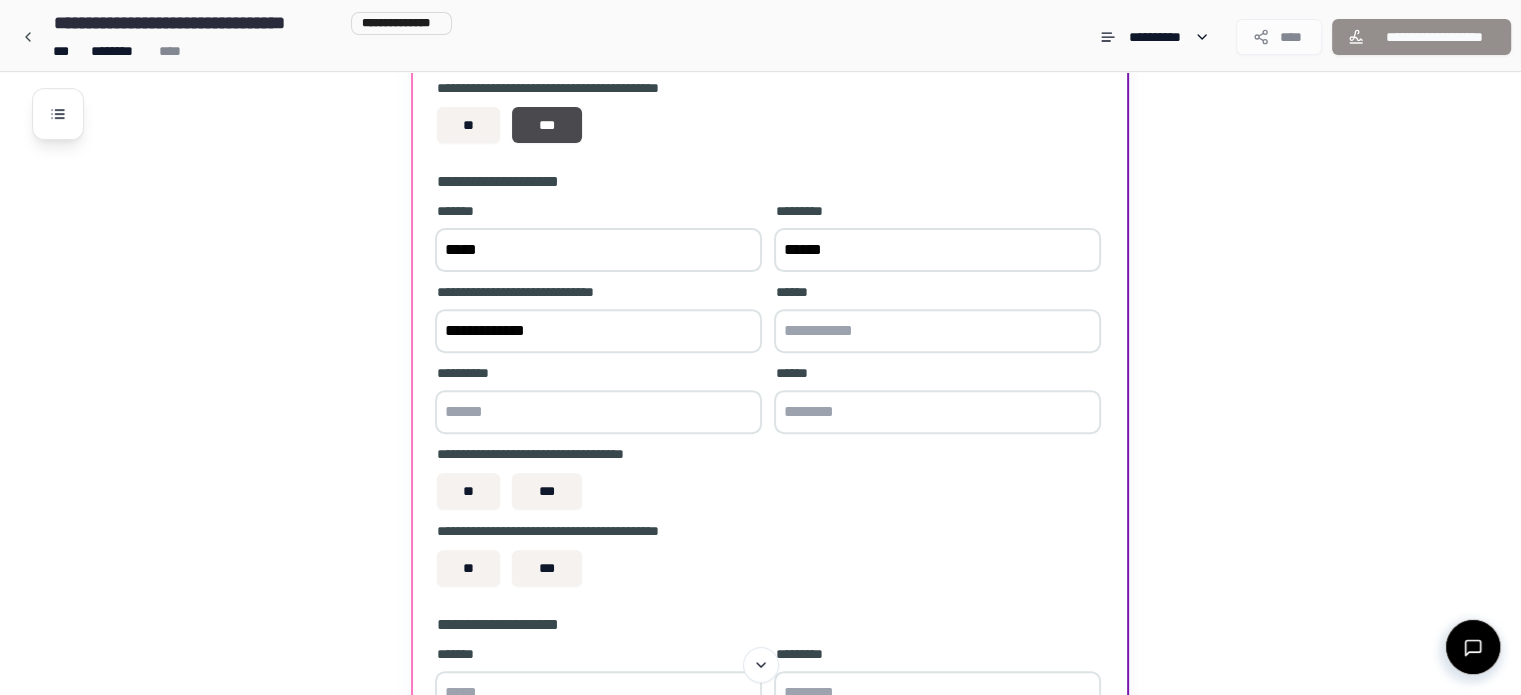 type on "**********" 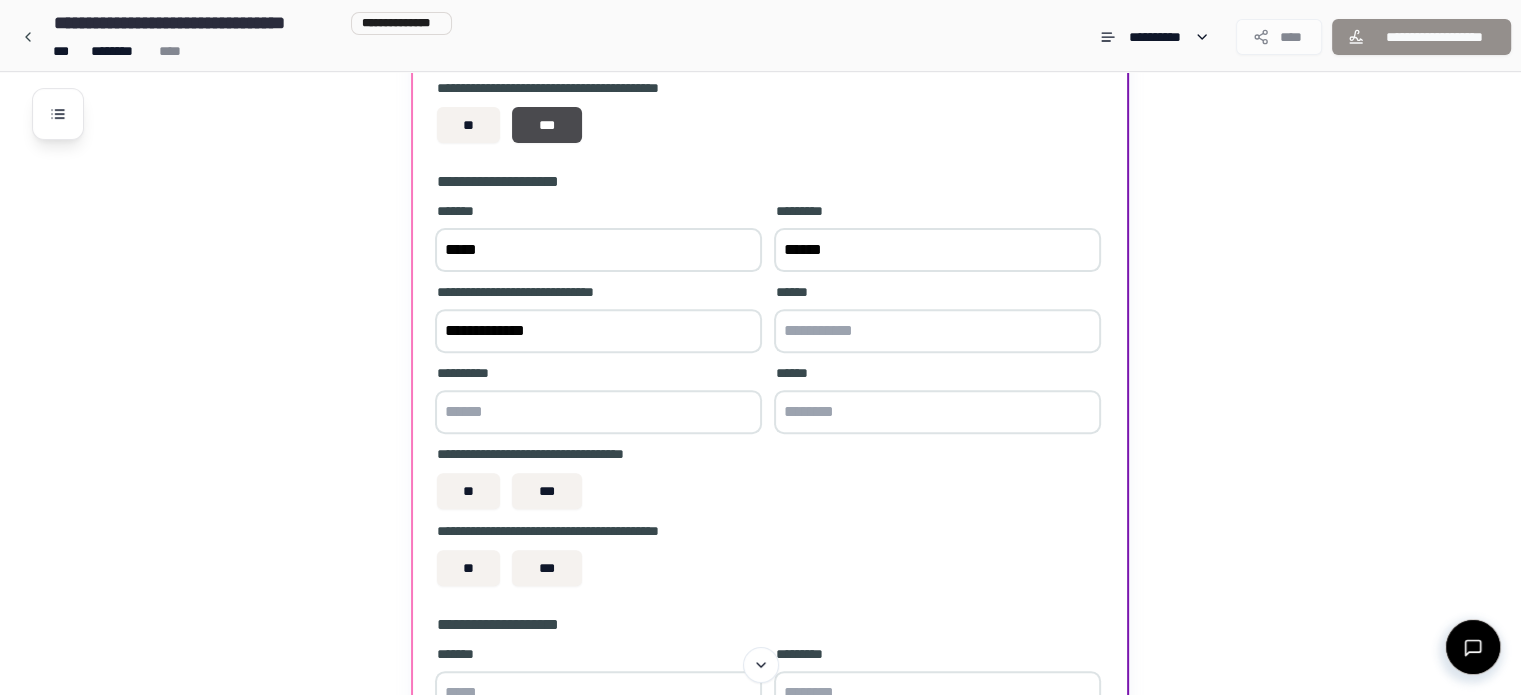 click at bounding box center [937, 331] 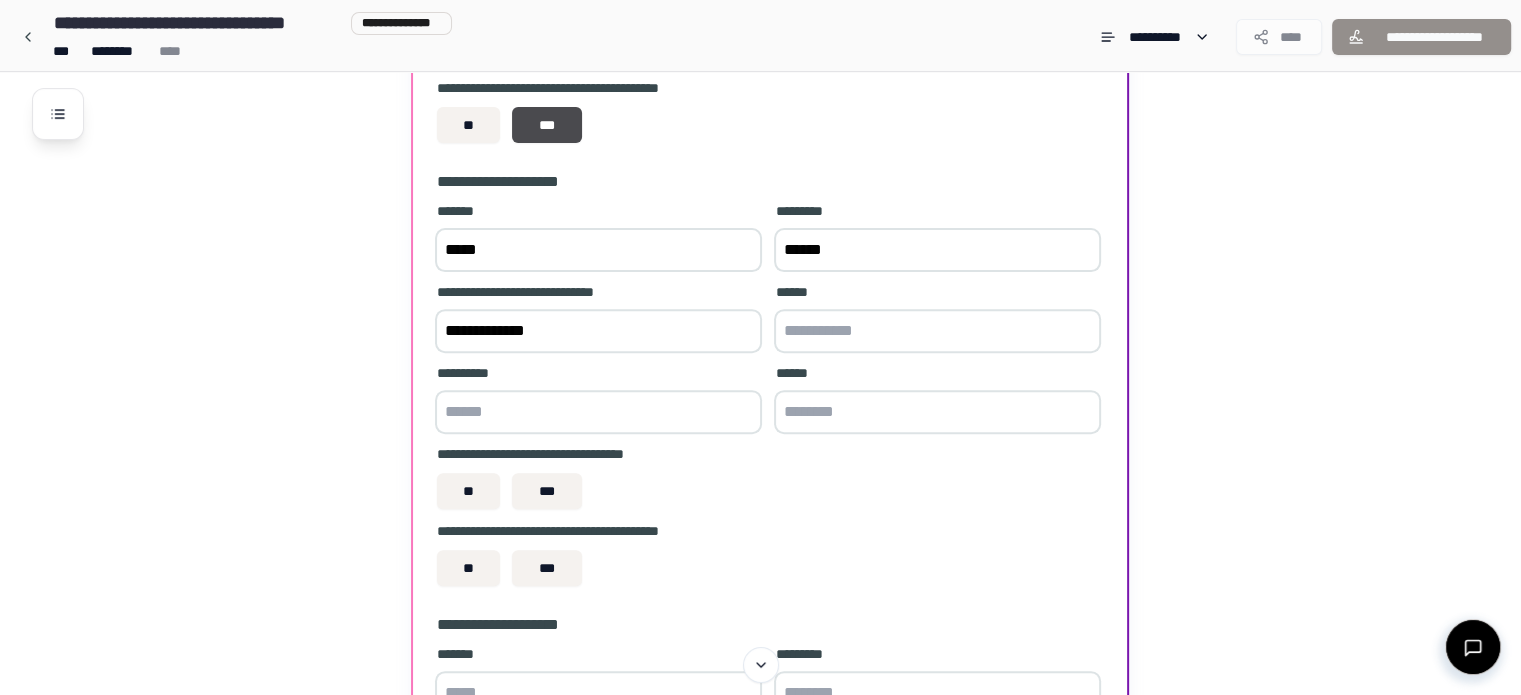 paste on "**********" 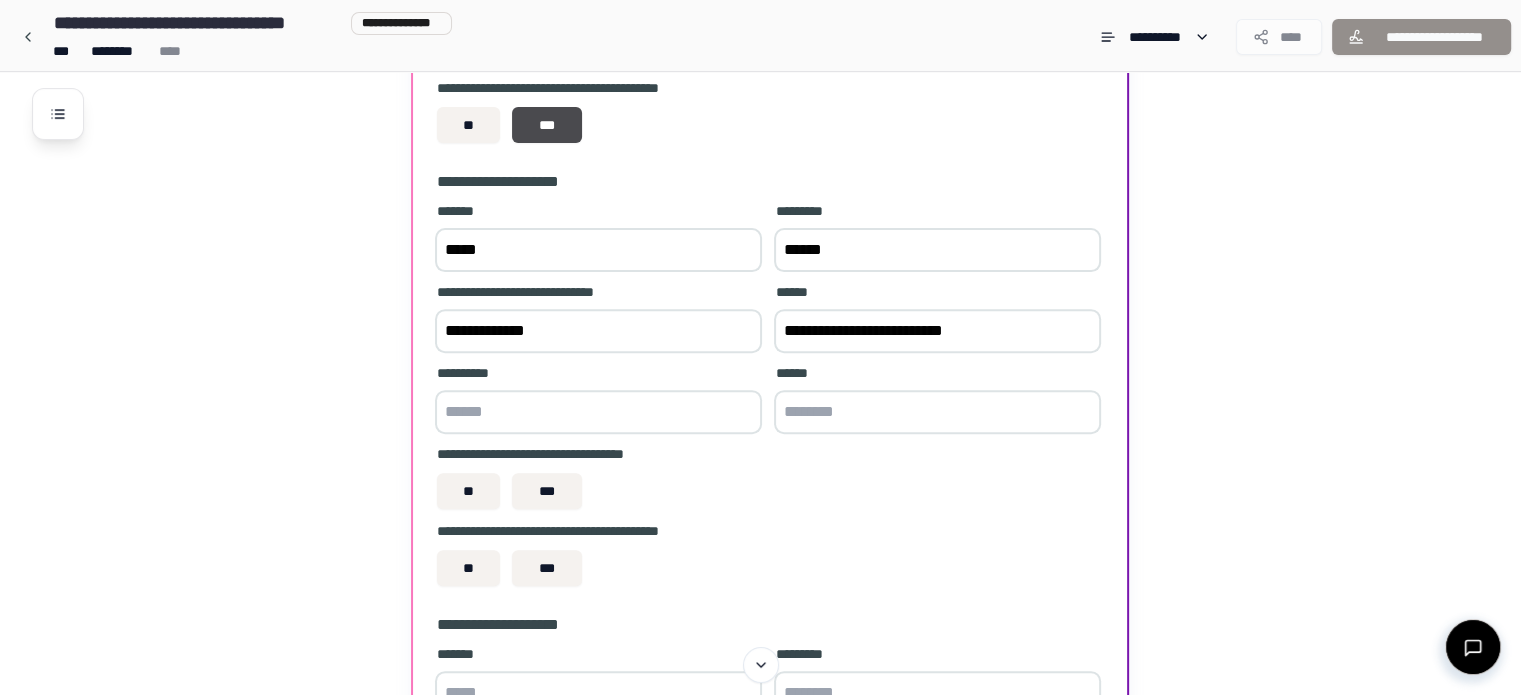 type on "**********" 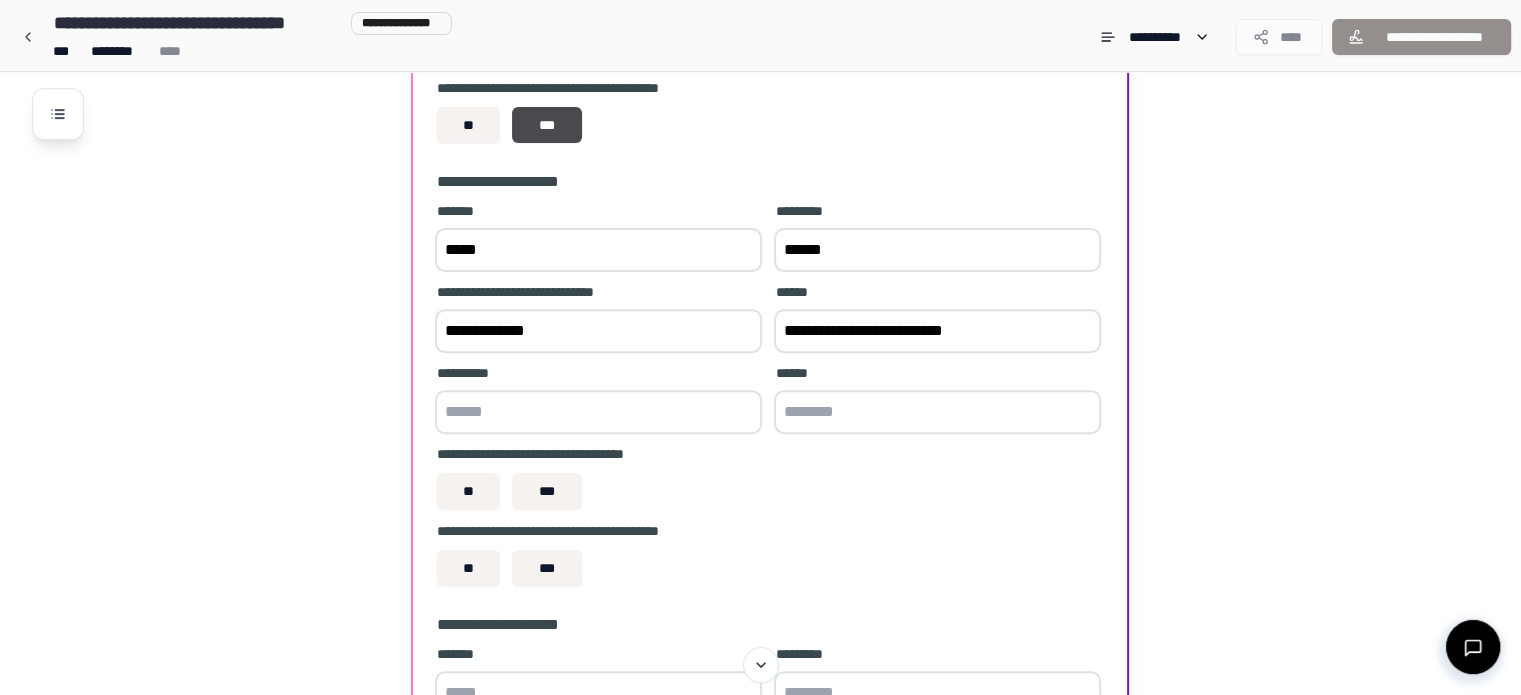 click at bounding box center [598, 412] 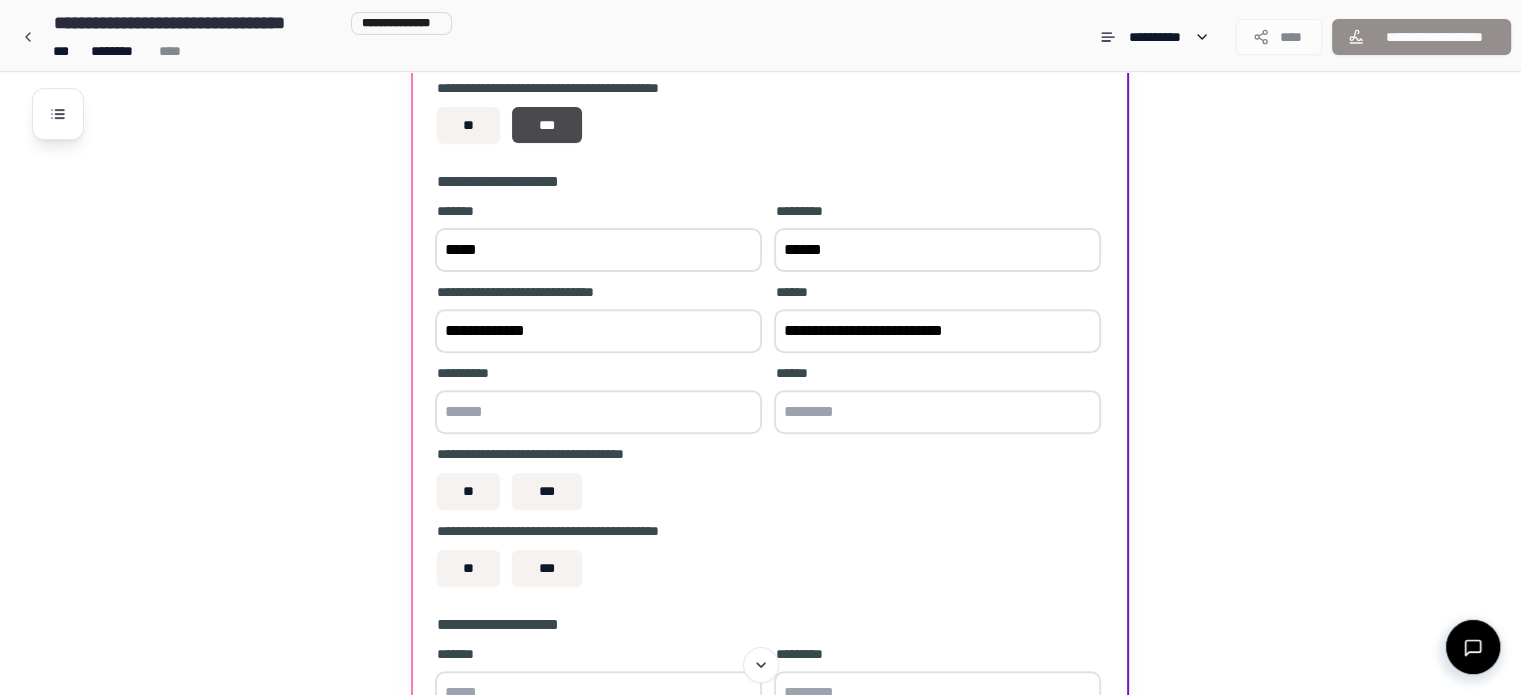 paste on "******" 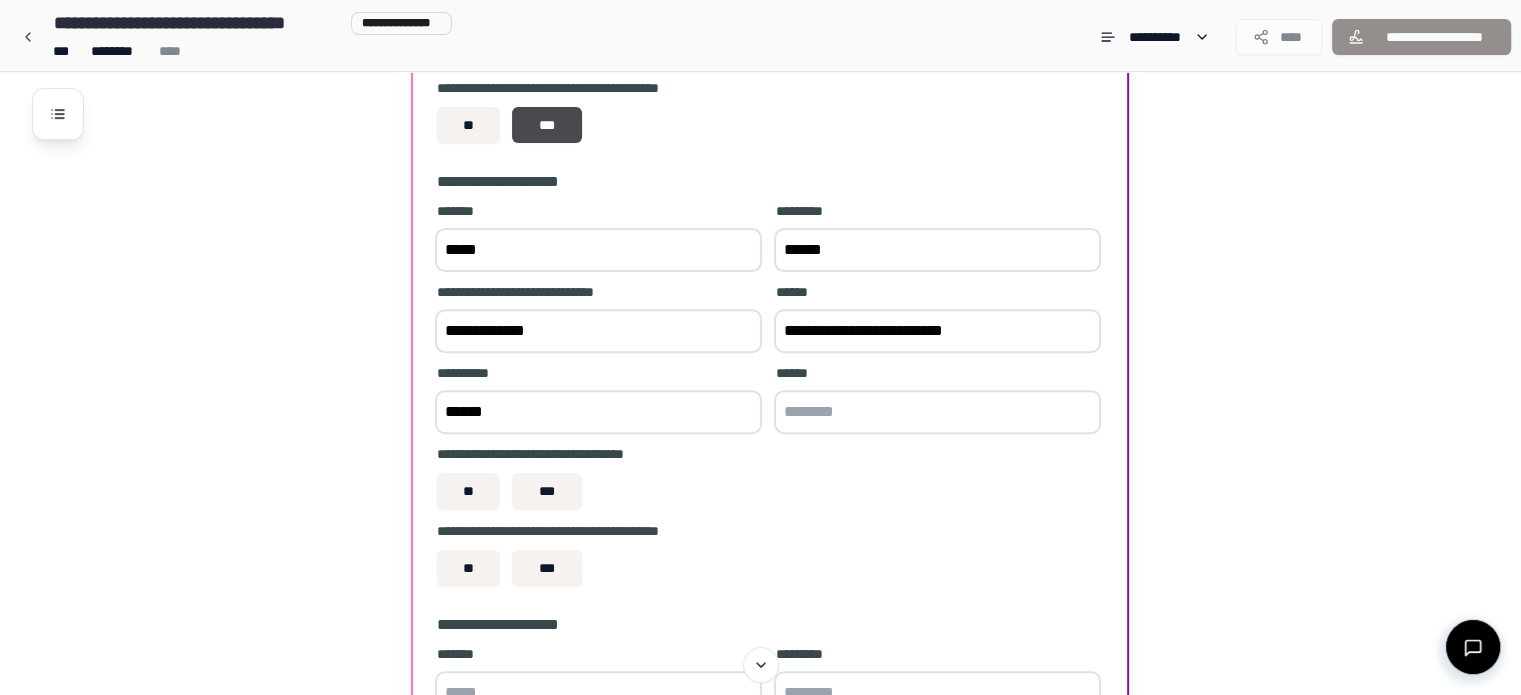 type on "******" 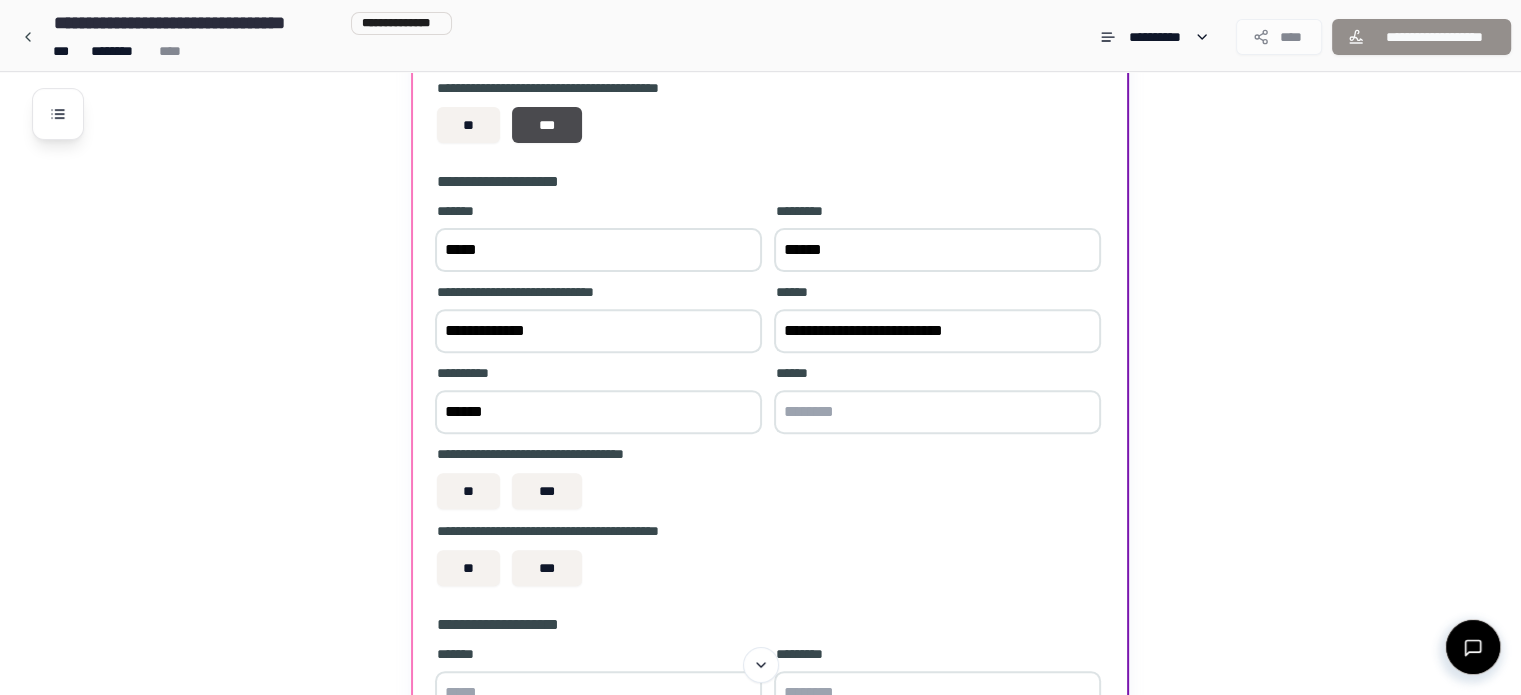 click at bounding box center [937, 412] 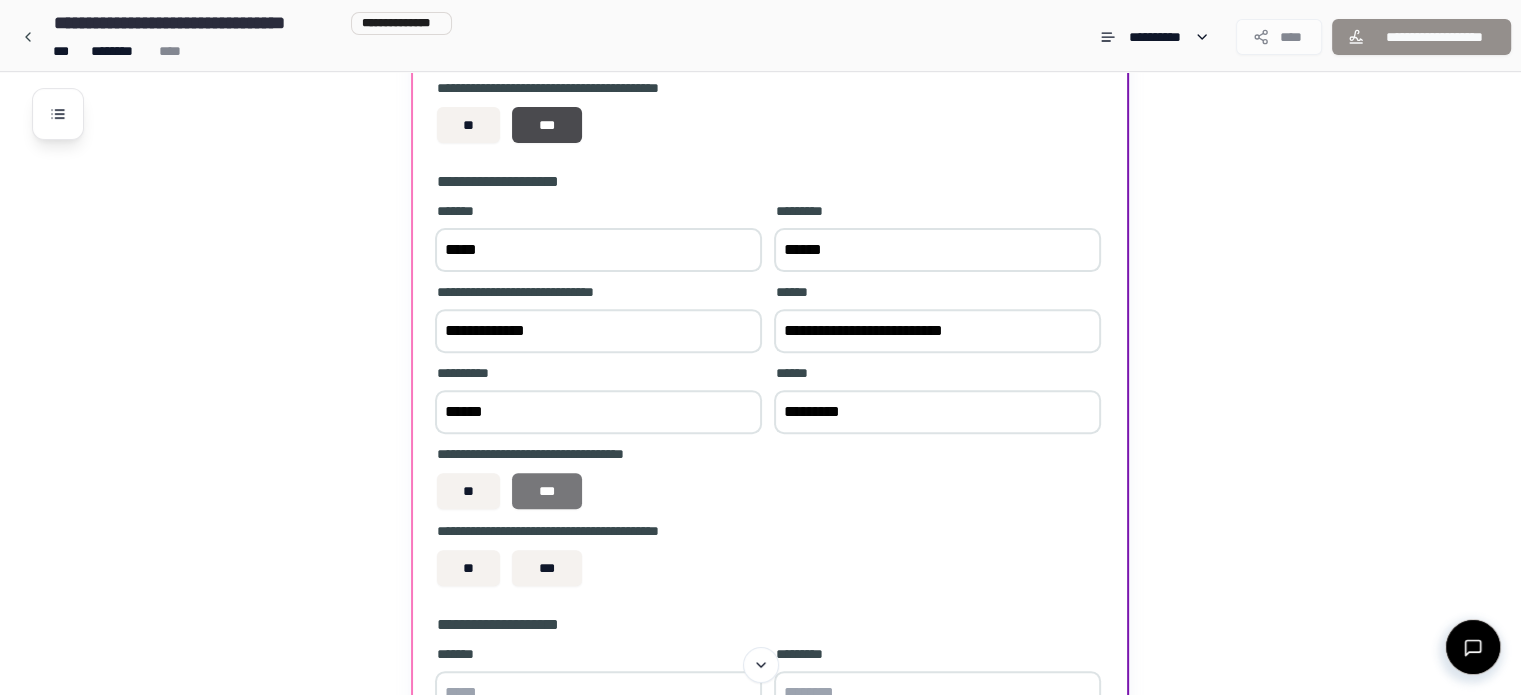 type on "*********" 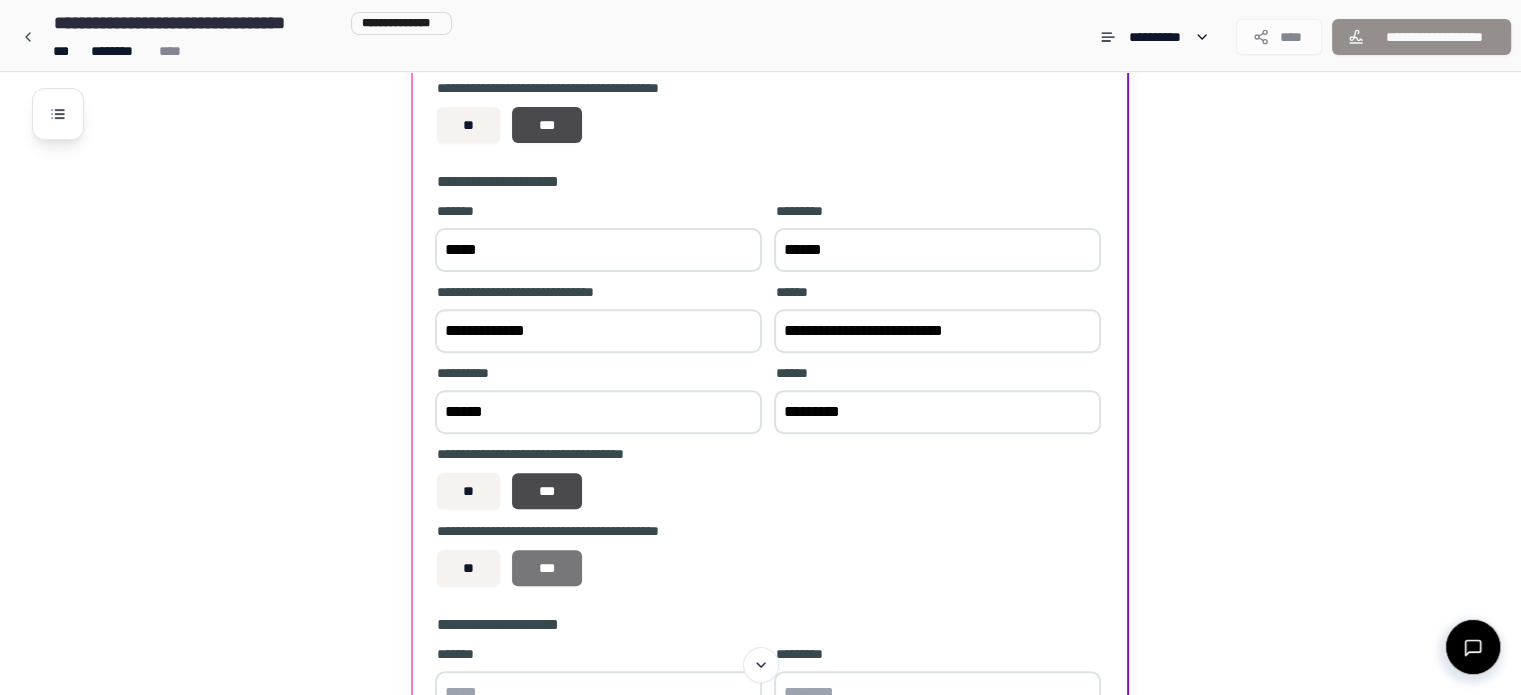 click on "***" at bounding box center (547, 568) 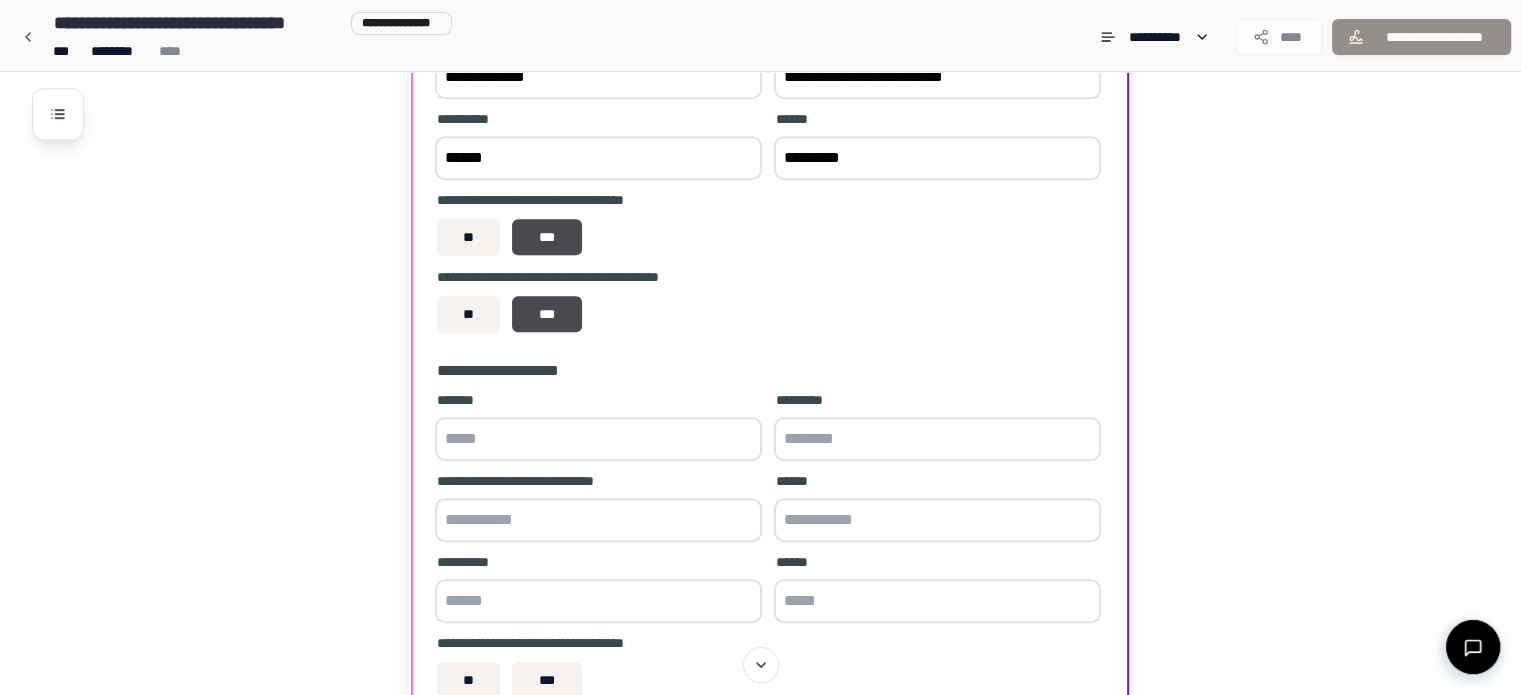 scroll, scrollTop: 954, scrollLeft: 0, axis: vertical 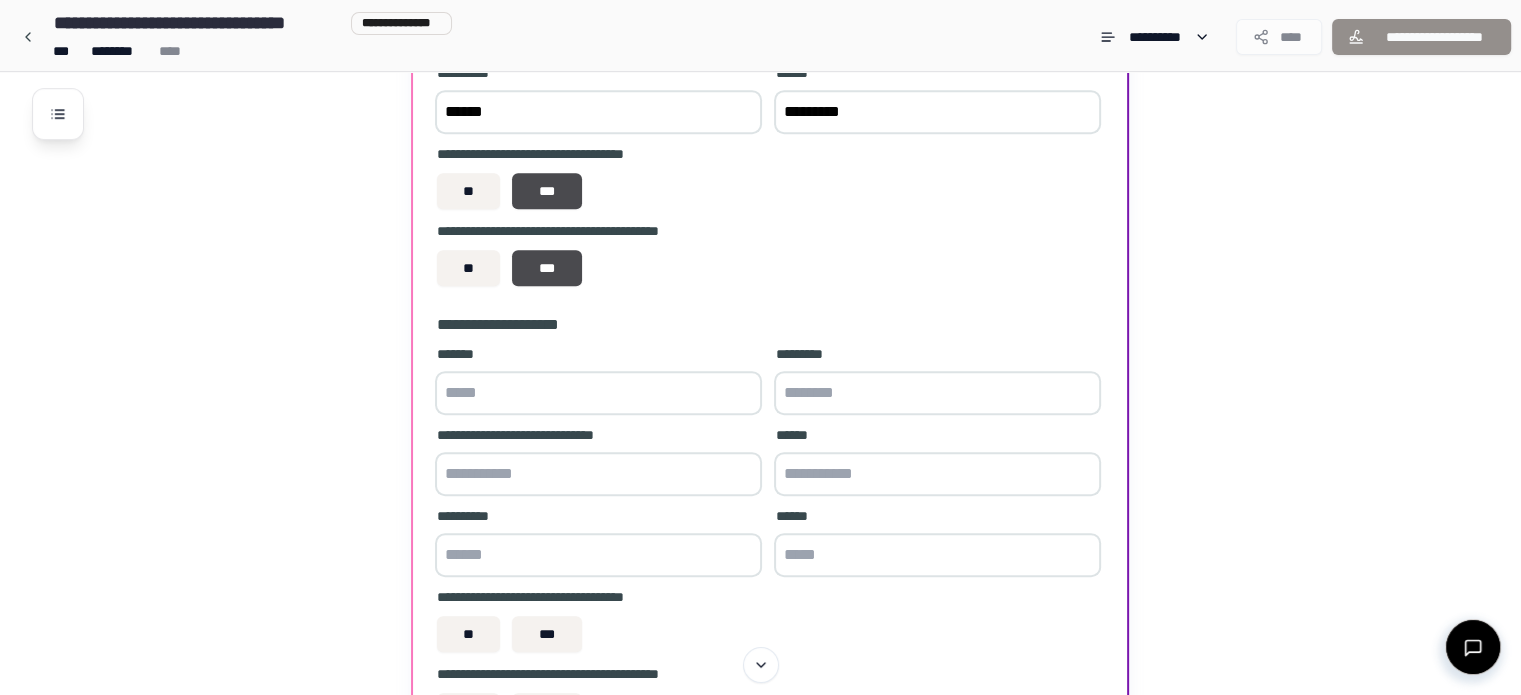click at bounding box center [598, 393] 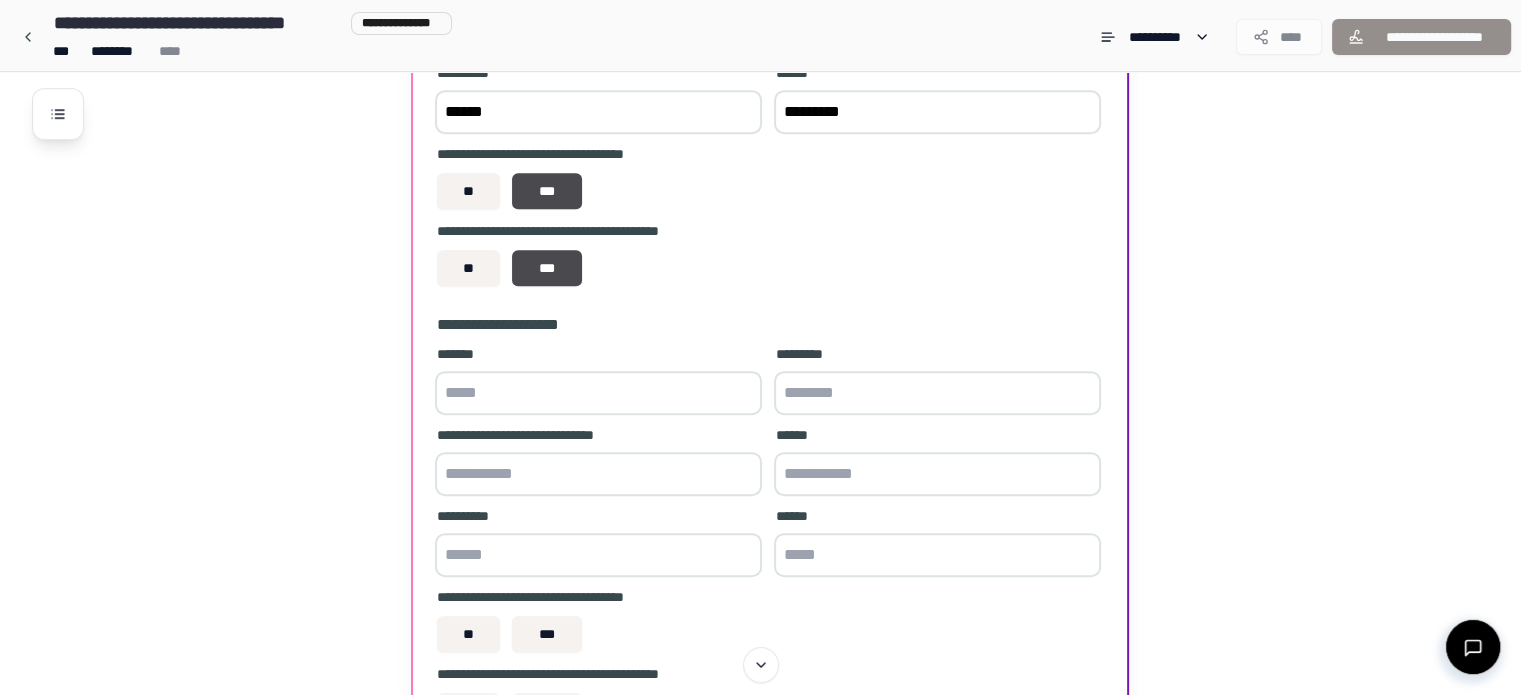 paste on "**********" 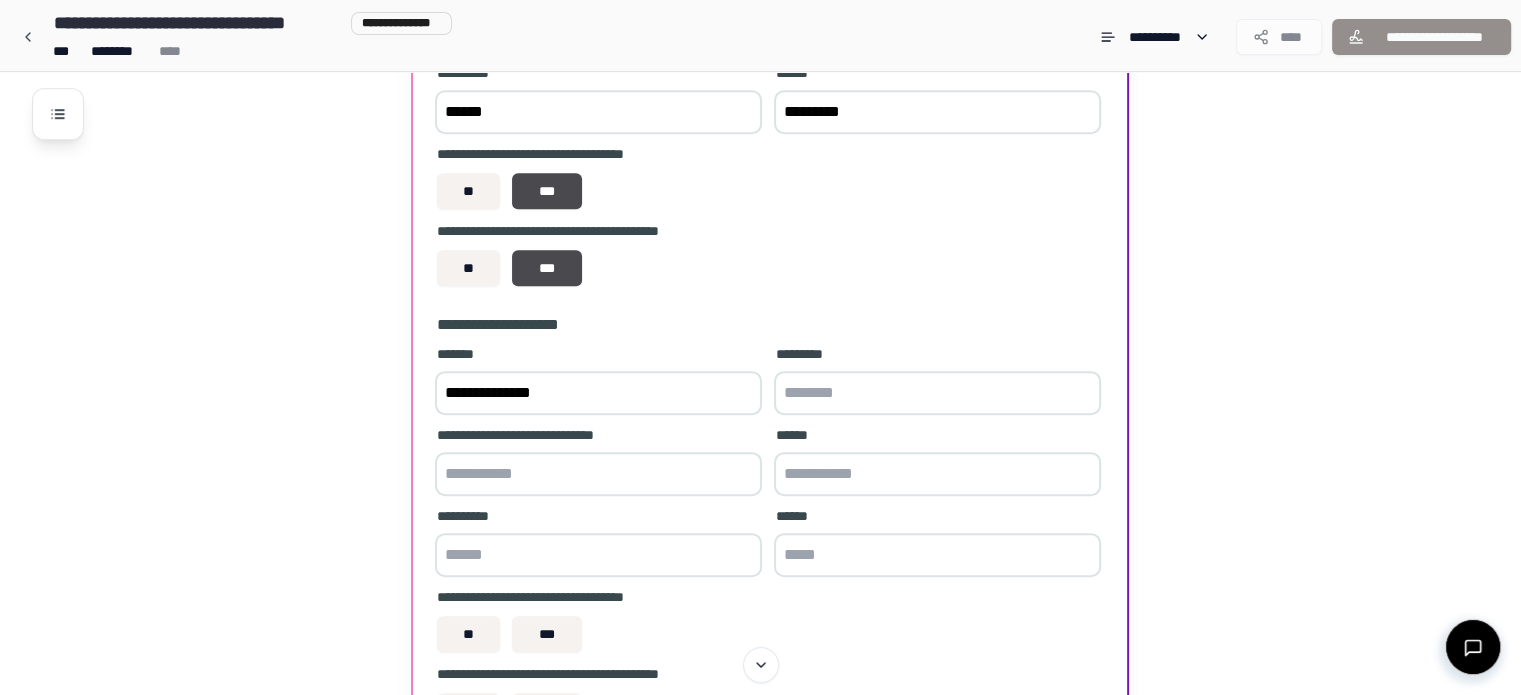 drag, startPoint x: 591, startPoint y: 397, endPoint x: 491, endPoint y: 395, distance: 100.02 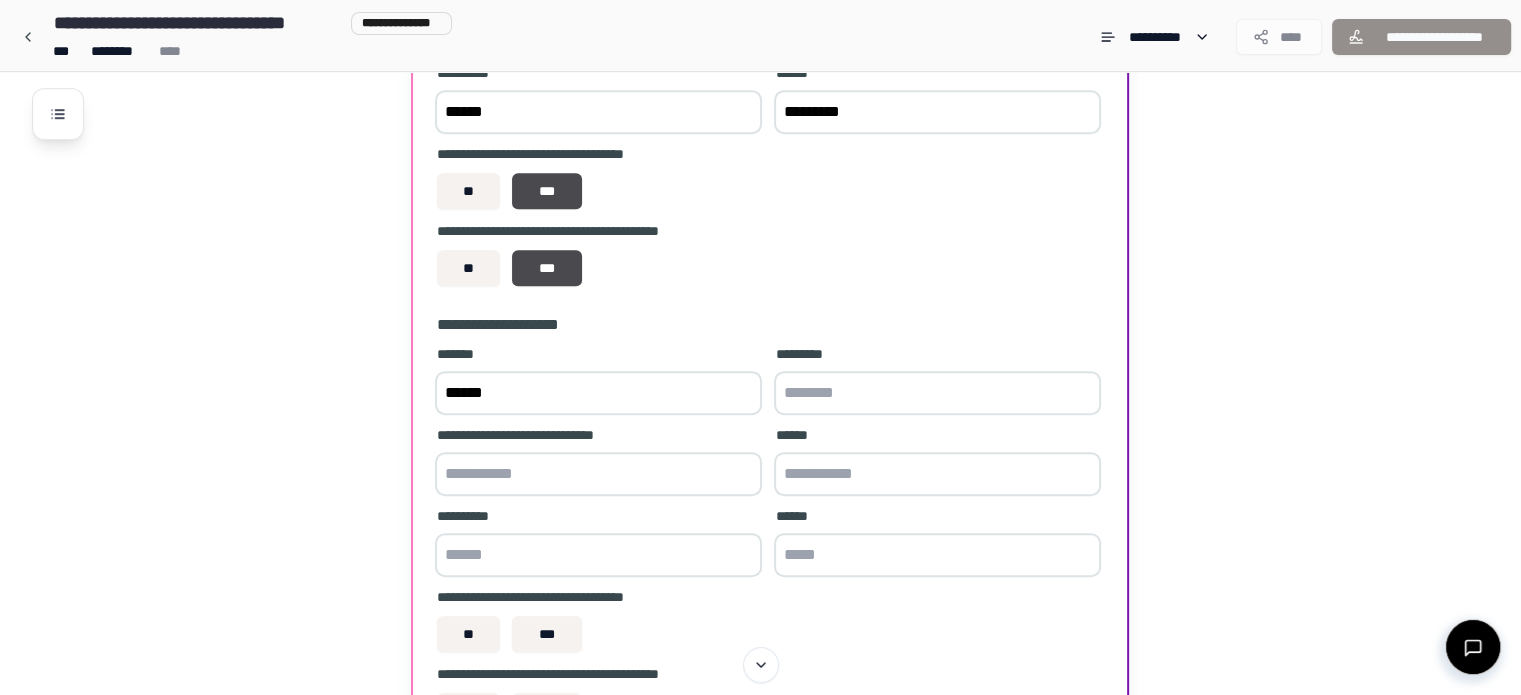 type on "*****" 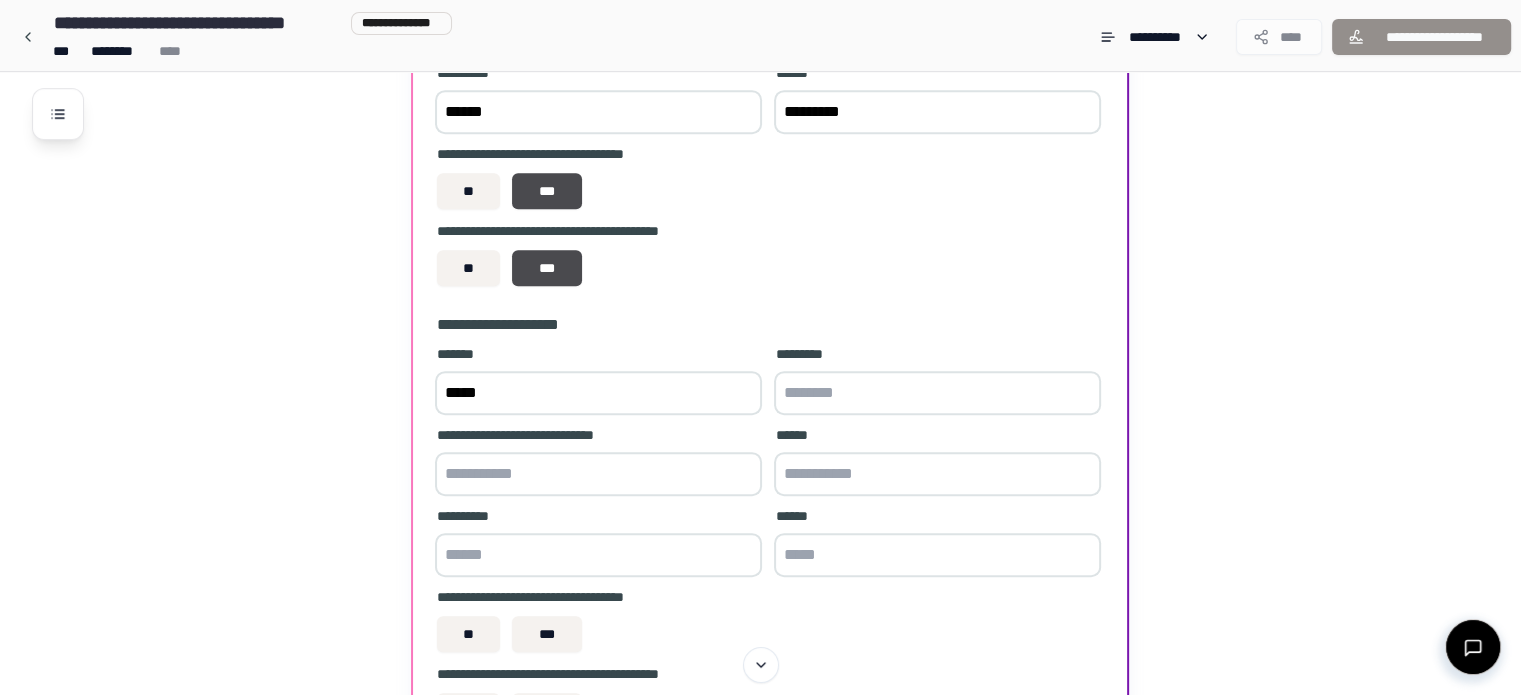 click at bounding box center [937, 393] 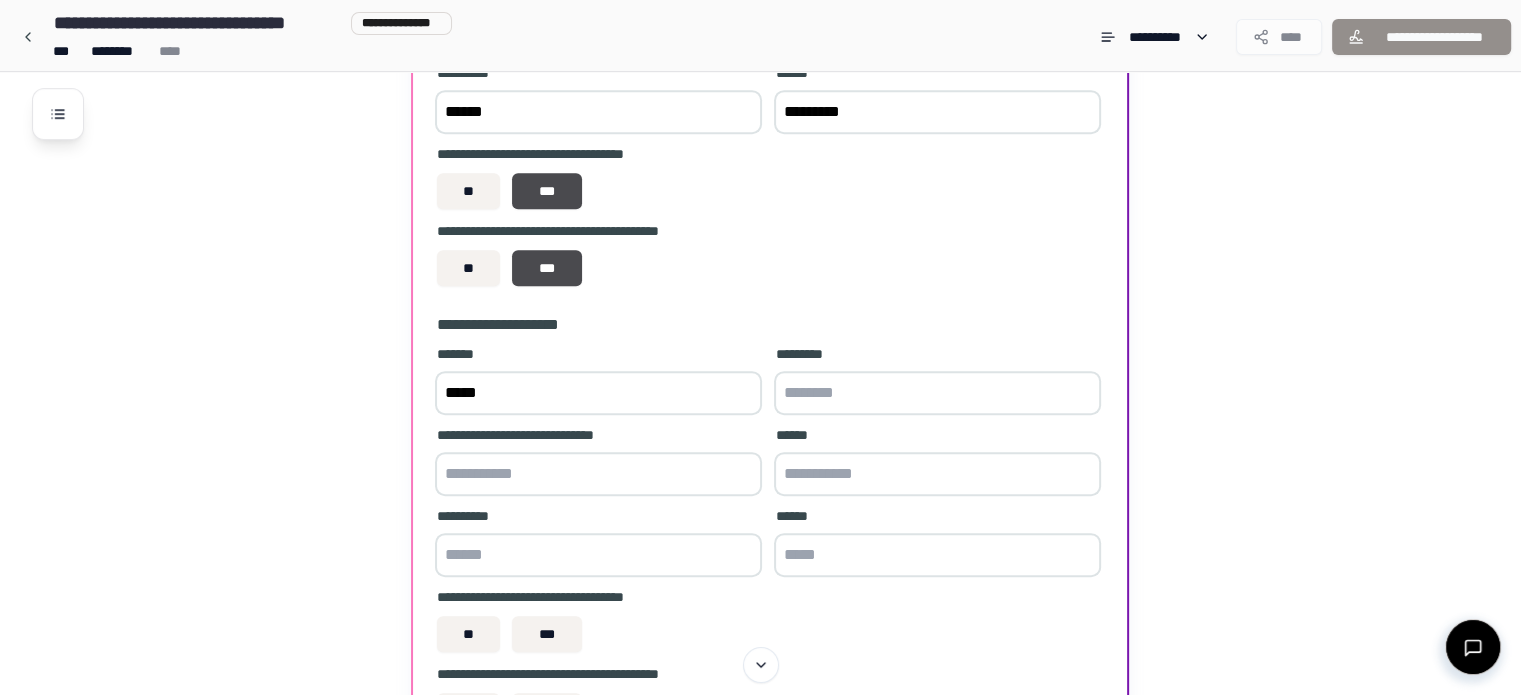 paste on "********" 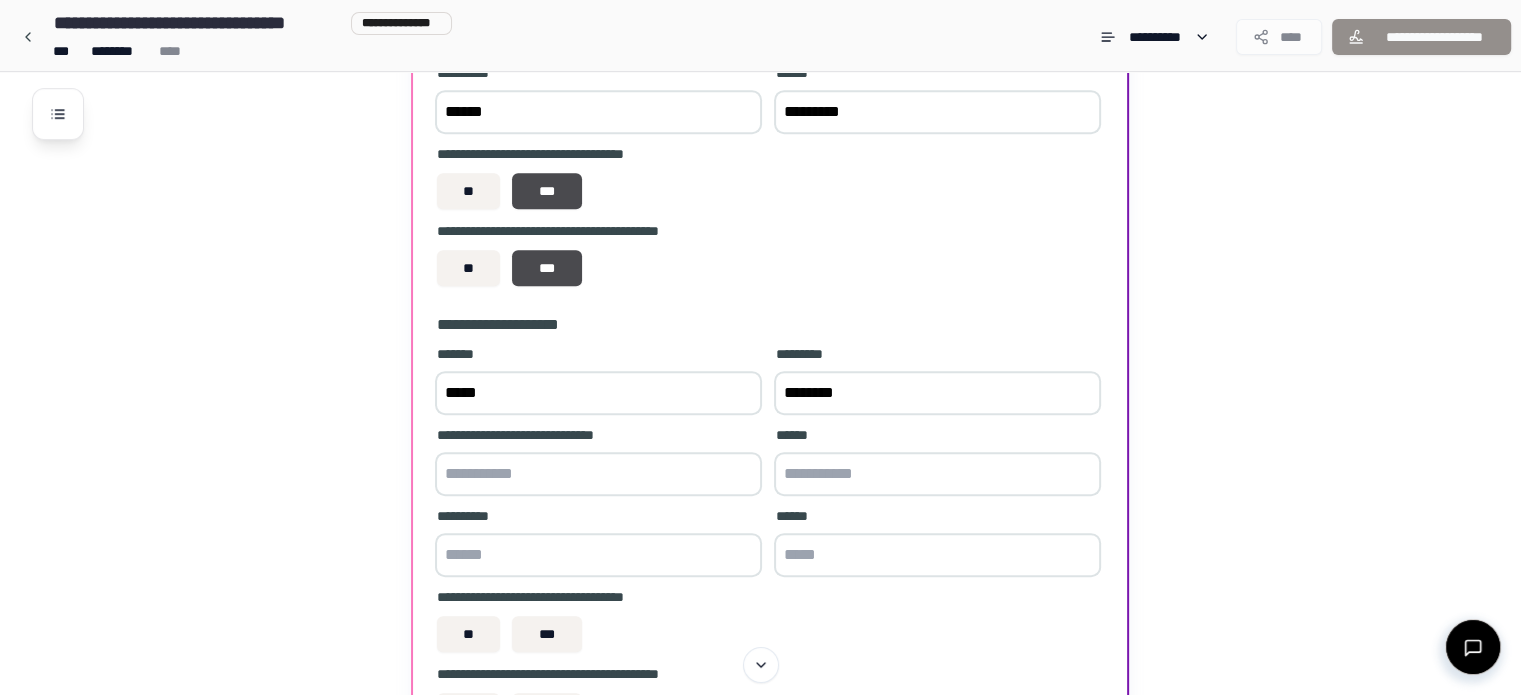 type on "********" 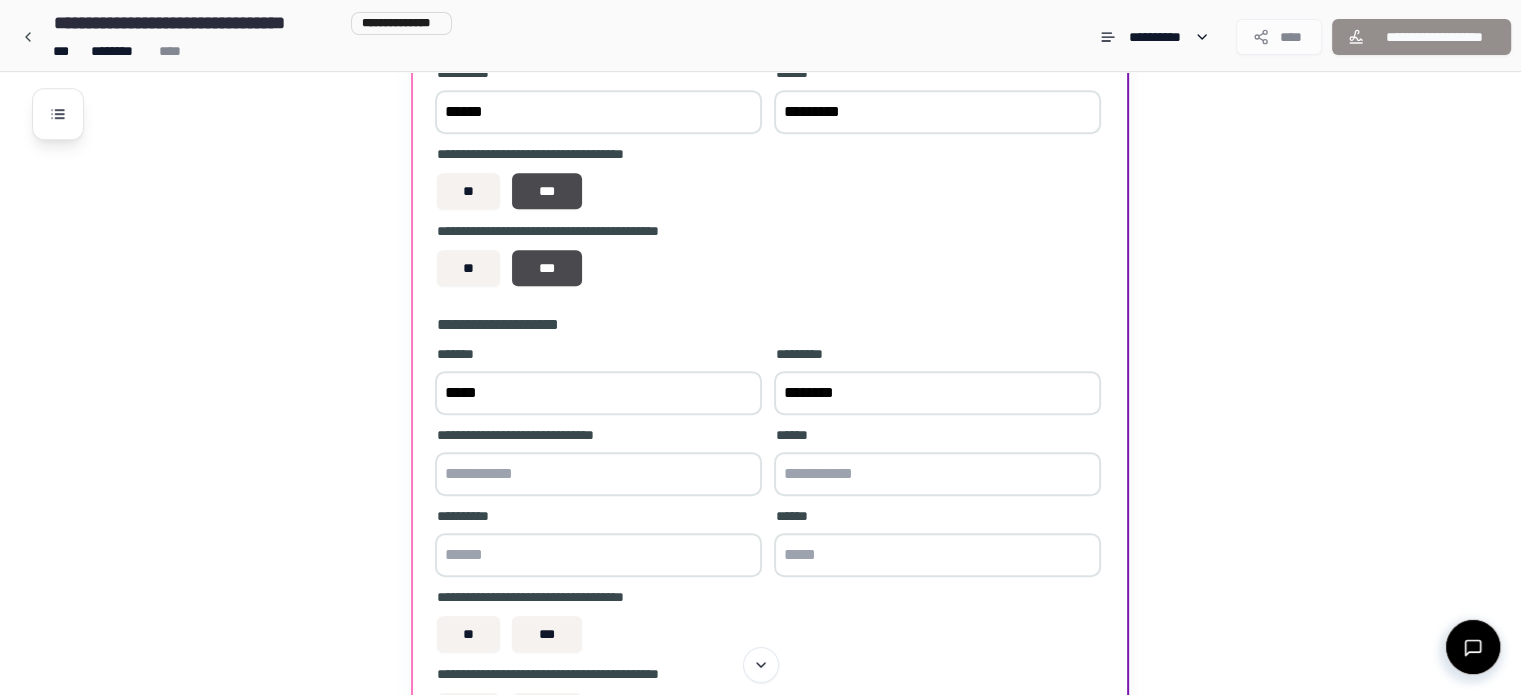 click at bounding box center (598, 474) 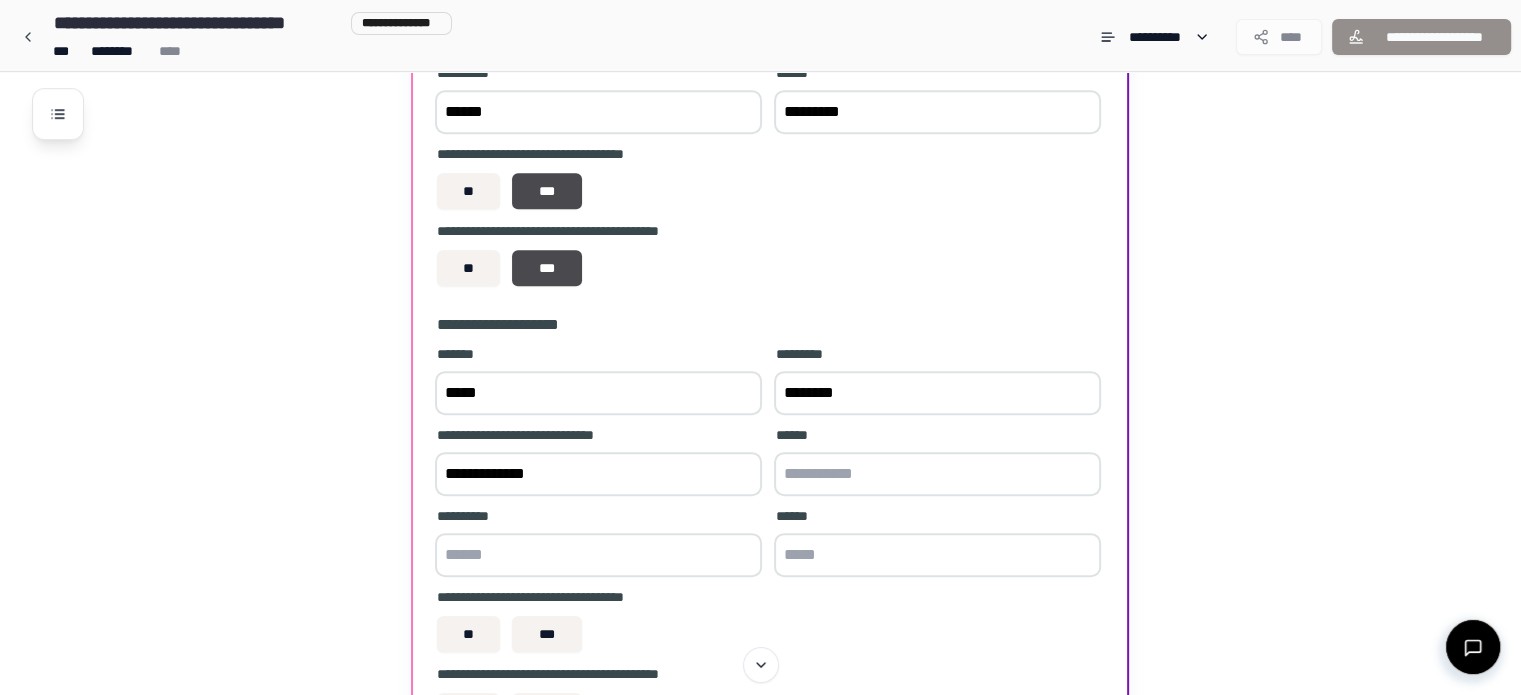 type on "**********" 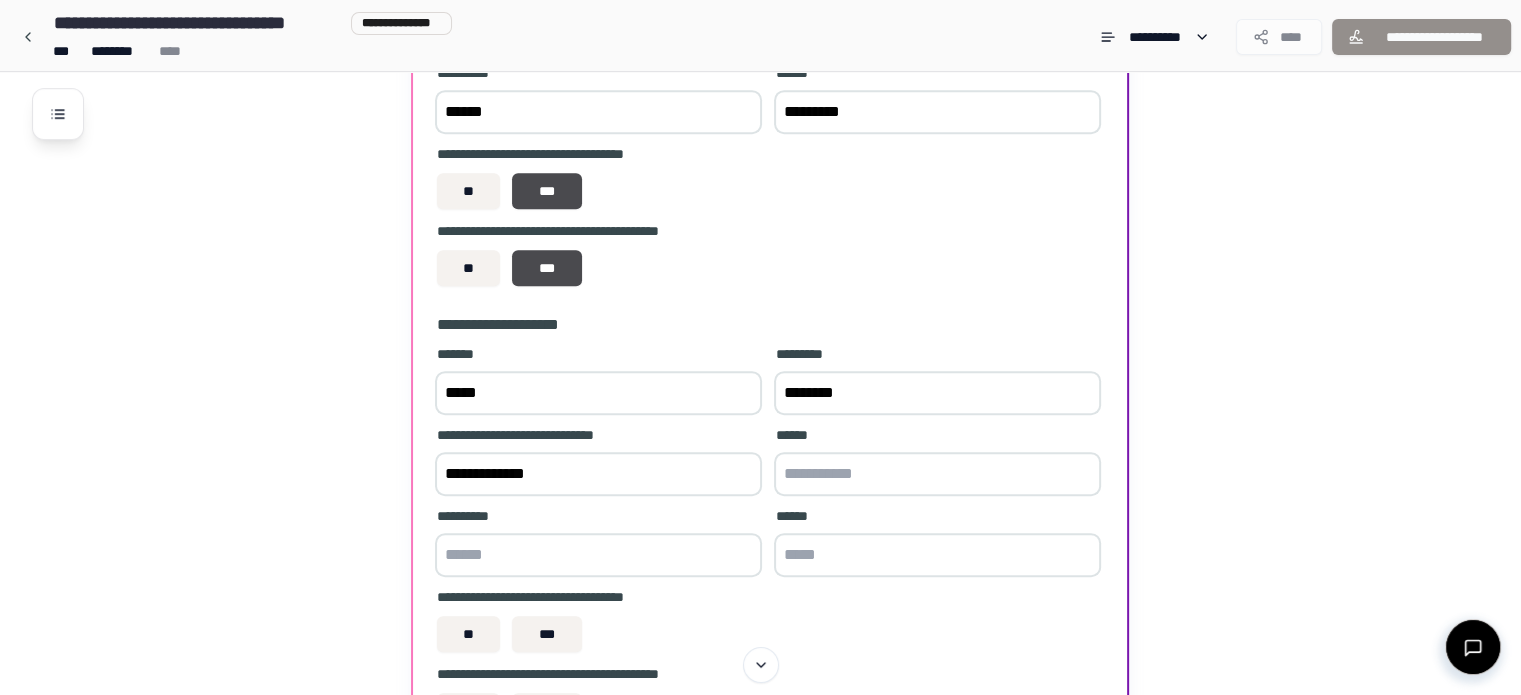 click at bounding box center [937, 474] 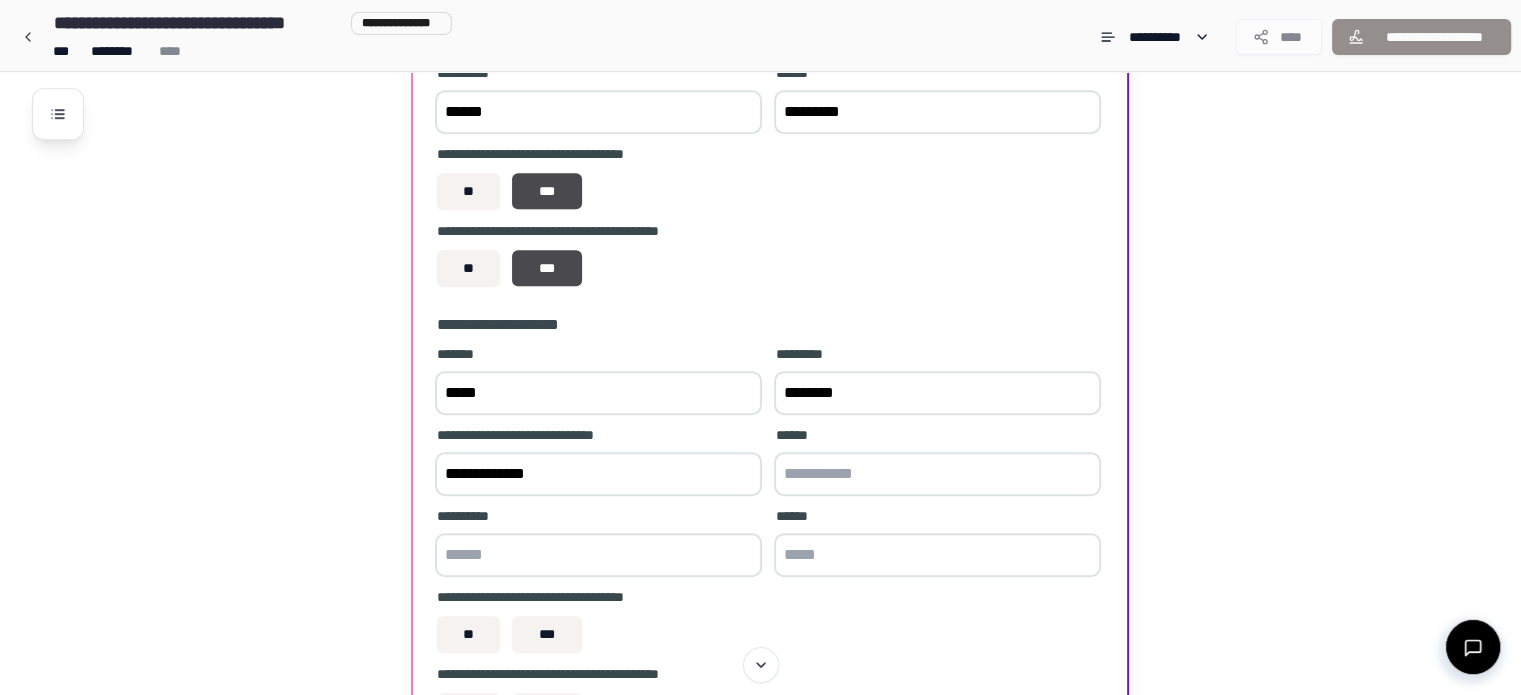 paste on "**********" 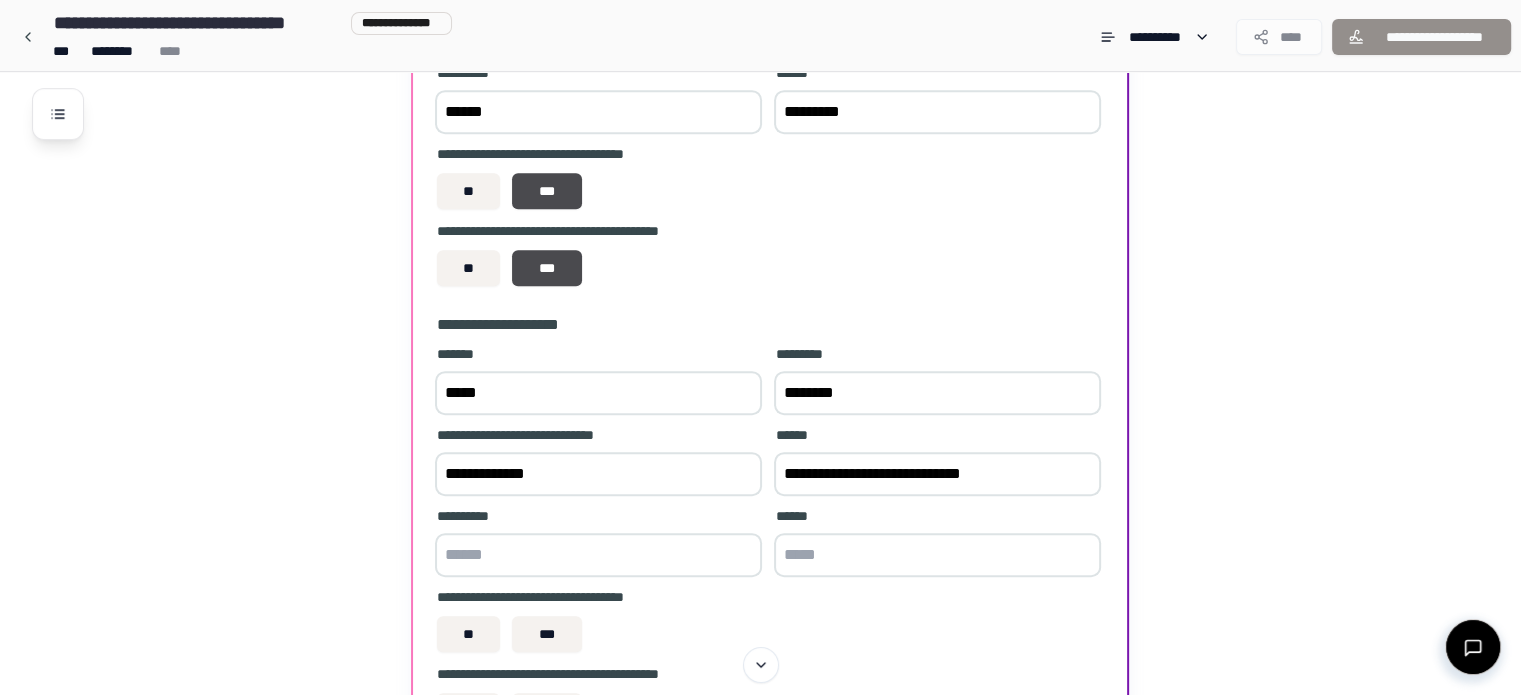 type on "**********" 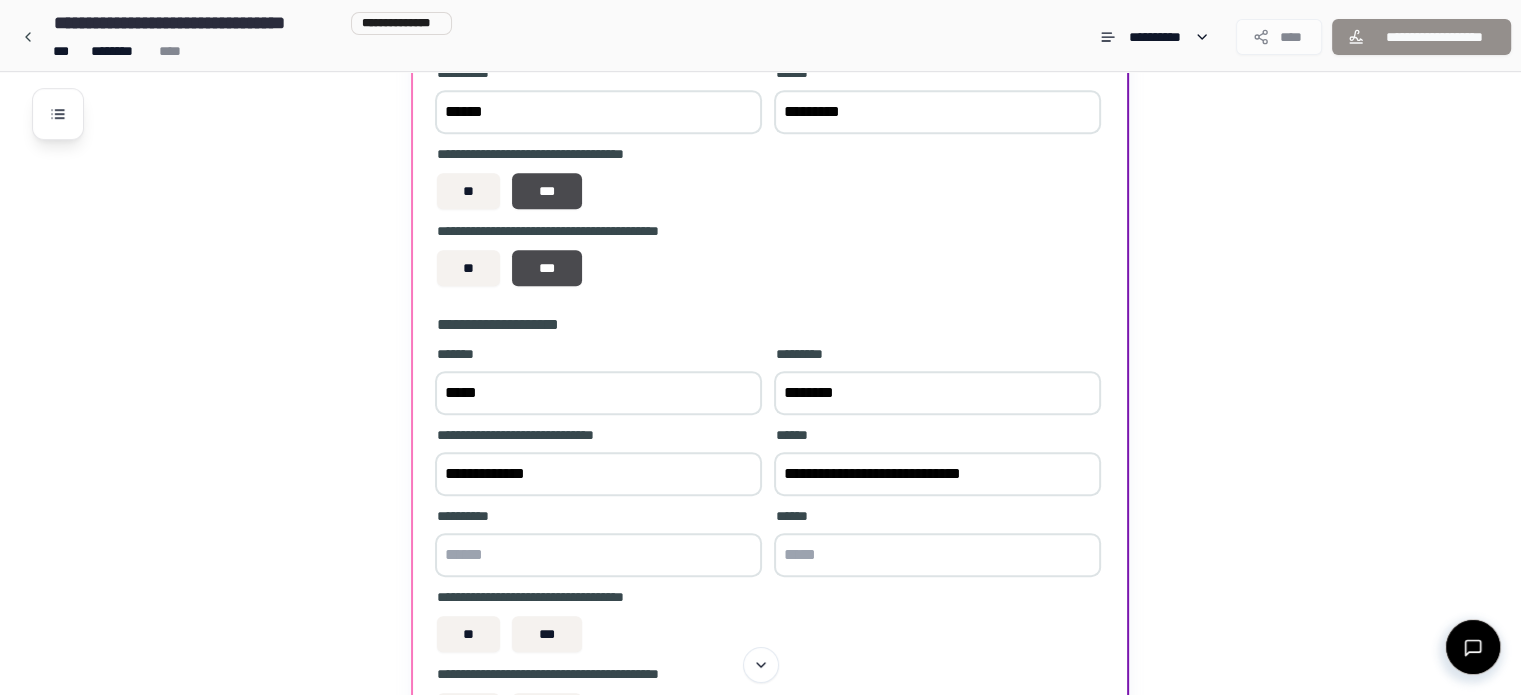 click at bounding box center [598, 555] 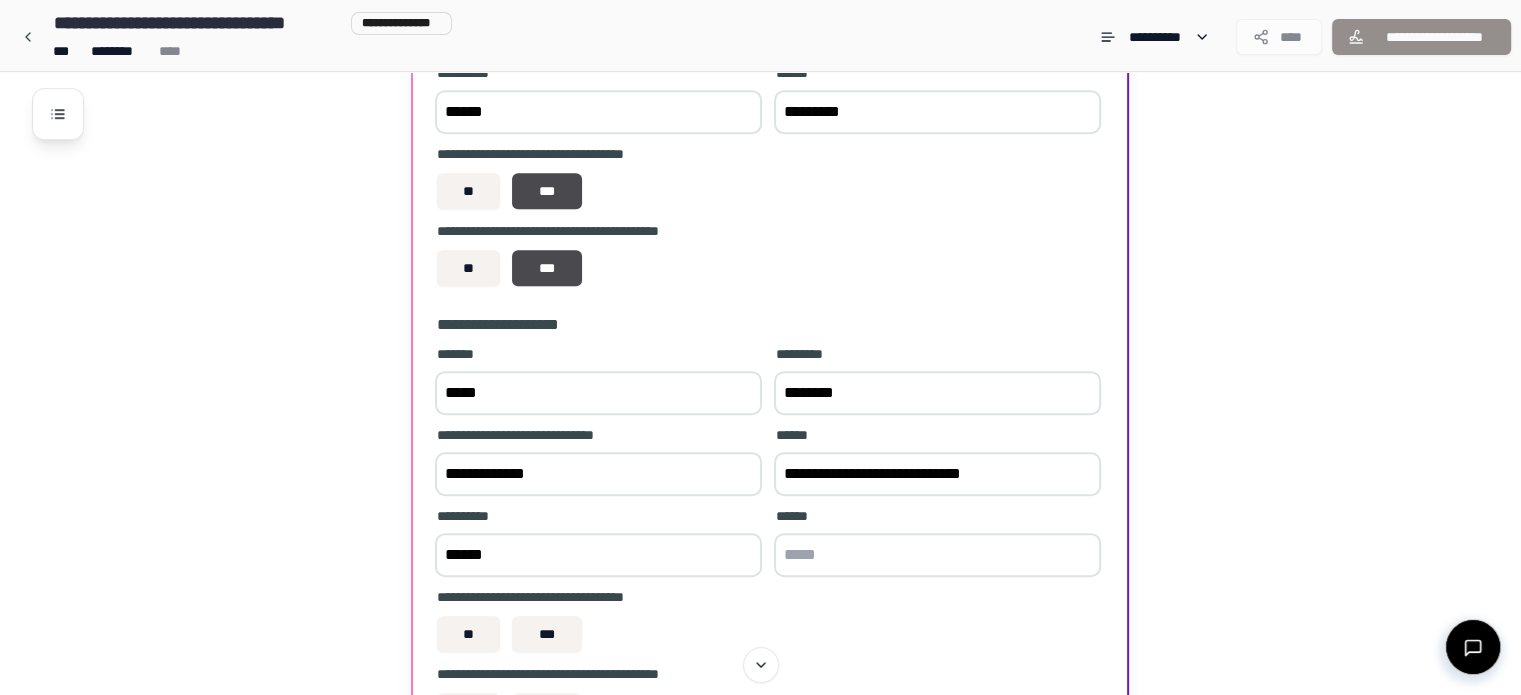 type on "******" 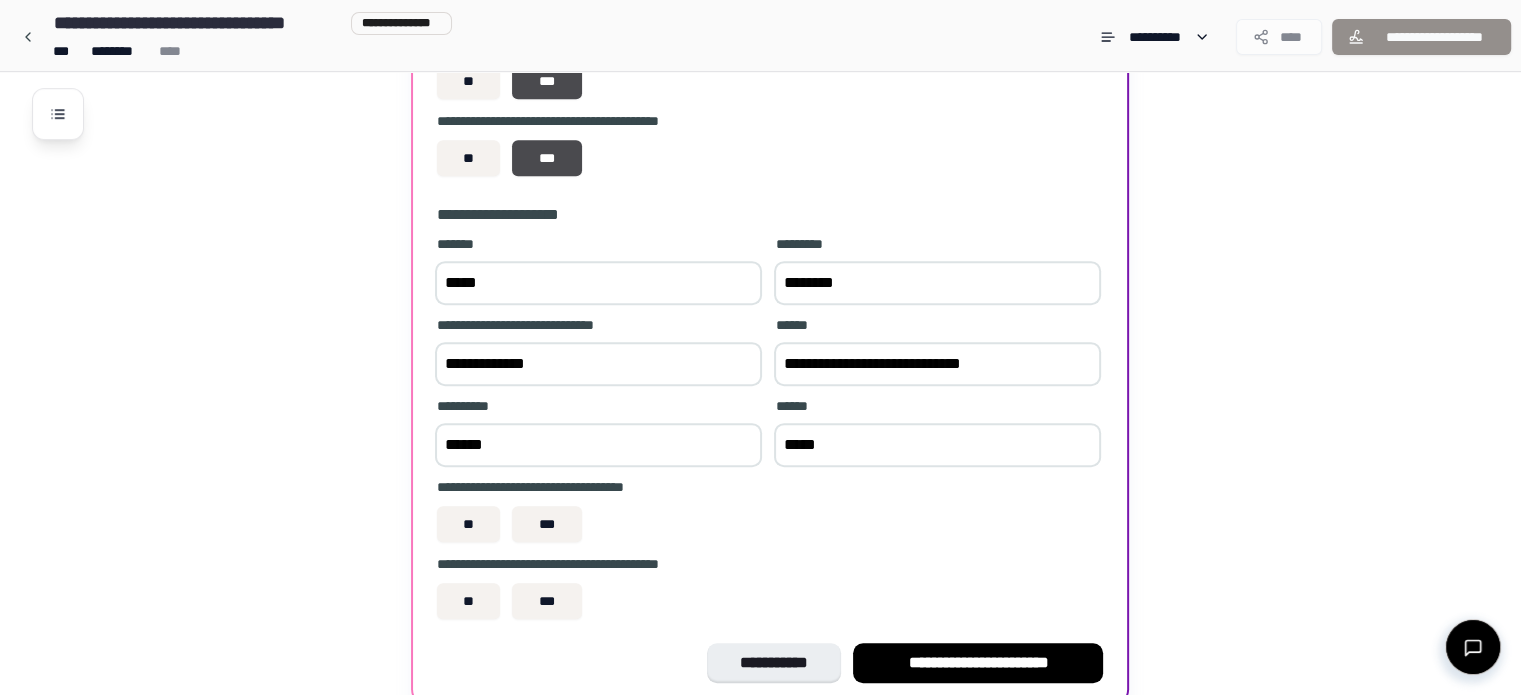 scroll, scrollTop: 1154, scrollLeft: 0, axis: vertical 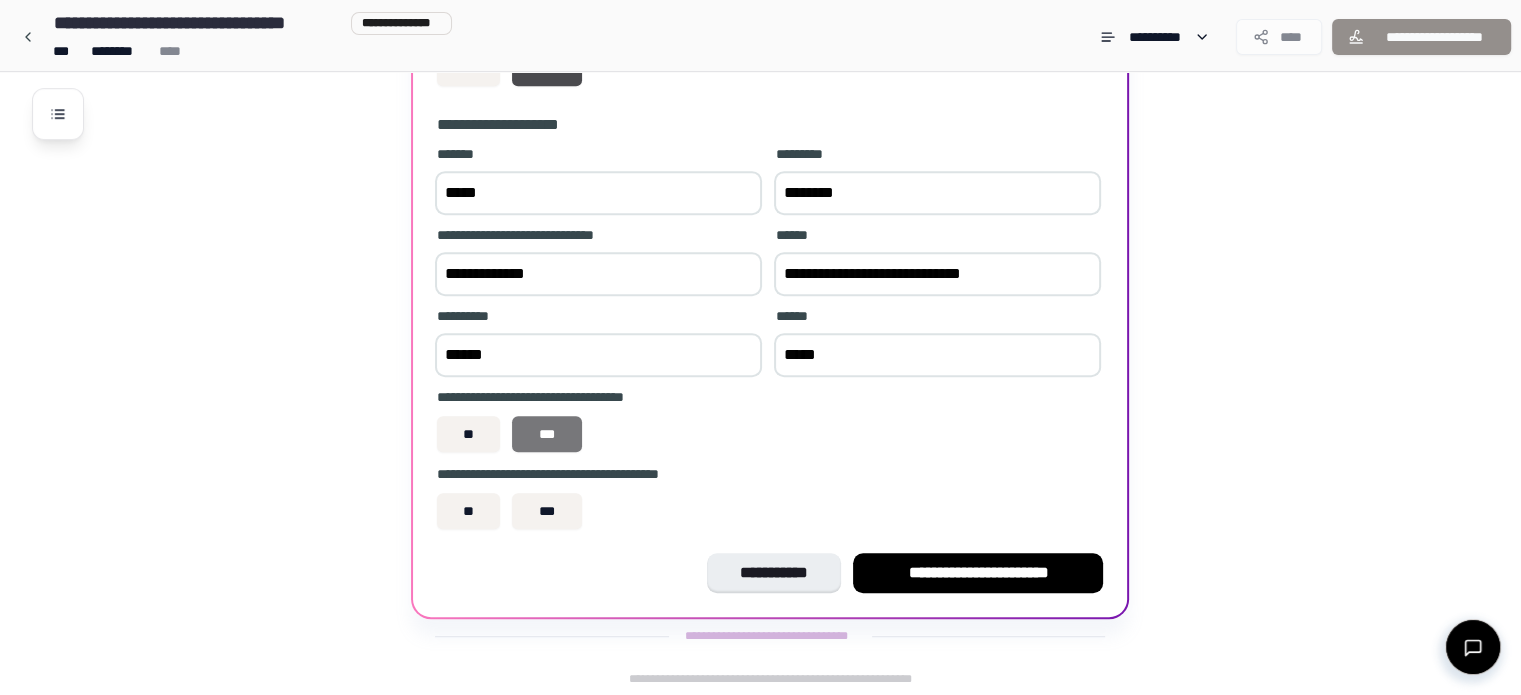 type on "*****" 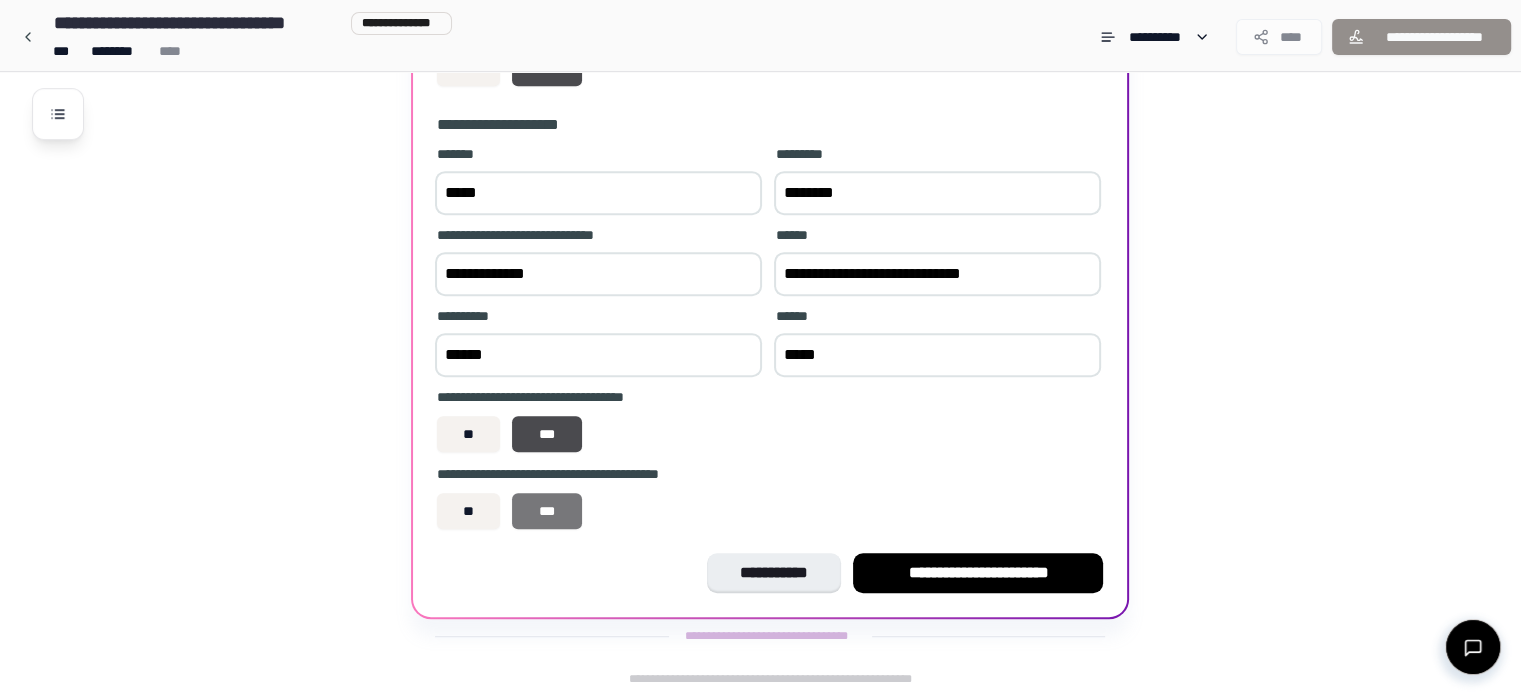click on "***" at bounding box center (547, 511) 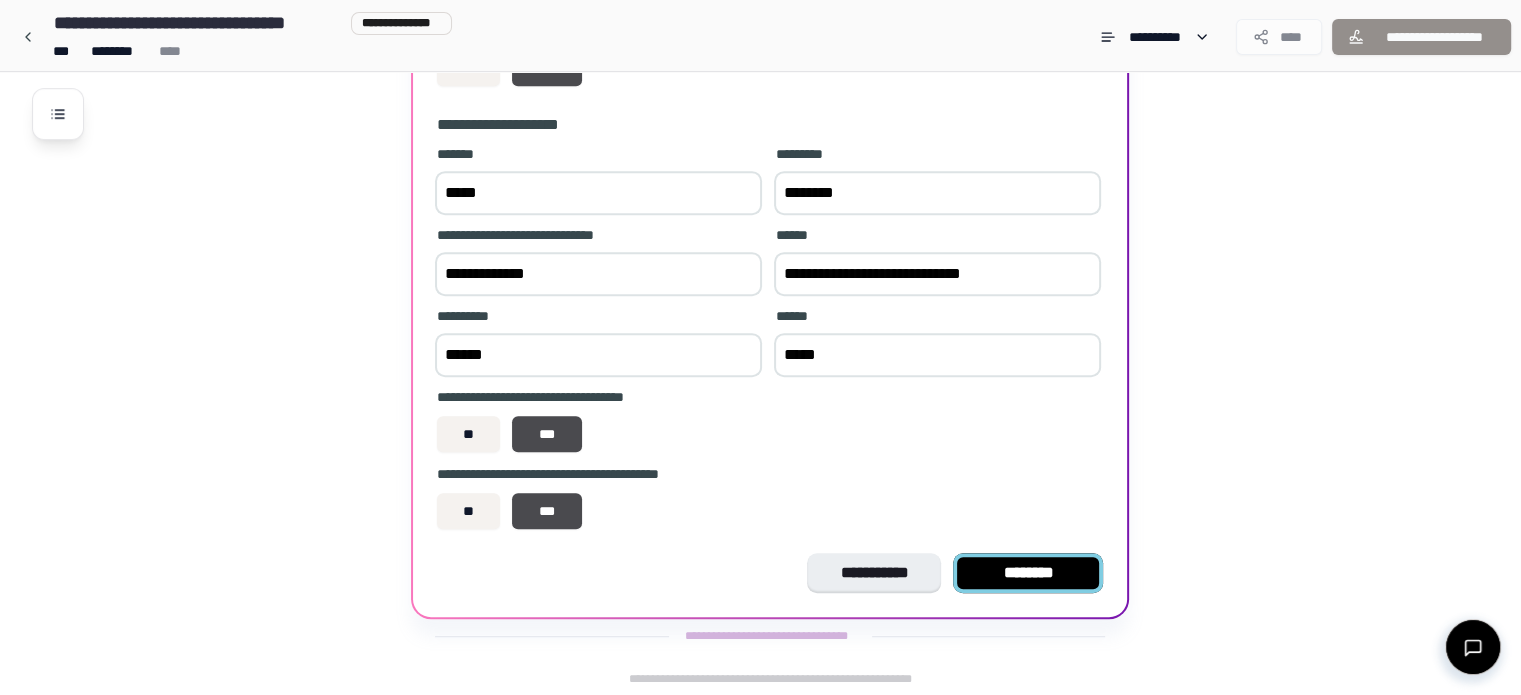 click on "********" at bounding box center [1028, 573] 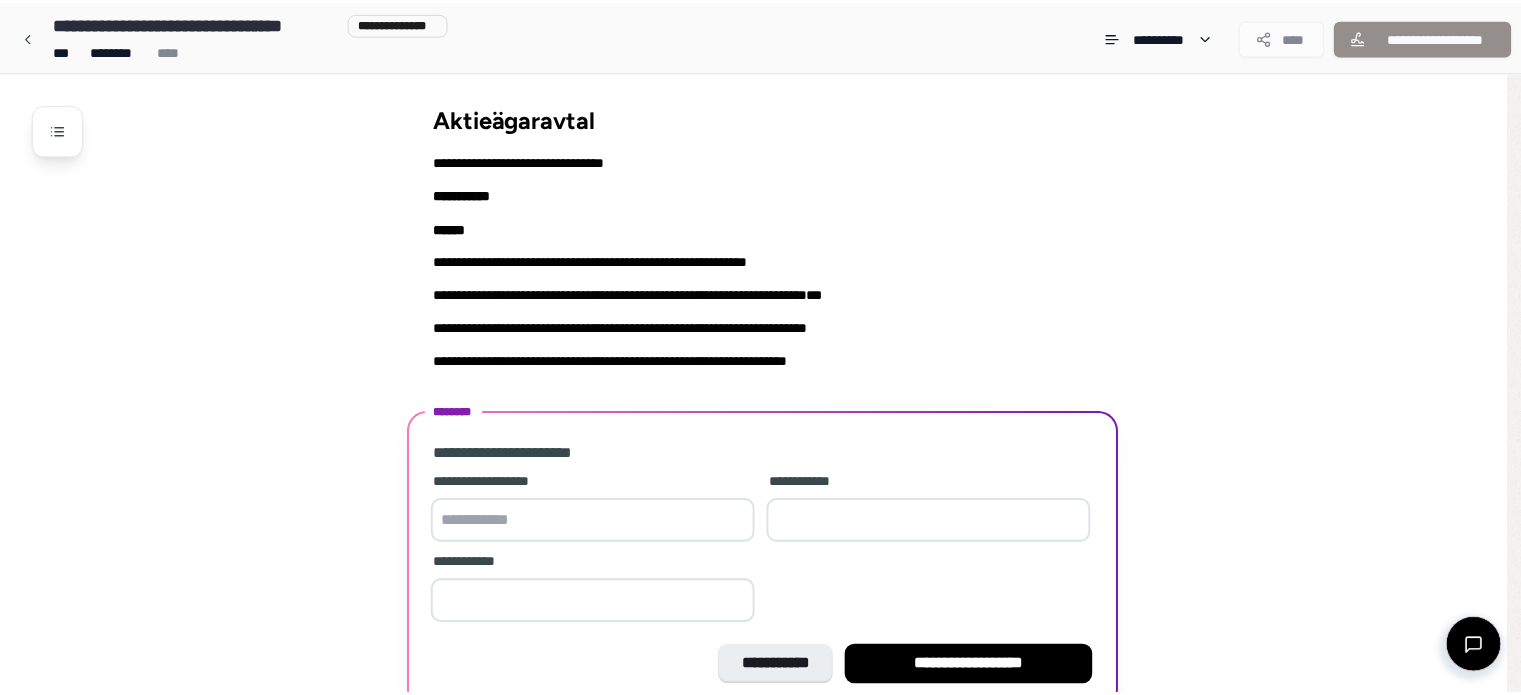 scroll, scrollTop: 93, scrollLeft: 0, axis: vertical 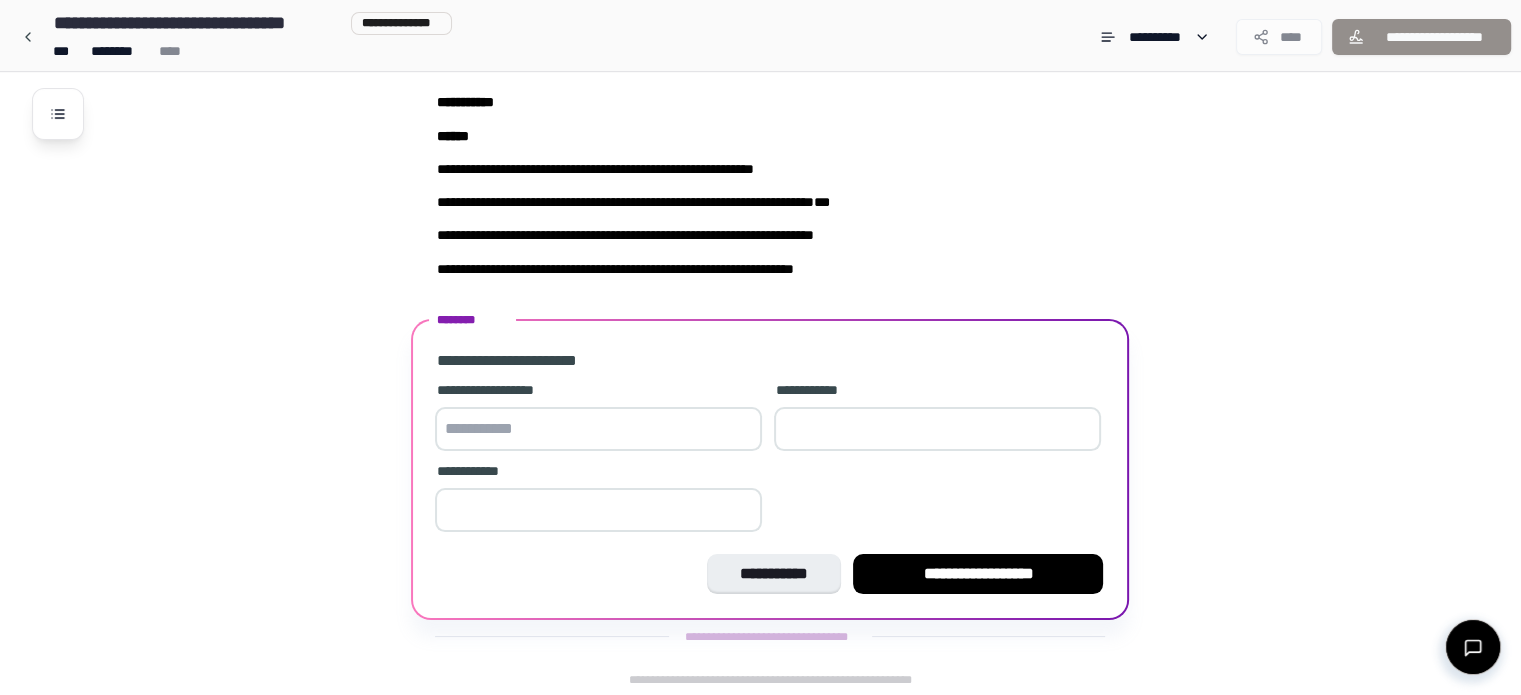 click at bounding box center (937, 429) 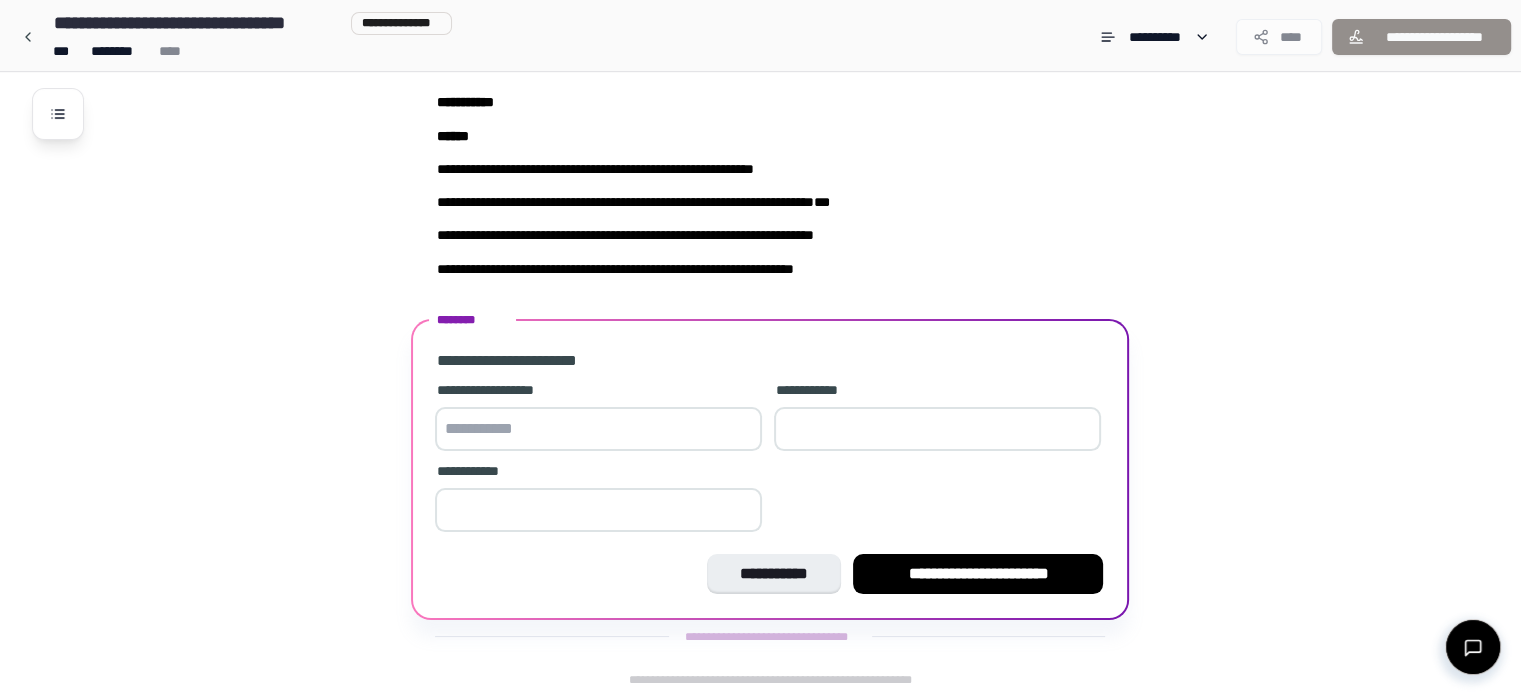 type on "*****" 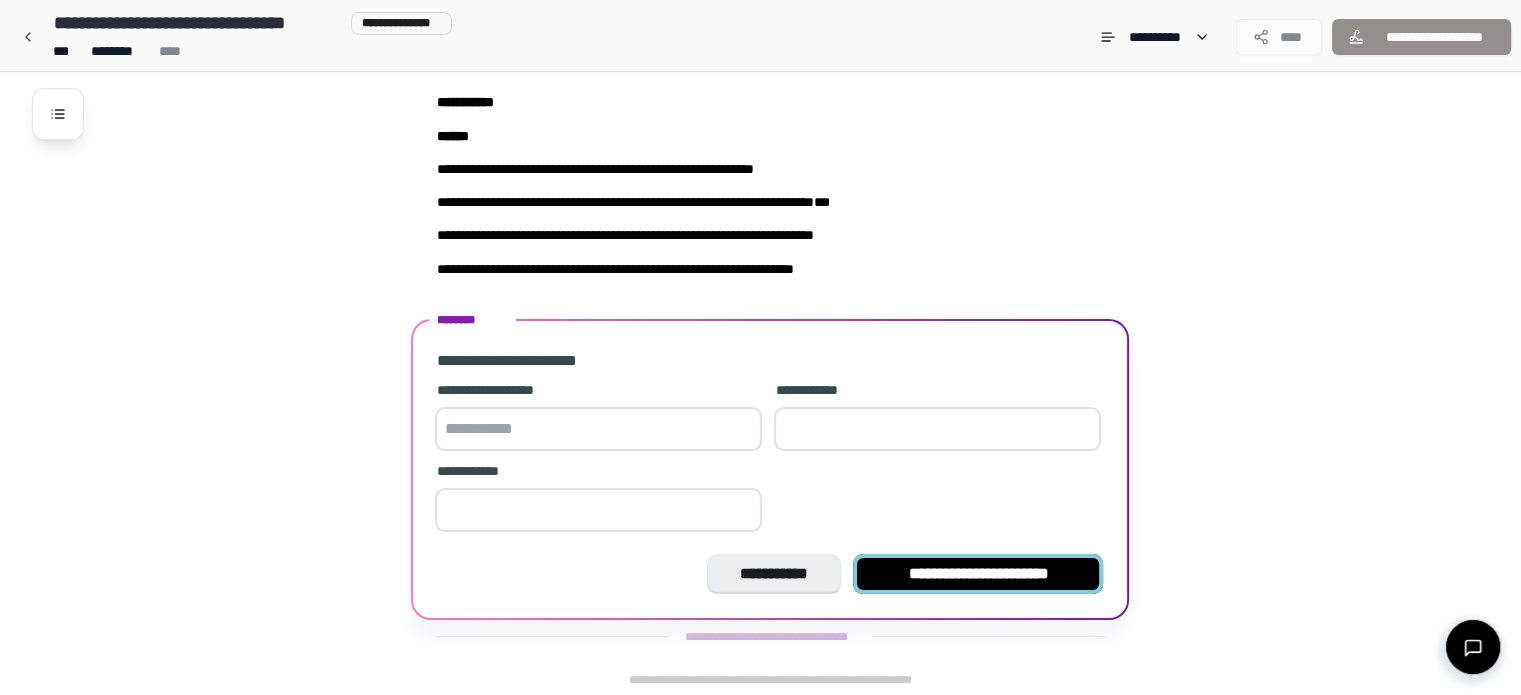 click on "**********" at bounding box center (978, 574) 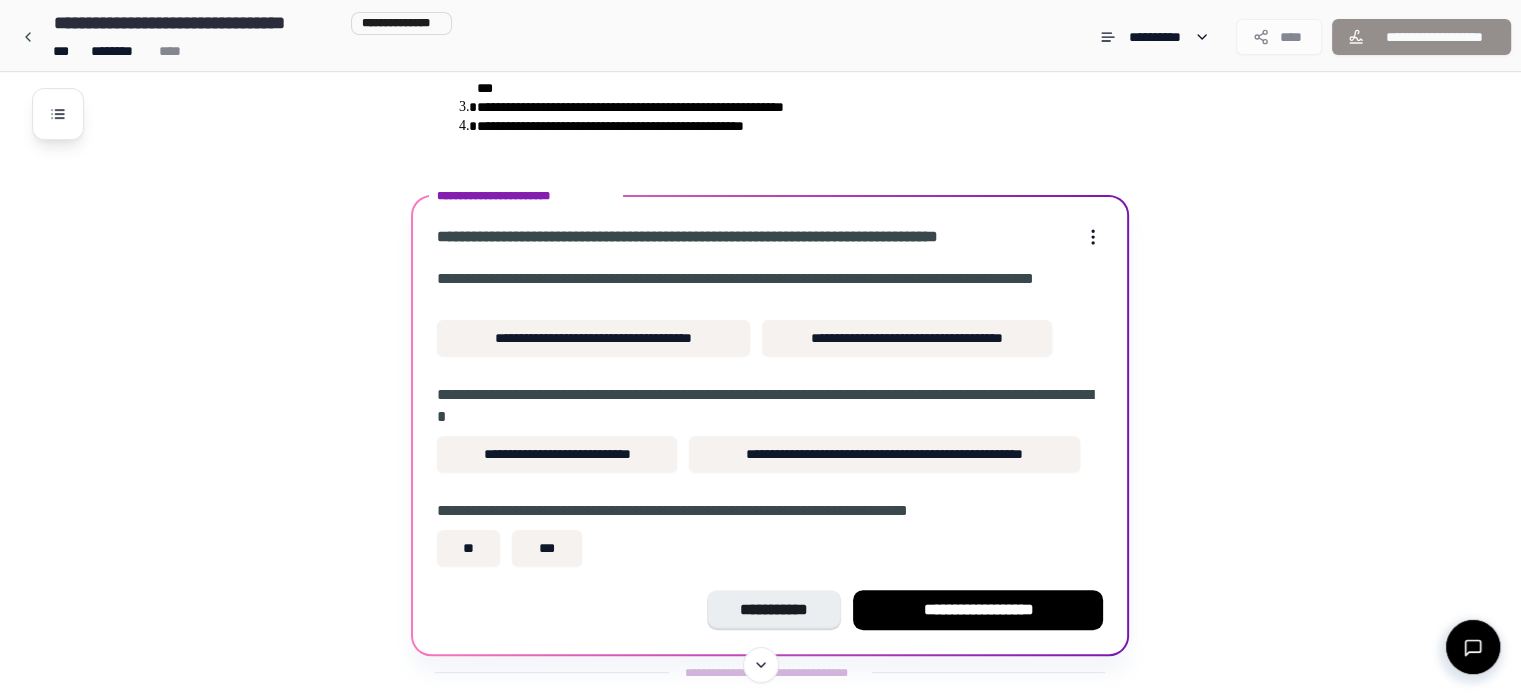 scroll, scrollTop: 620, scrollLeft: 0, axis: vertical 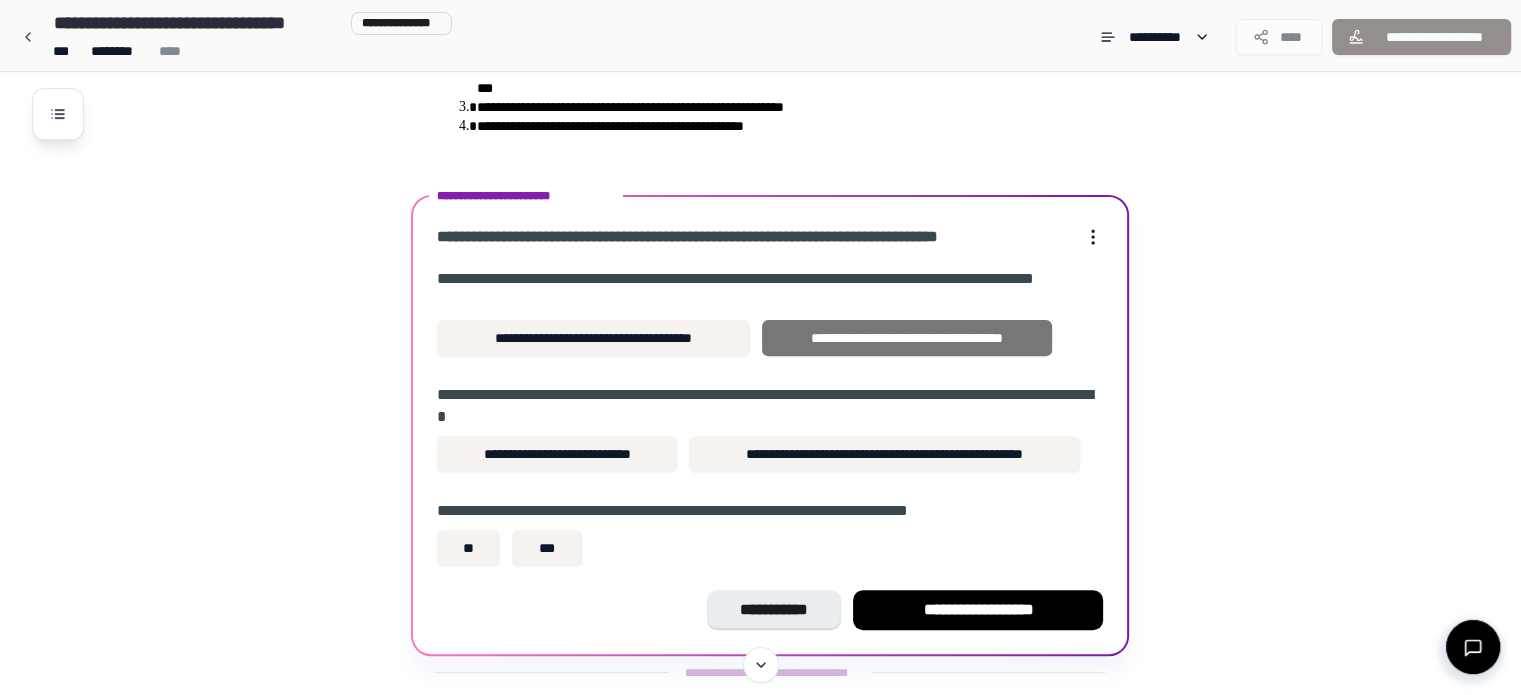 click on "**********" at bounding box center [906, 338] 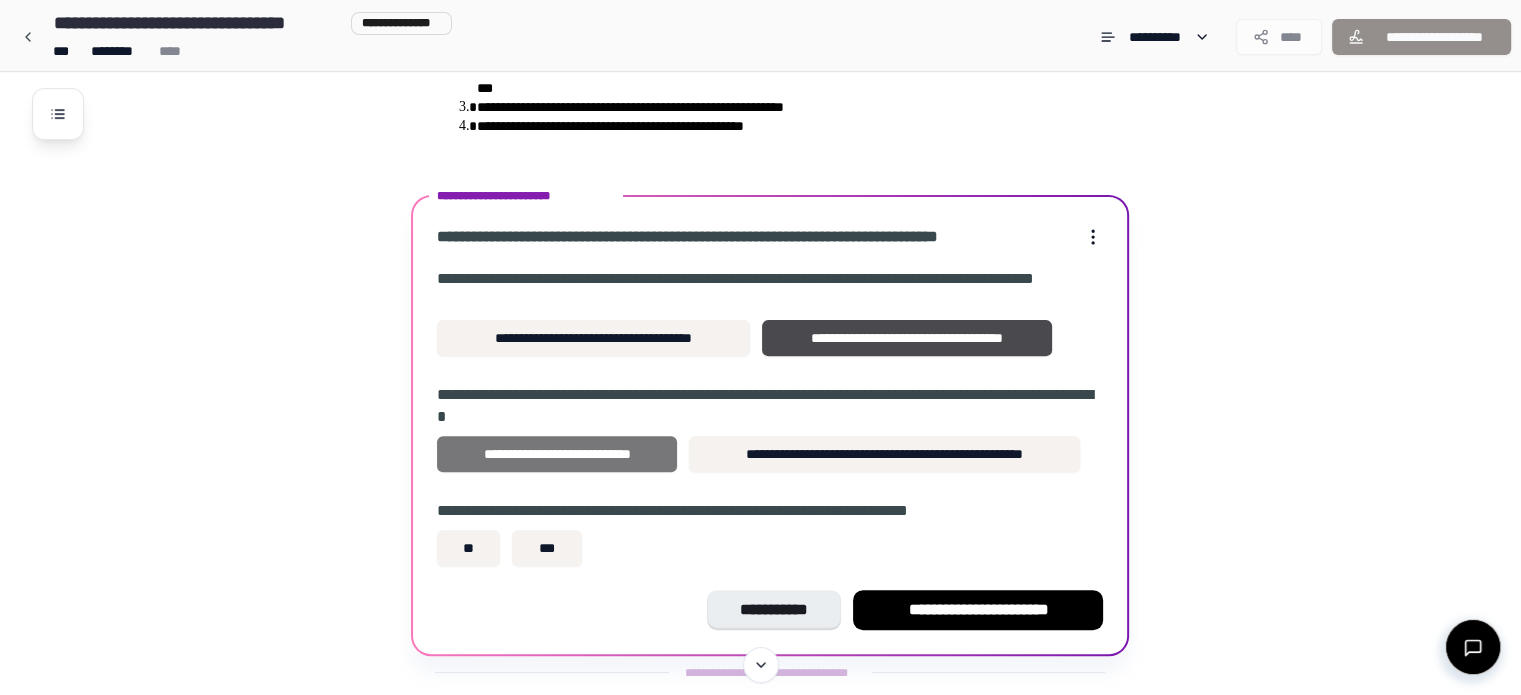 click on "**********" at bounding box center [557, 454] 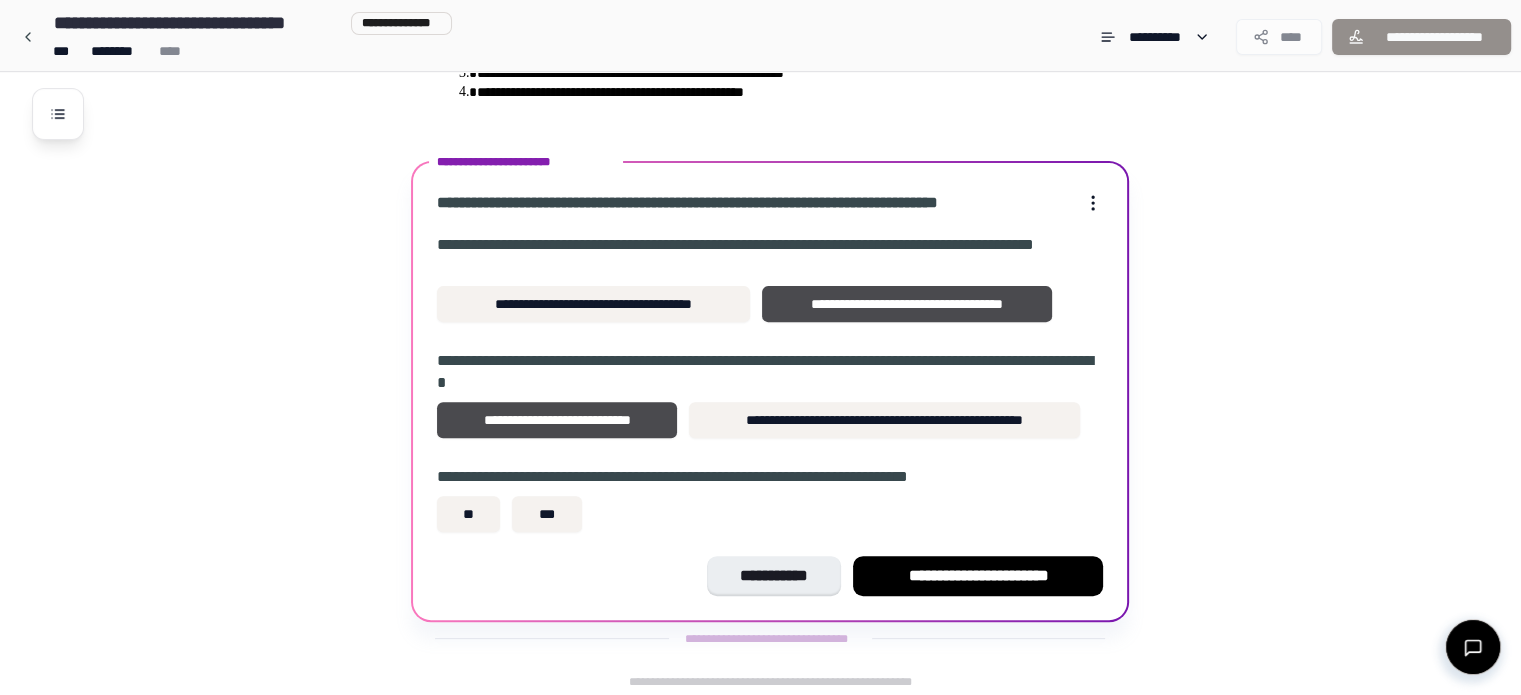 scroll, scrollTop: 656, scrollLeft: 0, axis: vertical 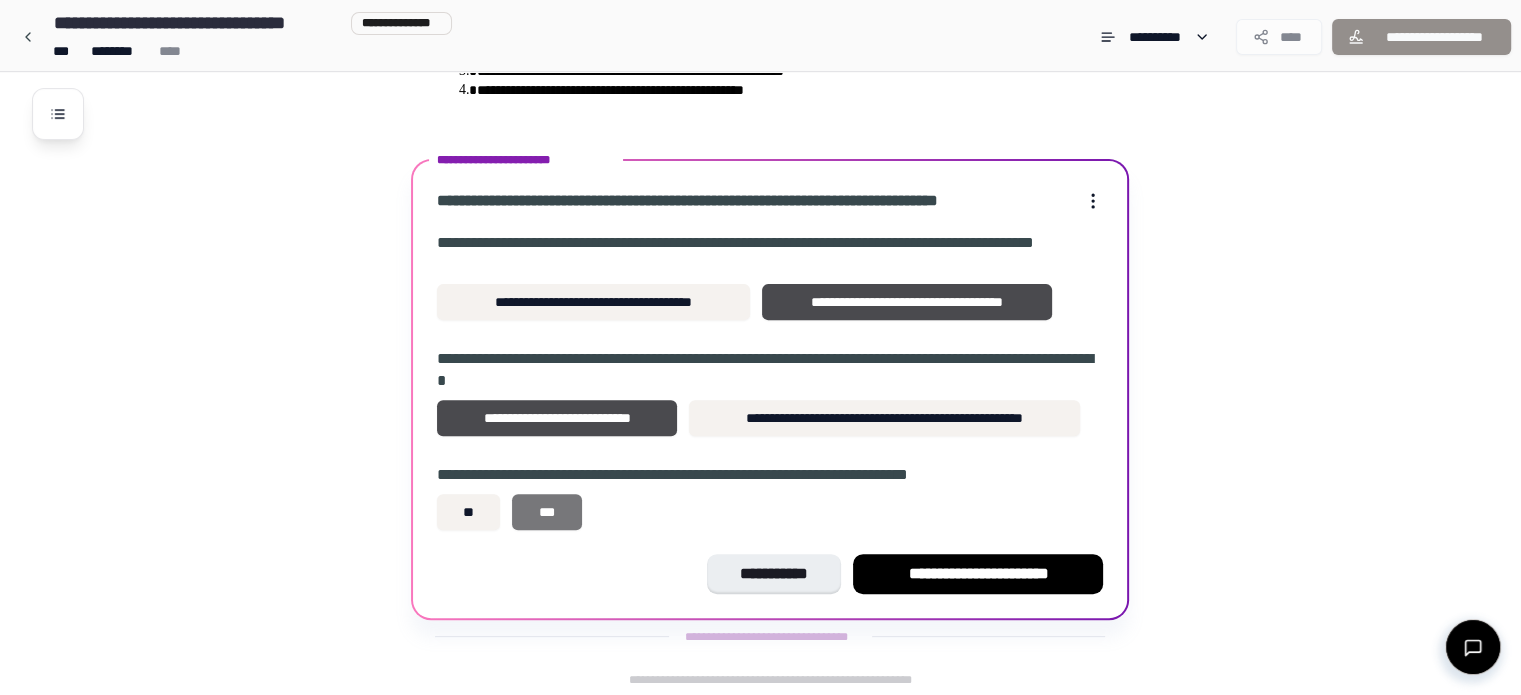 click on "***" at bounding box center (547, 512) 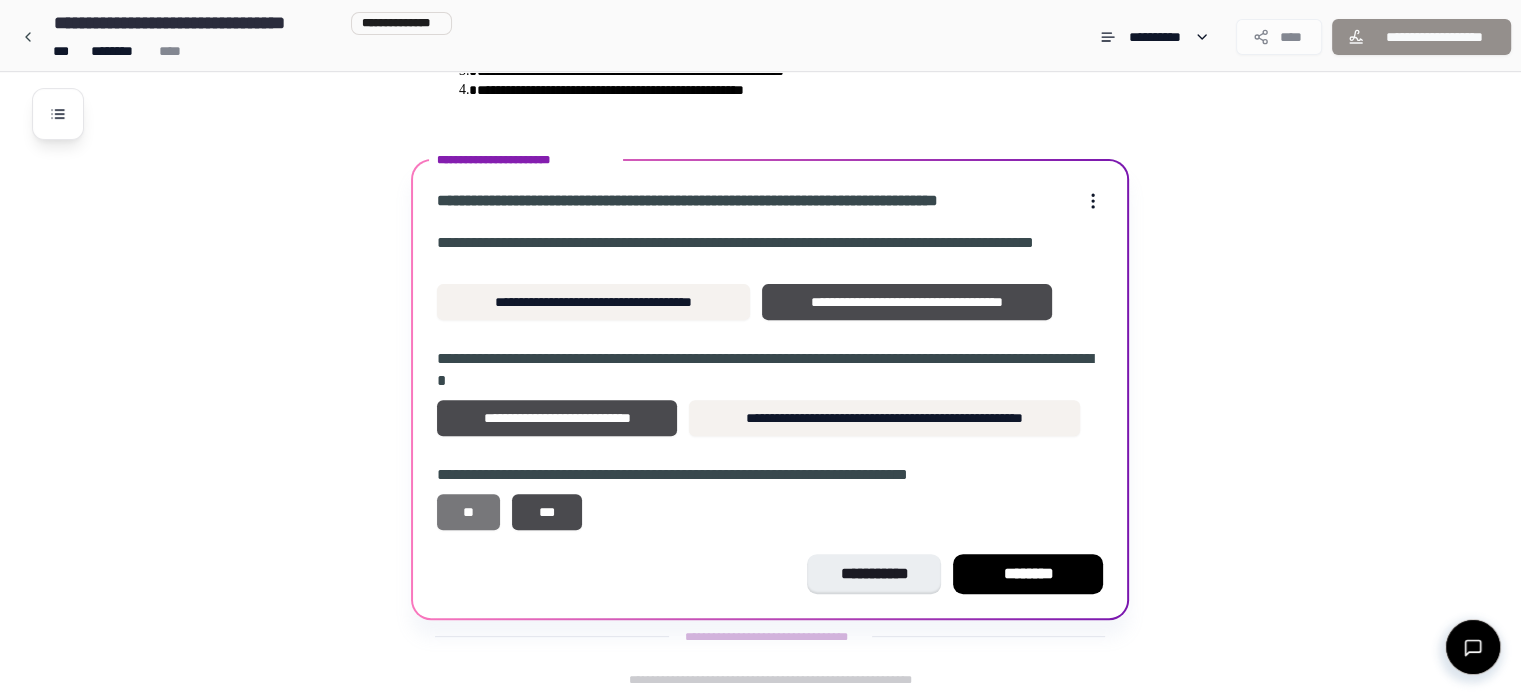 click on "**" at bounding box center [468, 512] 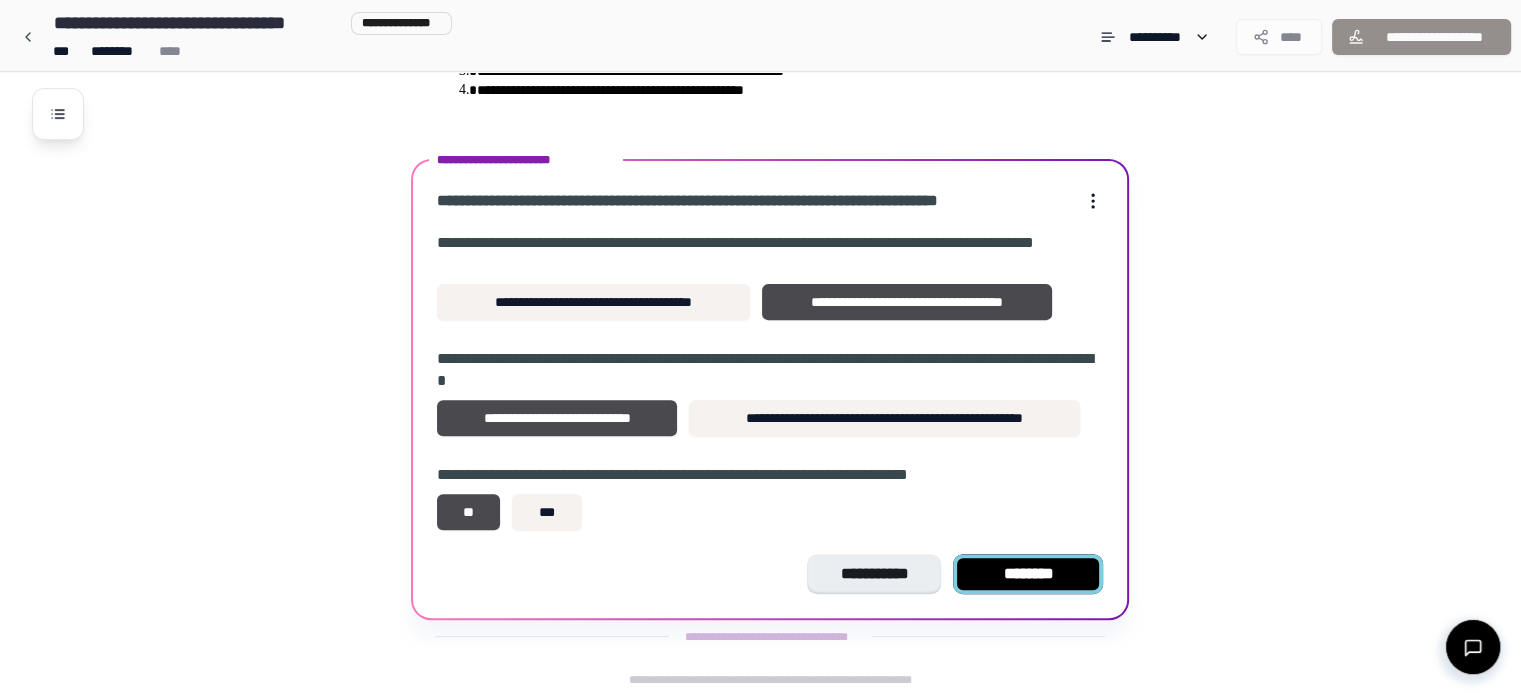 click on "********" at bounding box center [1028, 574] 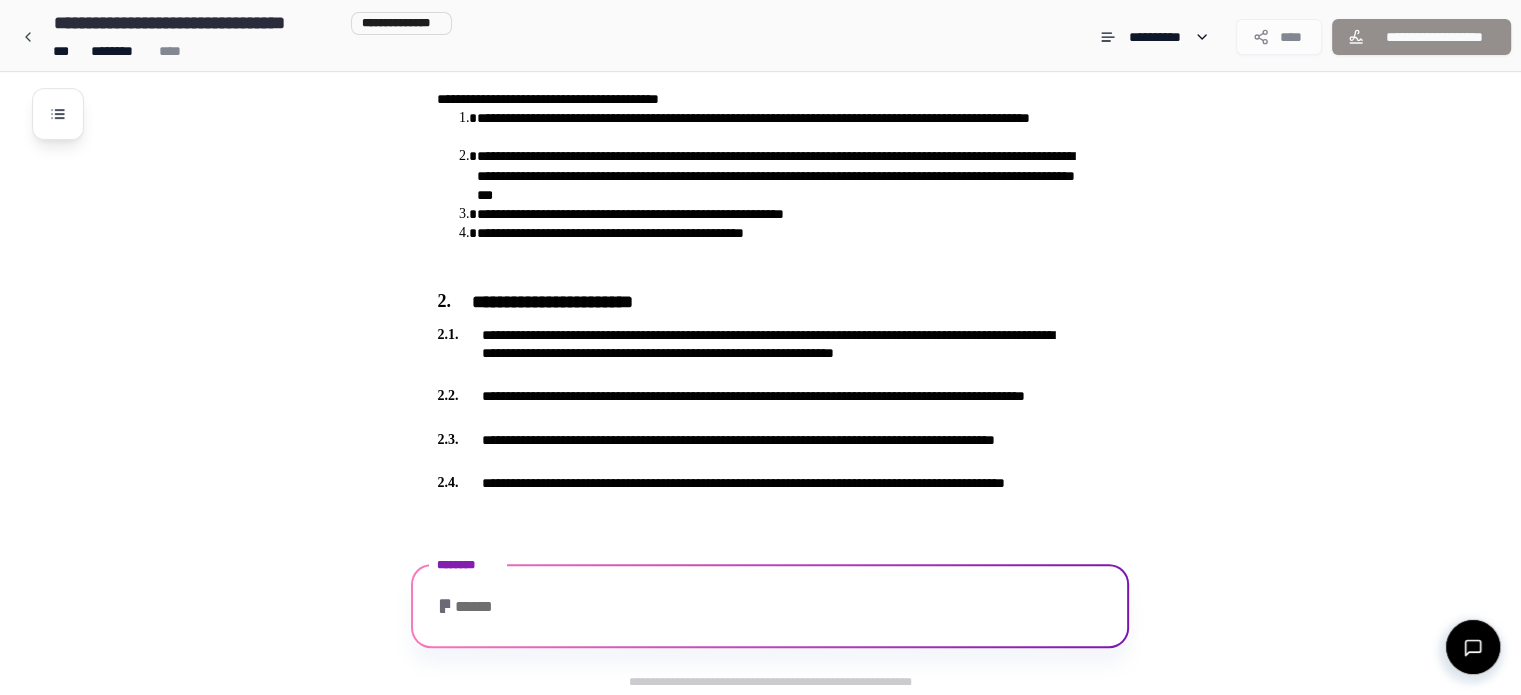 scroll, scrollTop: 922, scrollLeft: 0, axis: vertical 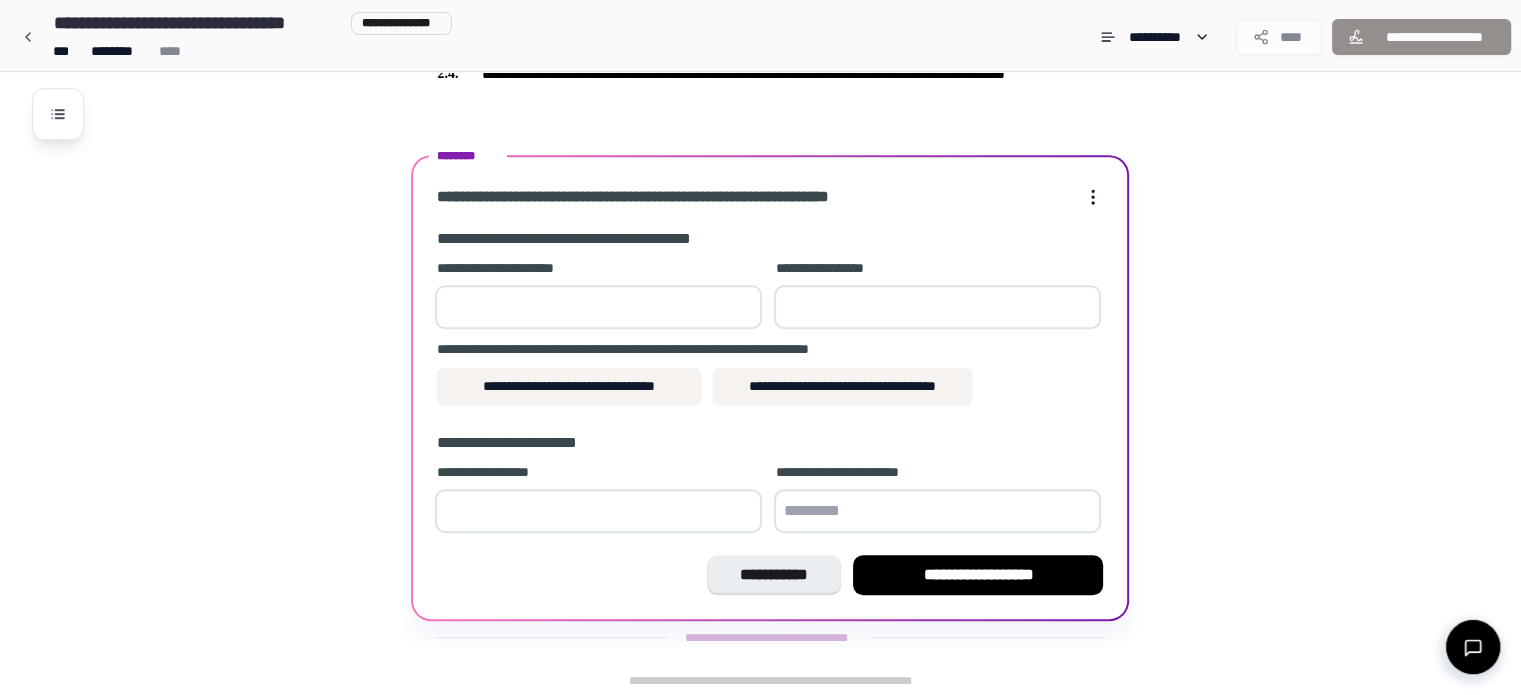 click at bounding box center (598, 307) 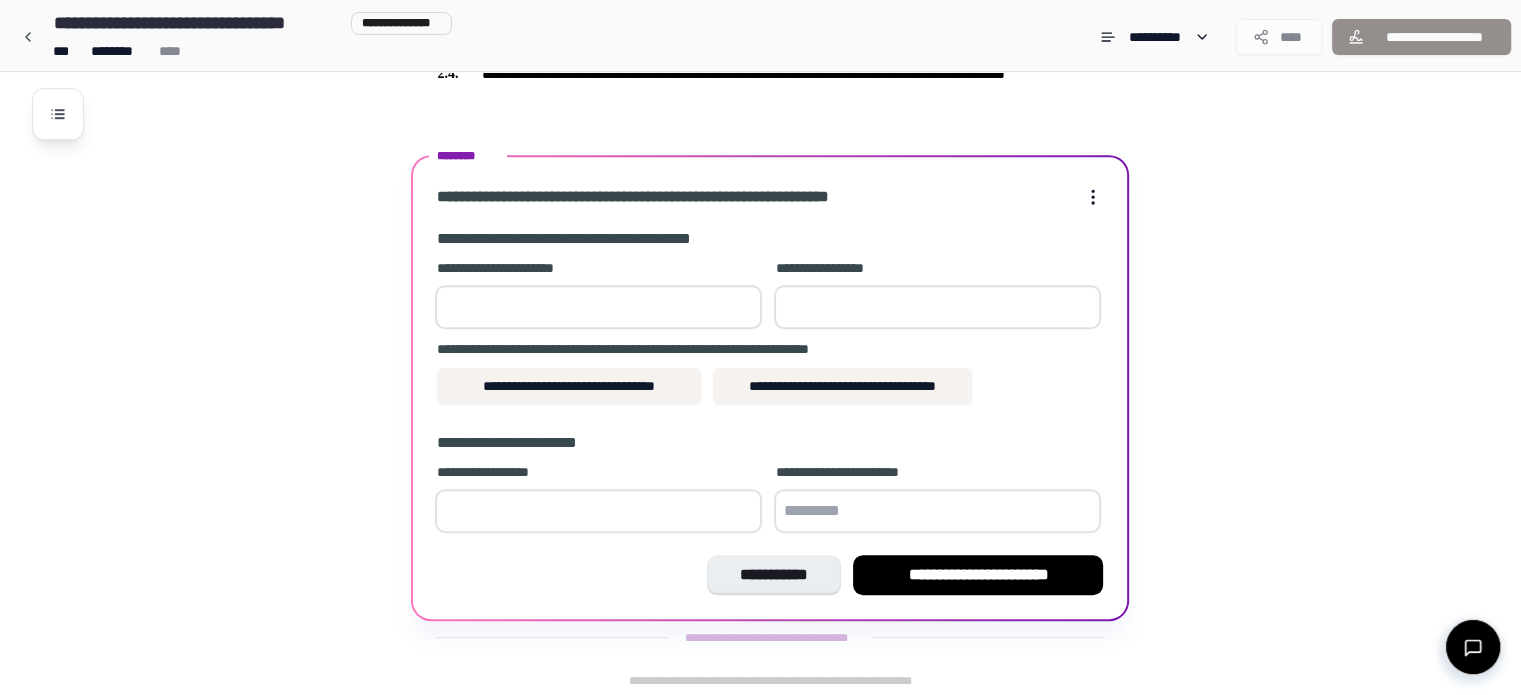 type on "*" 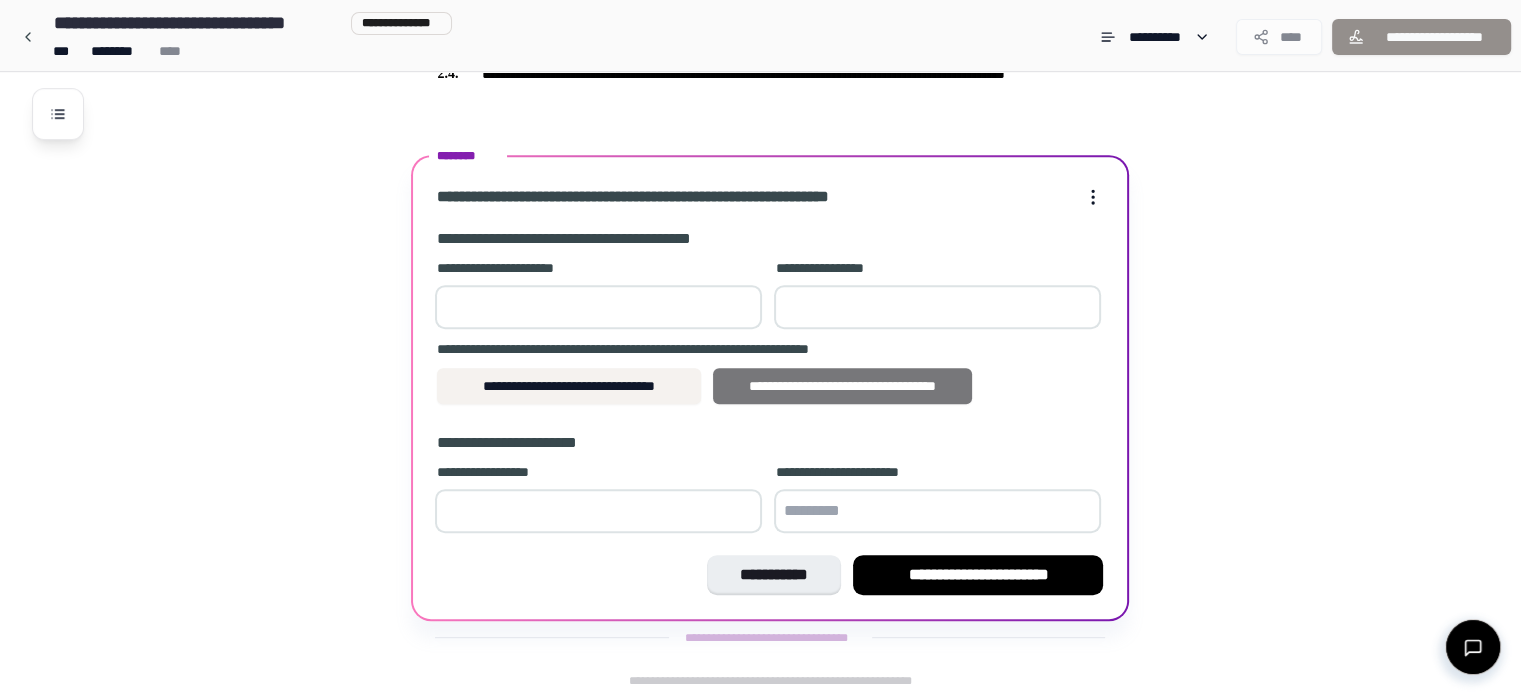 type on "*" 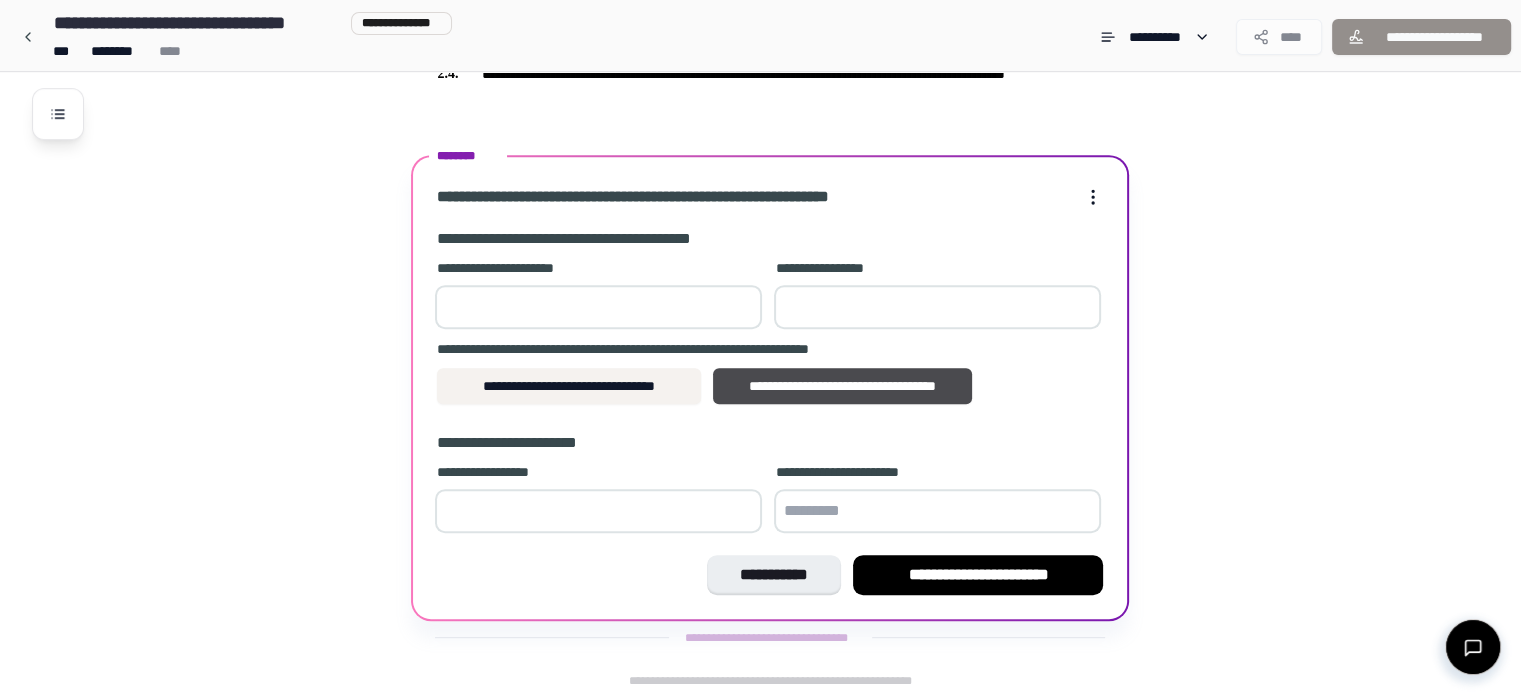 click at bounding box center [598, 511] 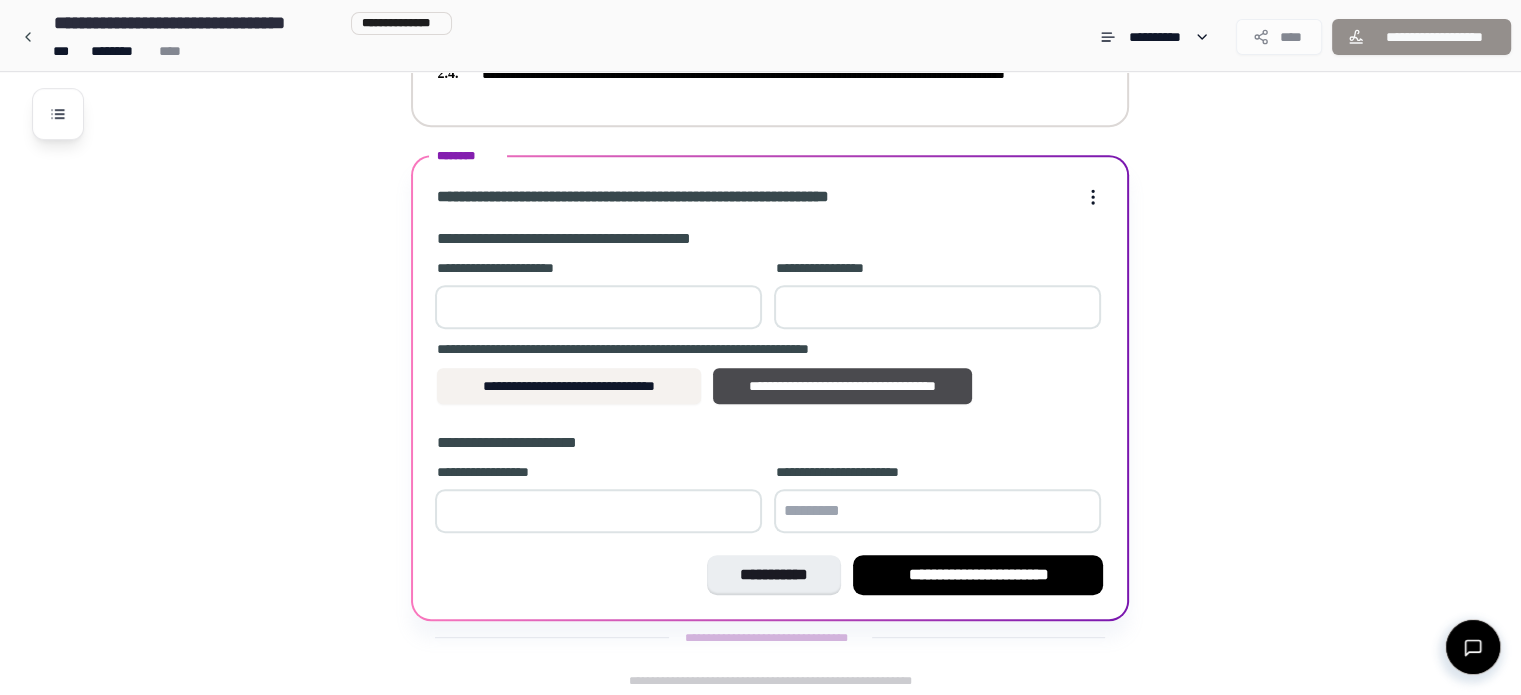 type on "*" 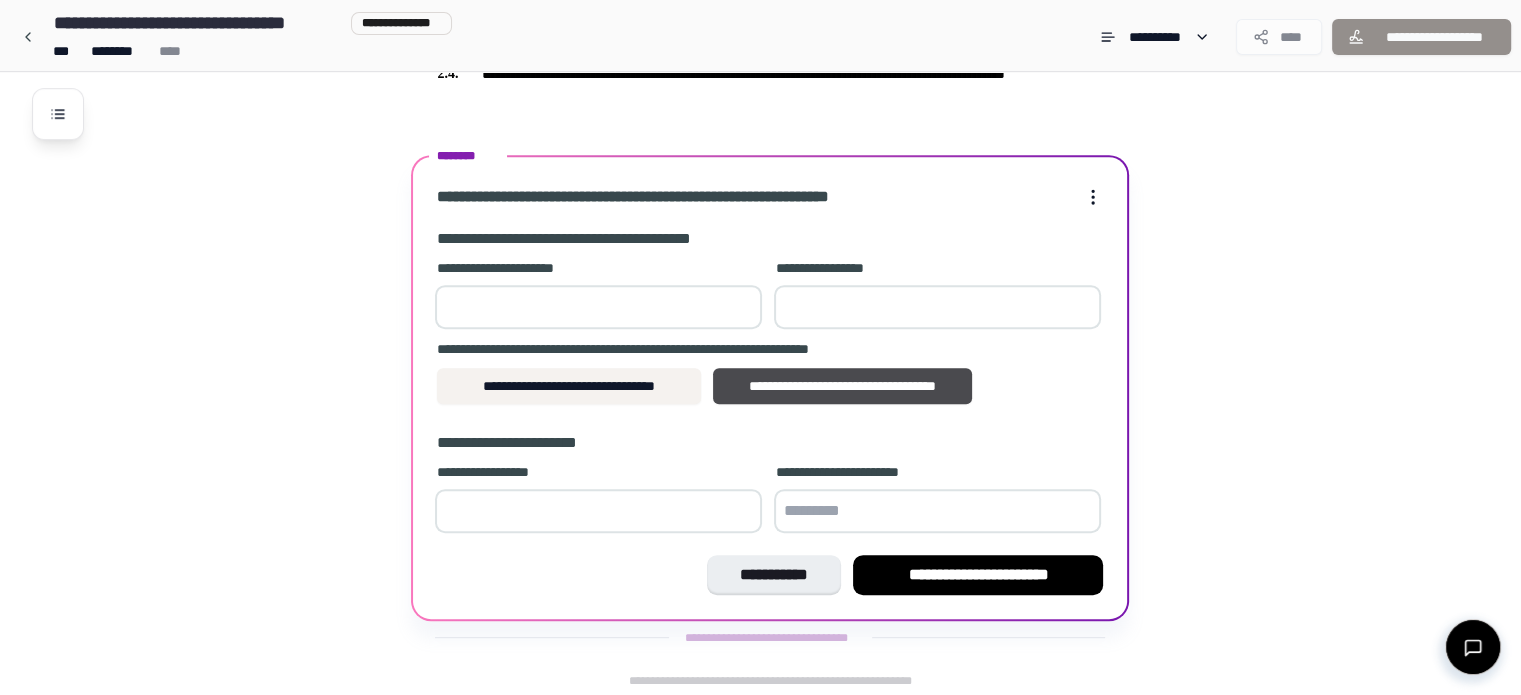 paste on "*" 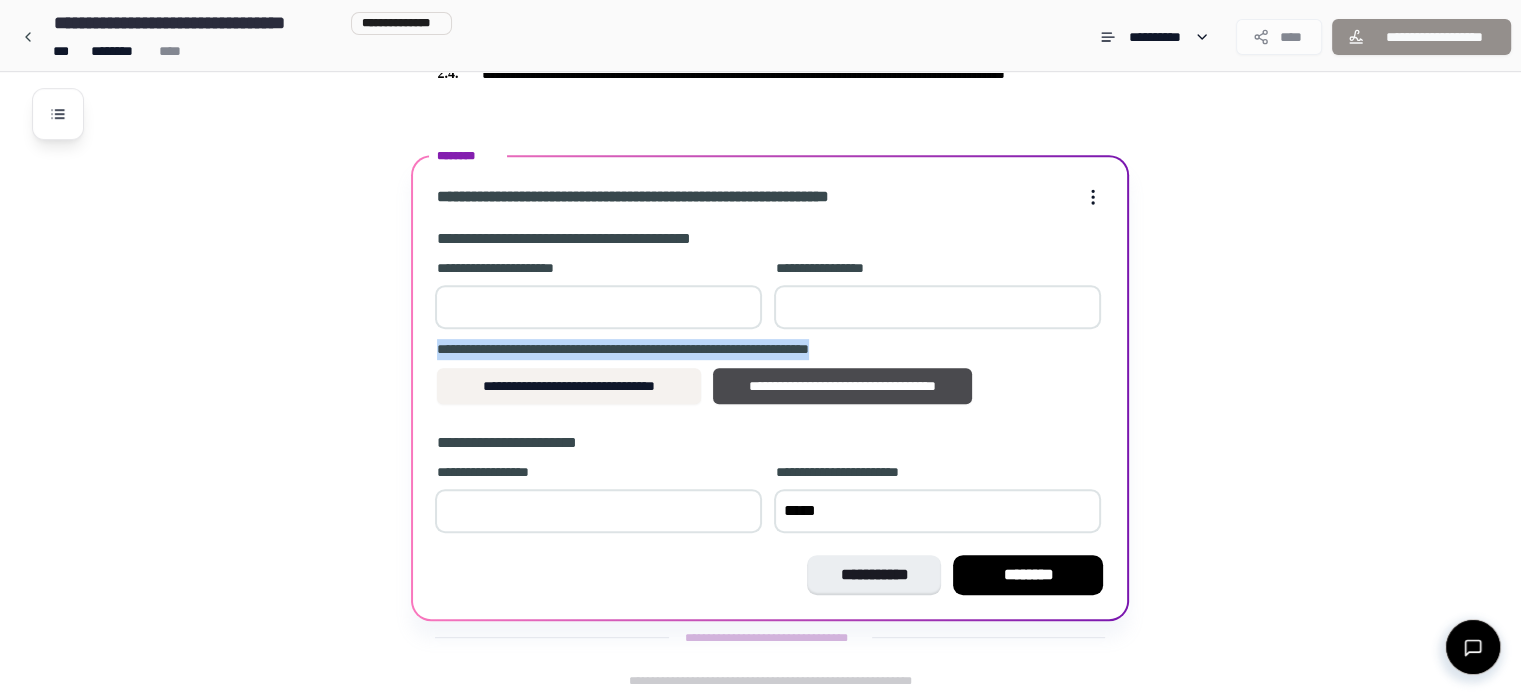 drag, startPoint x: 436, startPoint y: 343, endPoint x: 909, endPoint y: 343, distance: 473 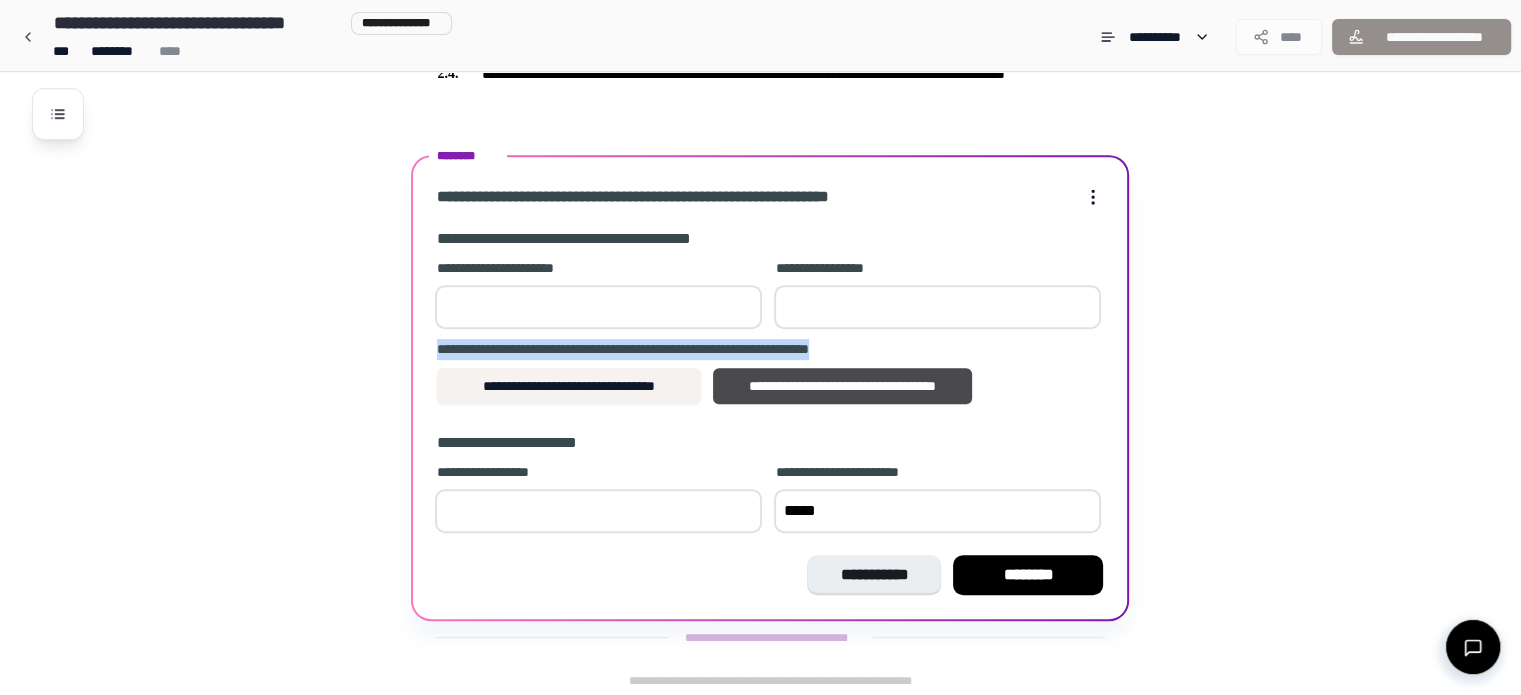 copy on "**********" 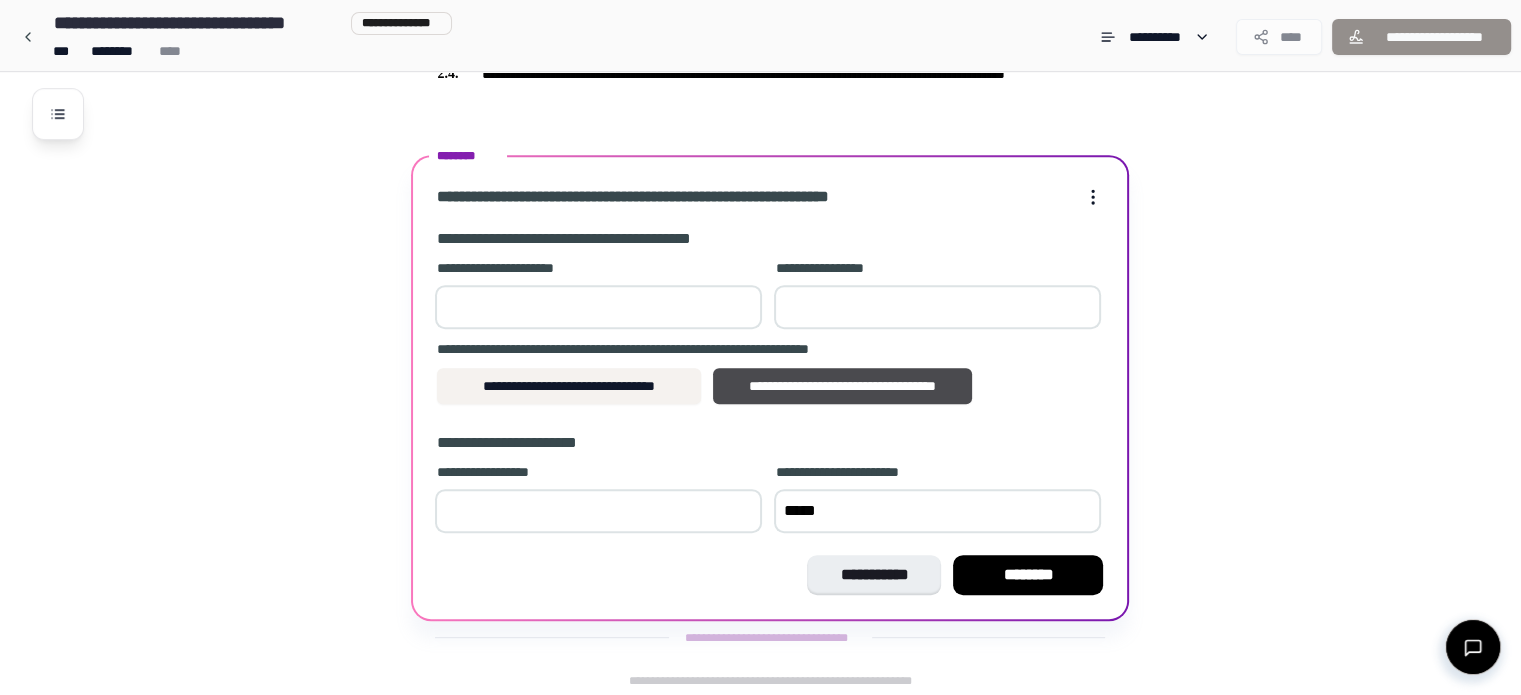 click on "*****" at bounding box center [937, 511] 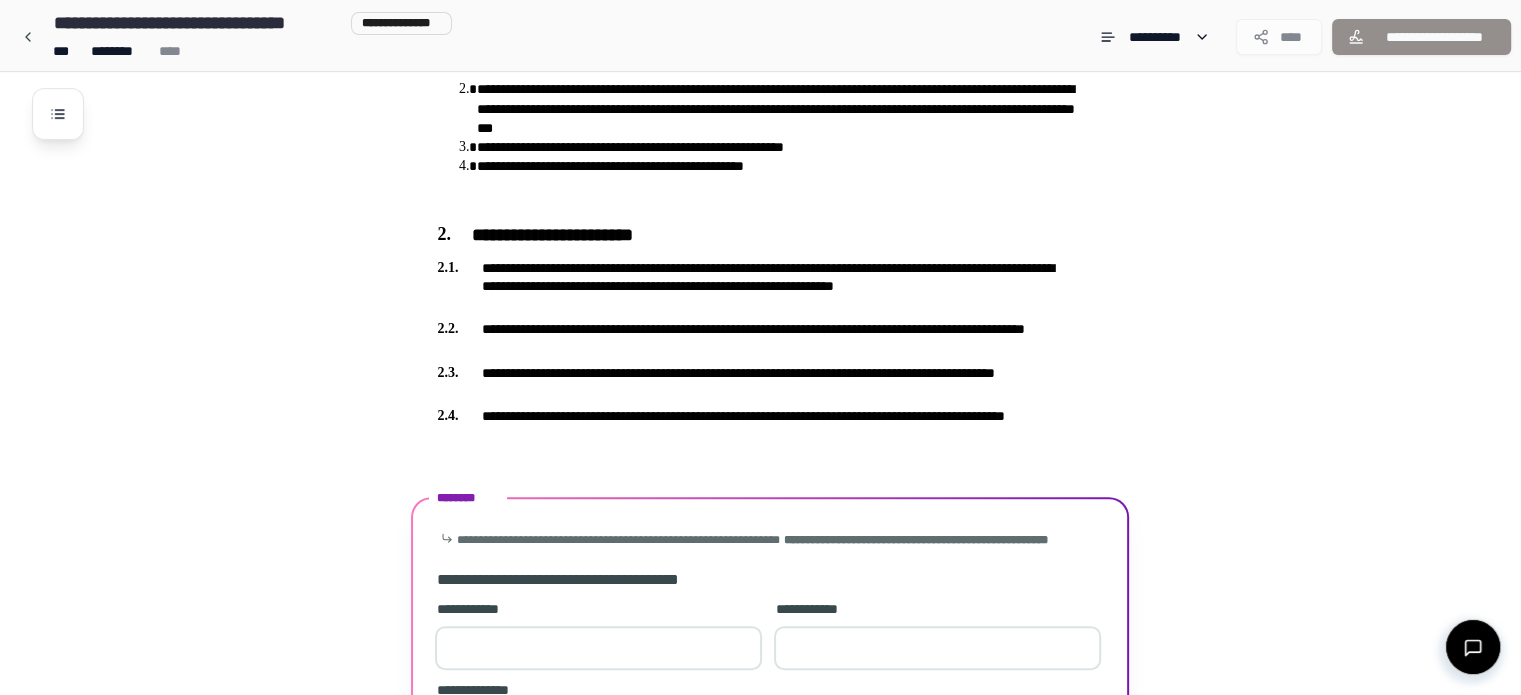 scroll, scrollTop: 798, scrollLeft: 0, axis: vertical 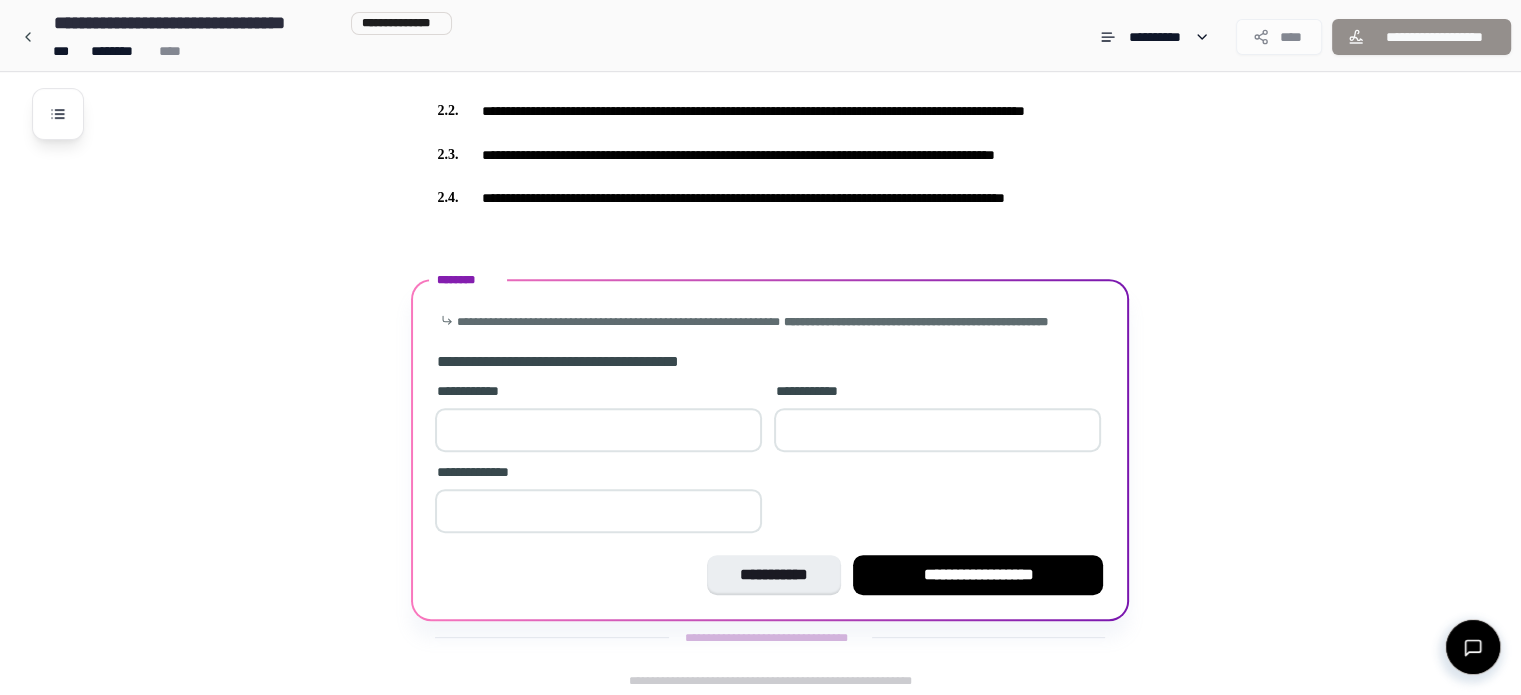 click at bounding box center [598, 430] 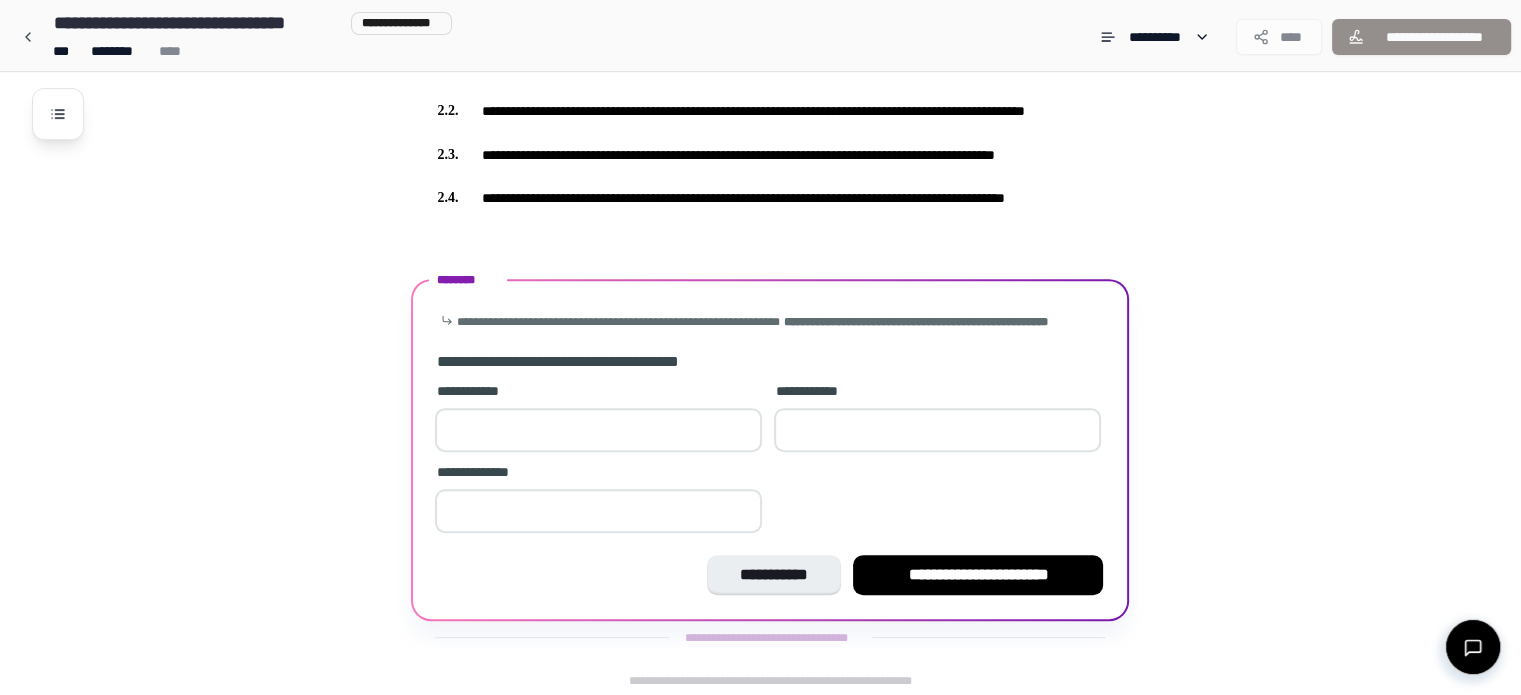 type on "*" 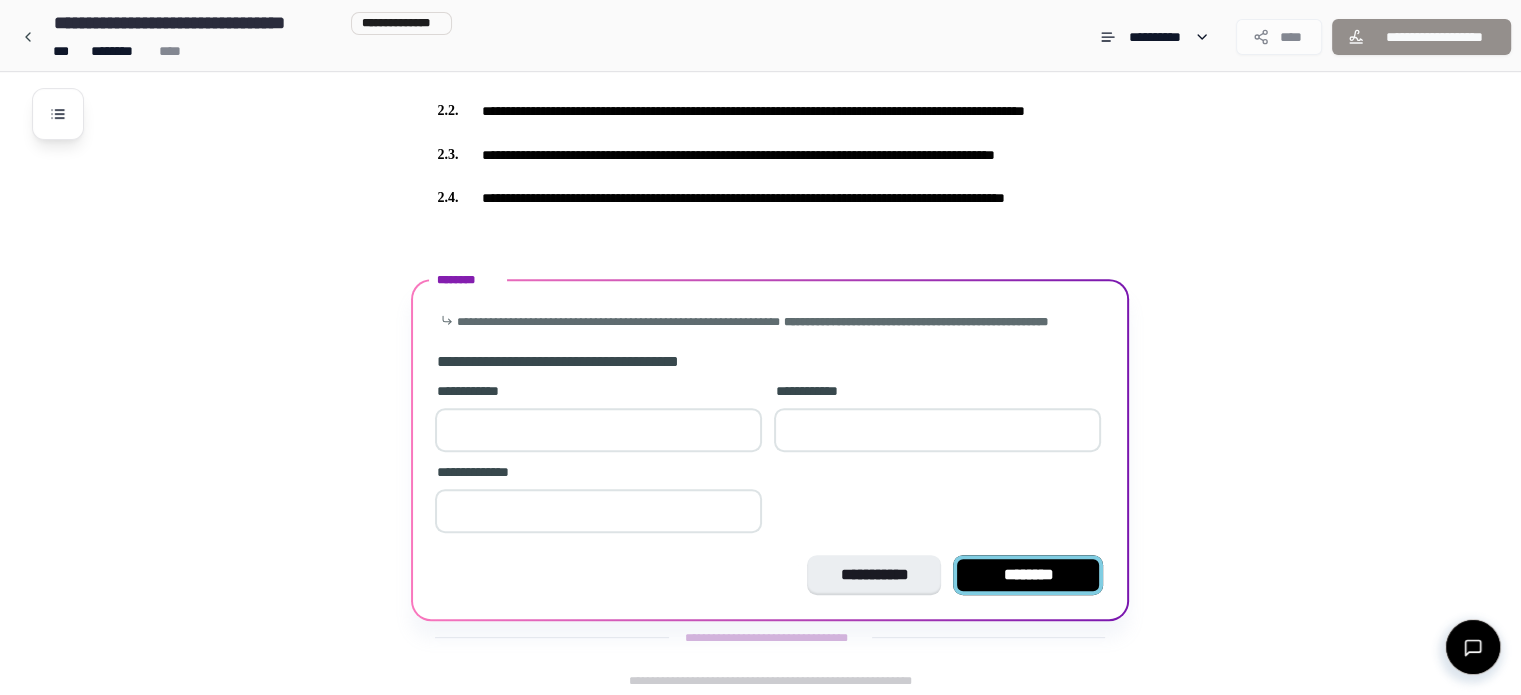 type on "*" 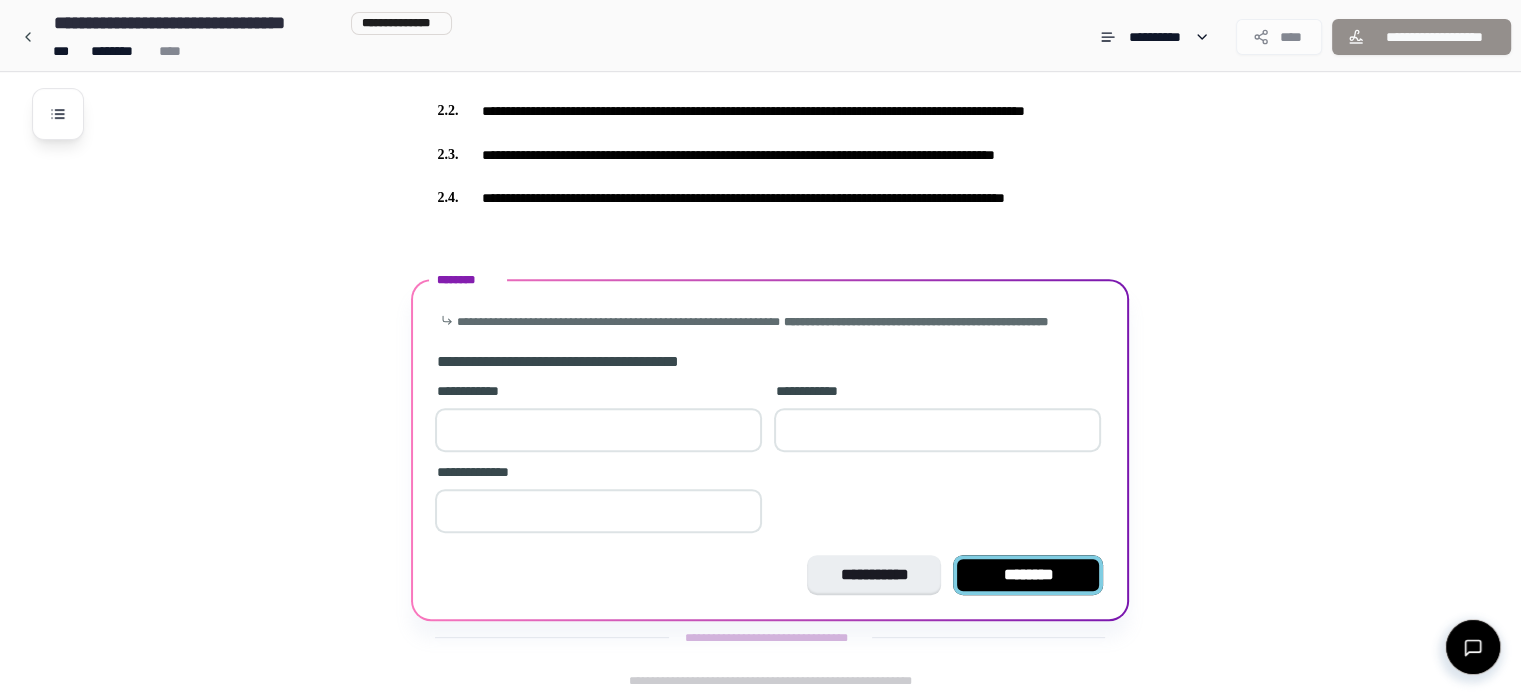 click on "********" at bounding box center (1028, 575) 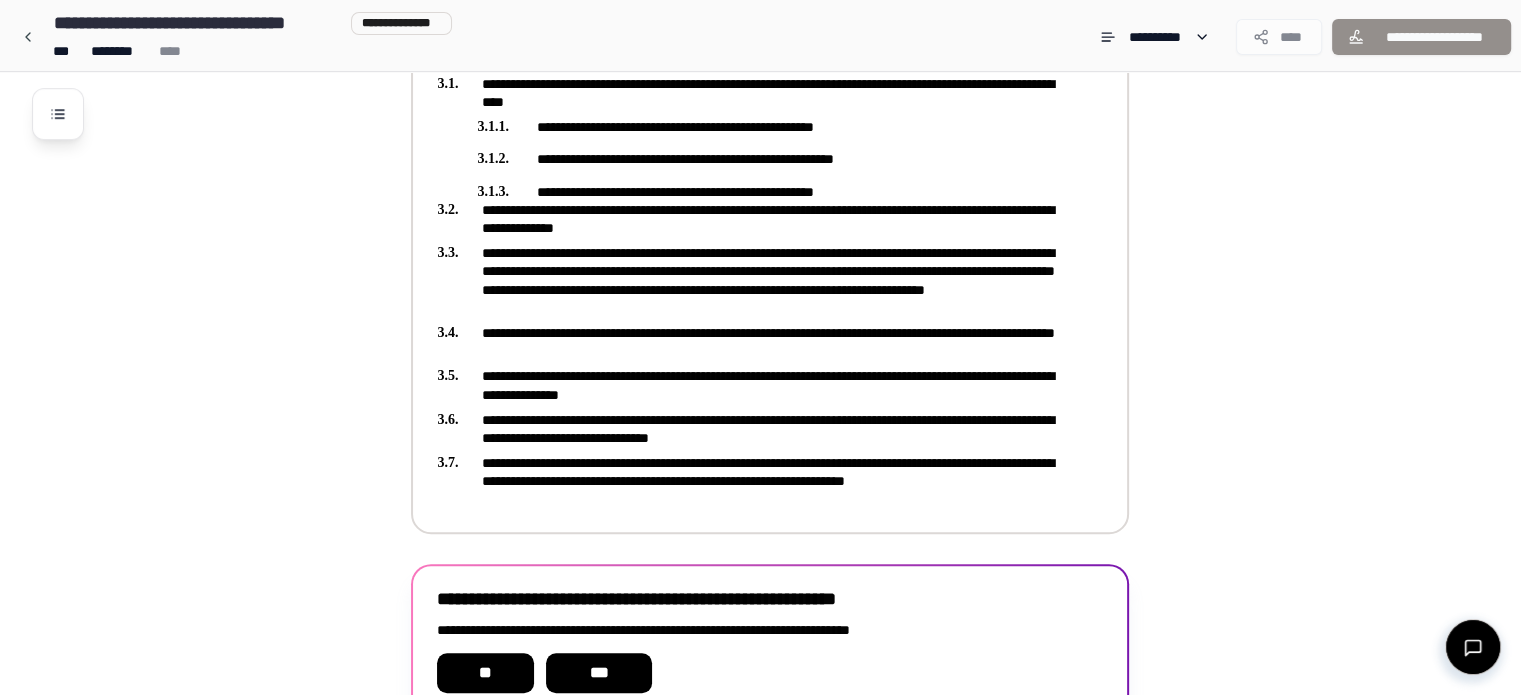 scroll, scrollTop: 1121, scrollLeft: 0, axis: vertical 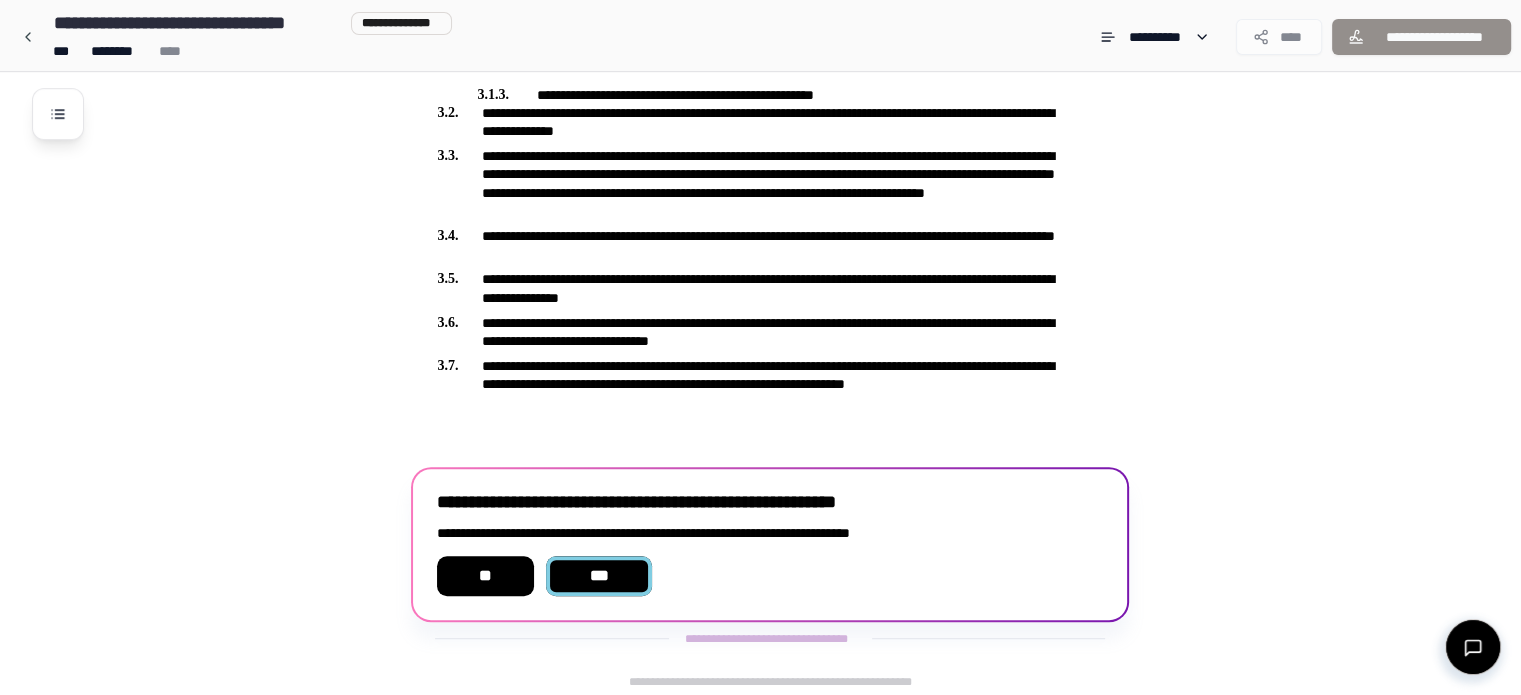 click on "***" at bounding box center [599, 576] 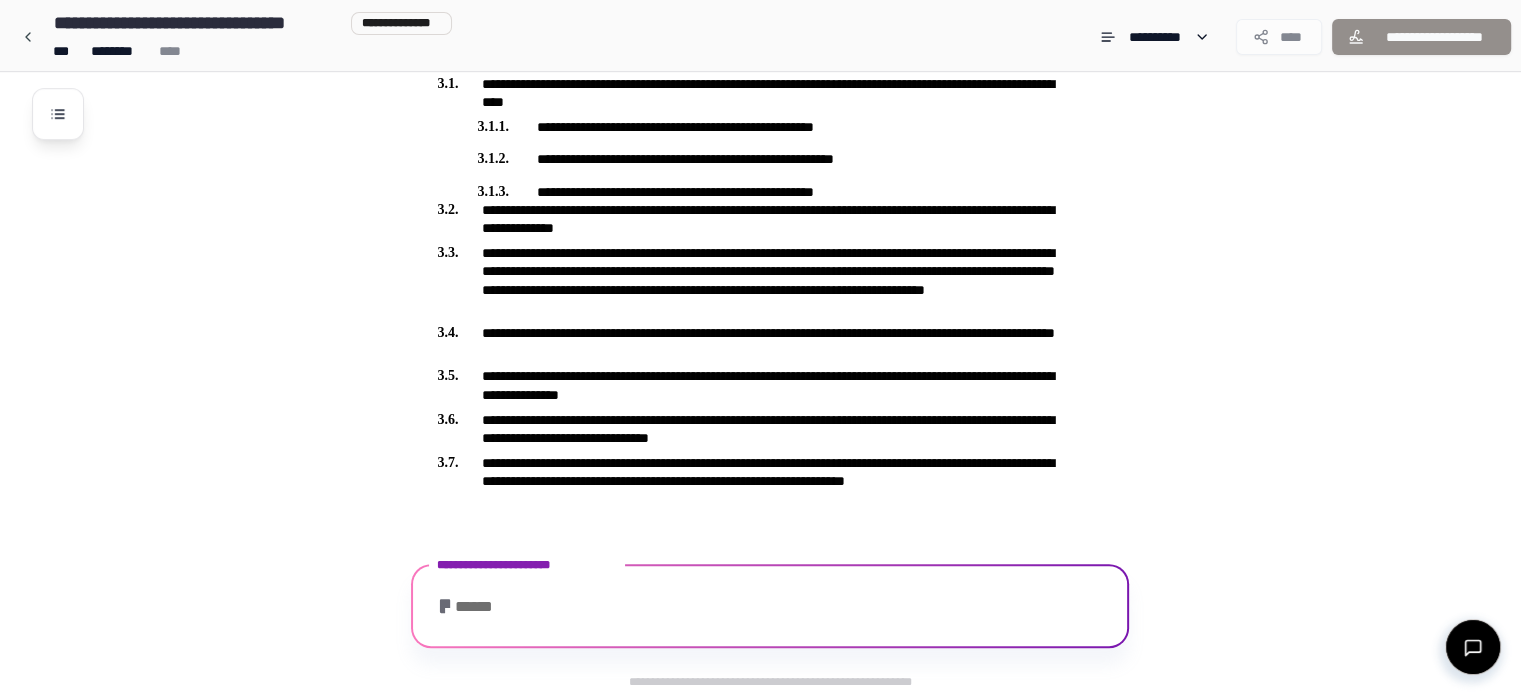scroll, scrollTop: 1116, scrollLeft: 0, axis: vertical 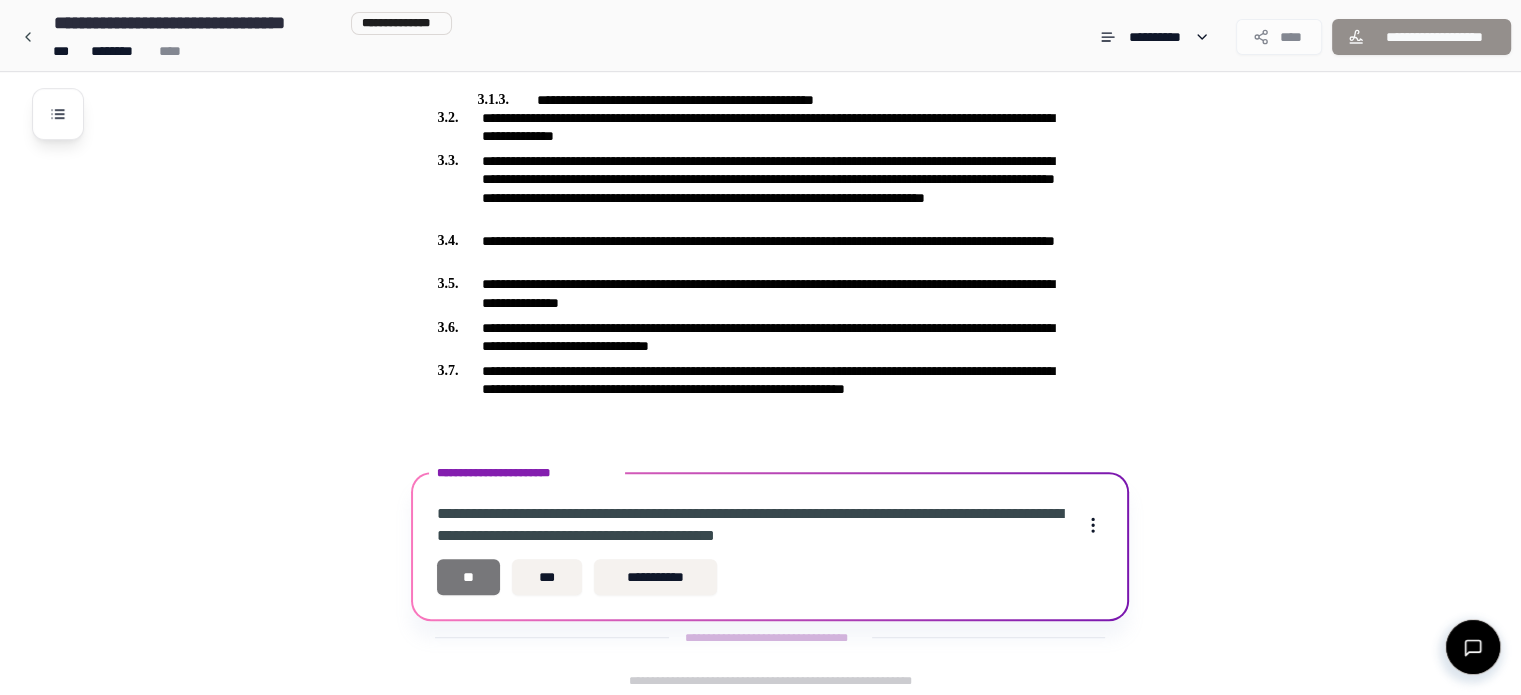 click on "**" at bounding box center (468, 577) 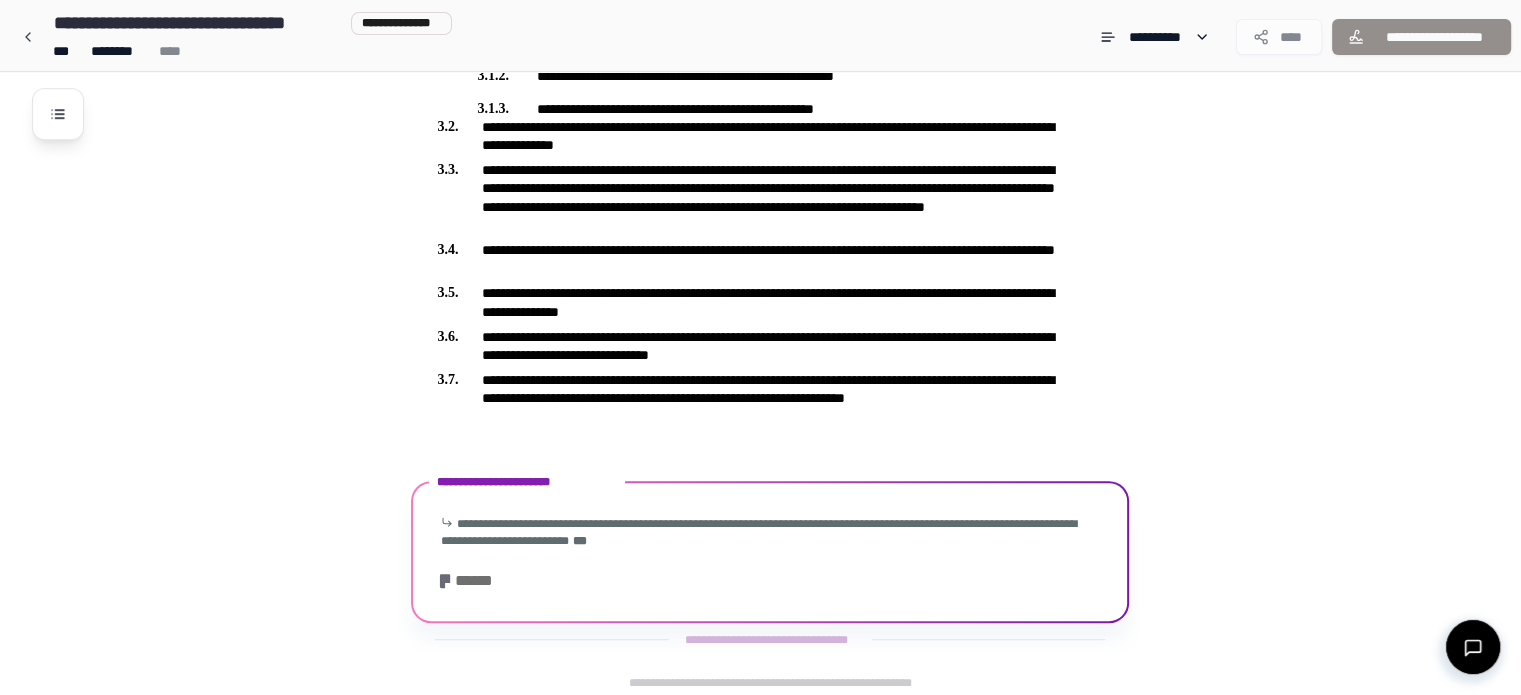 scroll, scrollTop: 1342, scrollLeft: 0, axis: vertical 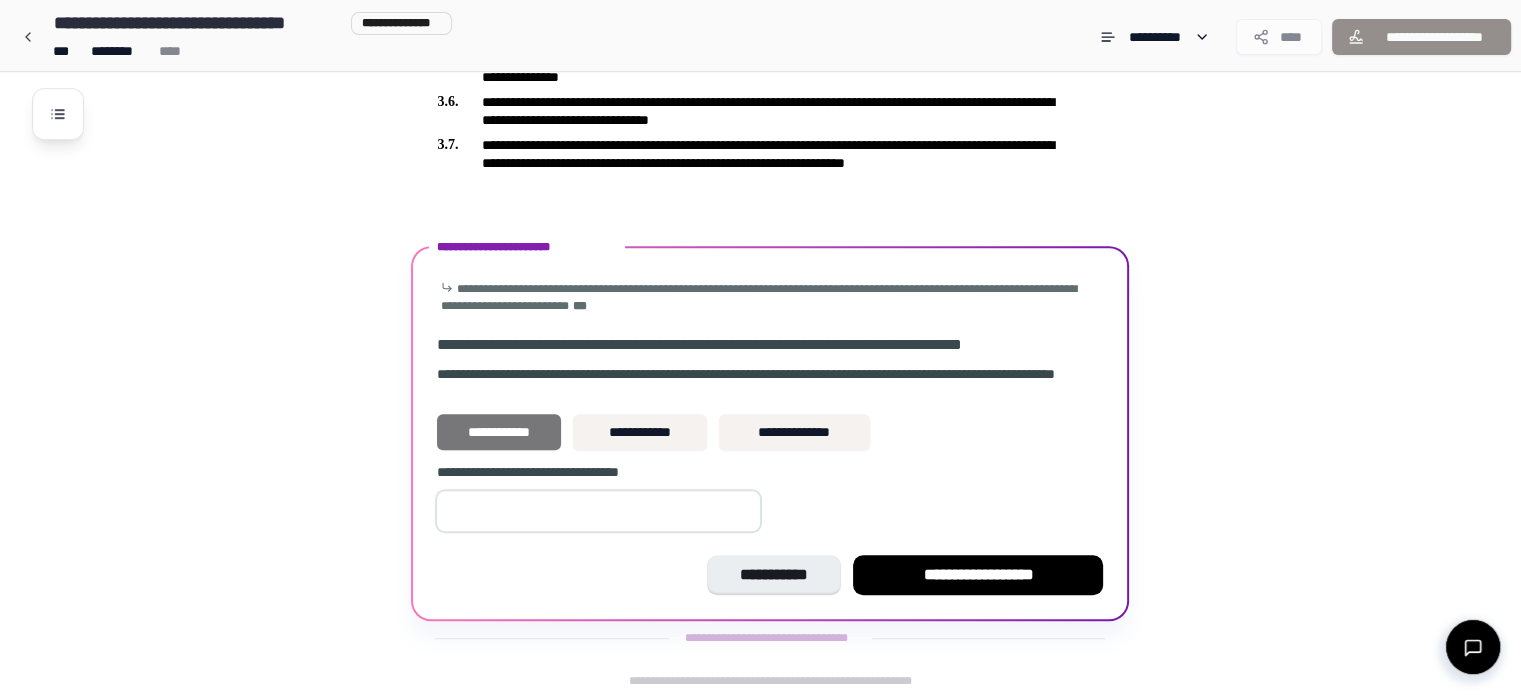click on "**********" at bounding box center (499, 432) 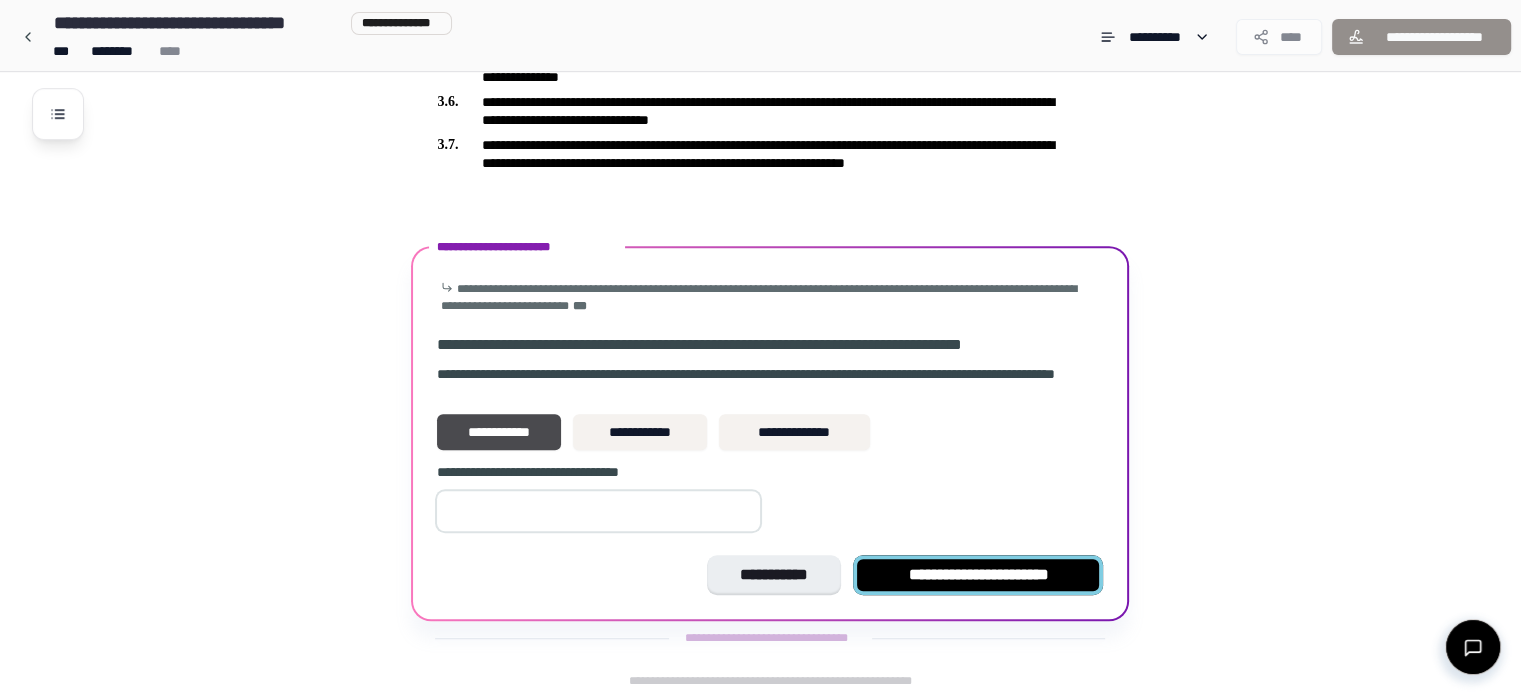 click on "**********" at bounding box center [978, 575] 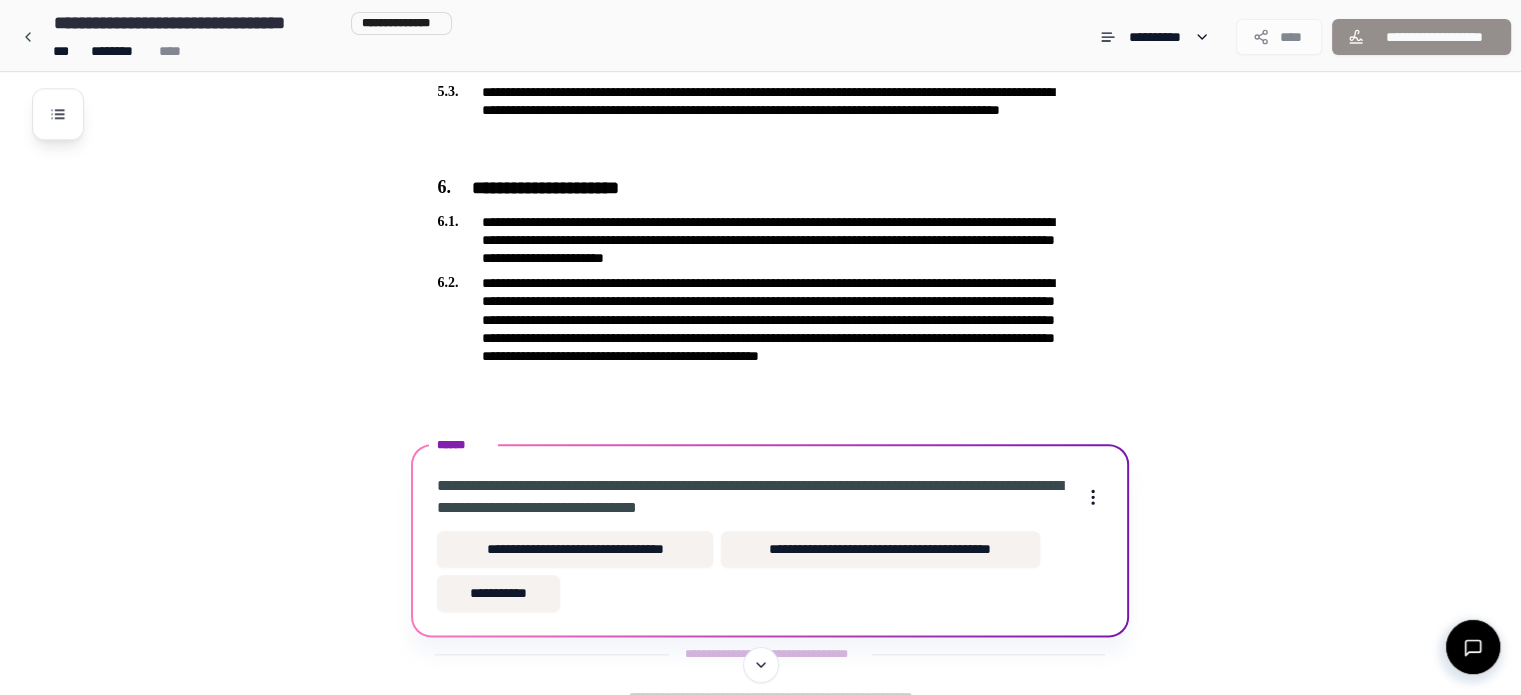 scroll, scrollTop: 2261, scrollLeft: 0, axis: vertical 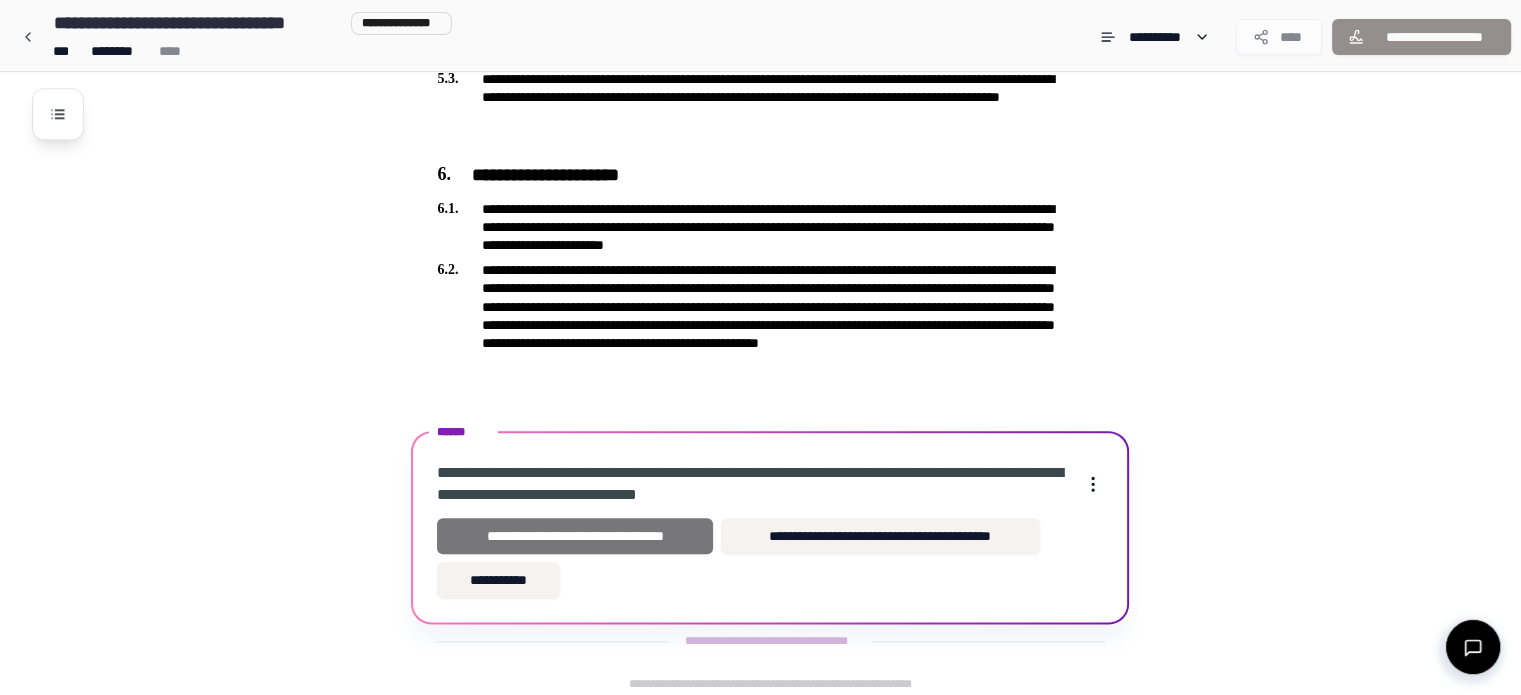 click on "**********" at bounding box center (574, 536) 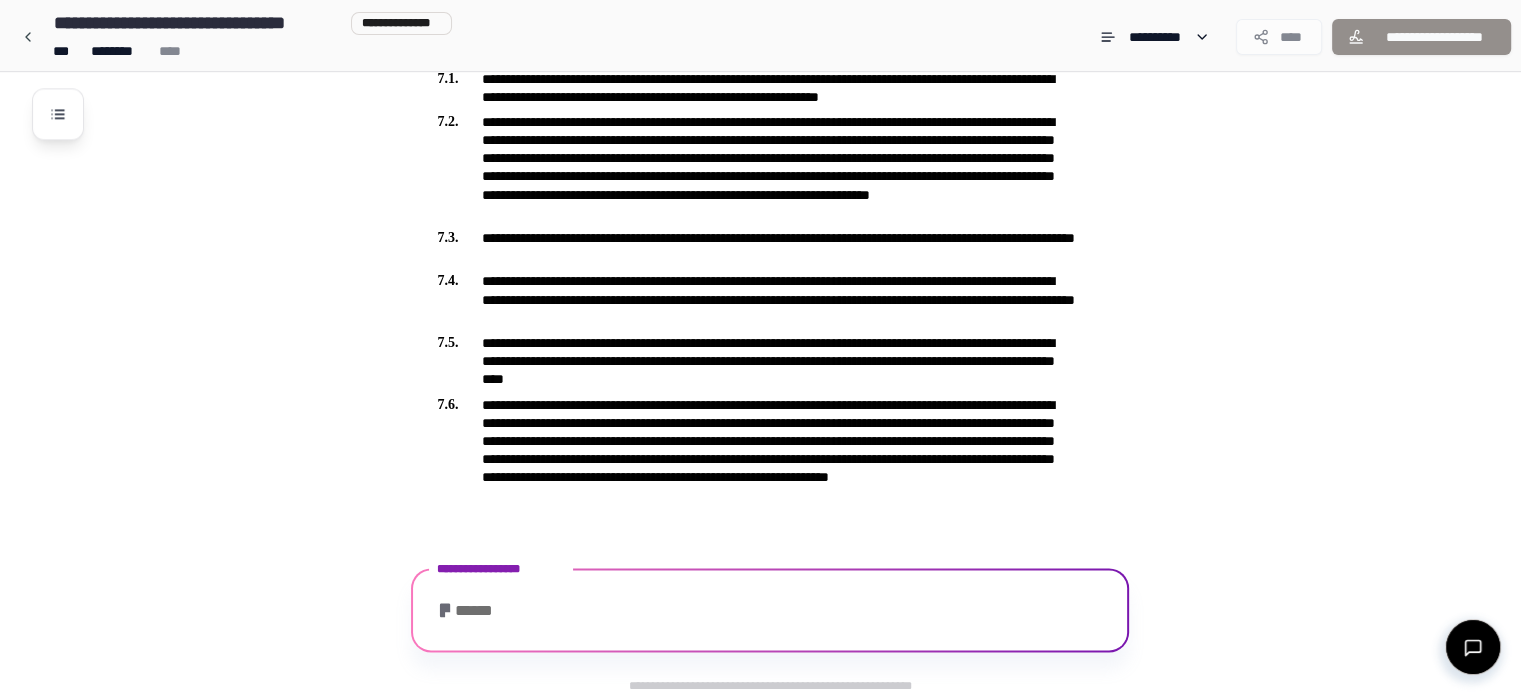 scroll, scrollTop: 2800, scrollLeft: 0, axis: vertical 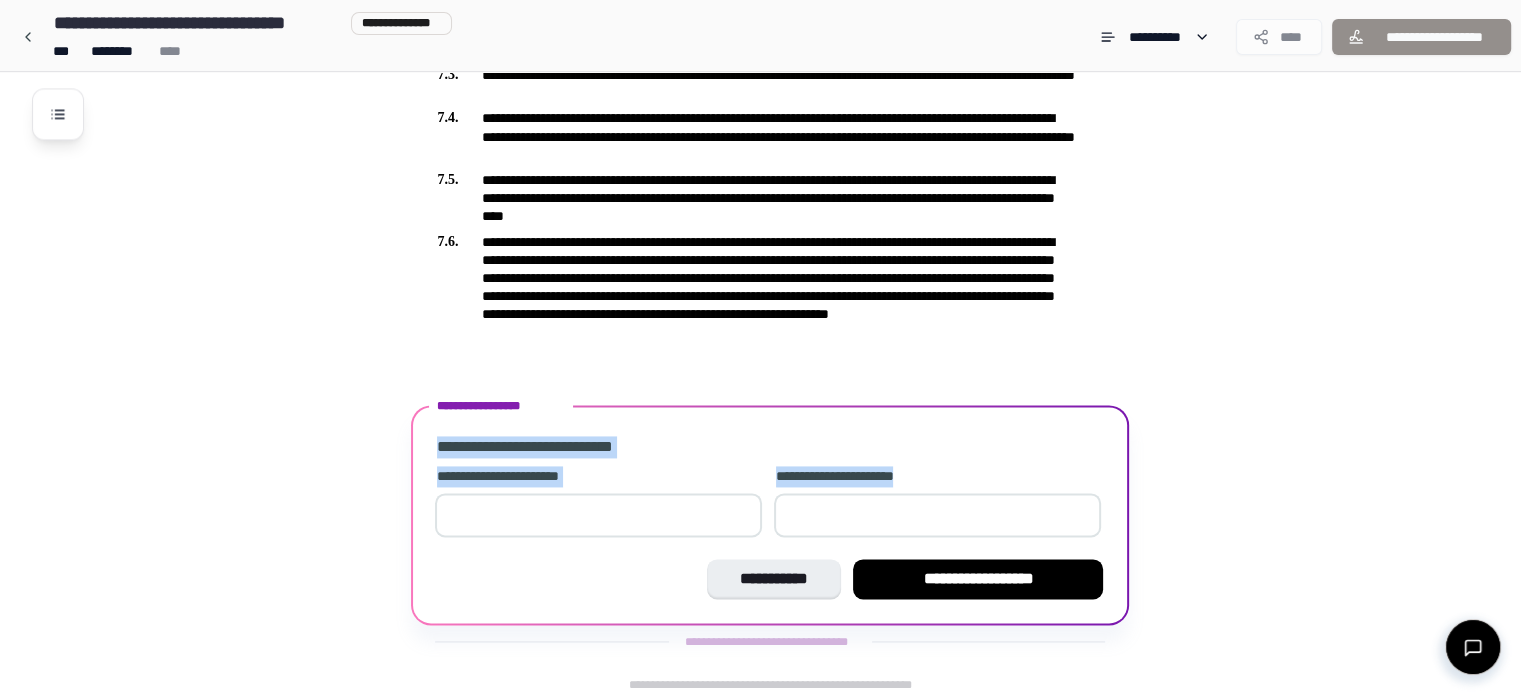 drag, startPoint x: 440, startPoint y: 437, endPoint x: 952, endPoint y: 463, distance: 512.6597 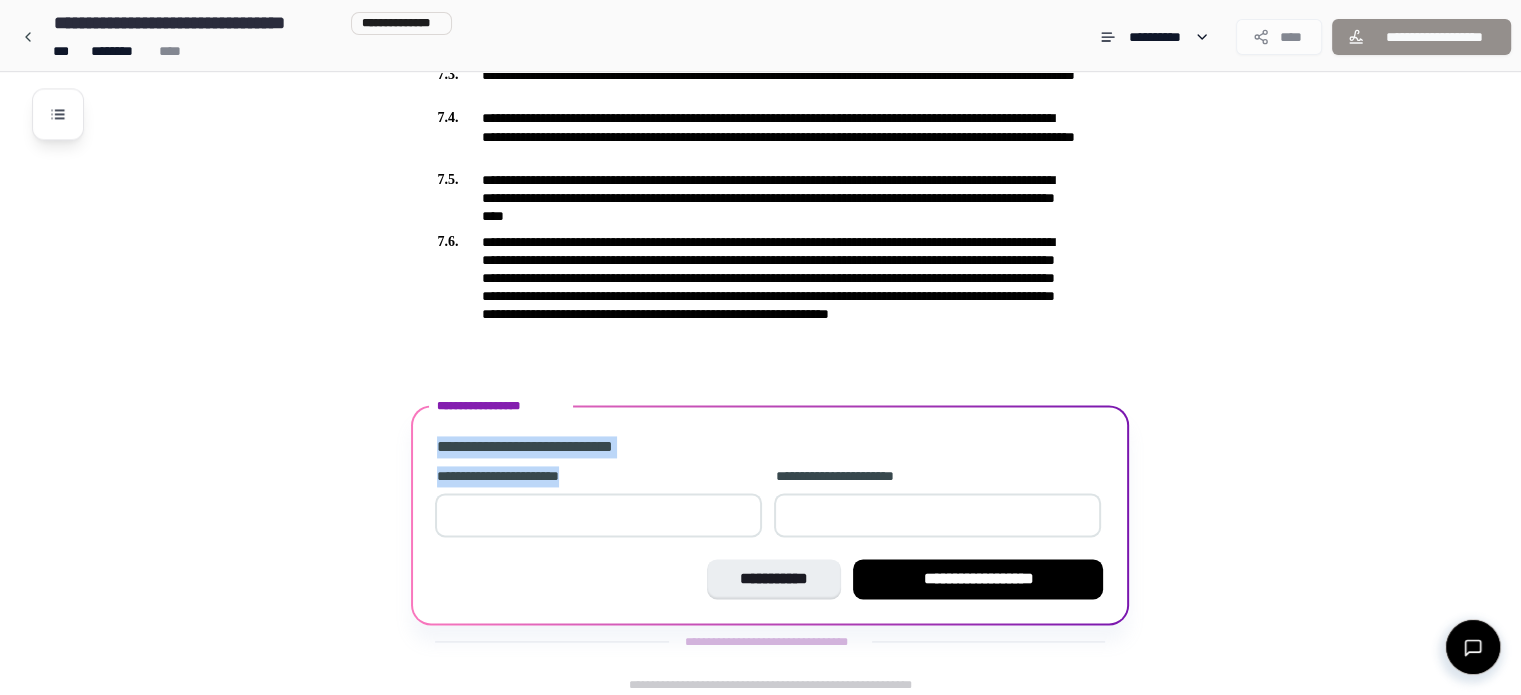 click at bounding box center (598, 515) 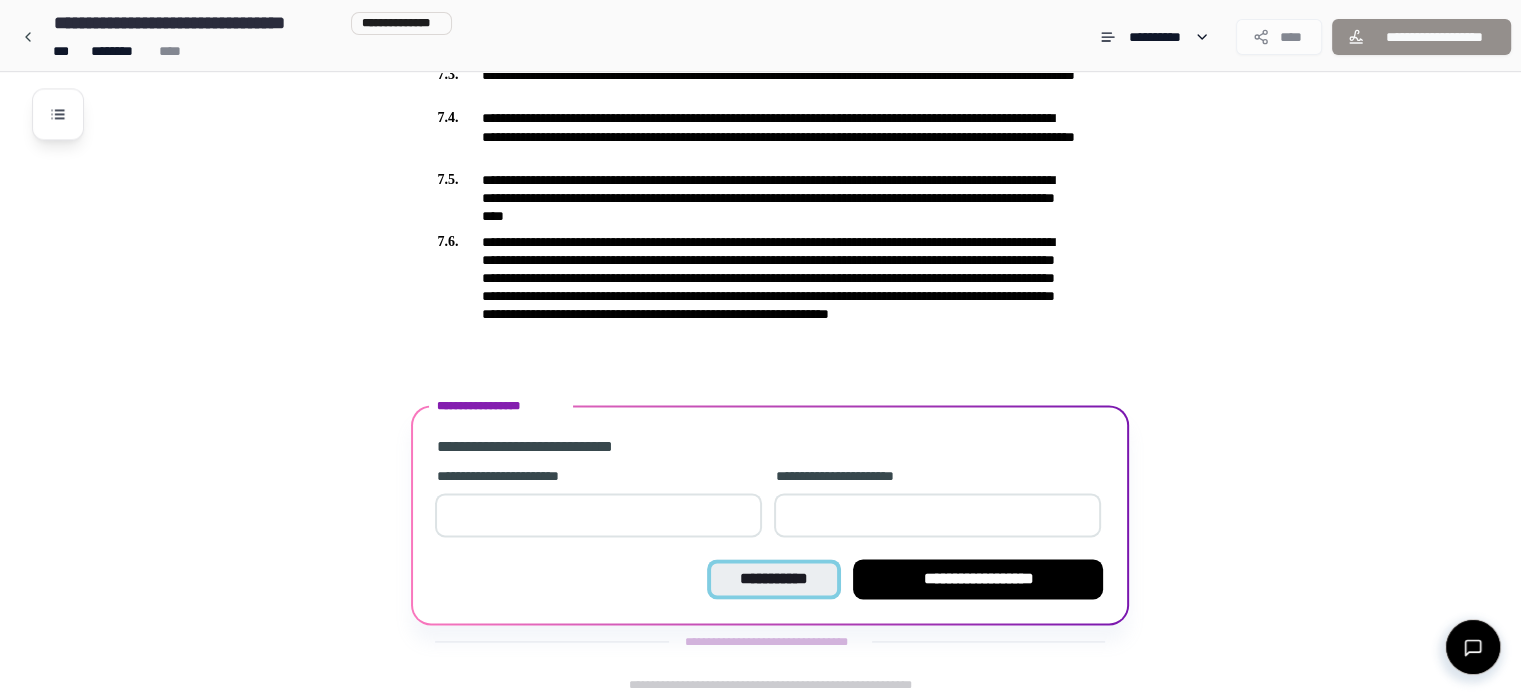 click on "**********" at bounding box center (774, 579) 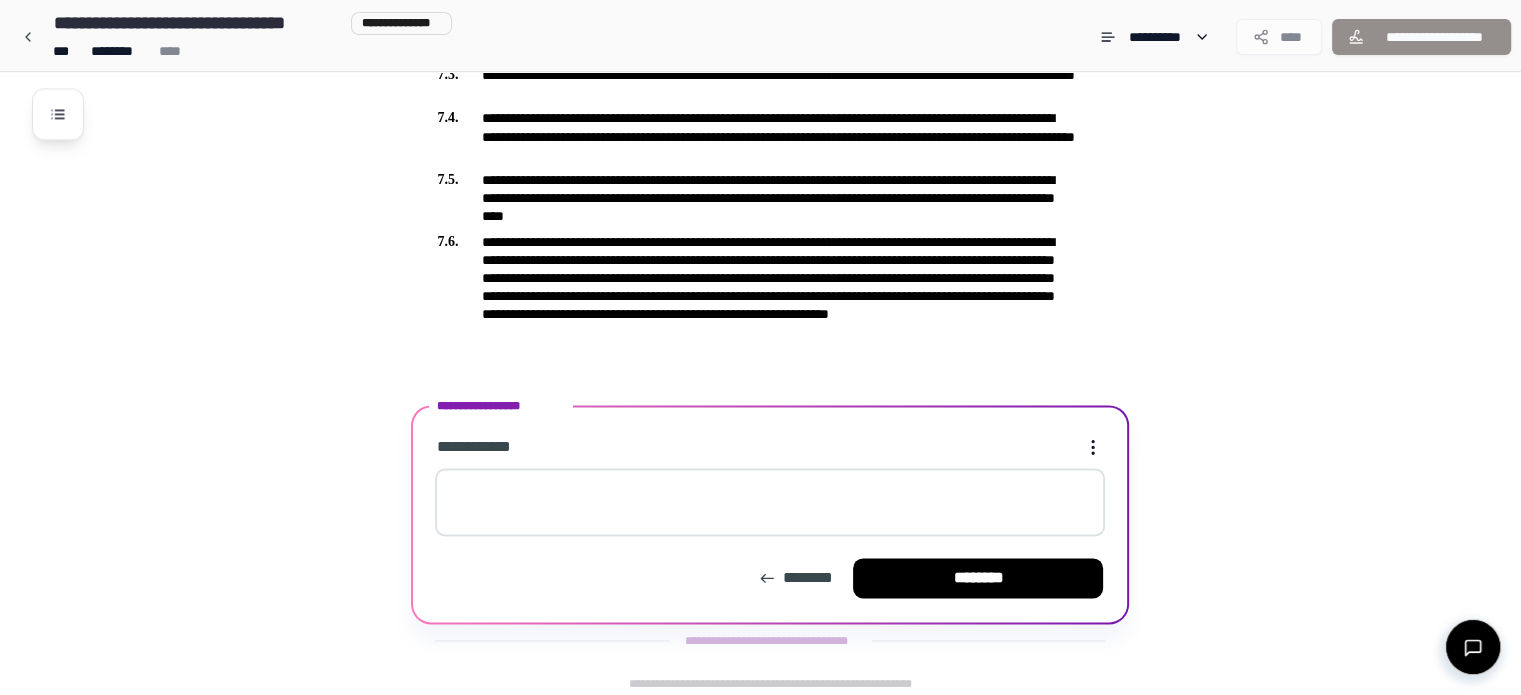 scroll, scrollTop: 2800, scrollLeft: 0, axis: vertical 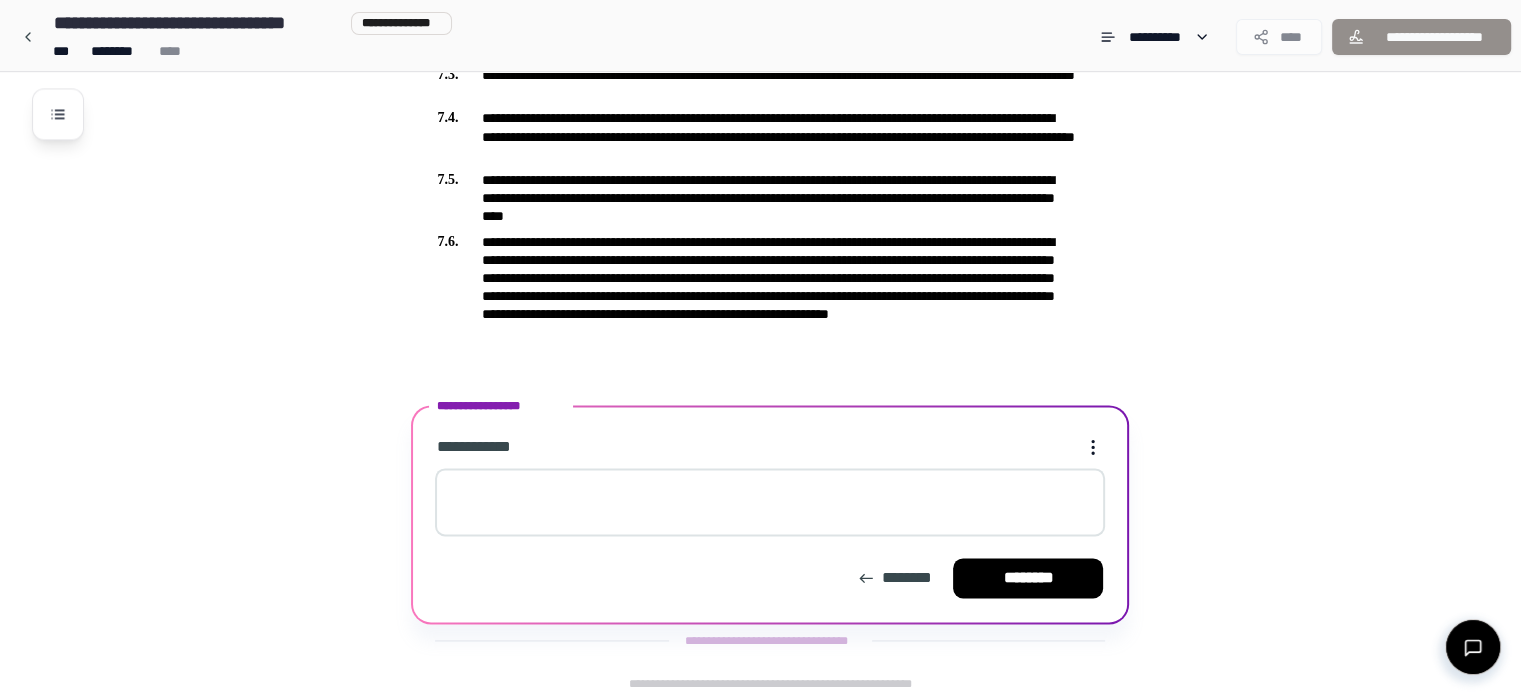 click at bounding box center [770, 502] 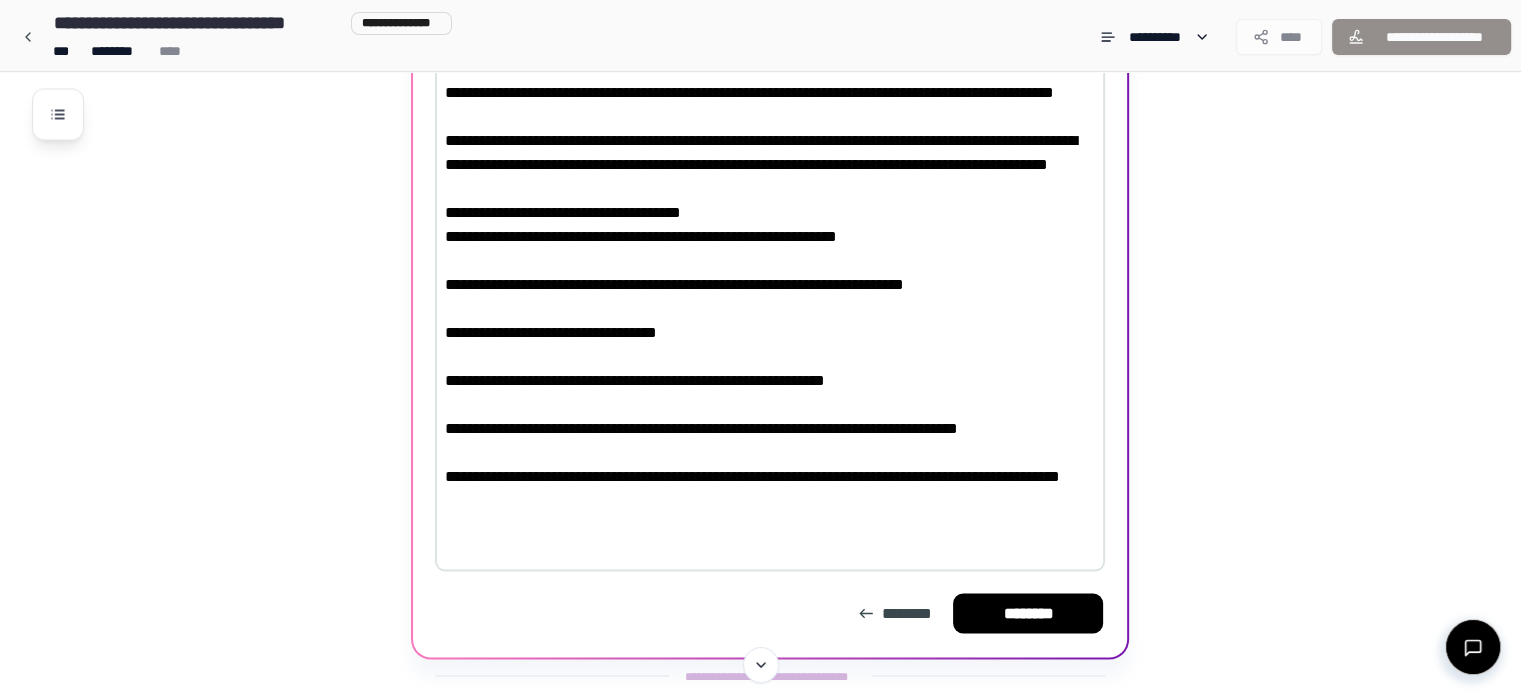scroll, scrollTop: 3352, scrollLeft: 0, axis: vertical 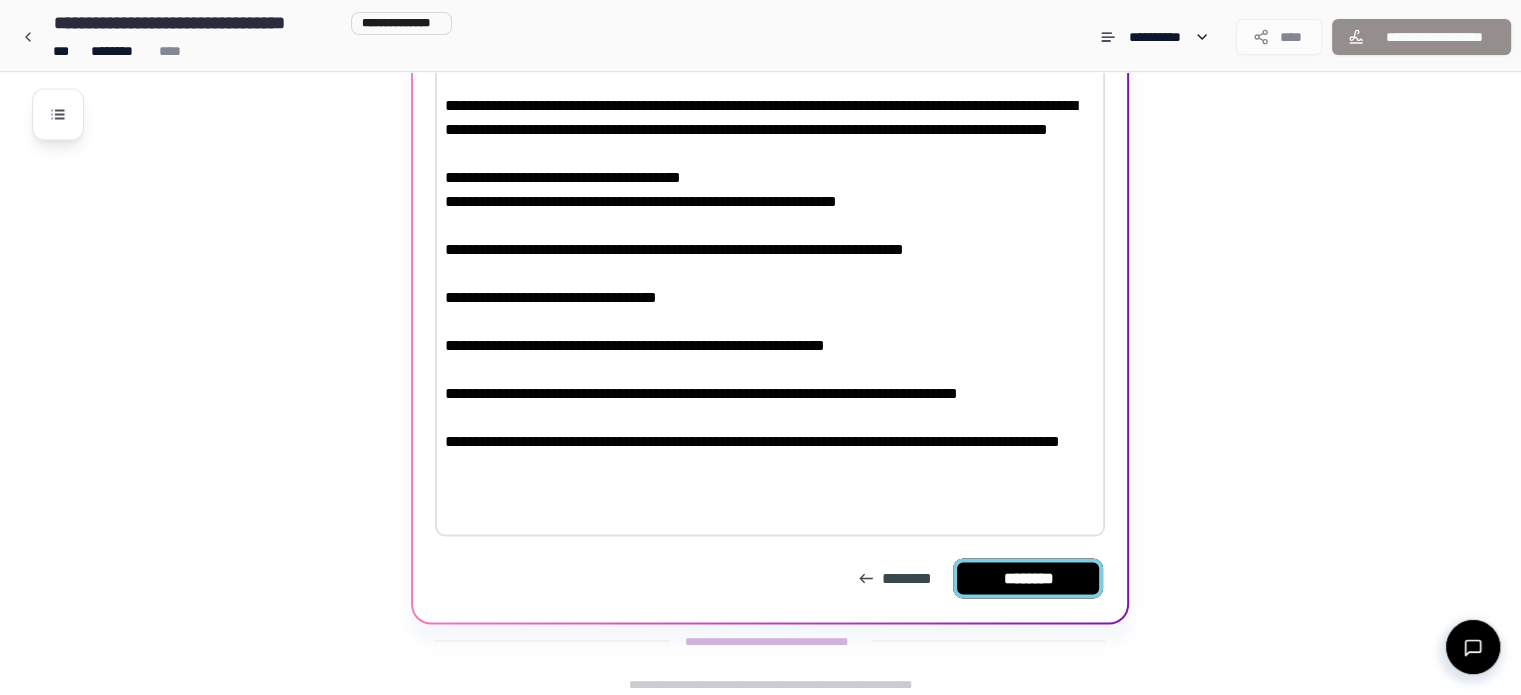 type on "[ADDRESS]" 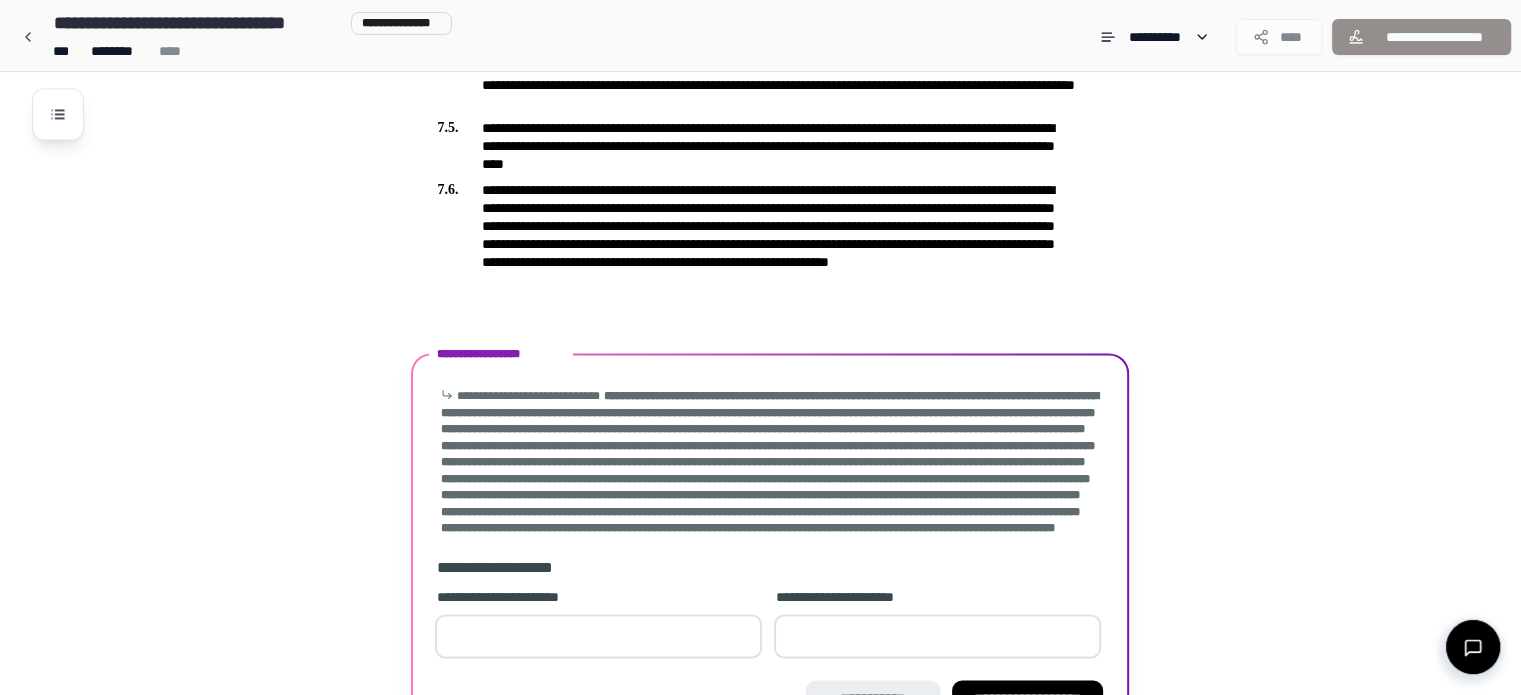 scroll, scrollTop: 2990, scrollLeft: 0, axis: vertical 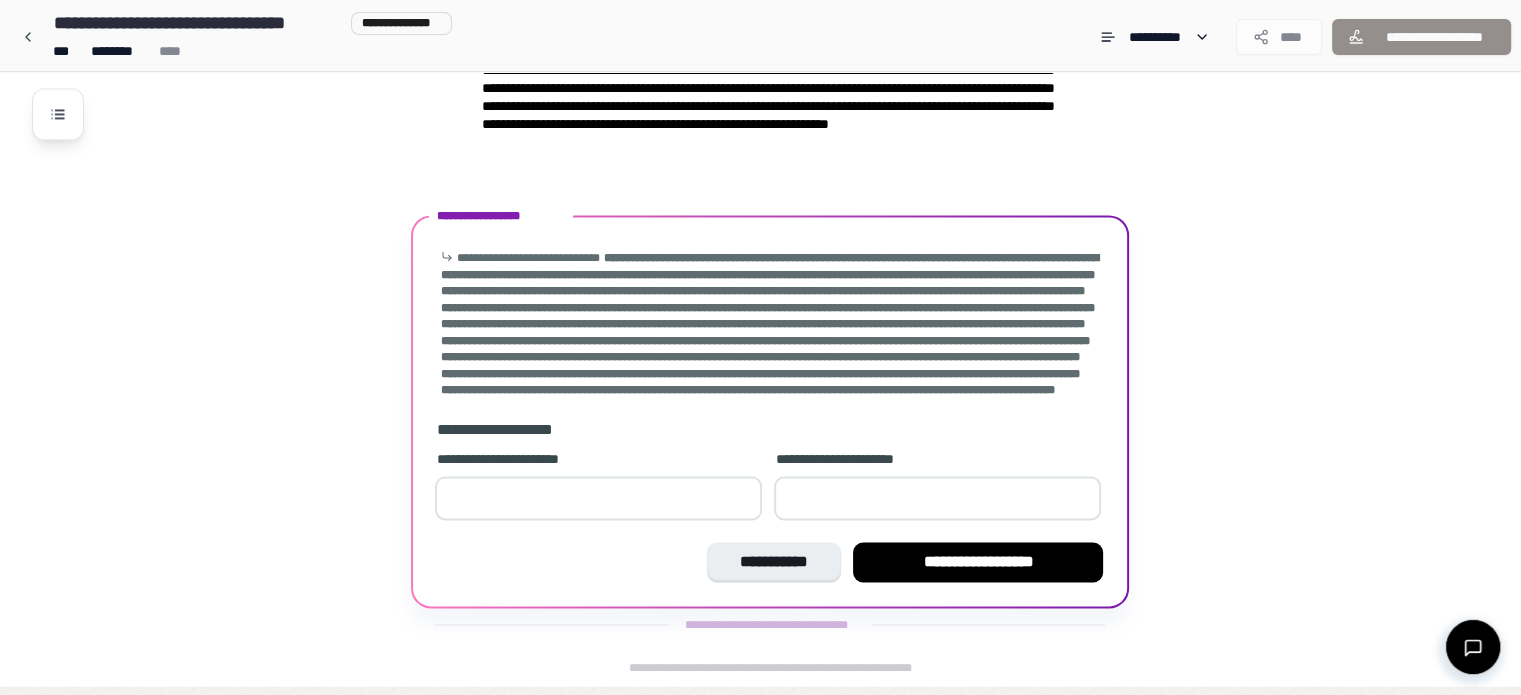 click at bounding box center (598, 498) 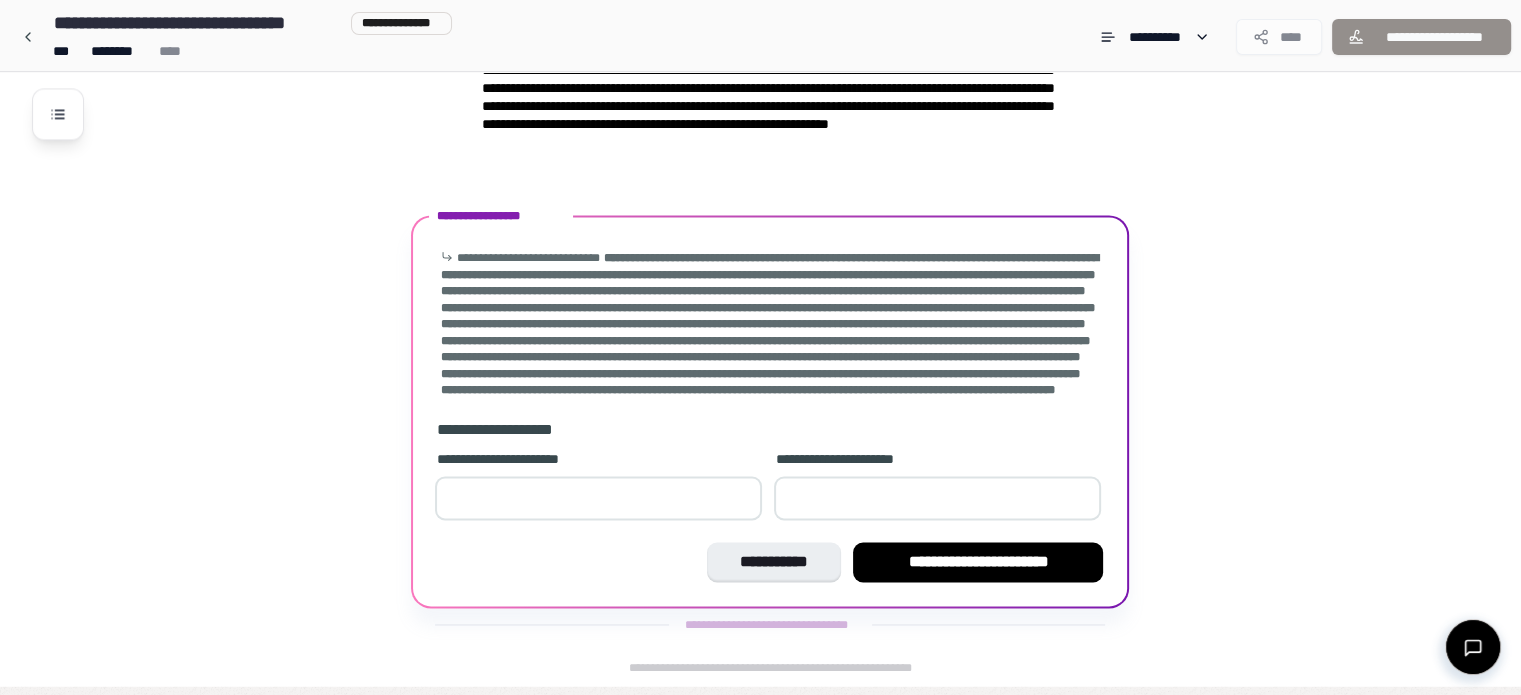 type on "**" 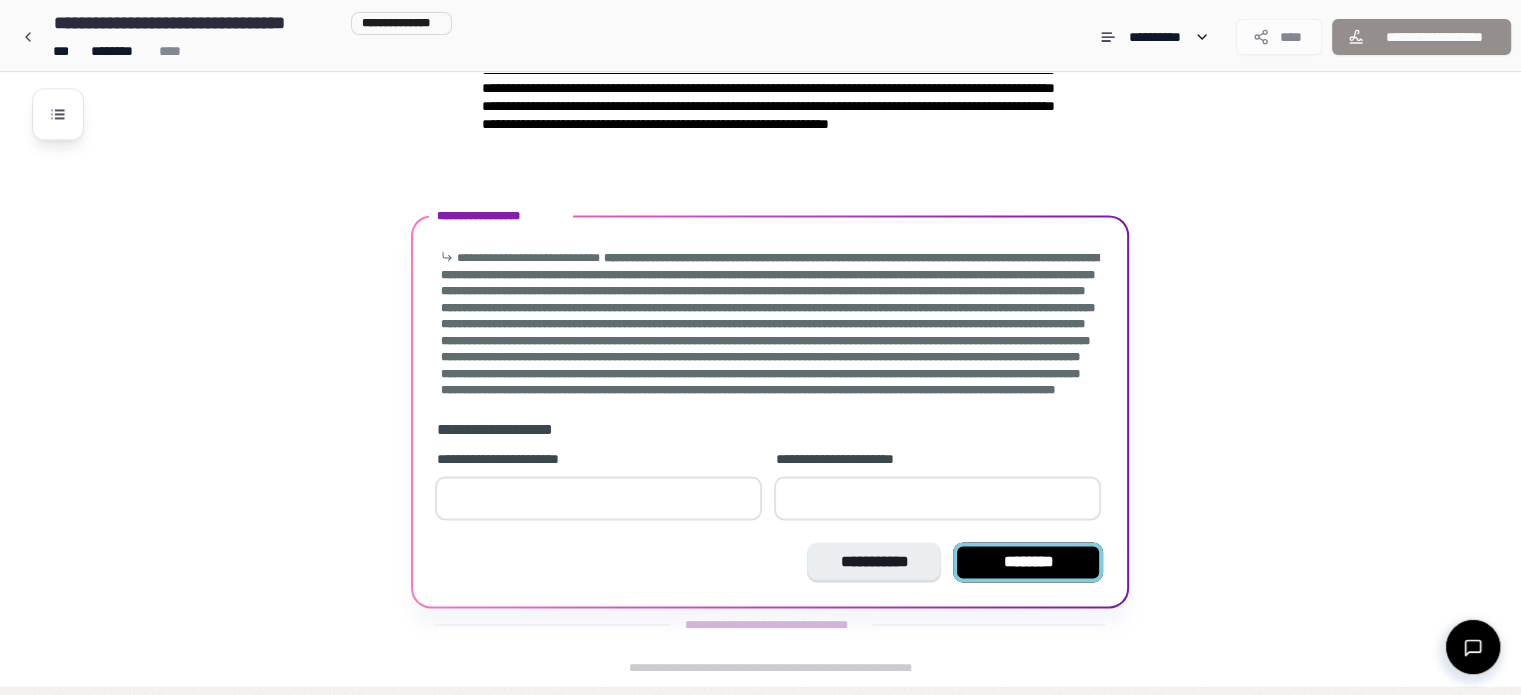 type on "**" 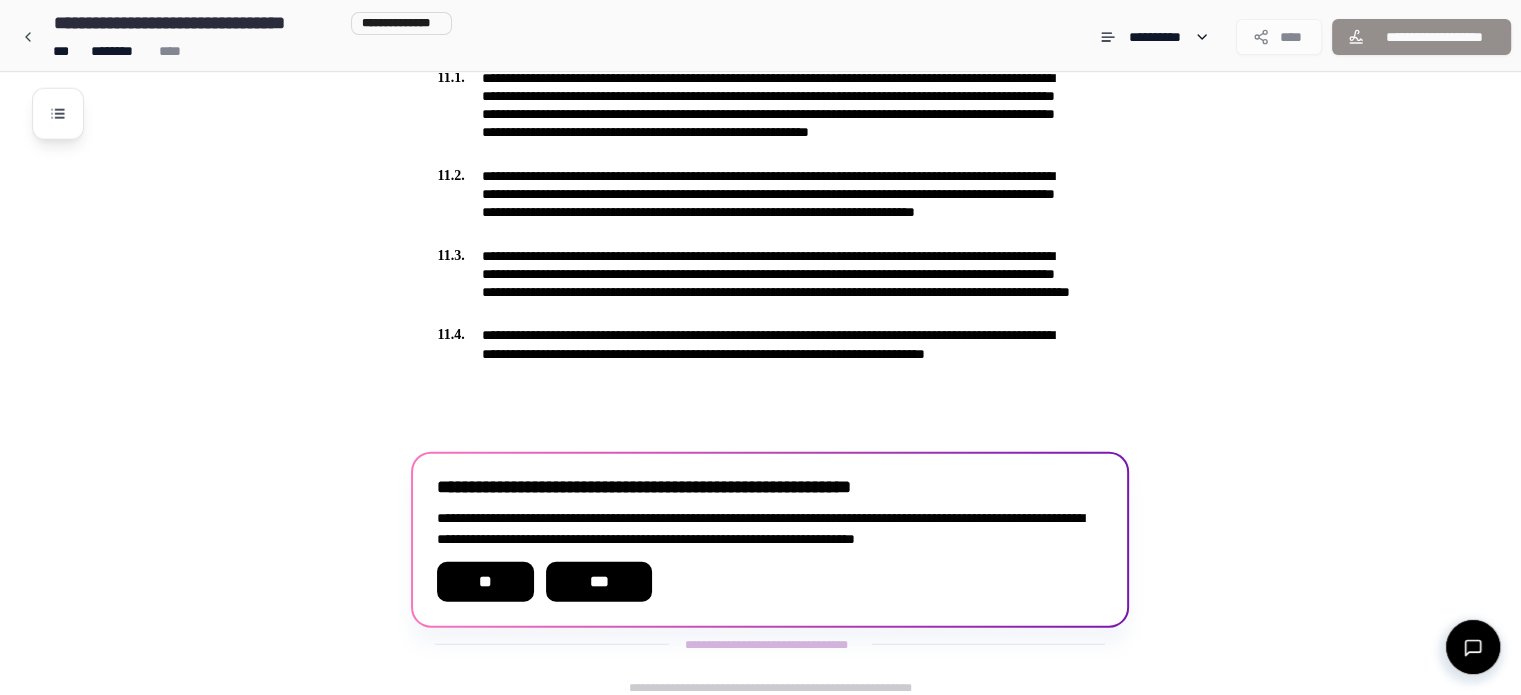 scroll, scrollTop: 4896, scrollLeft: 0, axis: vertical 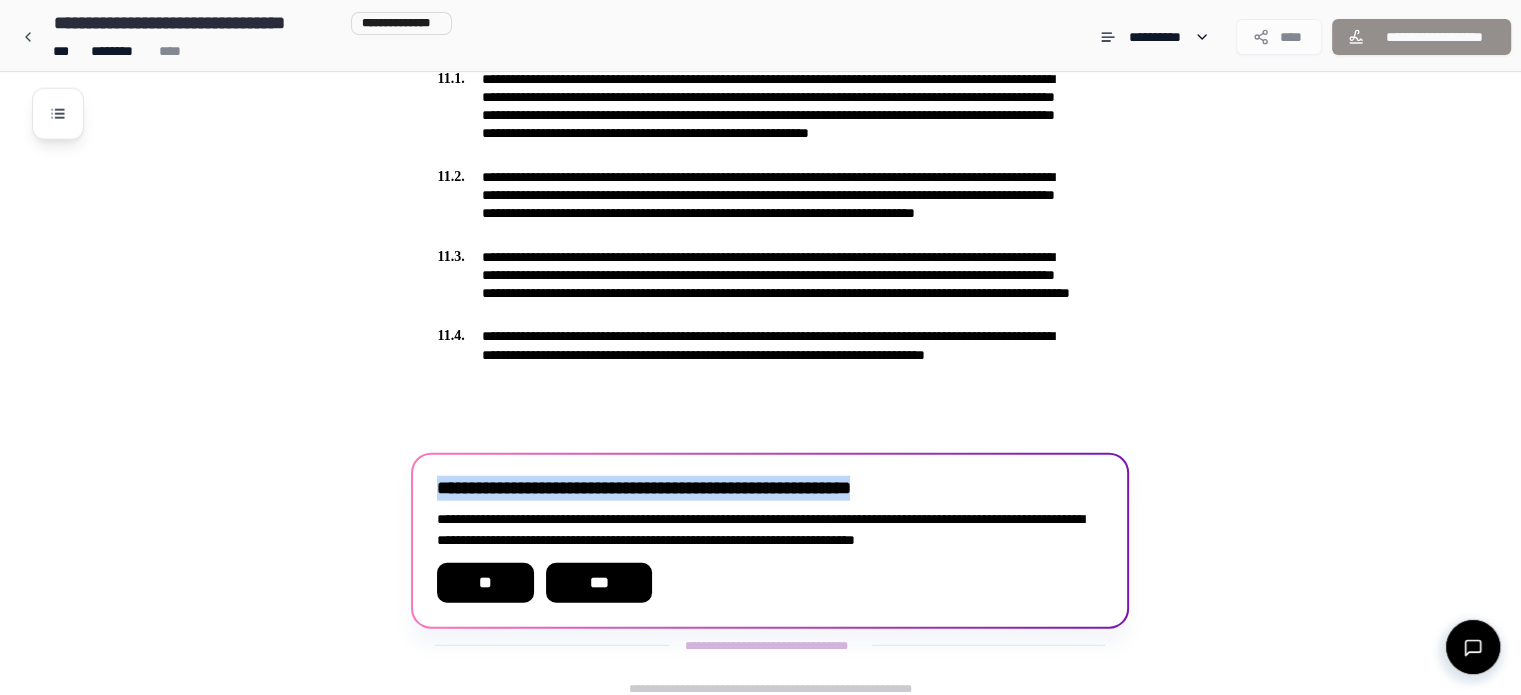 drag, startPoint x: 441, startPoint y: 475, endPoint x: 922, endPoint y: 475, distance: 481 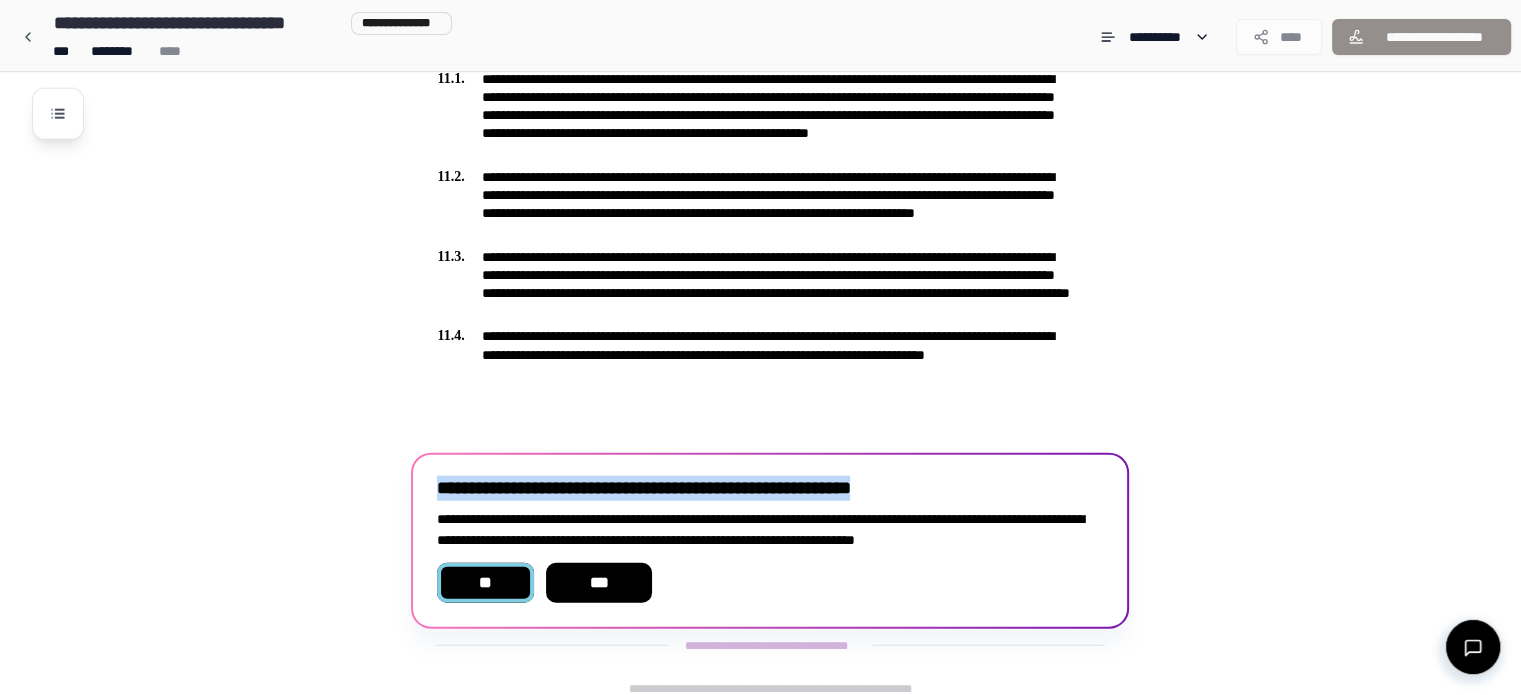 click on "**" at bounding box center (485, 583) 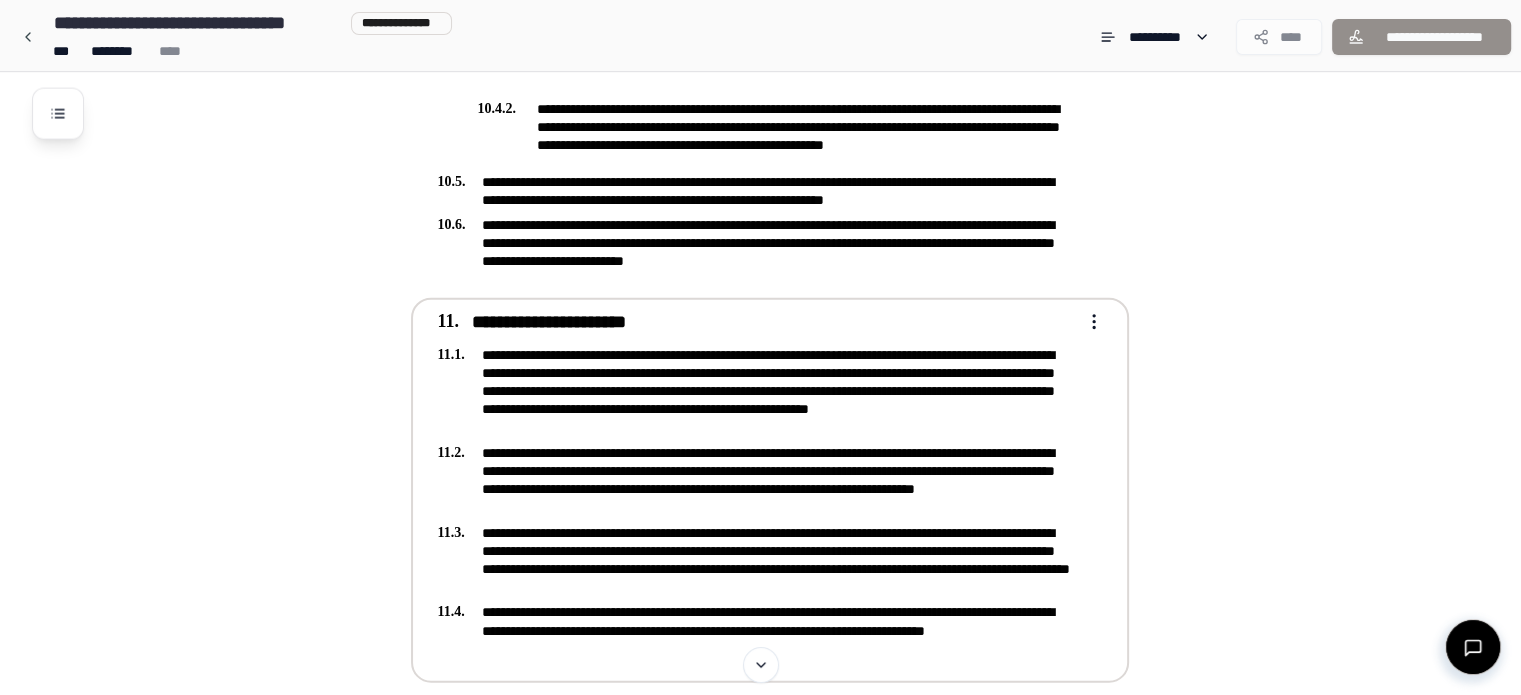 scroll, scrollTop: 4941, scrollLeft: 0, axis: vertical 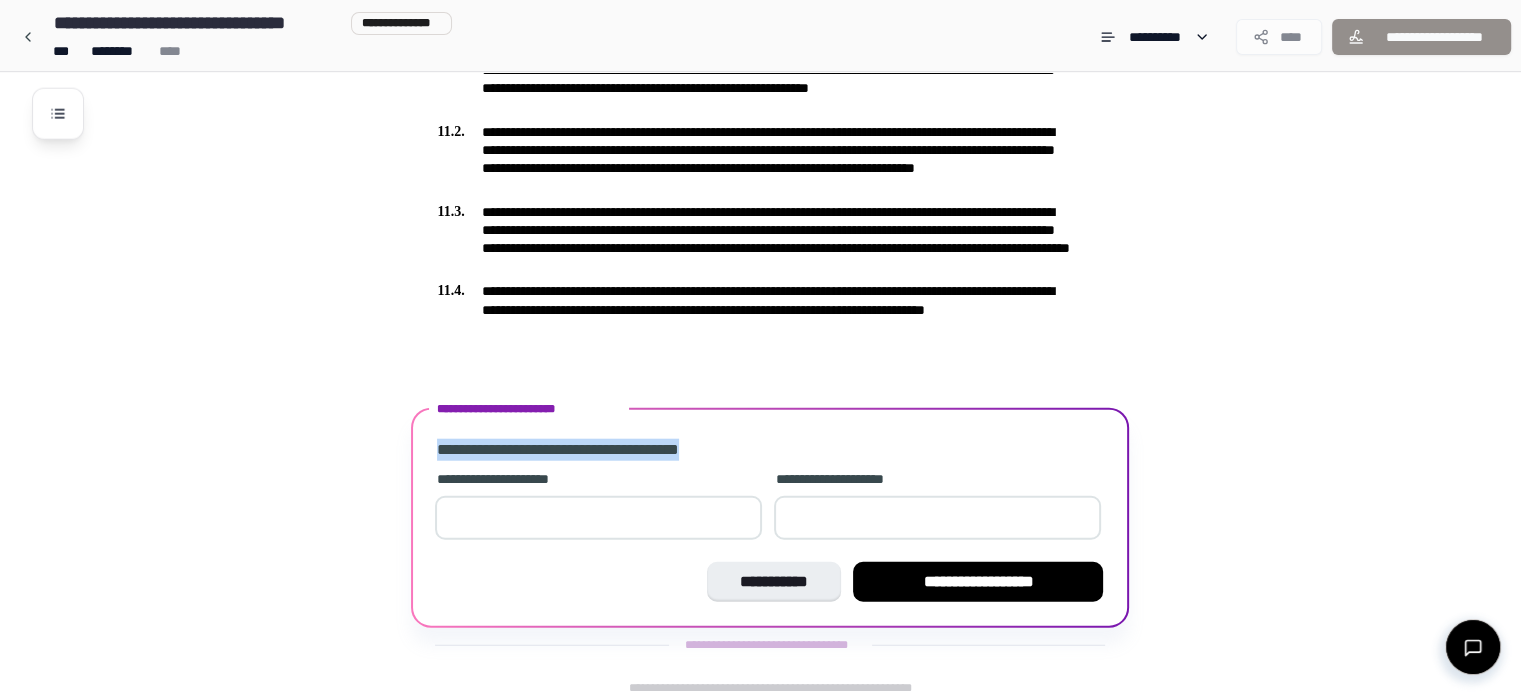 drag, startPoint x: 440, startPoint y: 434, endPoint x: 749, endPoint y: 442, distance: 309.10355 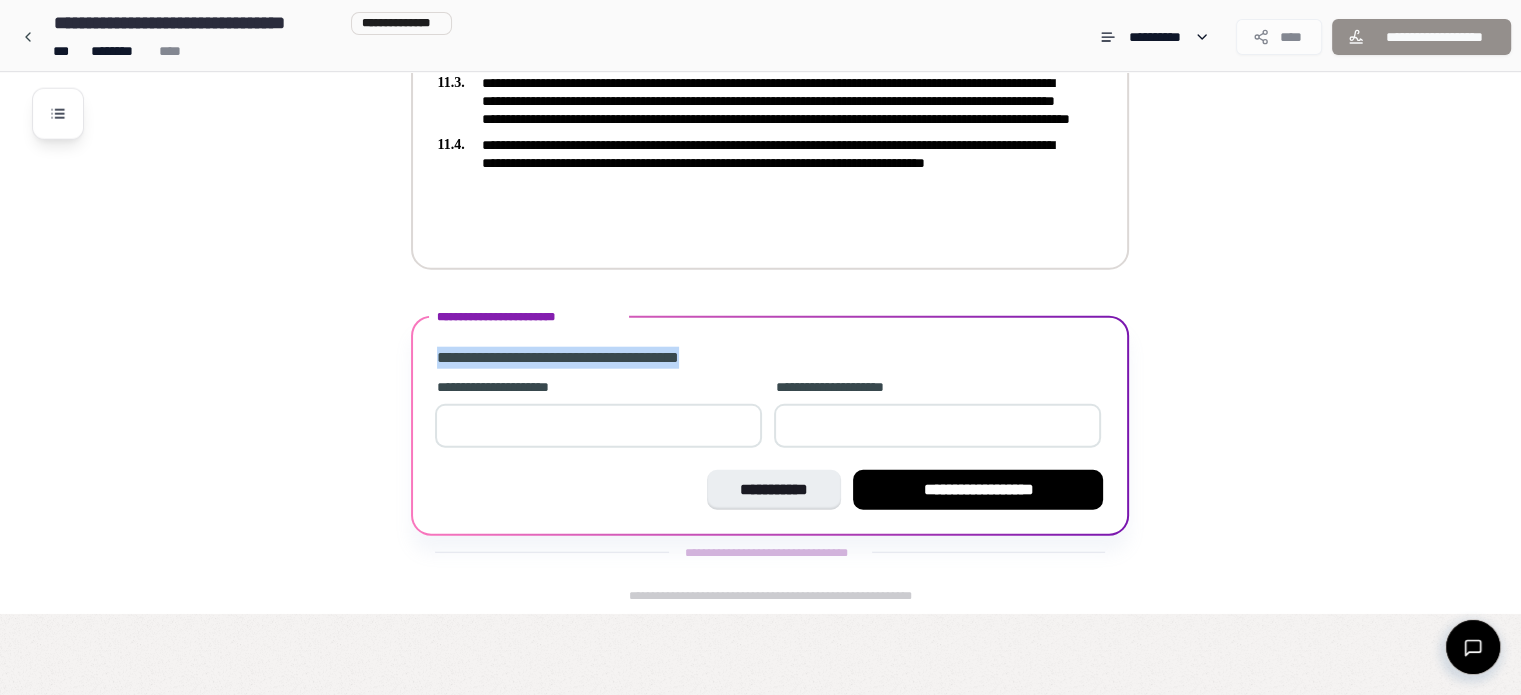 copy on "**********" 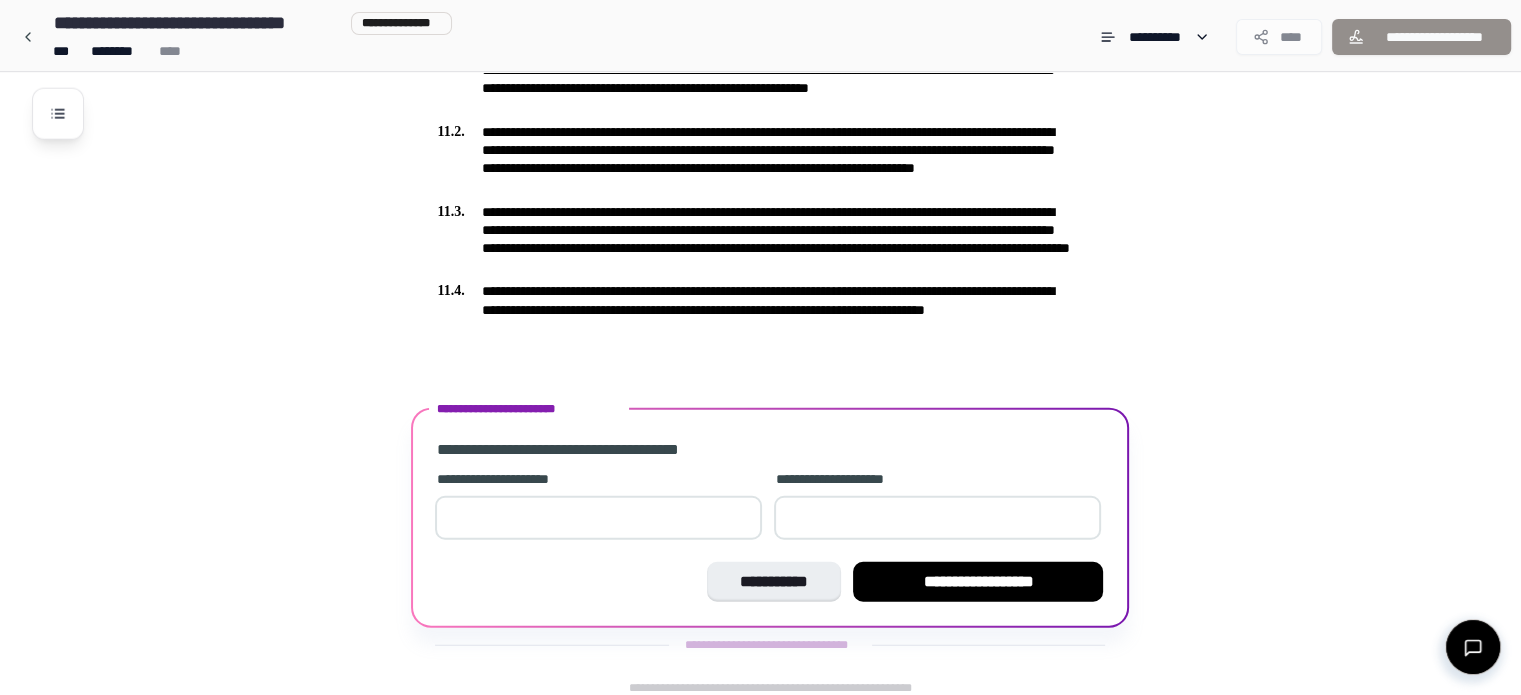 click at bounding box center [598, 518] 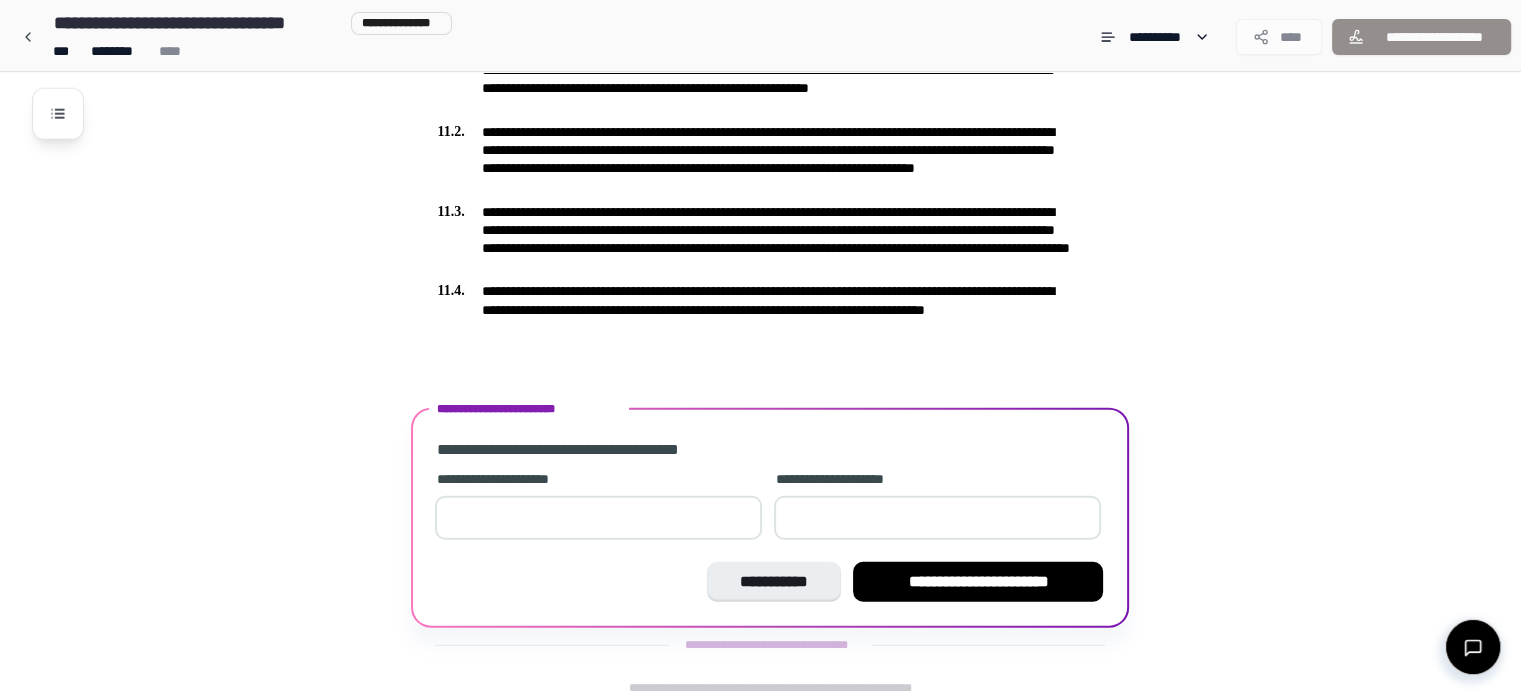click at bounding box center (937, 518) 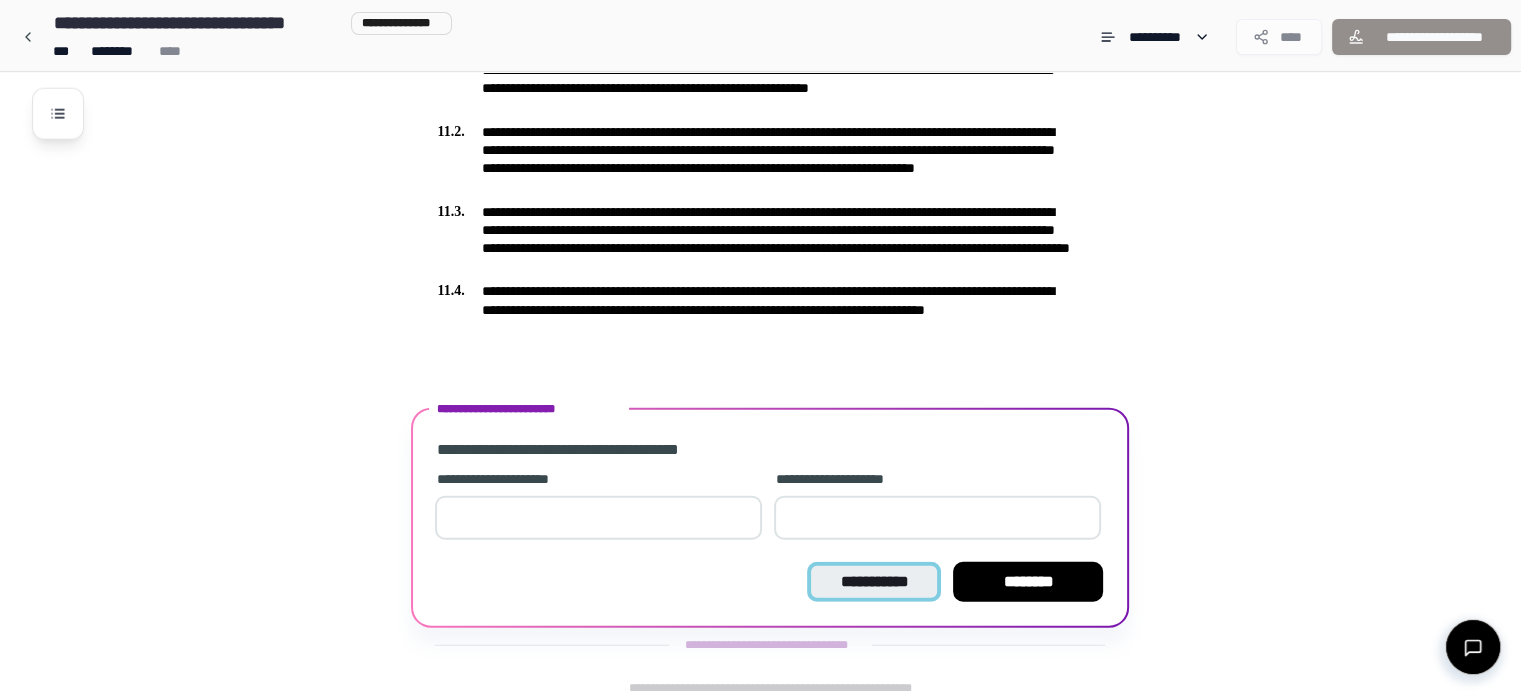 type on "**" 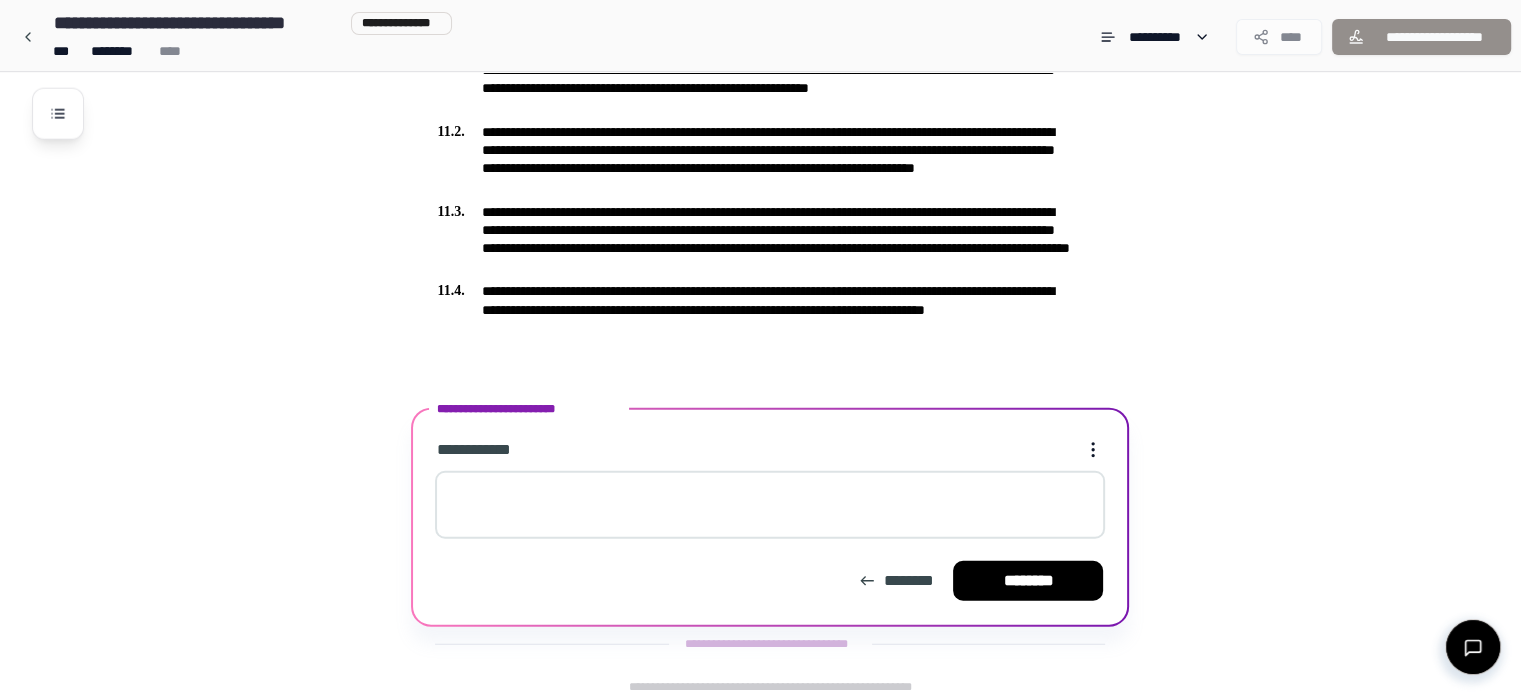 scroll, scrollTop: 4940, scrollLeft: 0, axis: vertical 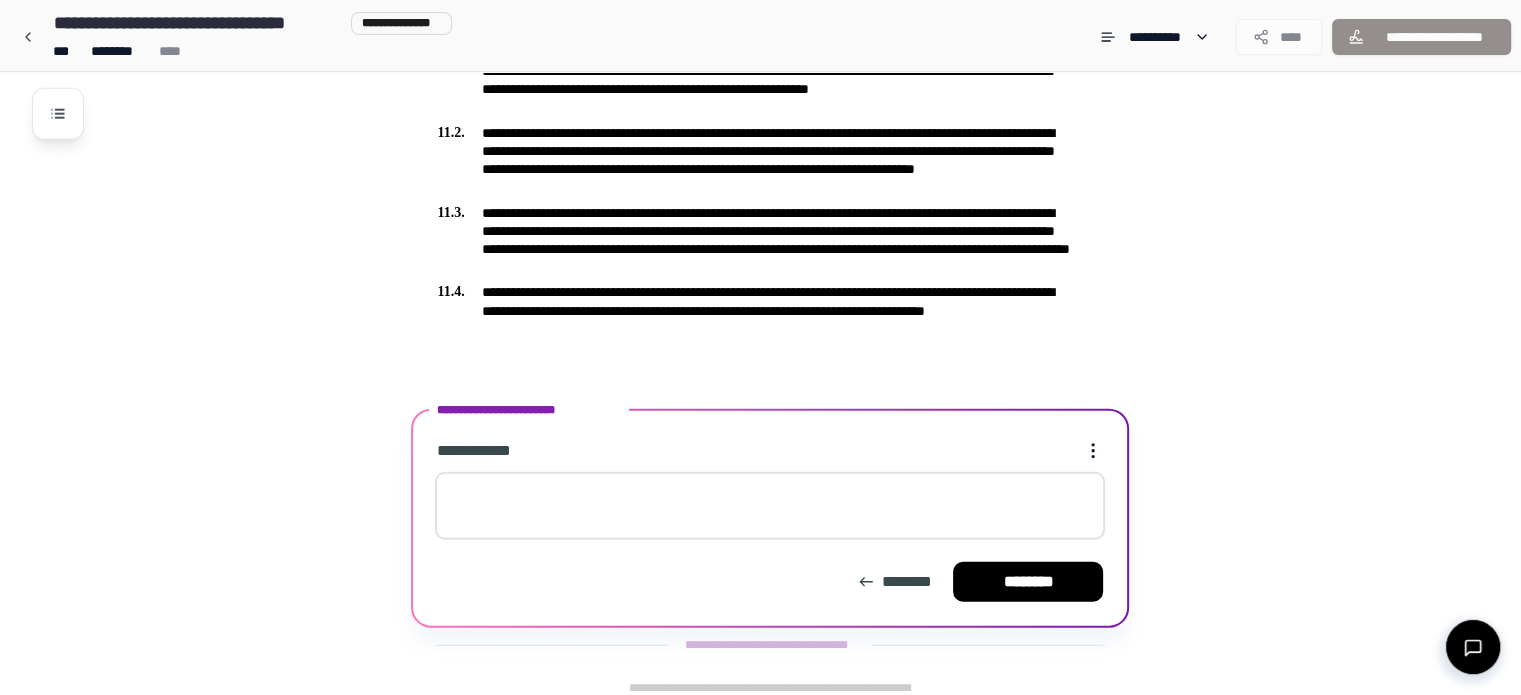 click at bounding box center (770, 506) 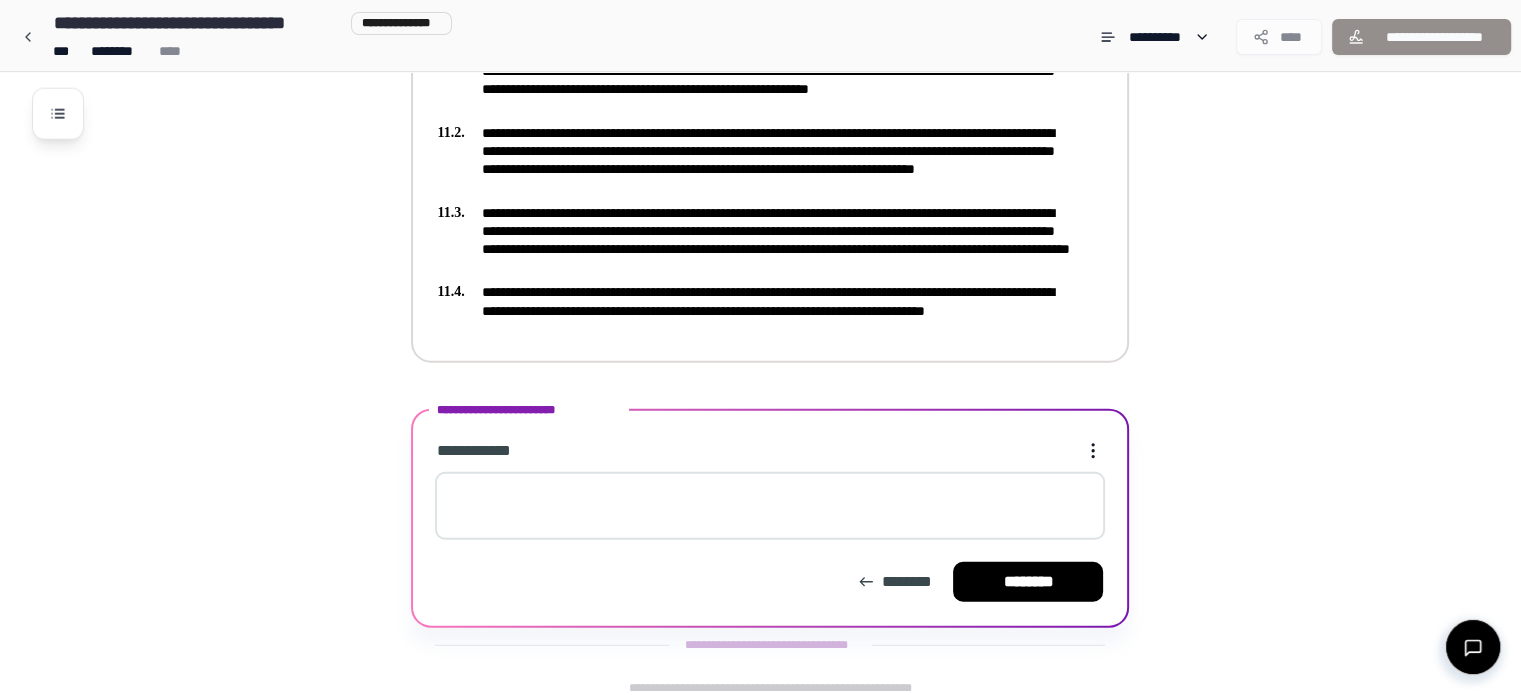 paste on "**********" 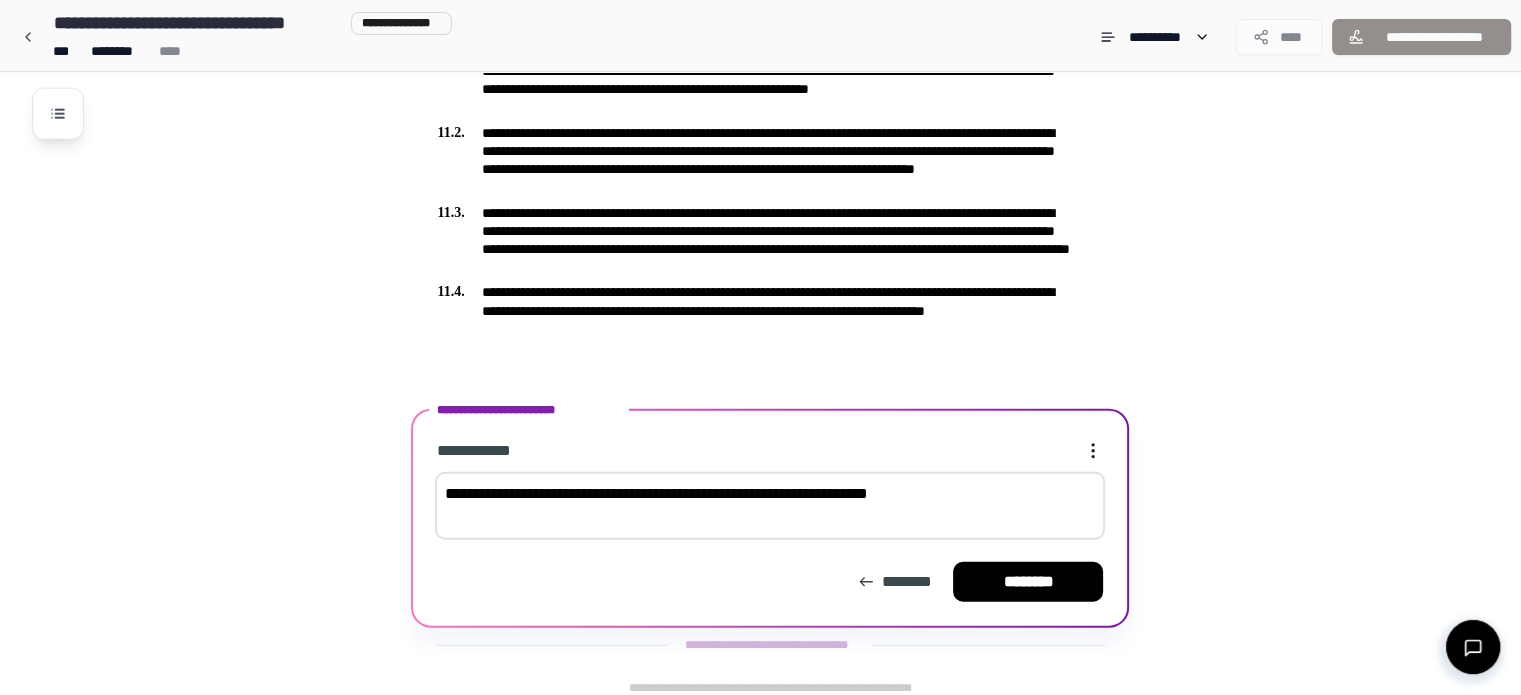 type on "**********" 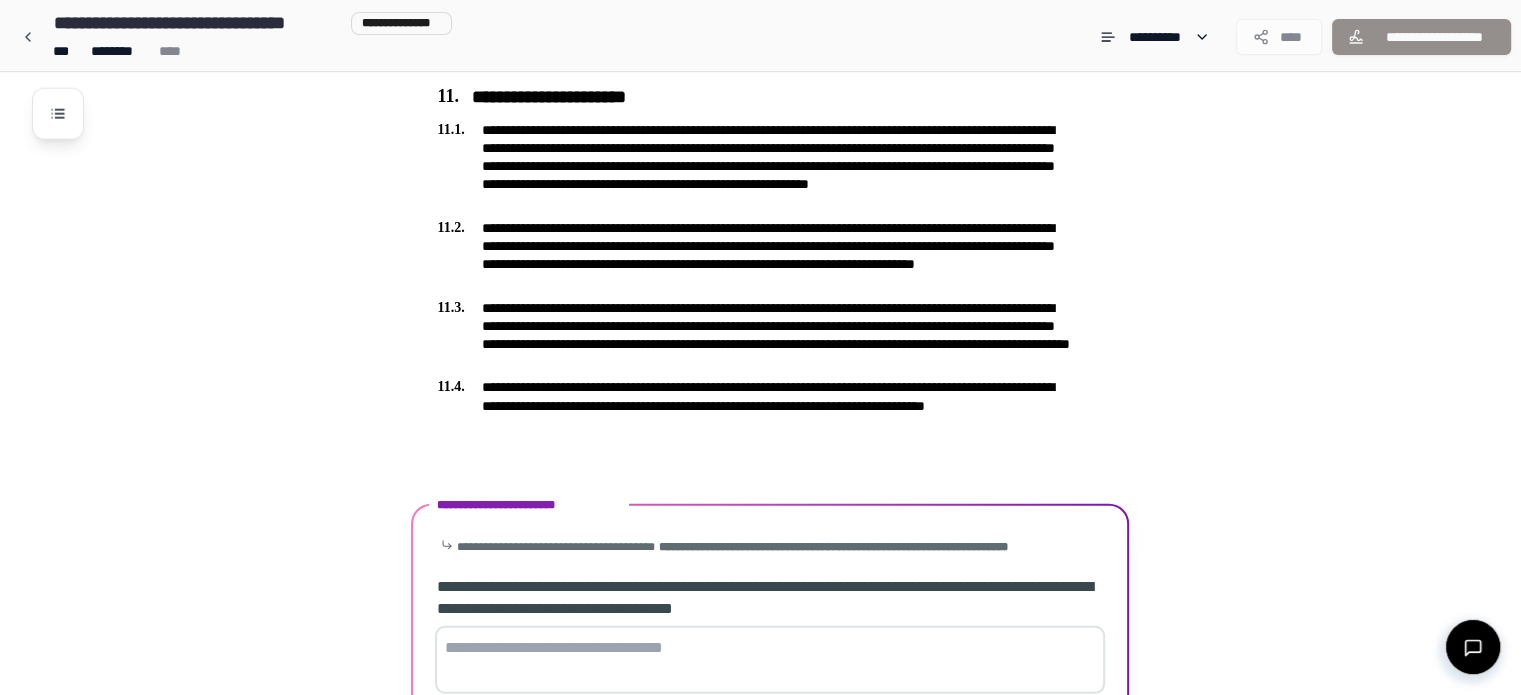 scroll, scrollTop: 5000, scrollLeft: 0, axis: vertical 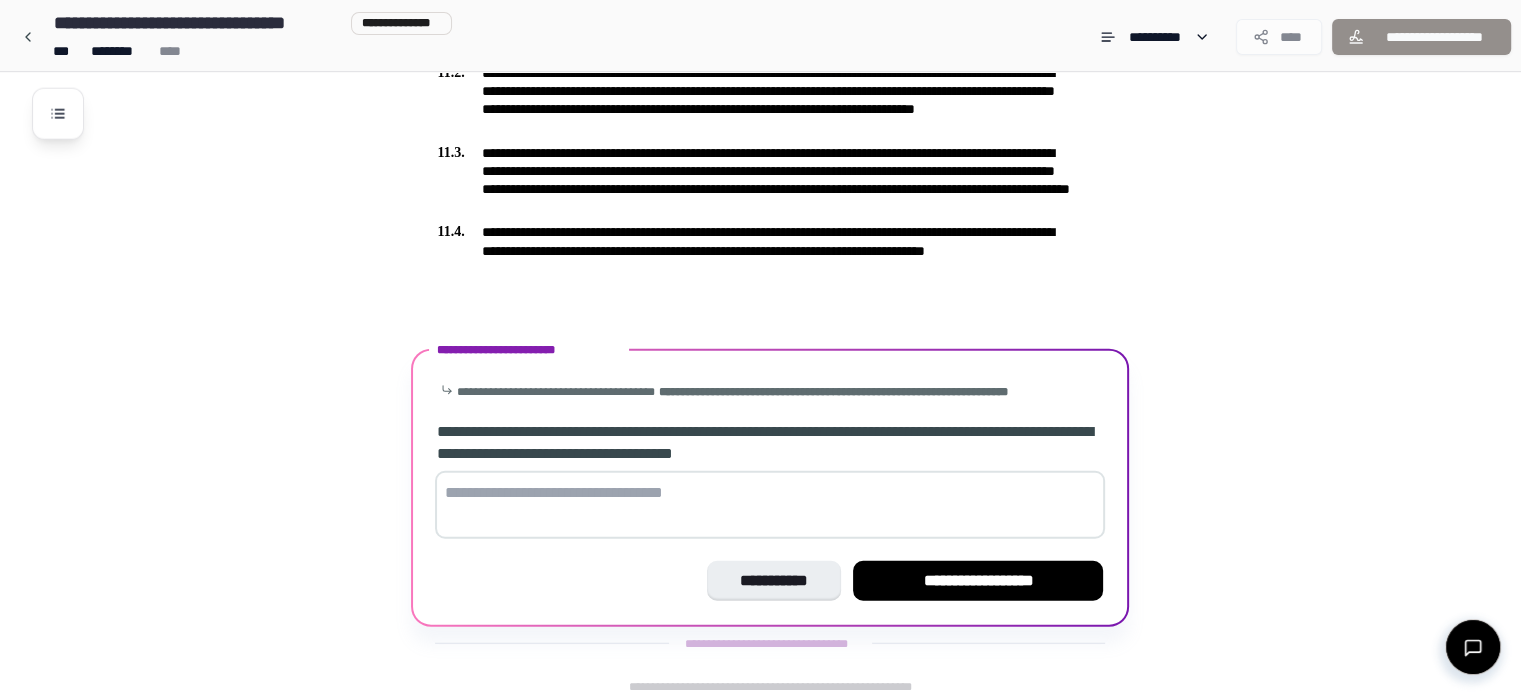 click at bounding box center (770, 505) 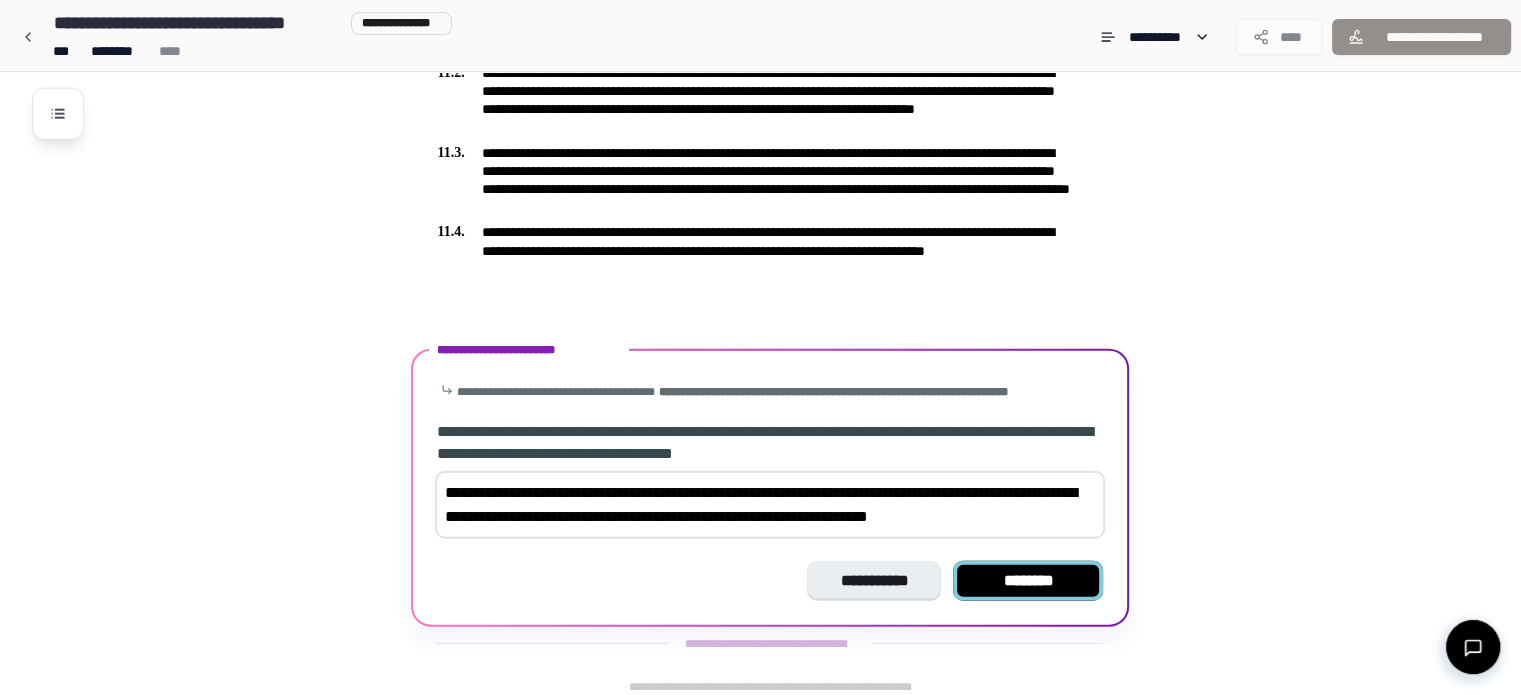 type on "**********" 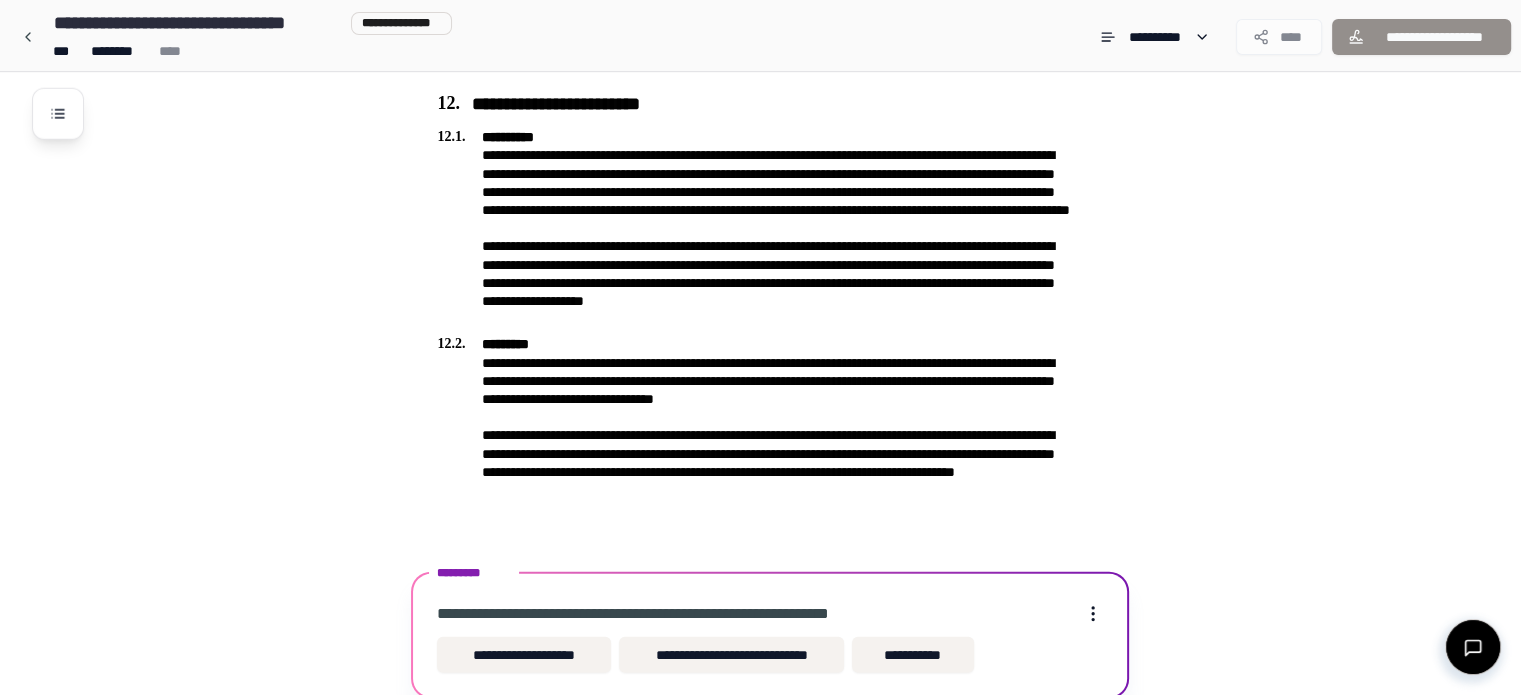 scroll, scrollTop: 5296, scrollLeft: 0, axis: vertical 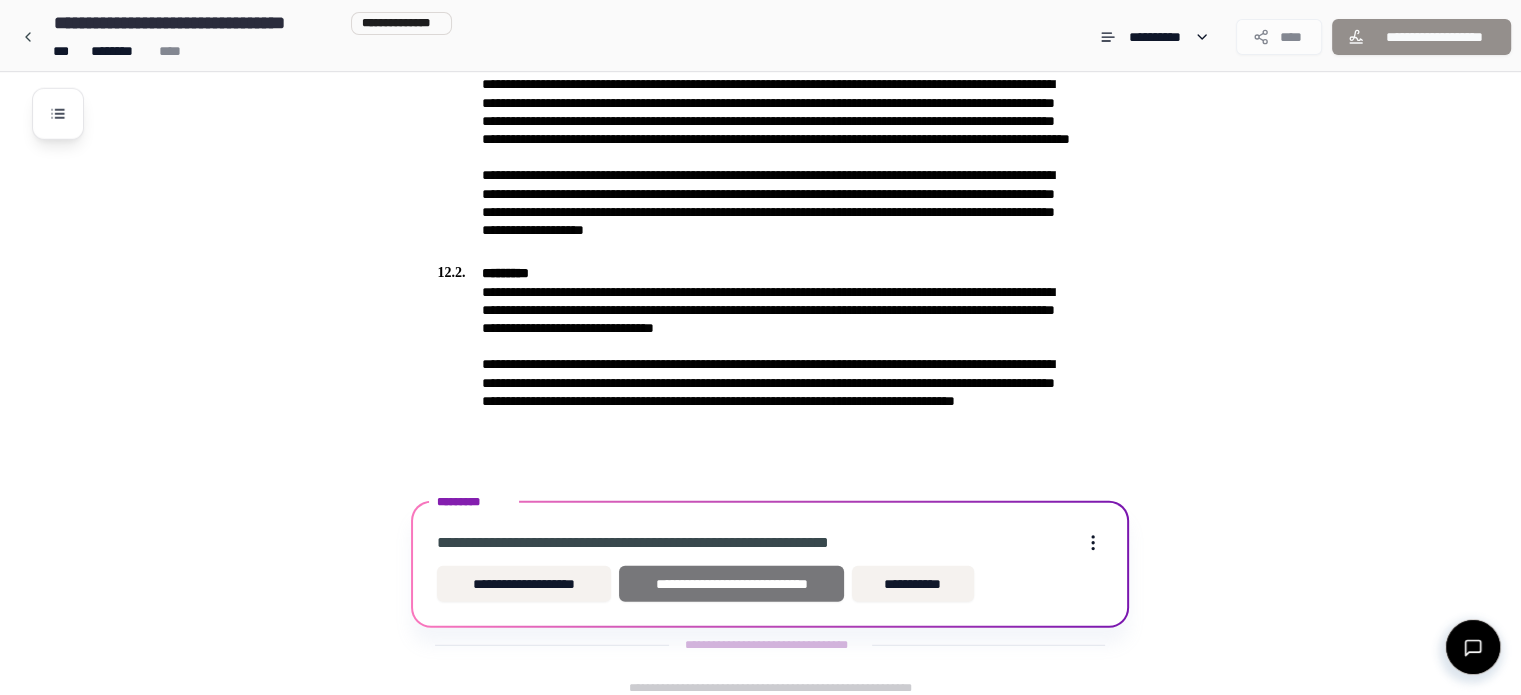 click on "**********" at bounding box center (731, 584) 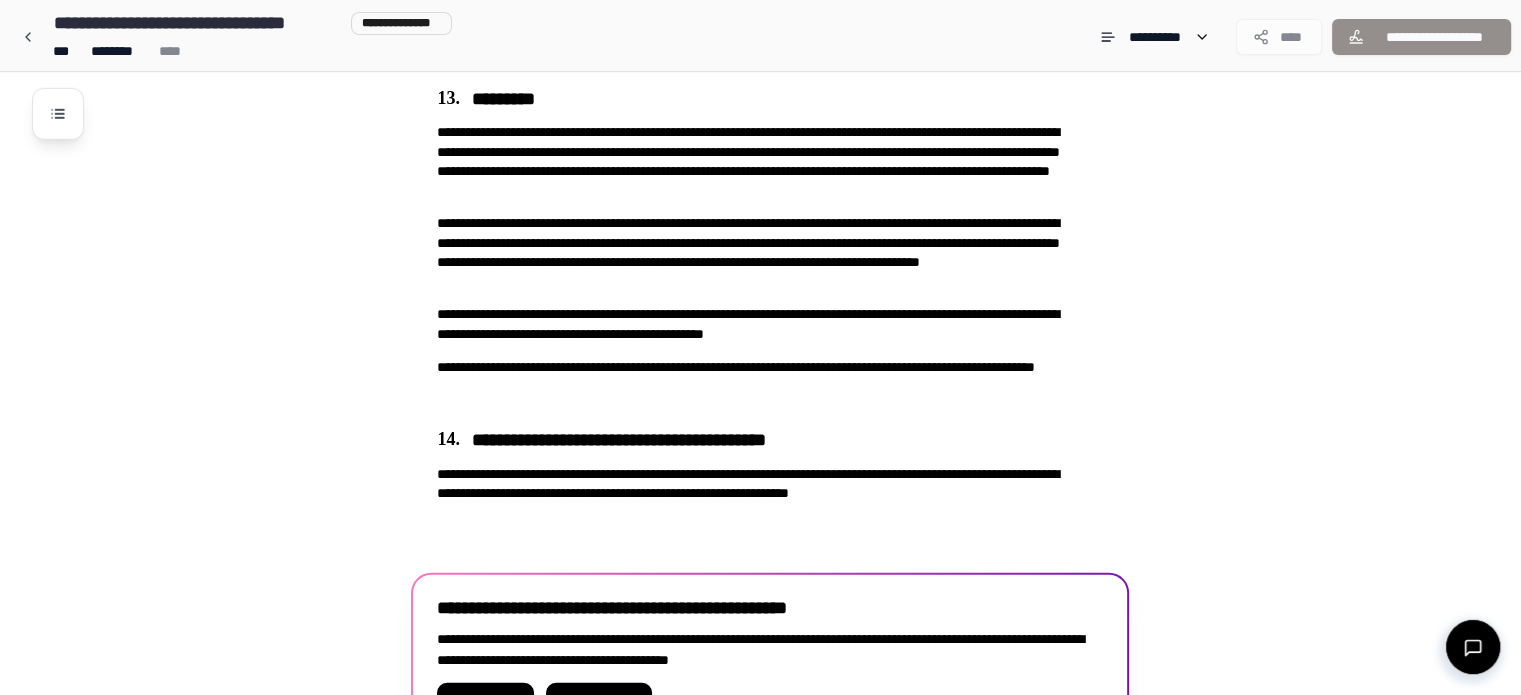 scroll, scrollTop: 5795, scrollLeft: 0, axis: vertical 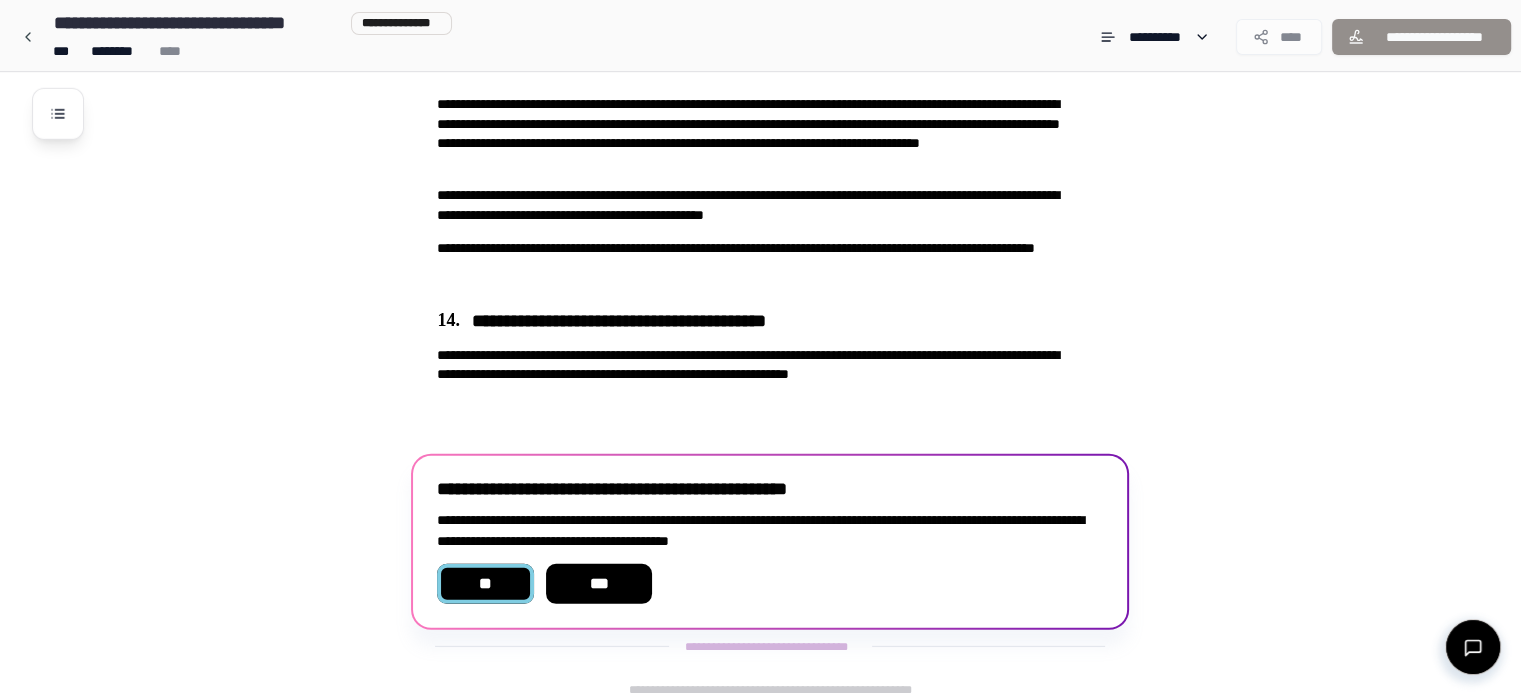 click on "**" at bounding box center (485, 584) 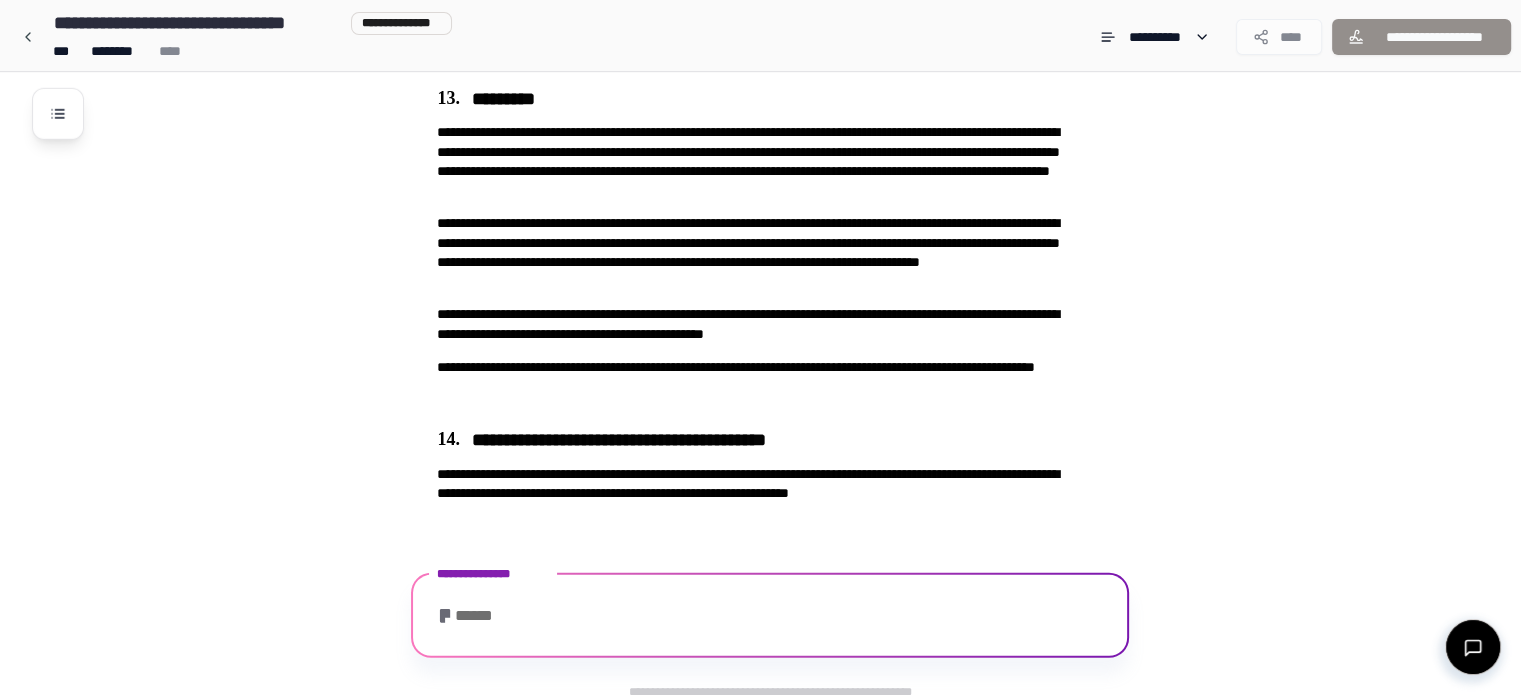 scroll, scrollTop: 5898, scrollLeft: 0, axis: vertical 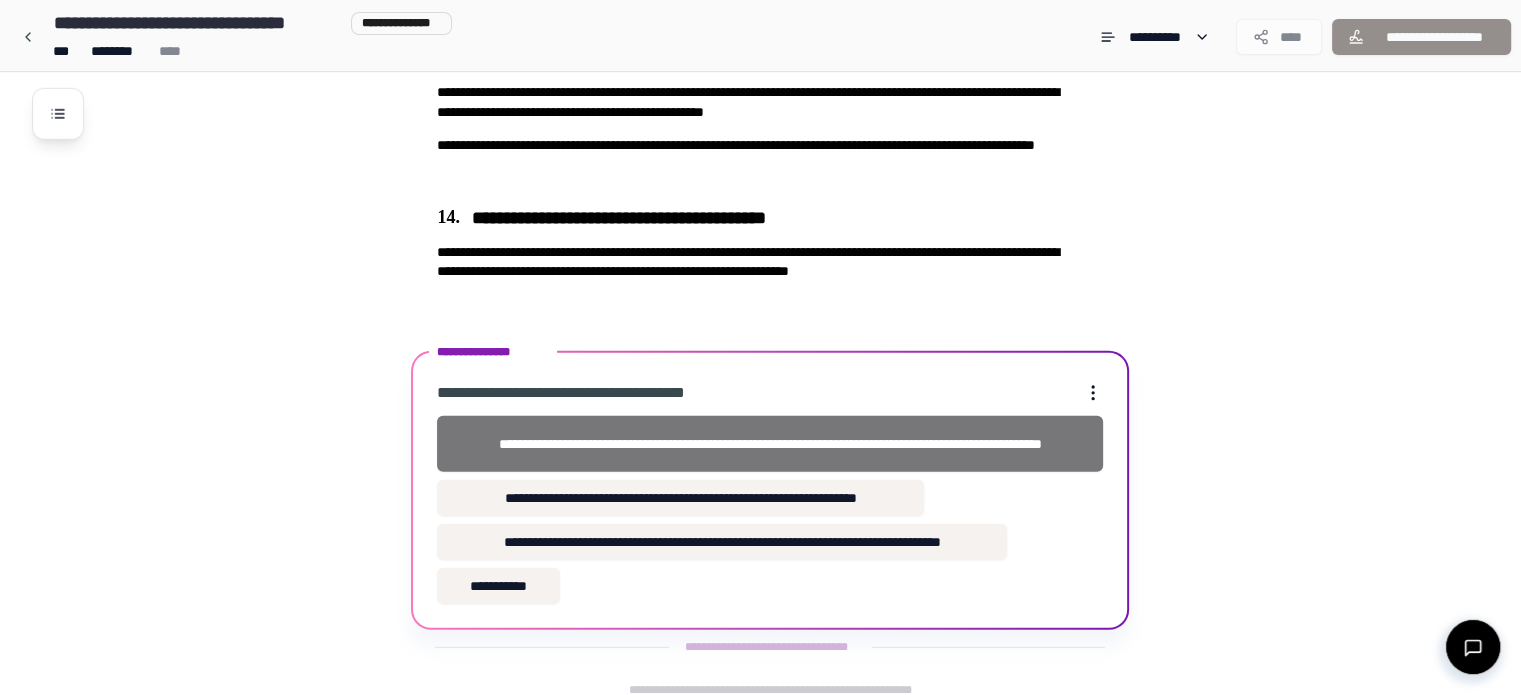 click on "**********" at bounding box center [770, 444] 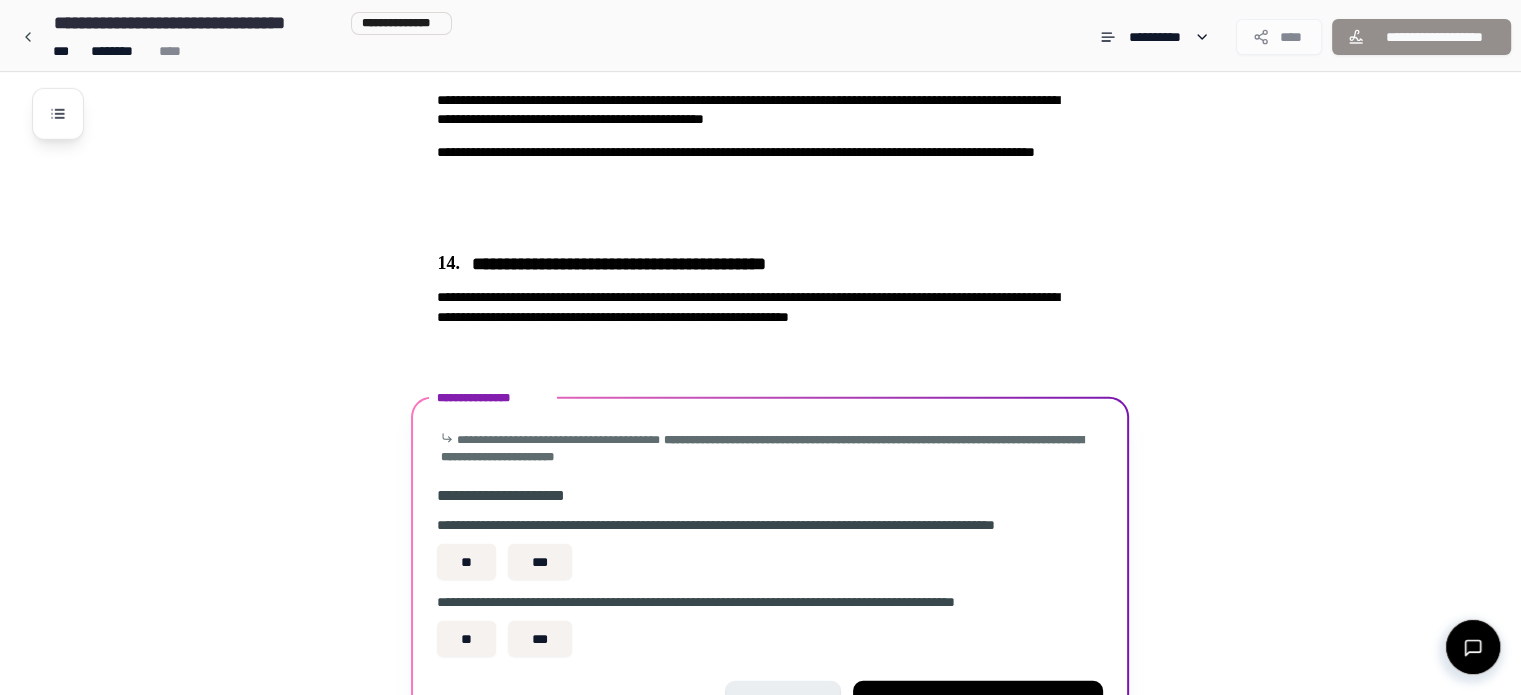 scroll, scrollTop: 5991, scrollLeft: 0, axis: vertical 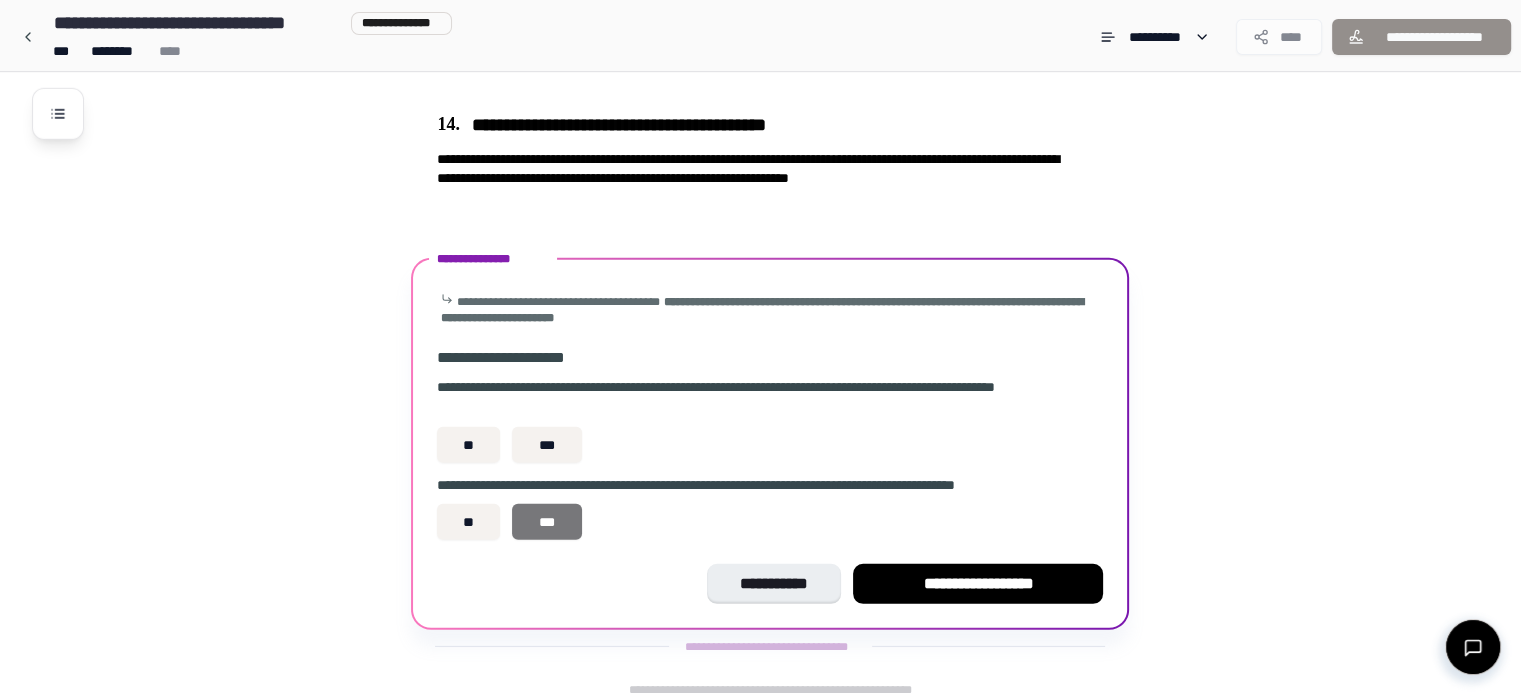 click on "***" at bounding box center [547, 522] 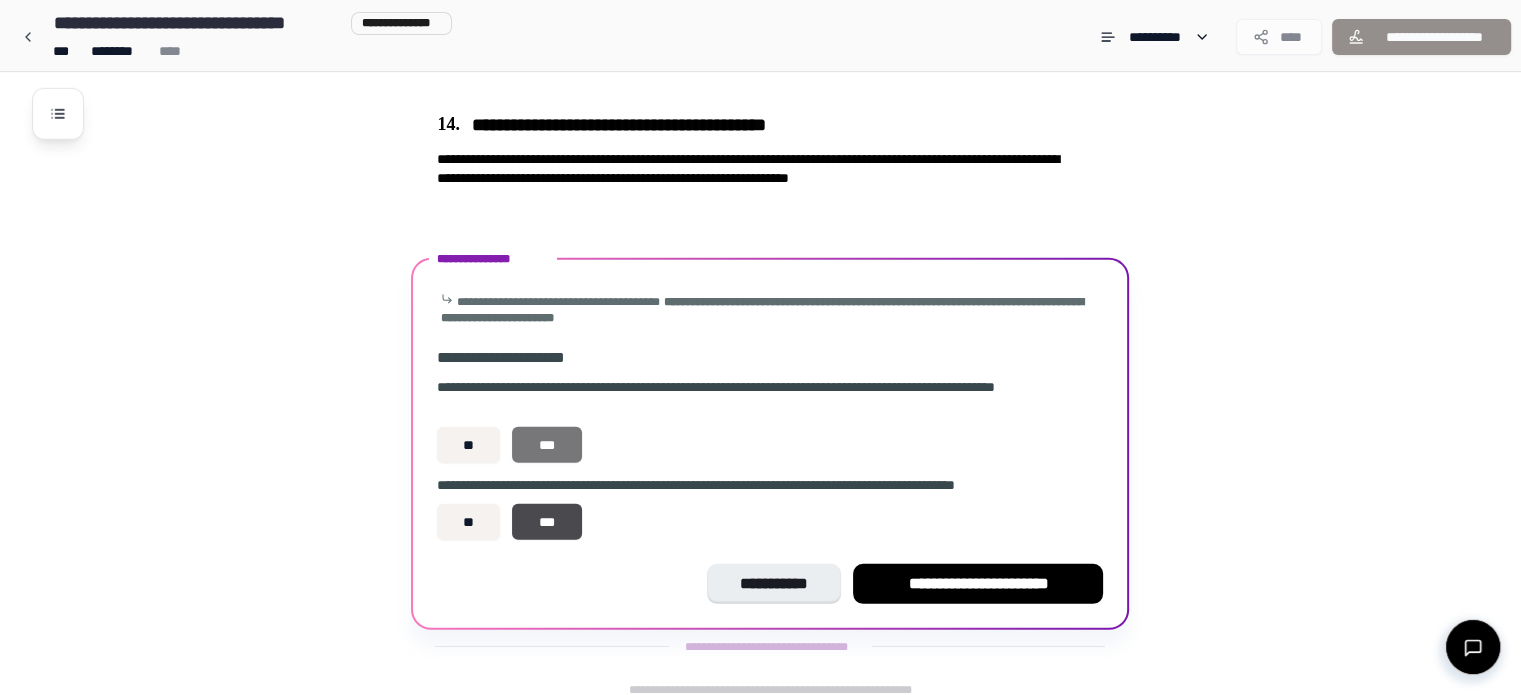 click on "***" at bounding box center [547, 445] 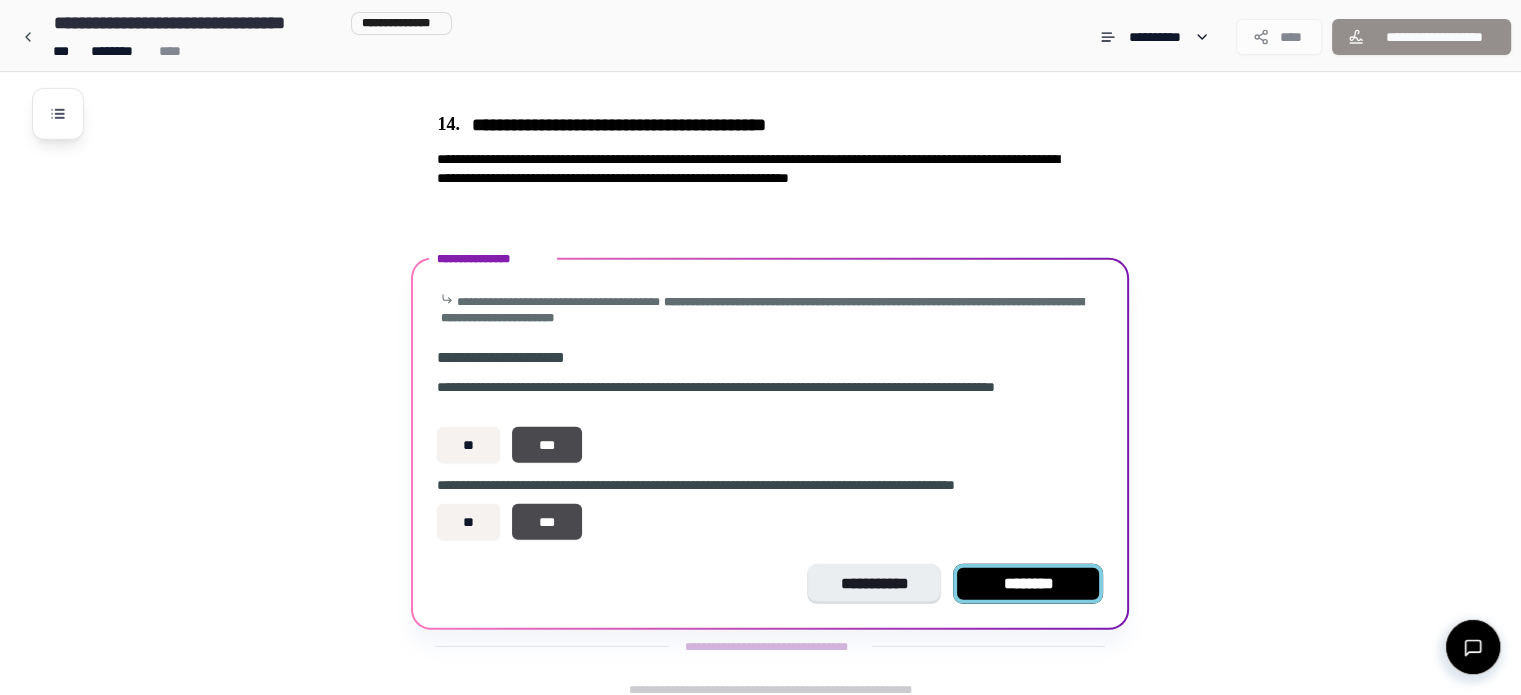 click on "********" at bounding box center (1028, 584) 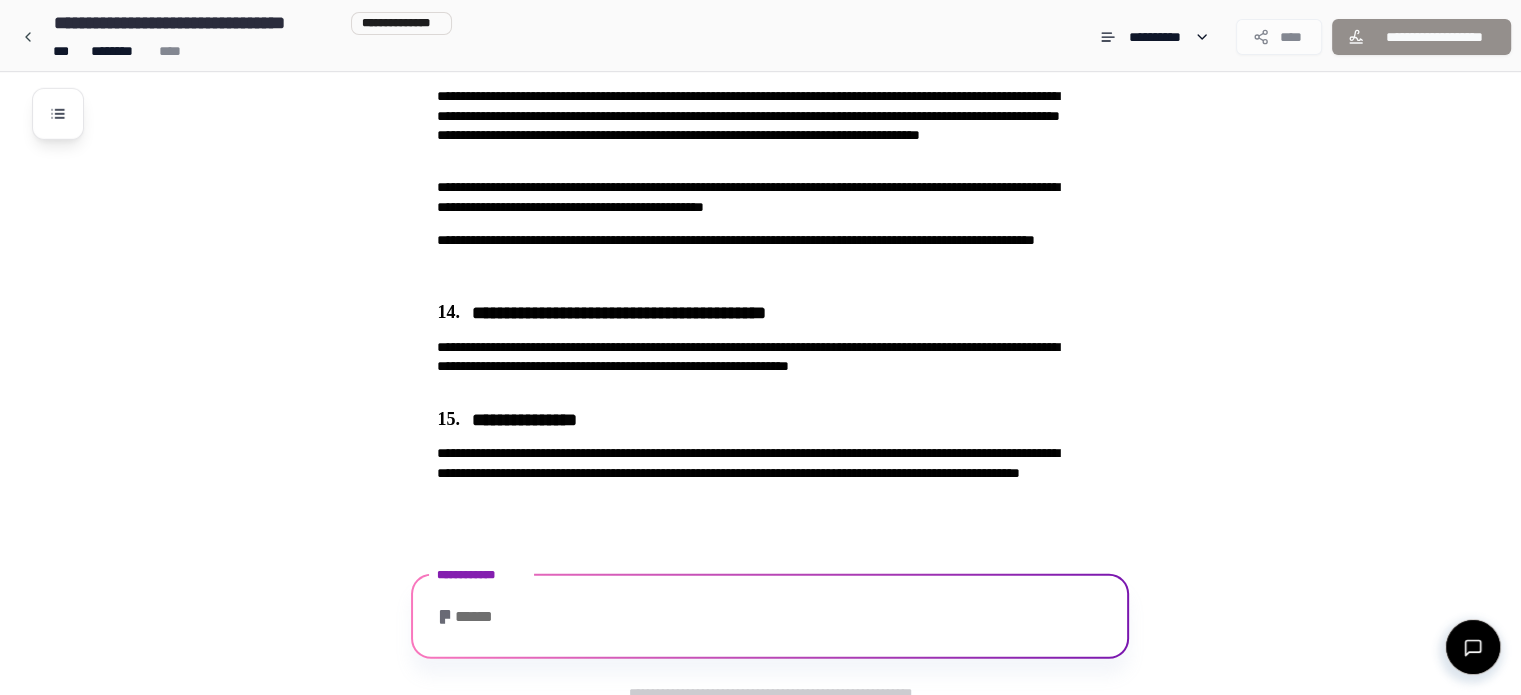 scroll, scrollTop: 5922, scrollLeft: 0, axis: vertical 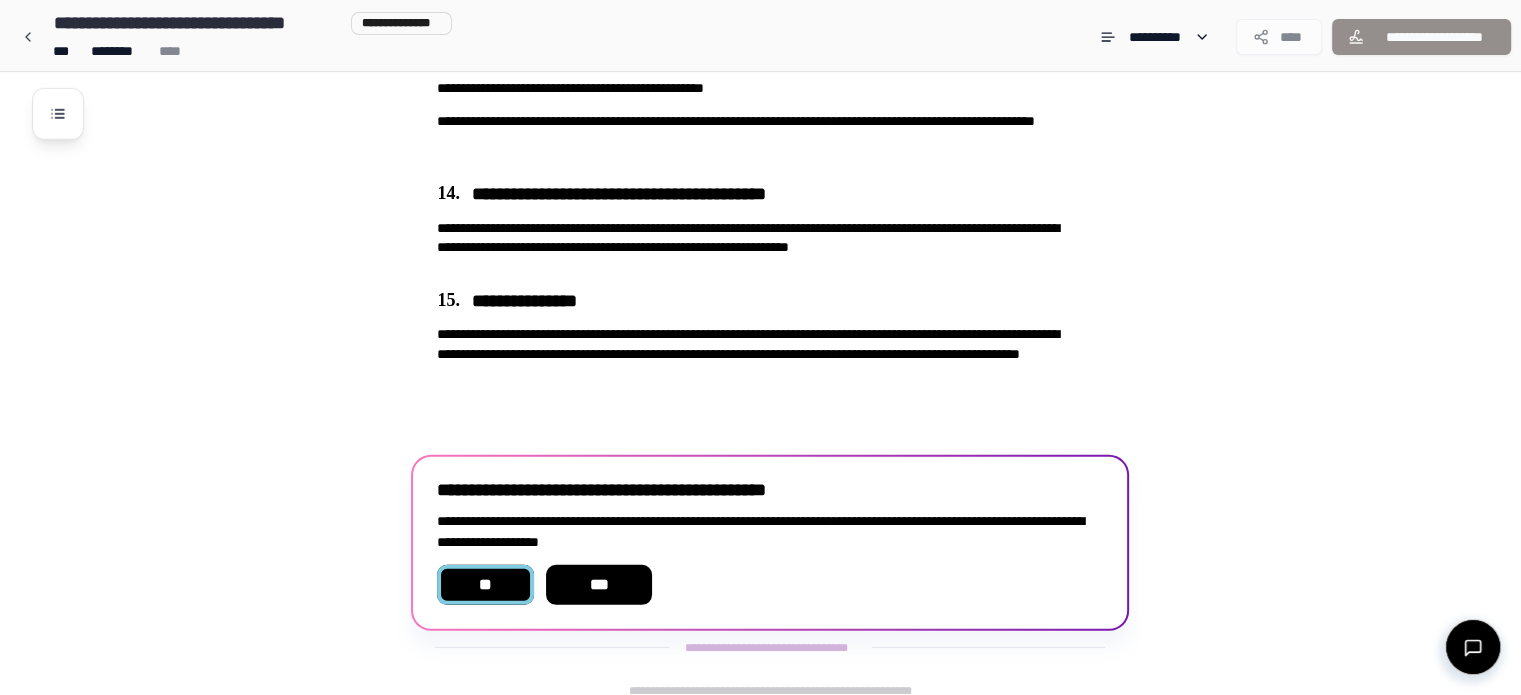 click on "**" at bounding box center [485, 585] 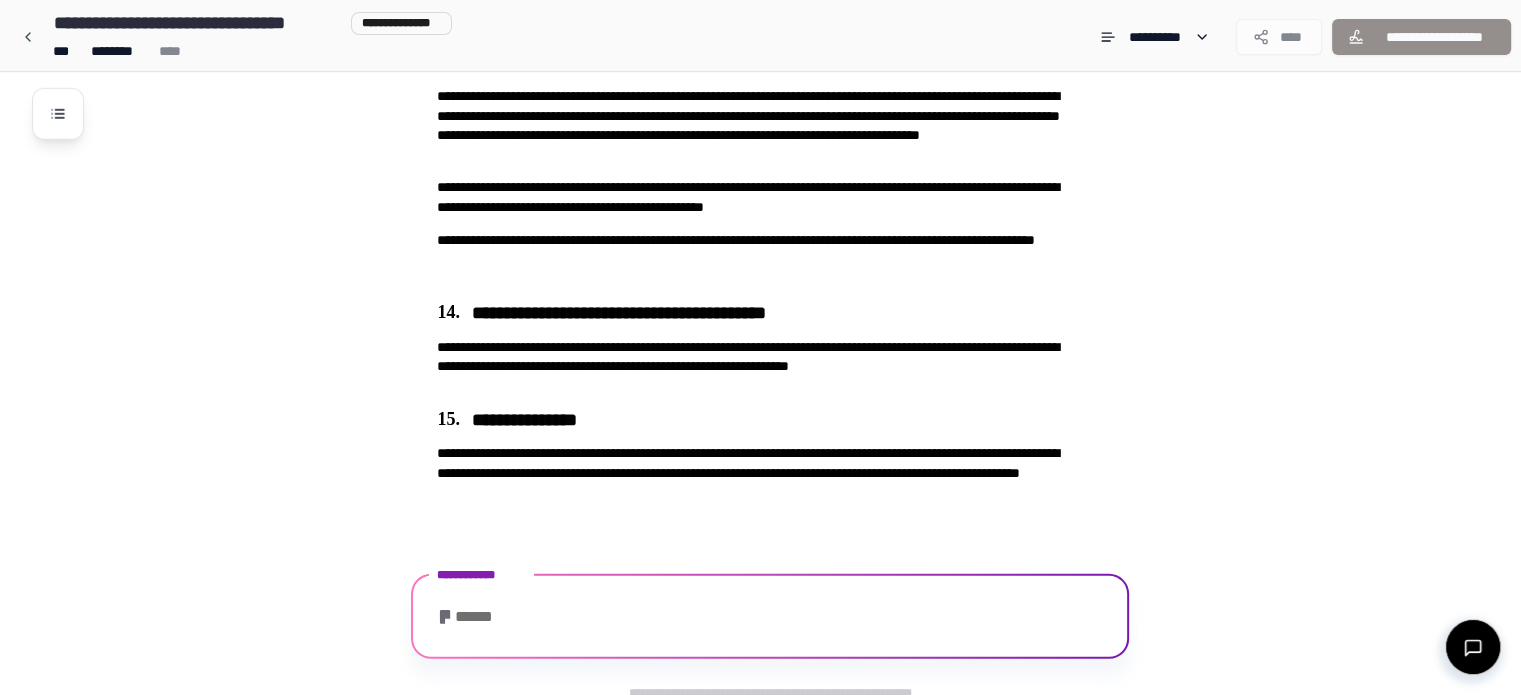 scroll, scrollTop: 6001, scrollLeft: 0, axis: vertical 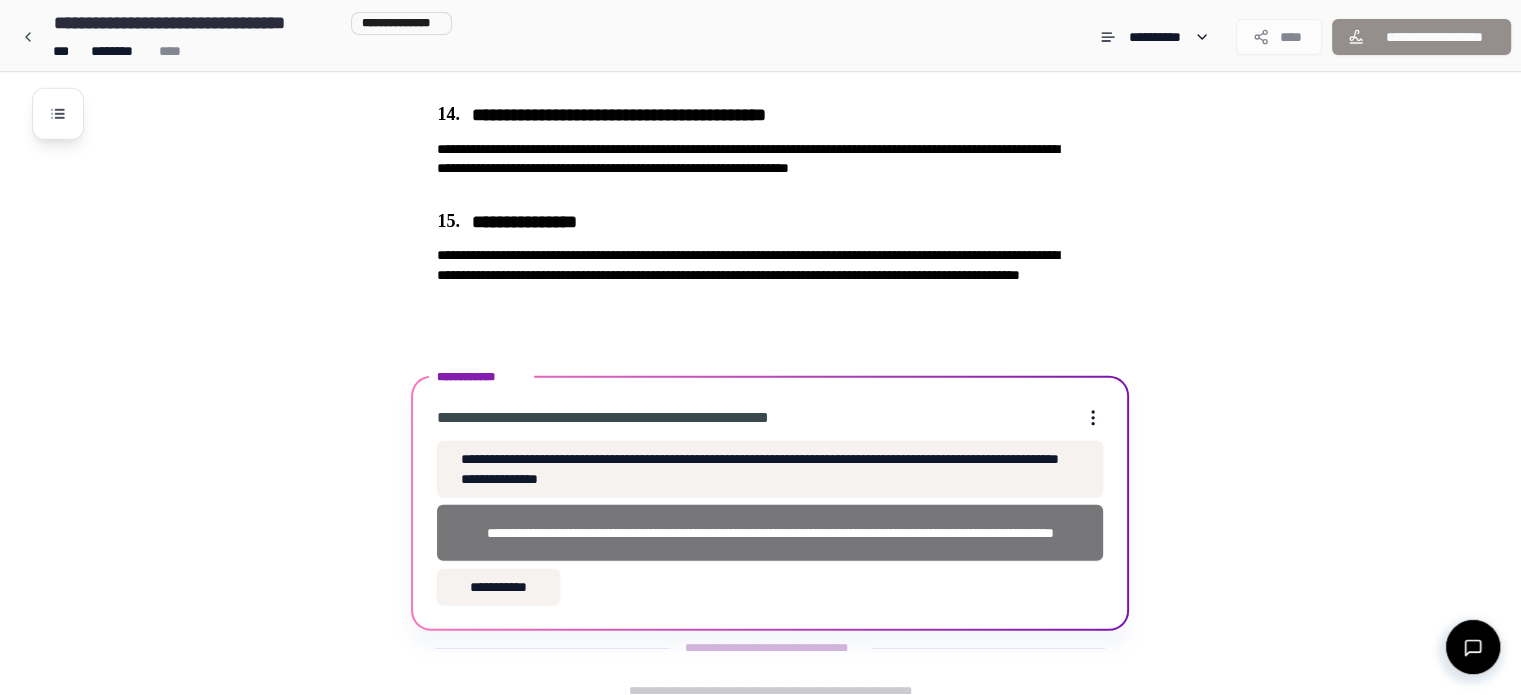 click on "**********" at bounding box center [770, 533] 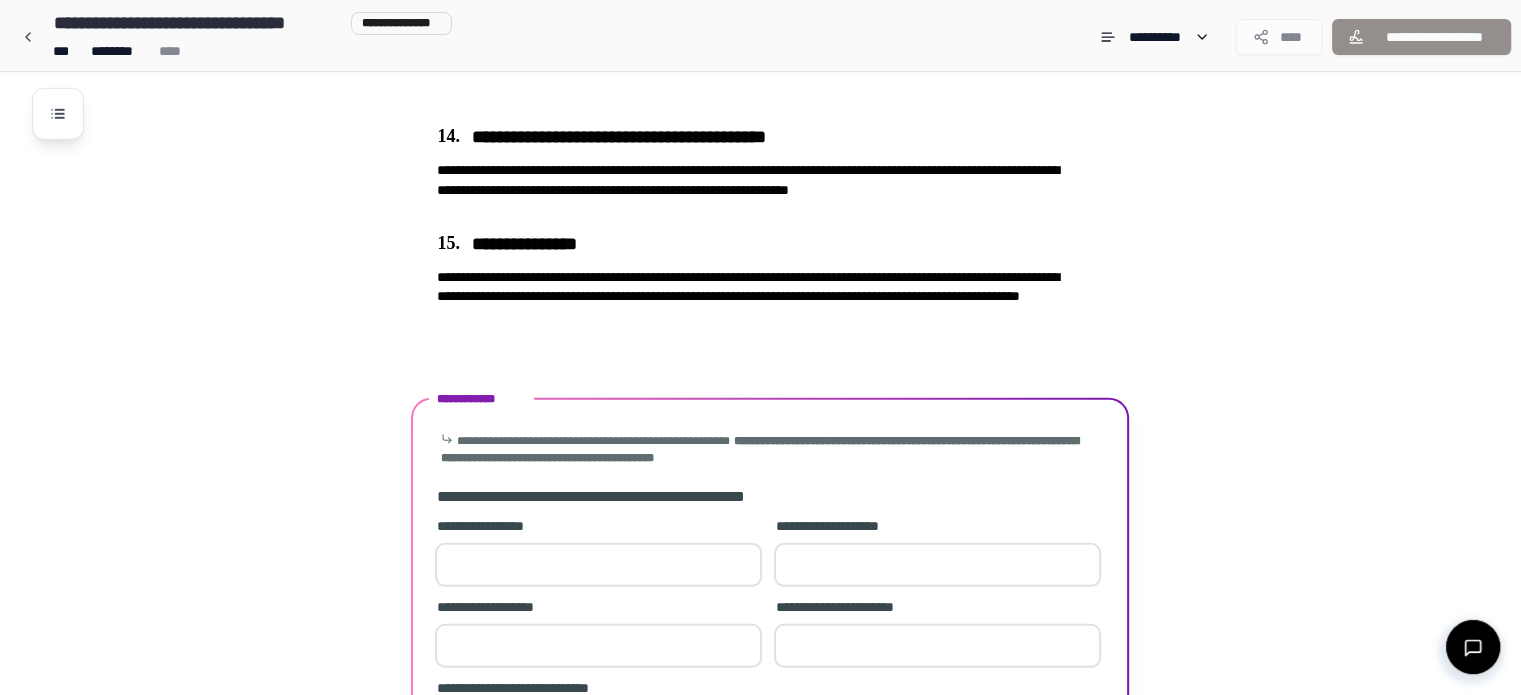 scroll, scrollTop: 6185, scrollLeft: 0, axis: vertical 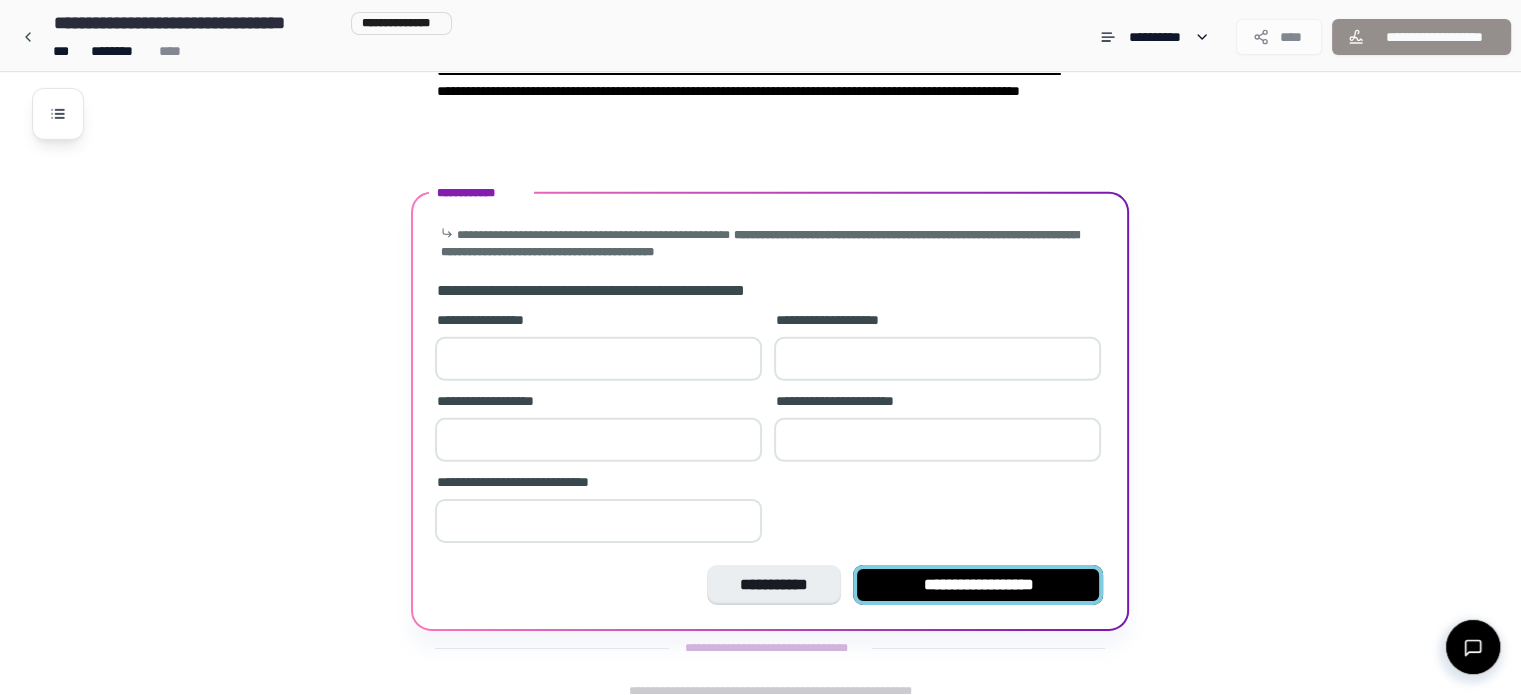 click on "**********" at bounding box center [978, 585] 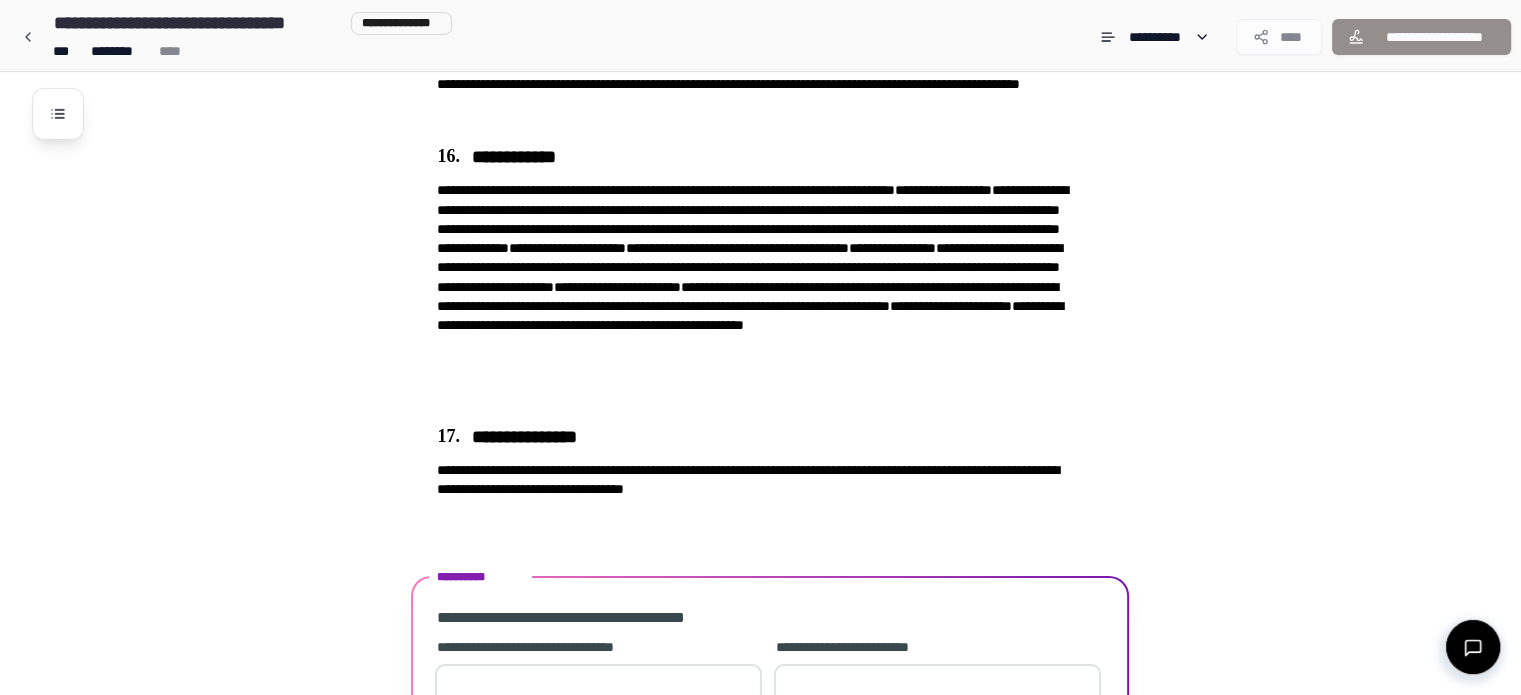scroll, scrollTop: 6355, scrollLeft: 0, axis: vertical 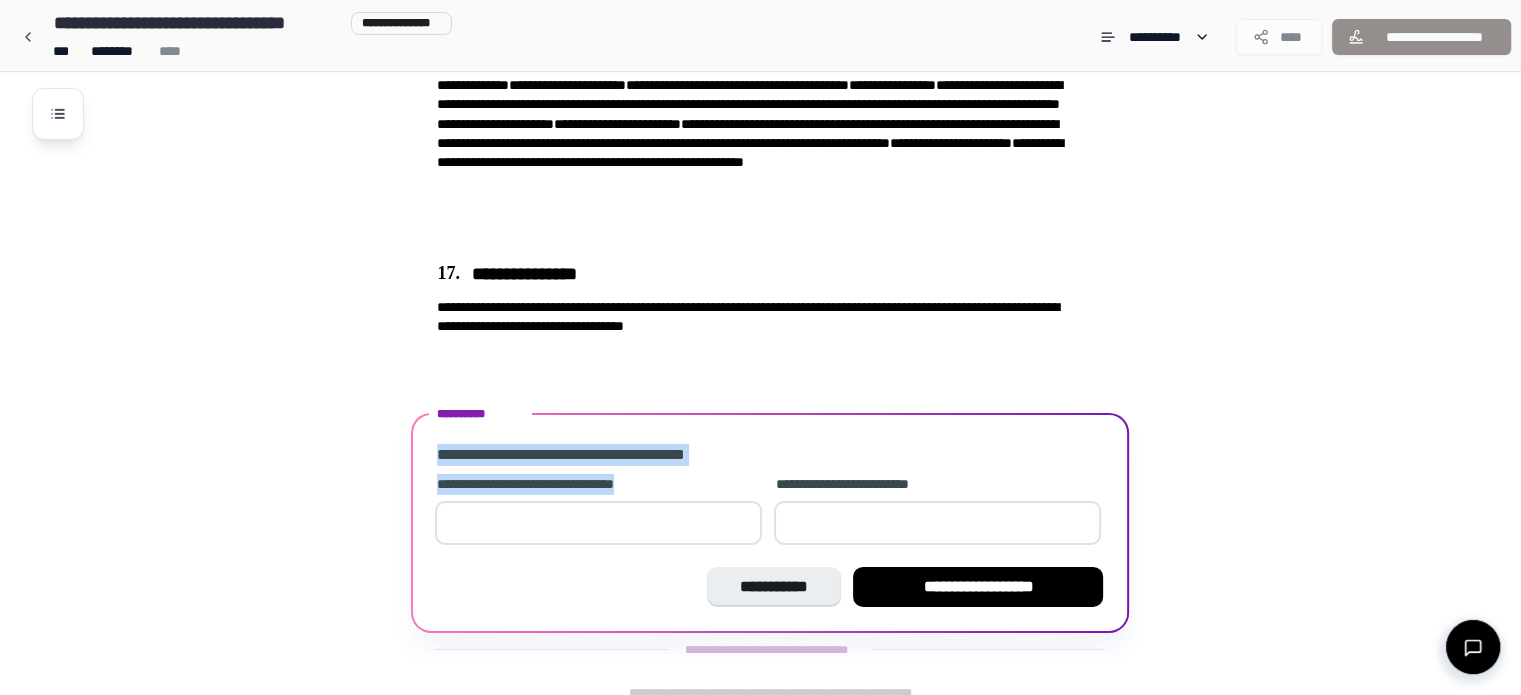 drag, startPoint x: 434, startPoint y: 431, endPoint x: 686, endPoint y: 456, distance: 253.23705 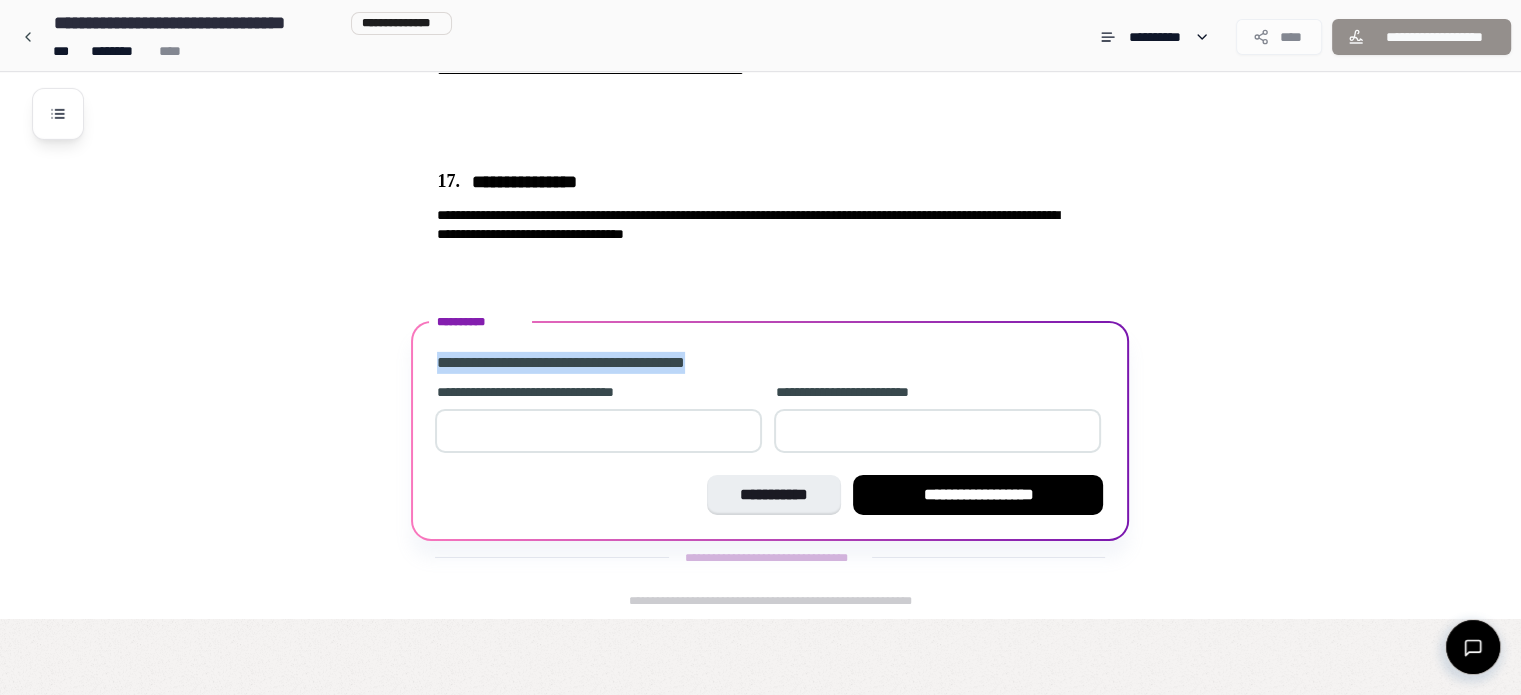 copy on "[PHONE]" 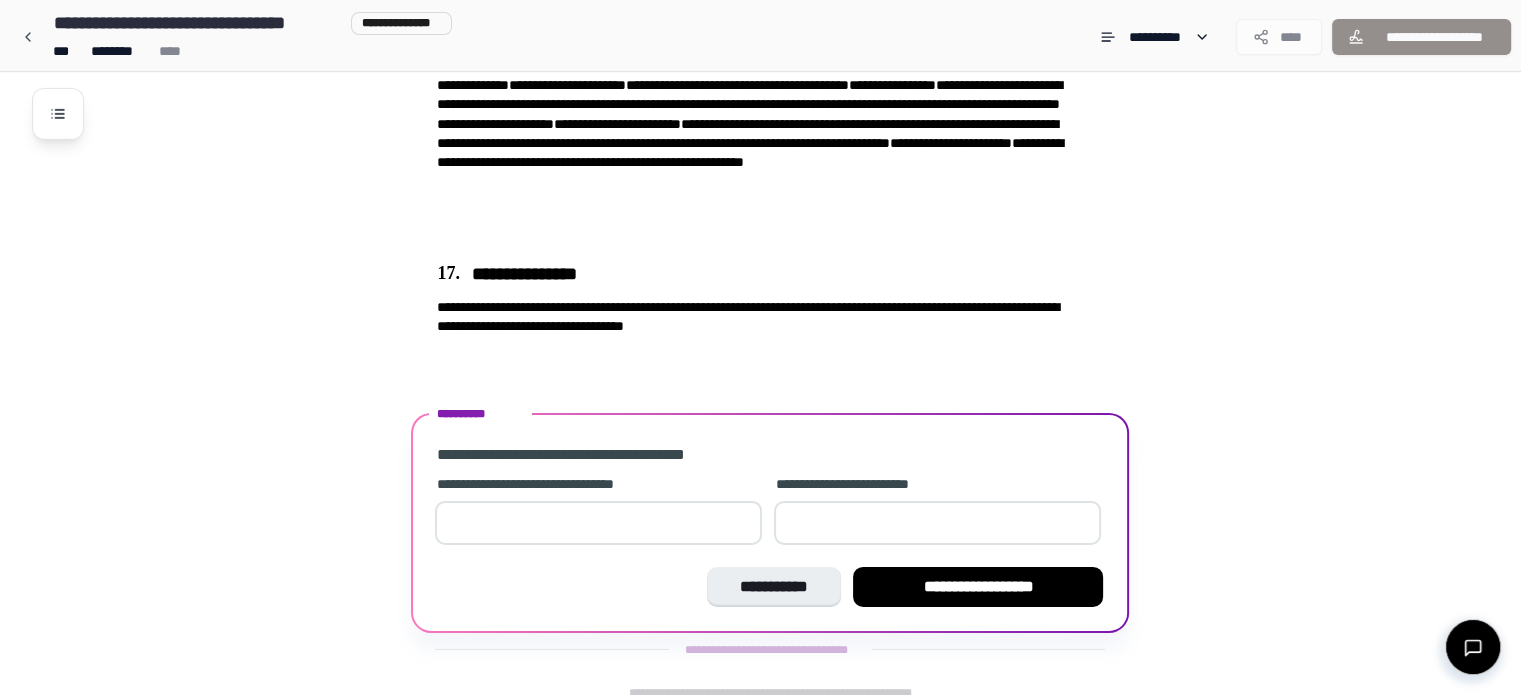 click on "**********" at bounding box center (598, 484) 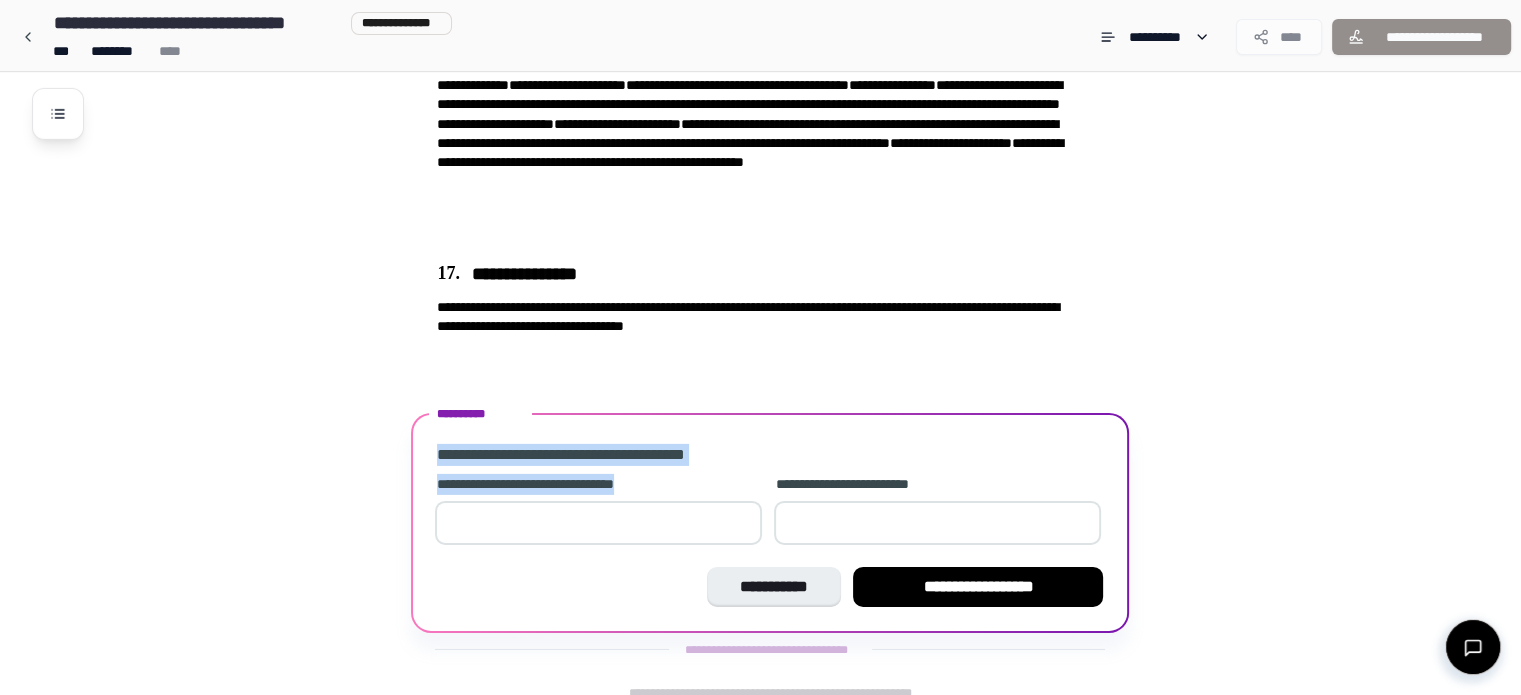 drag, startPoint x: 433, startPoint y: 441, endPoint x: 699, endPoint y: 478, distance: 268.56097 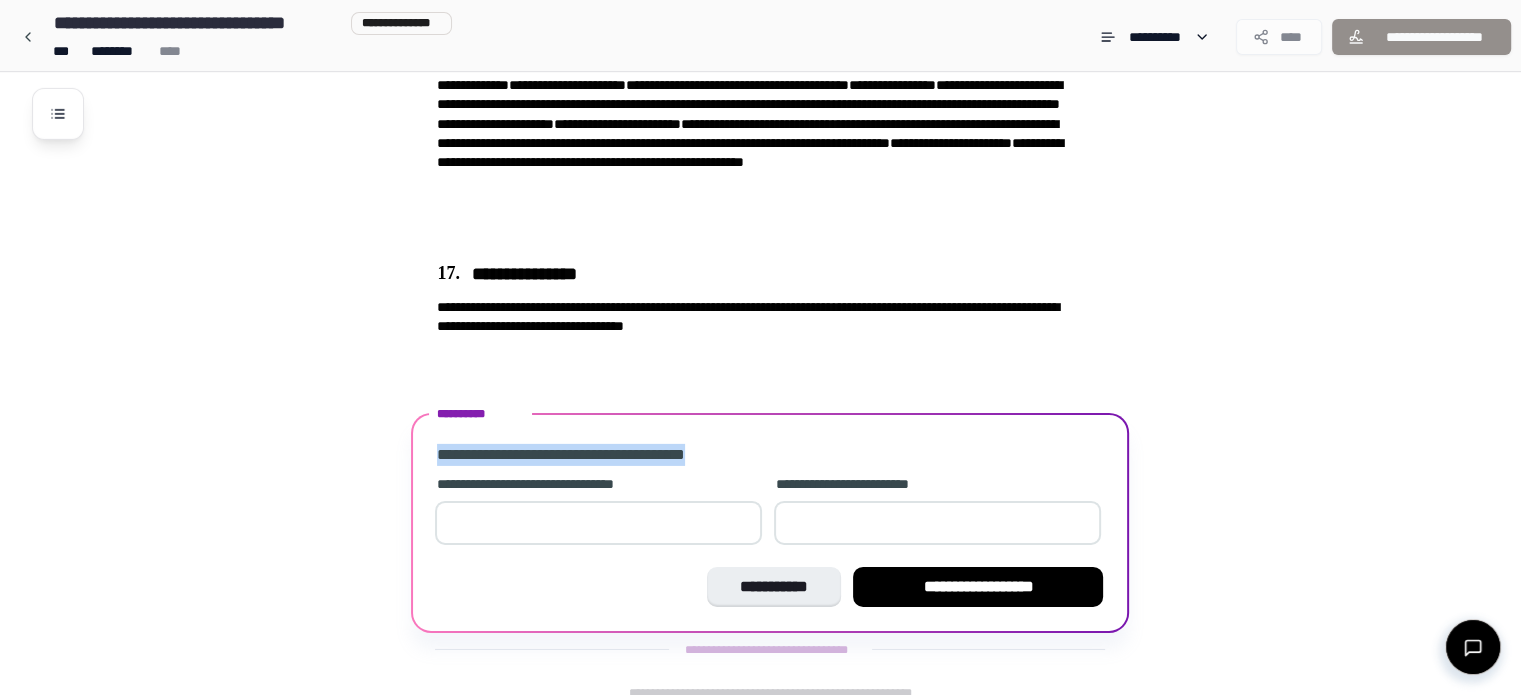 drag, startPoint x: 433, startPoint y: 441, endPoint x: 754, endPoint y: 437, distance: 321.02493 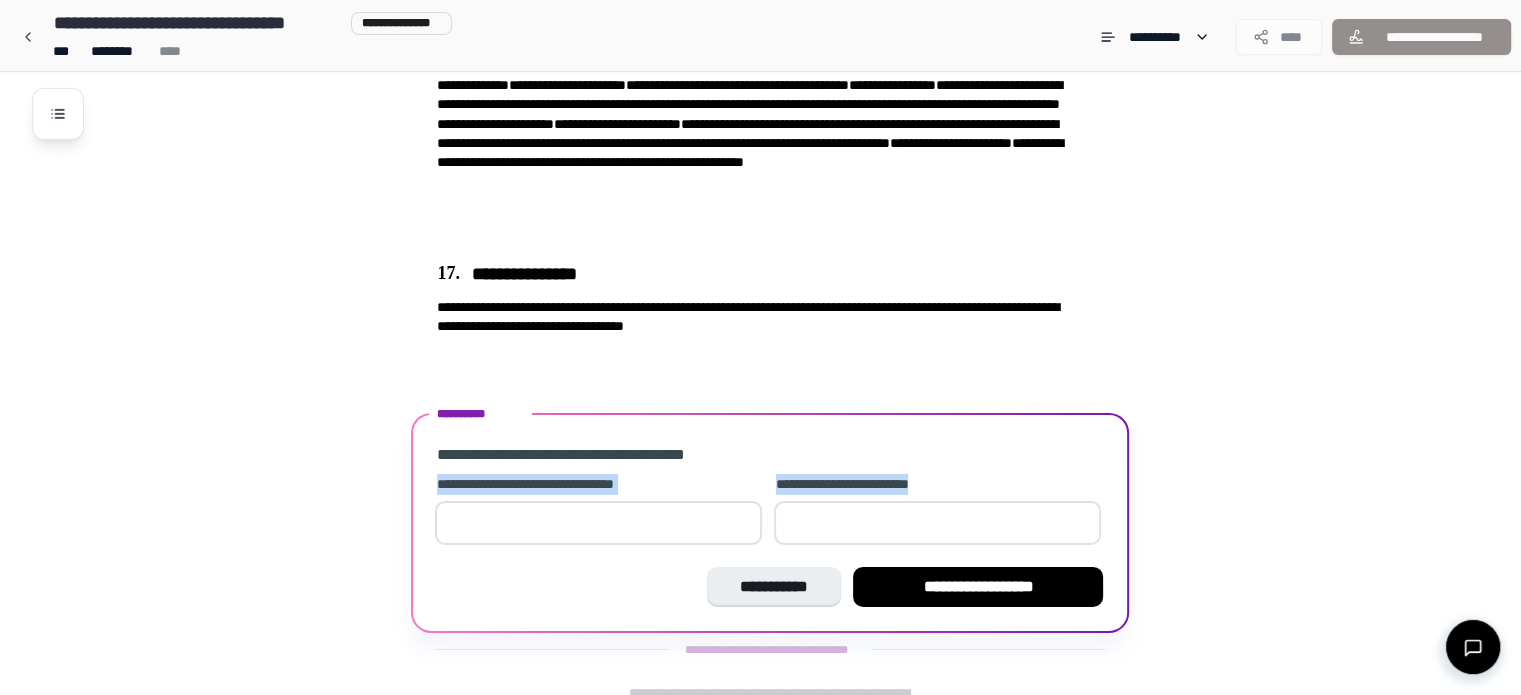 drag, startPoint x: 432, startPoint y: 459, endPoint x: 936, endPoint y: 459, distance: 504 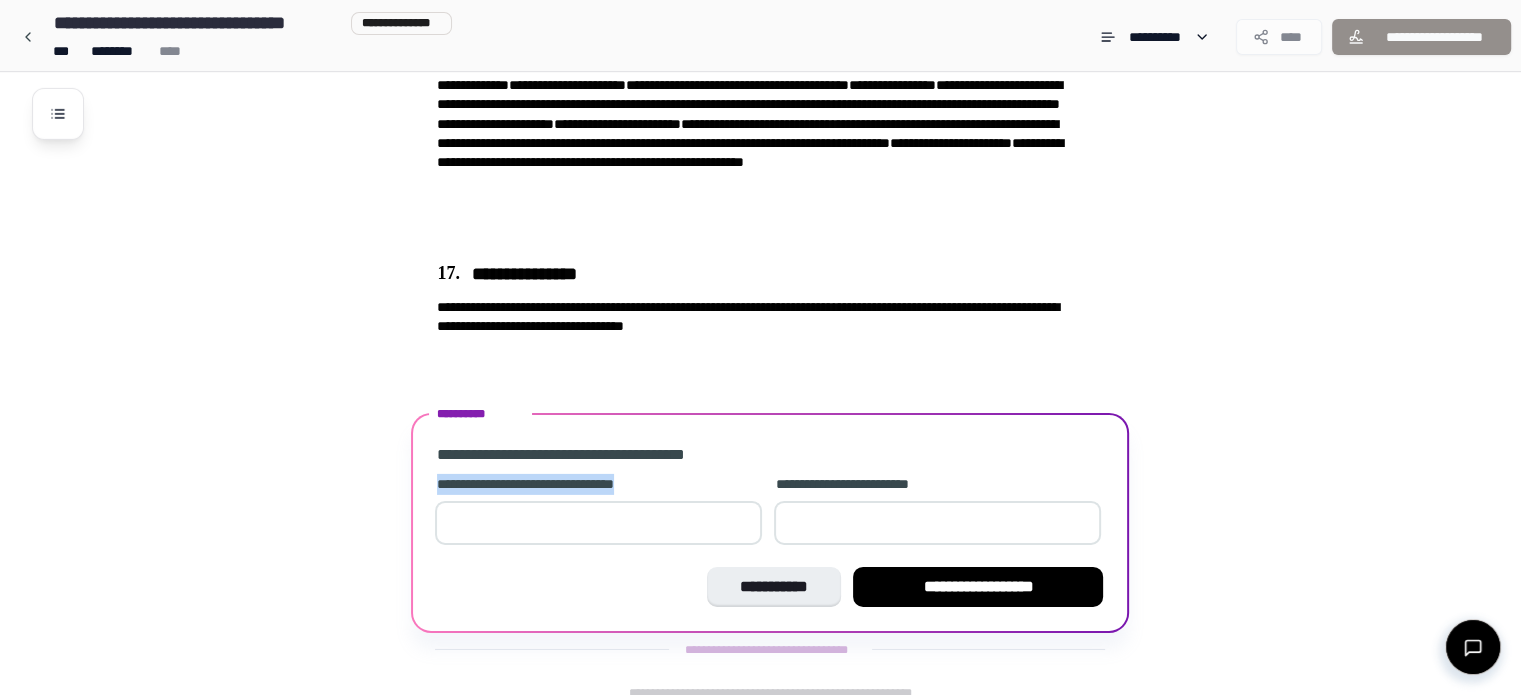 click at bounding box center [598, 523] 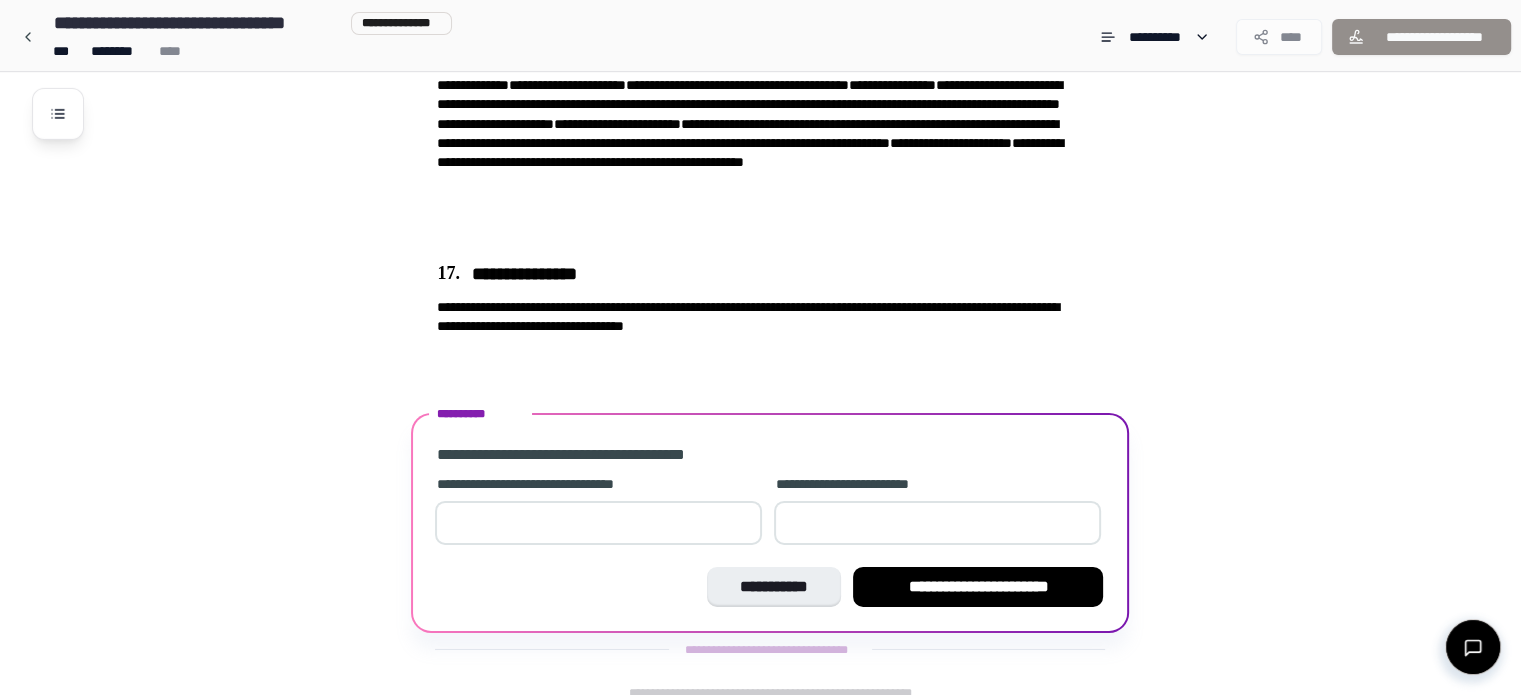 type on "**" 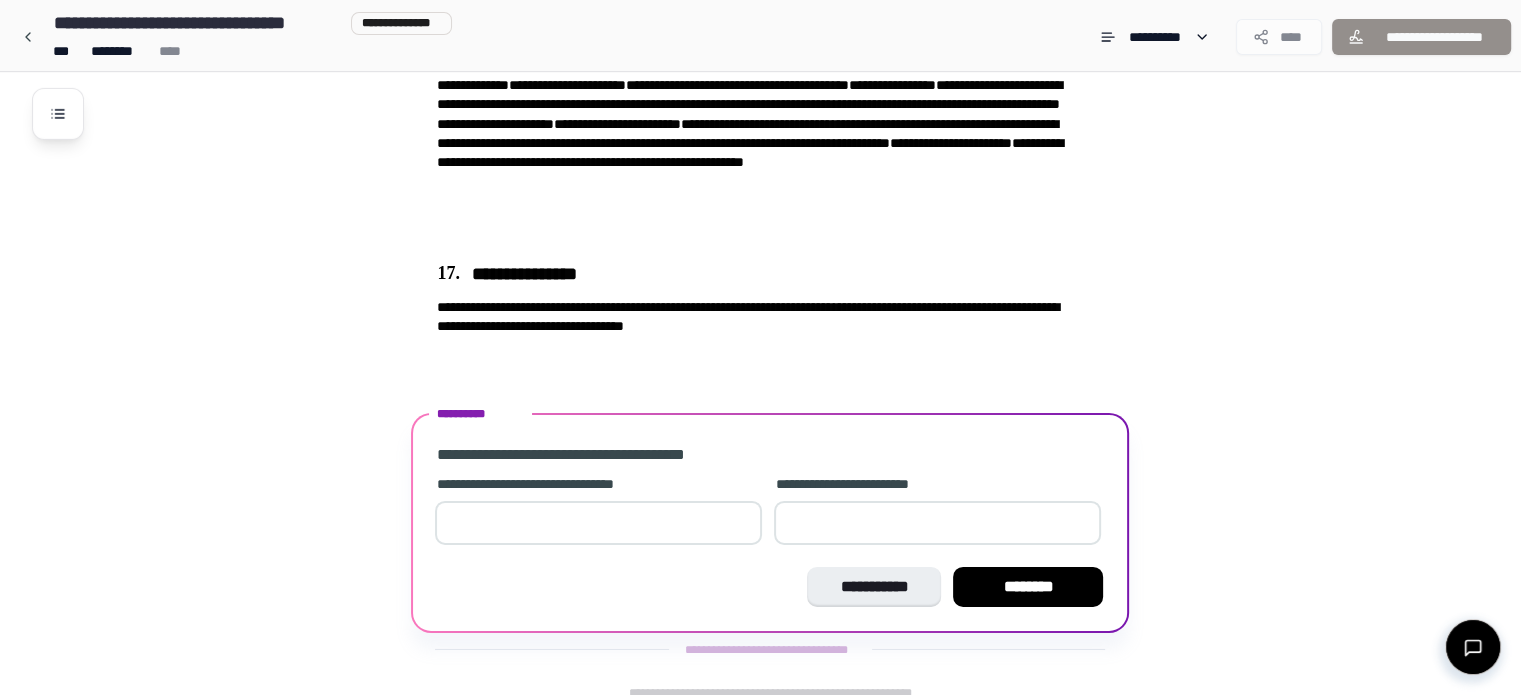 type on "*" 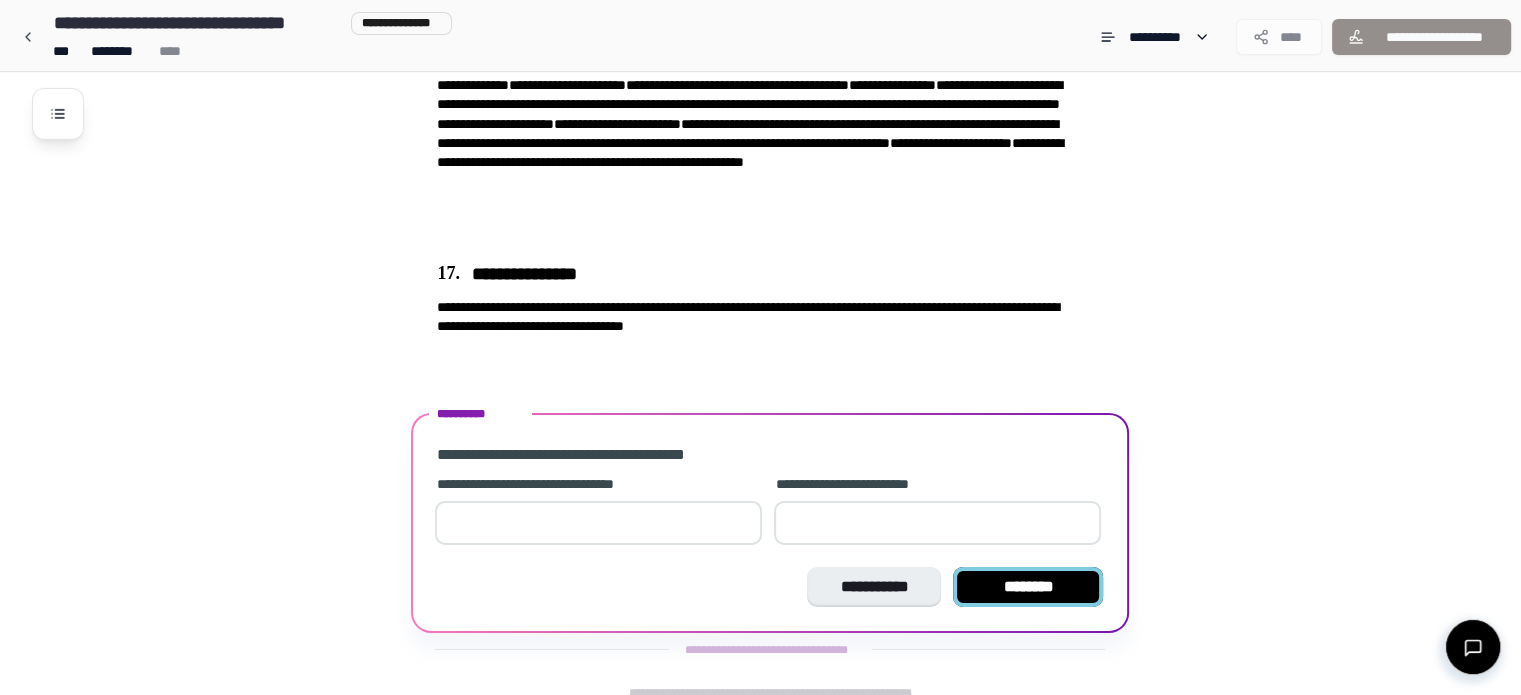 click on "********" at bounding box center [1028, 587] 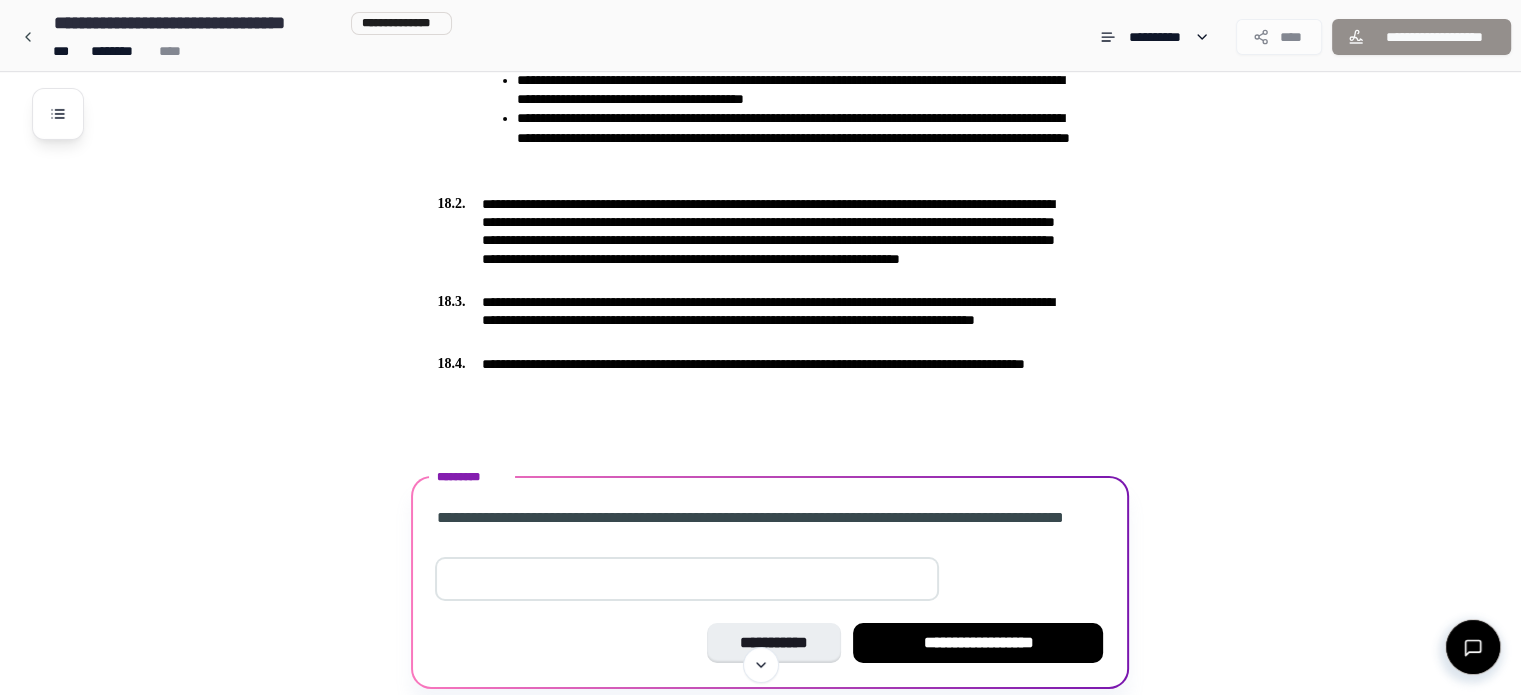scroll, scrollTop: 6827, scrollLeft: 0, axis: vertical 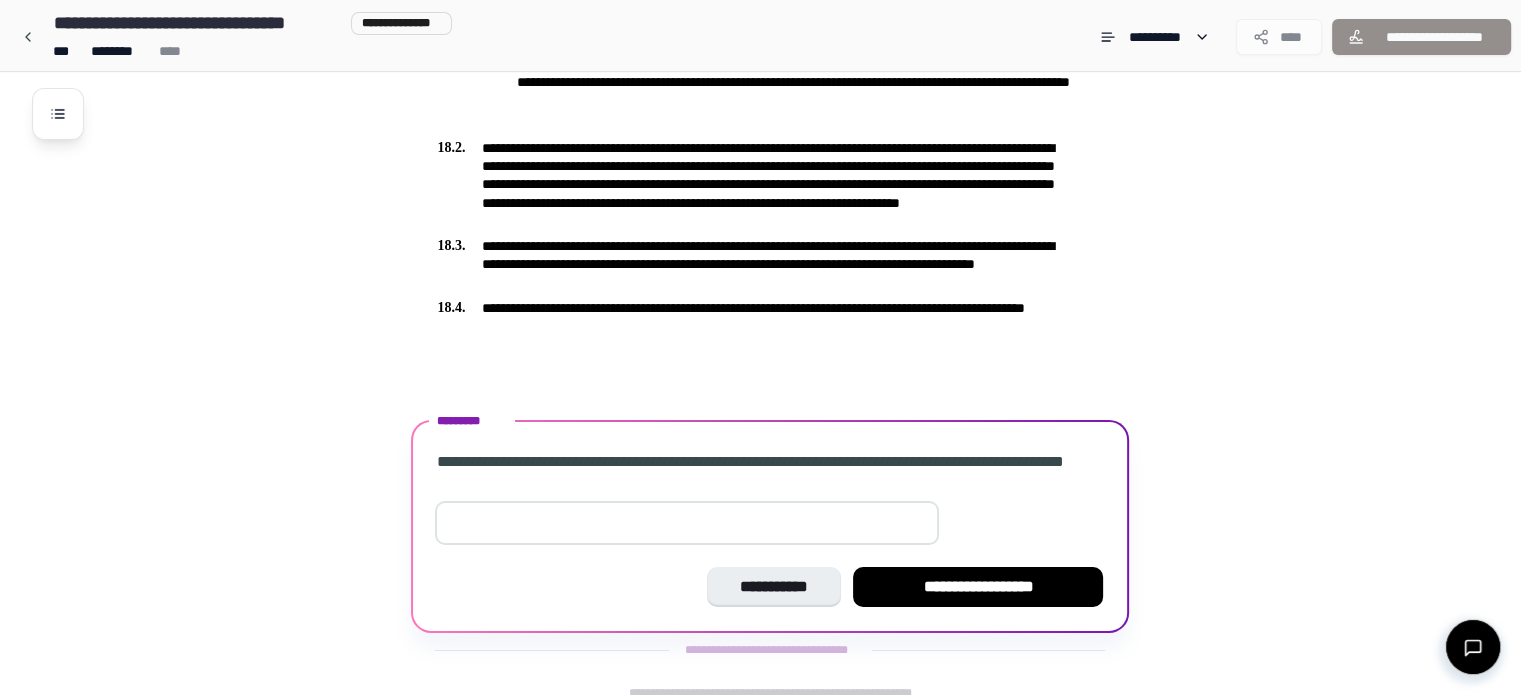 click at bounding box center [687, 523] 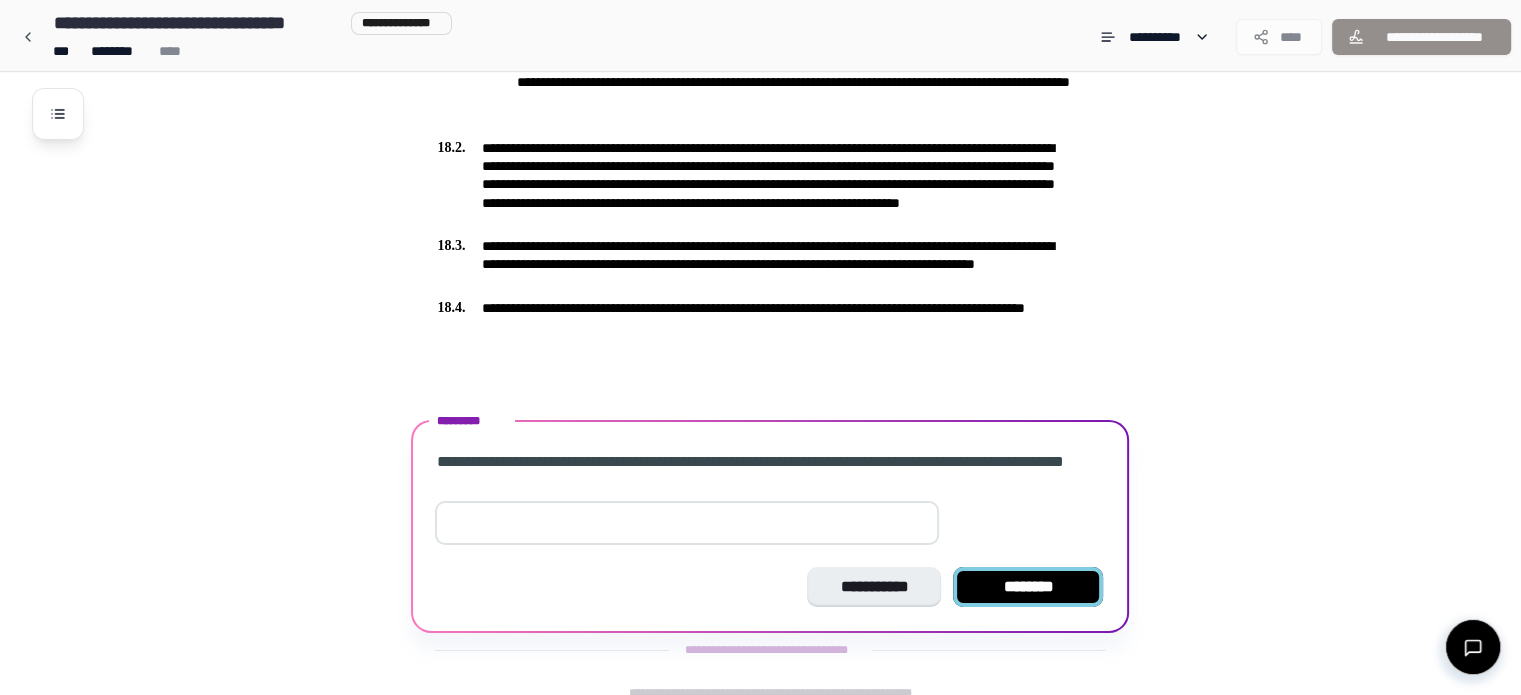type on "**" 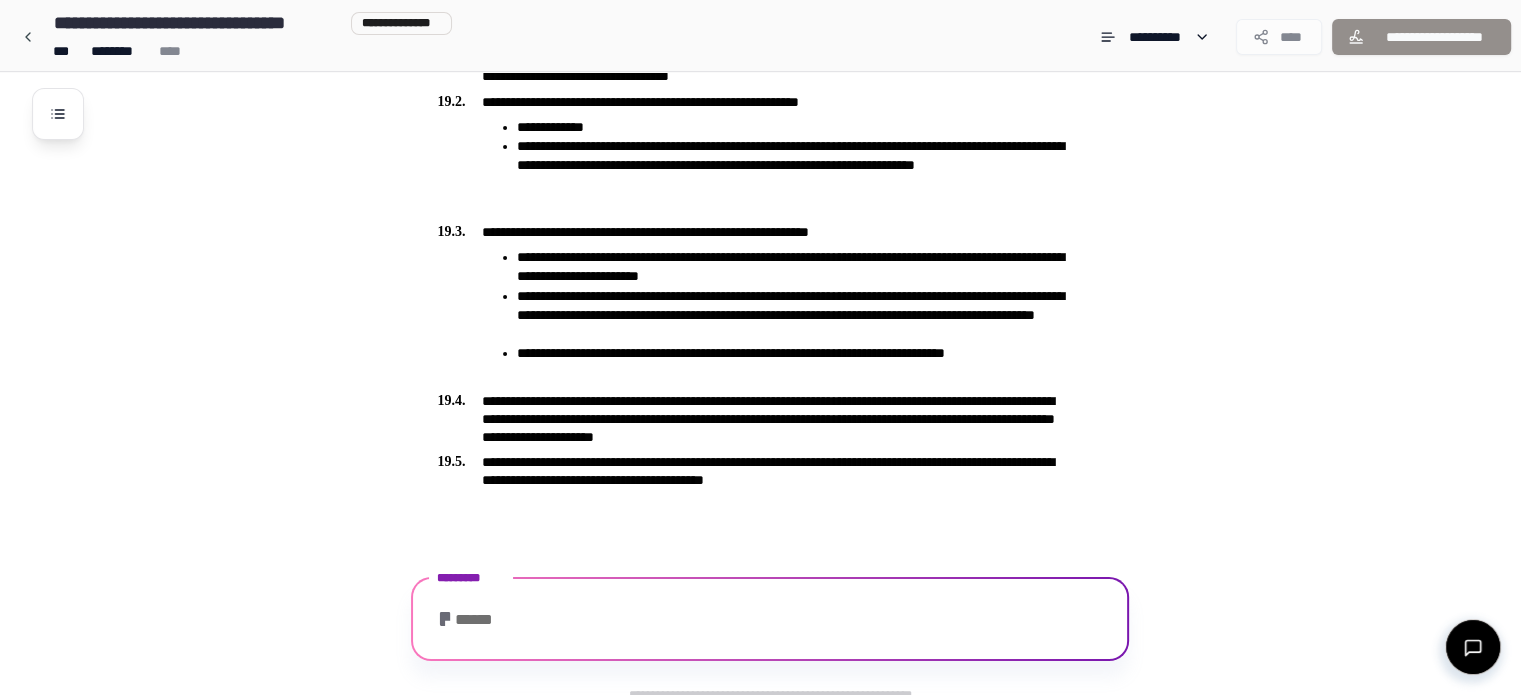 scroll, scrollTop: 7432, scrollLeft: 0, axis: vertical 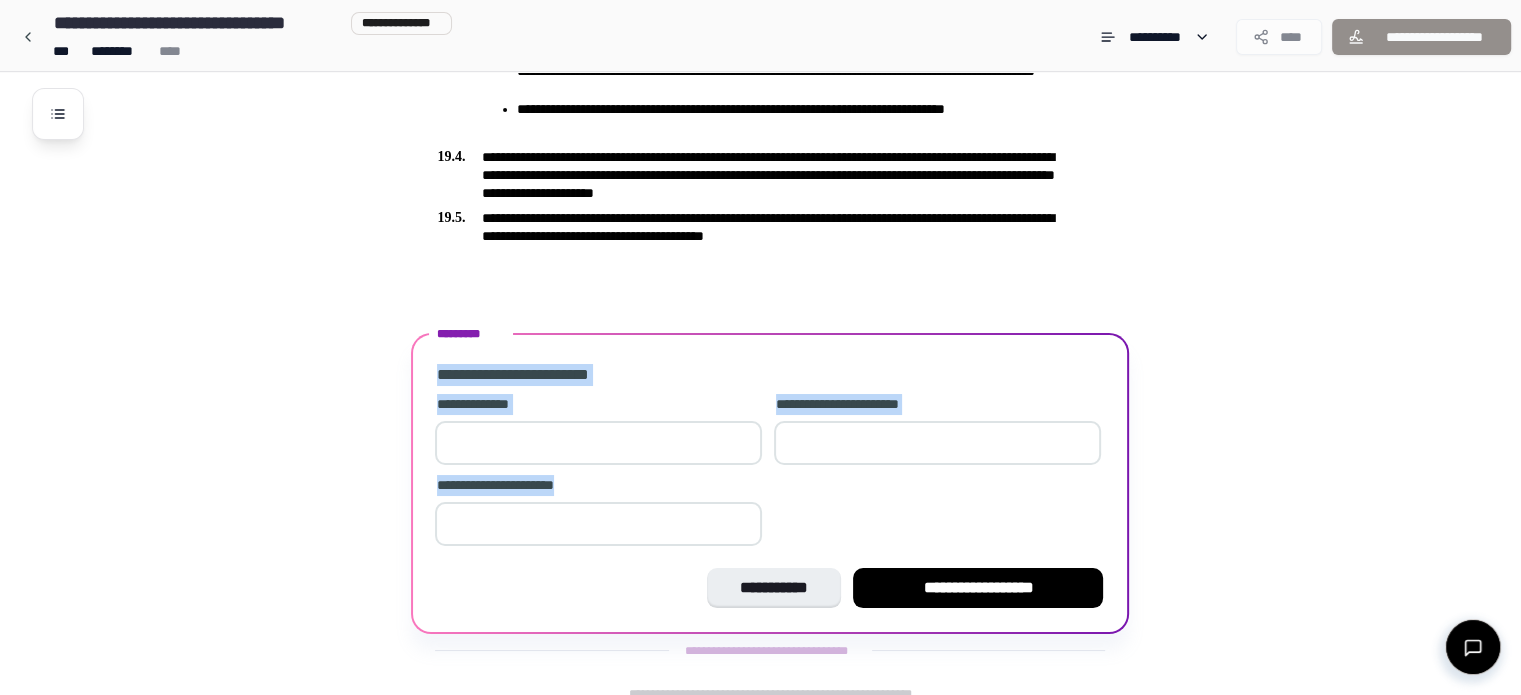 drag, startPoint x: 436, startPoint y: 358, endPoint x: 584, endPoint y: 473, distance: 187.42732 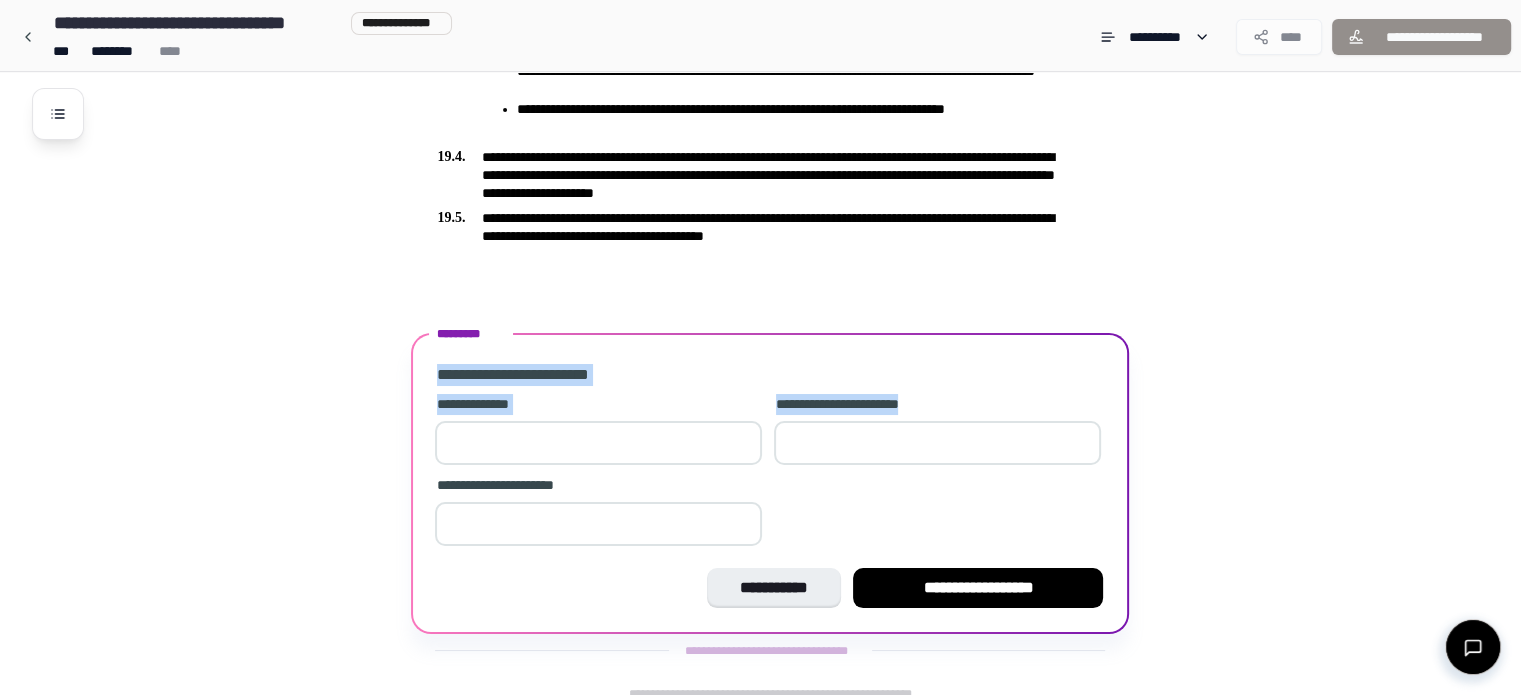 click on "[NUMBER] [STREET], [CITY], [STATE]" at bounding box center [770, 458] 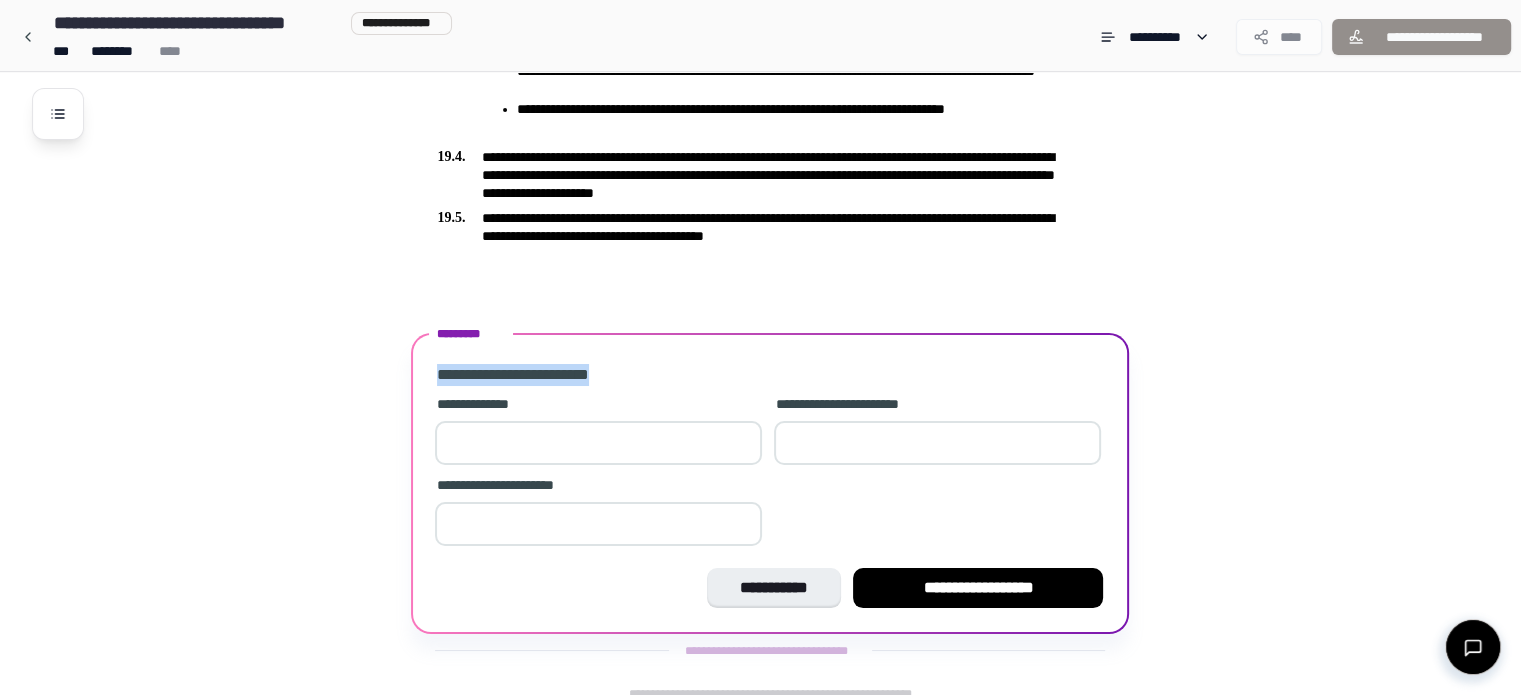 drag, startPoint x: 436, startPoint y: 356, endPoint x: 640, endPoint y: 344, distance: 204.35263 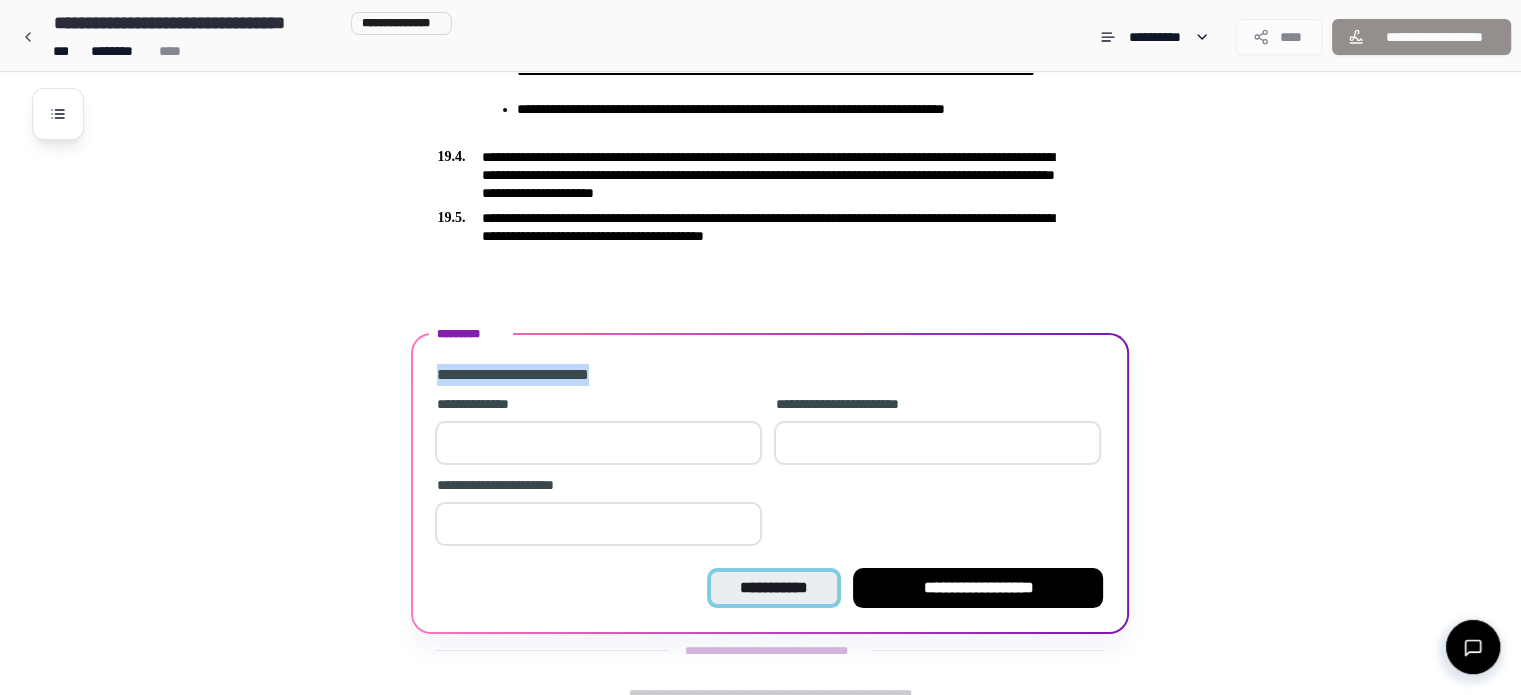 click on "**********" at bounding box center (774, 588) 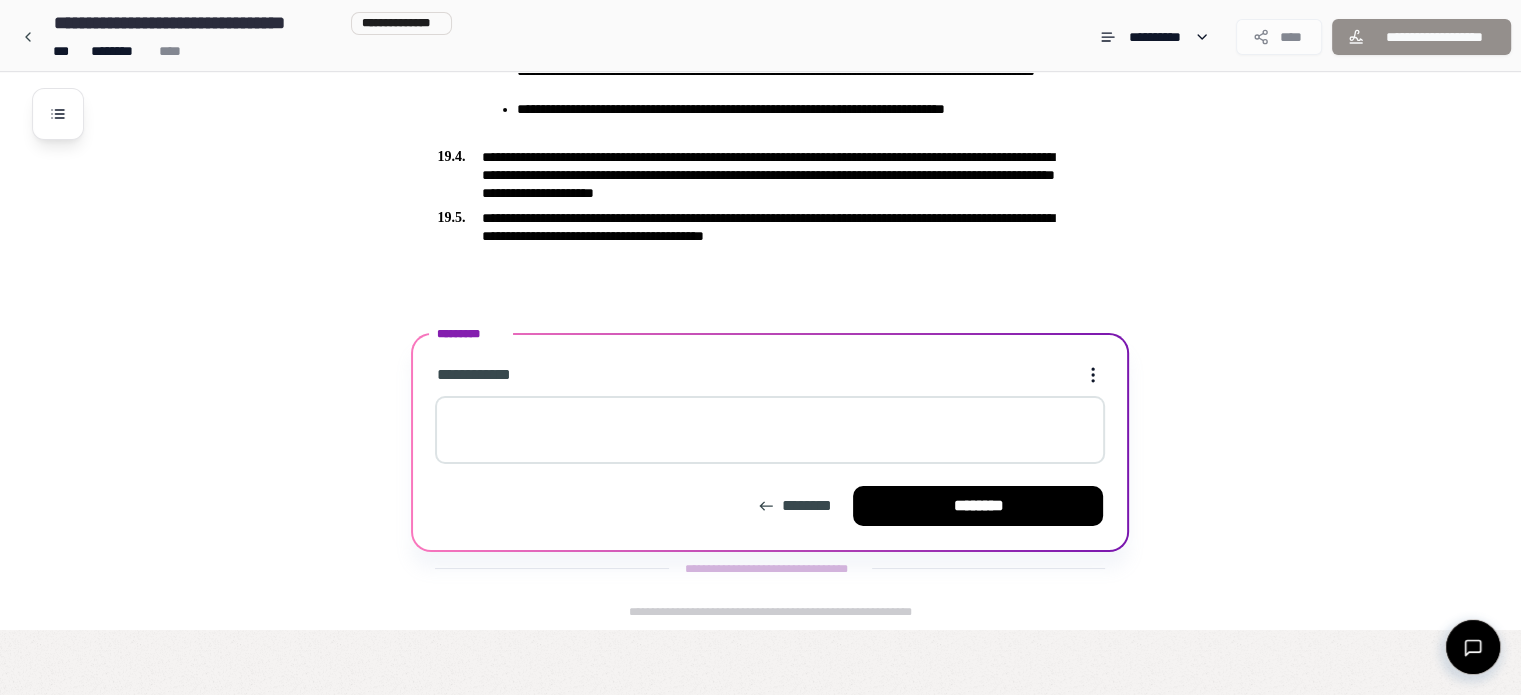 scroll, scrollTop: 7349, scrollLeft: 0, axis: vertical 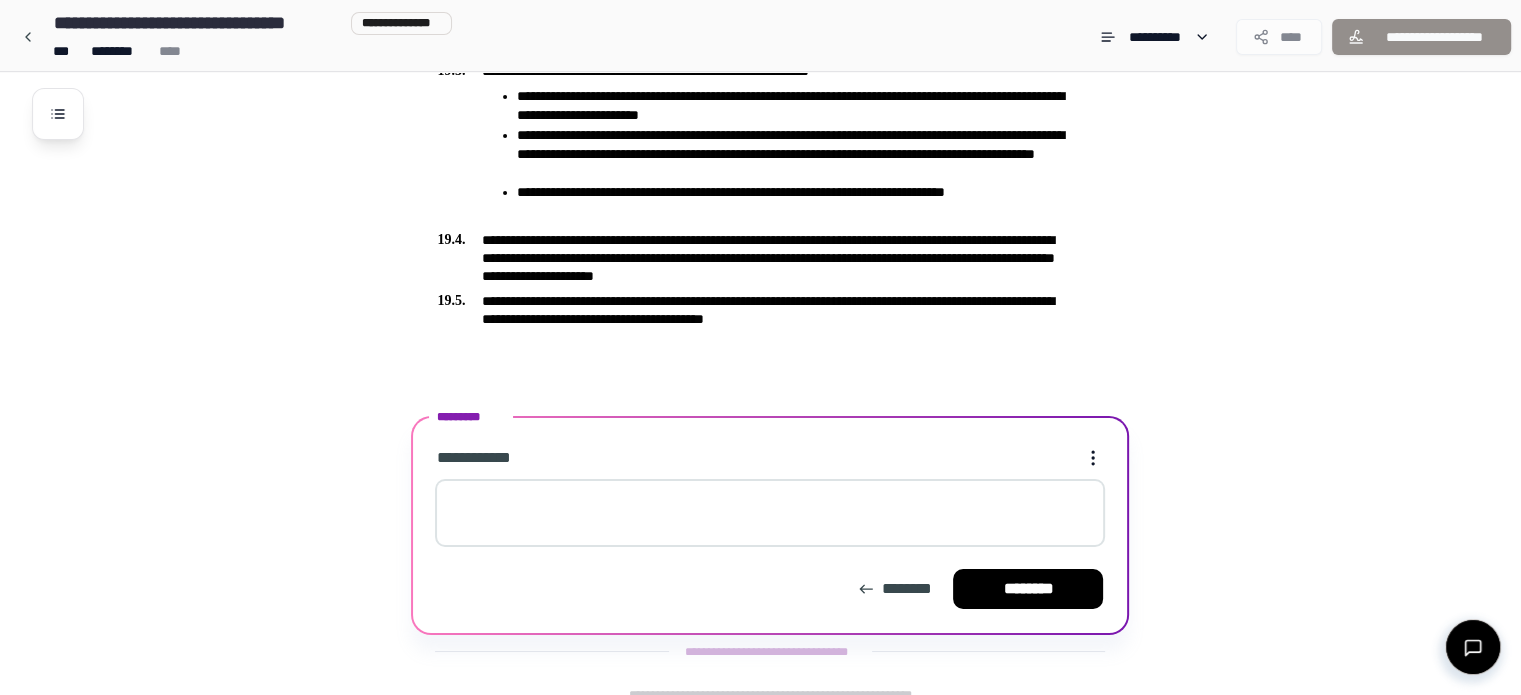 click at bounding box center [770, 513] 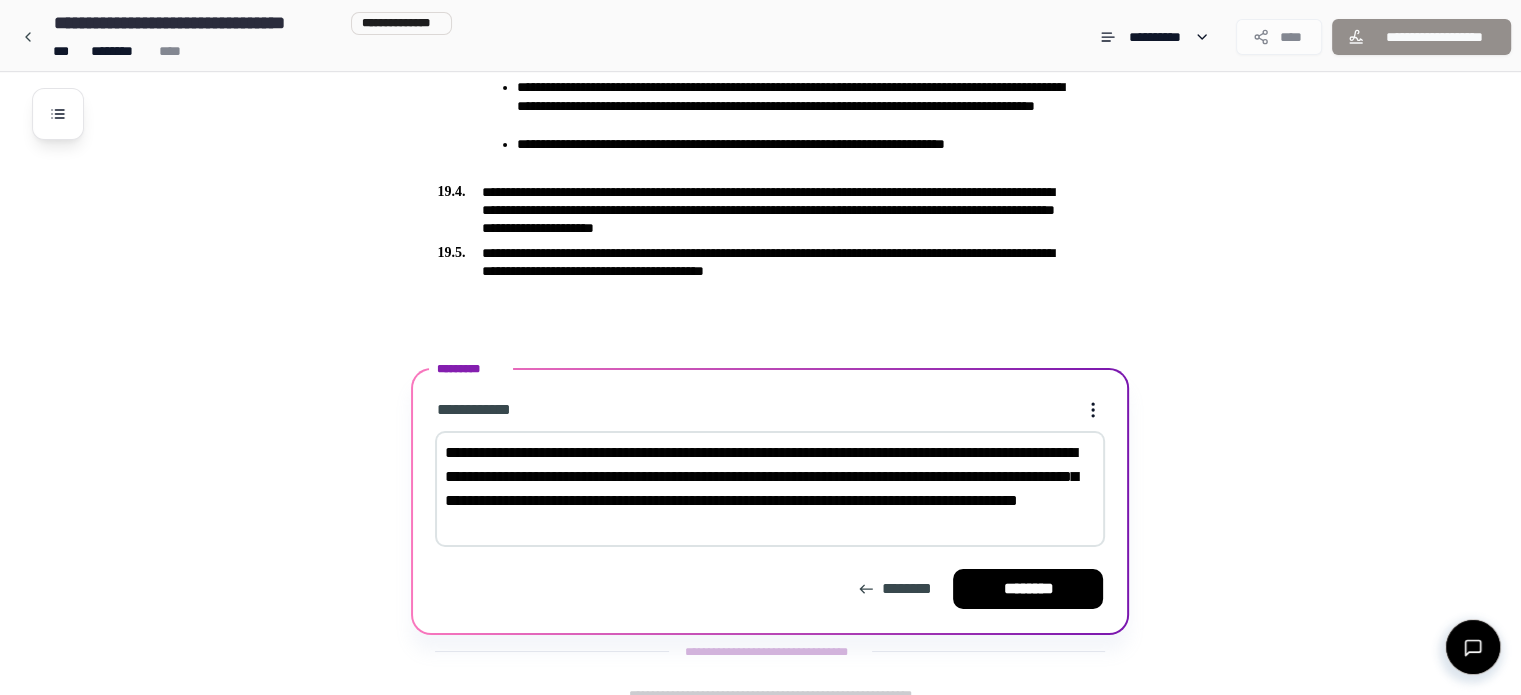 type on "[SSN]" 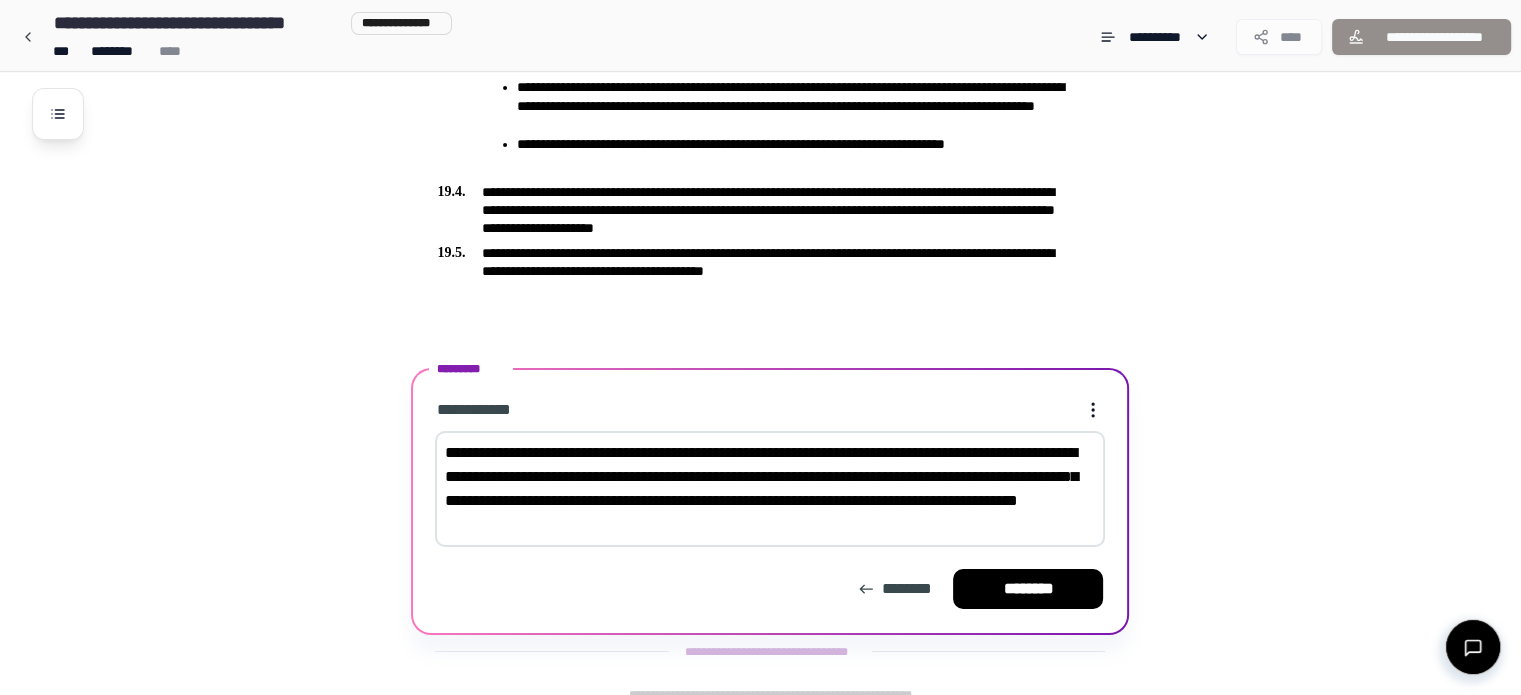 click on "********" at bounding box center (1028, 589) 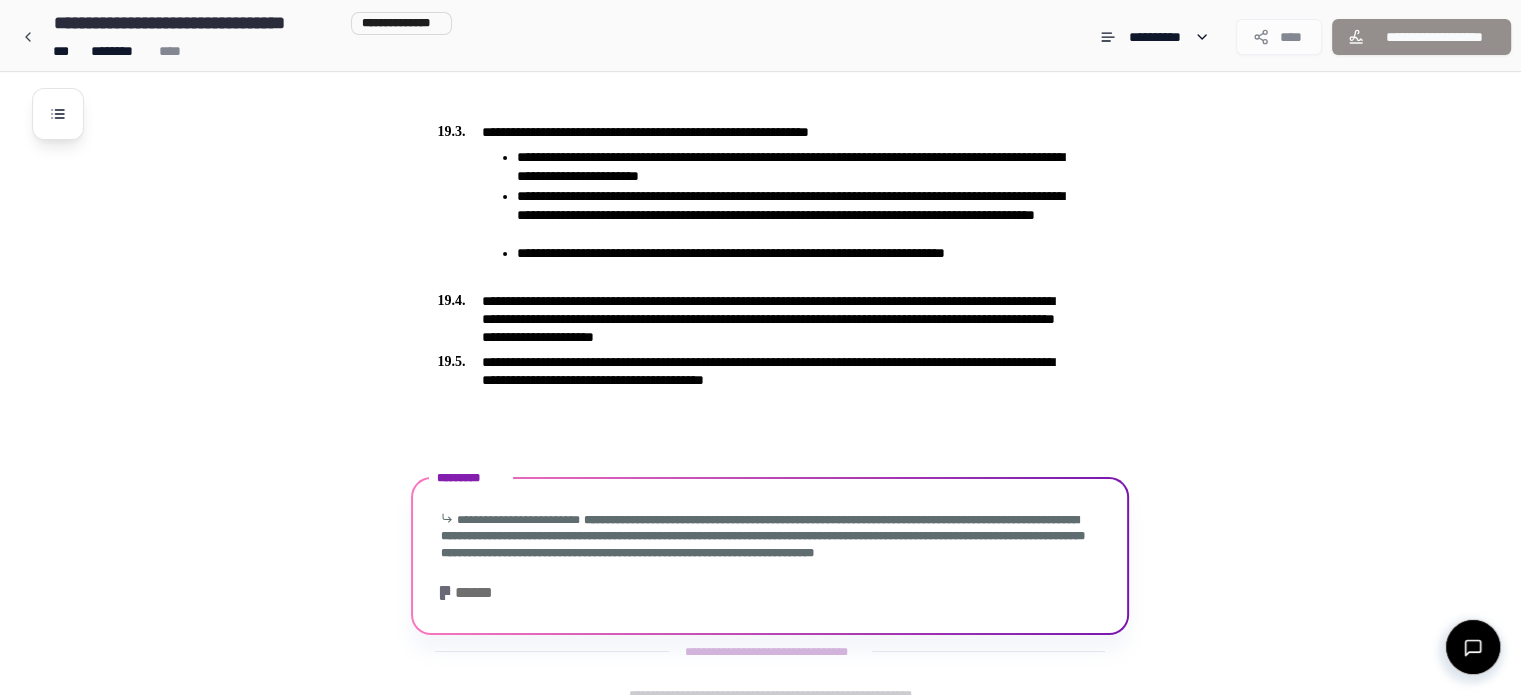 scroll, scrollTop: 7505, scrollLeft: 0, axis: vertical 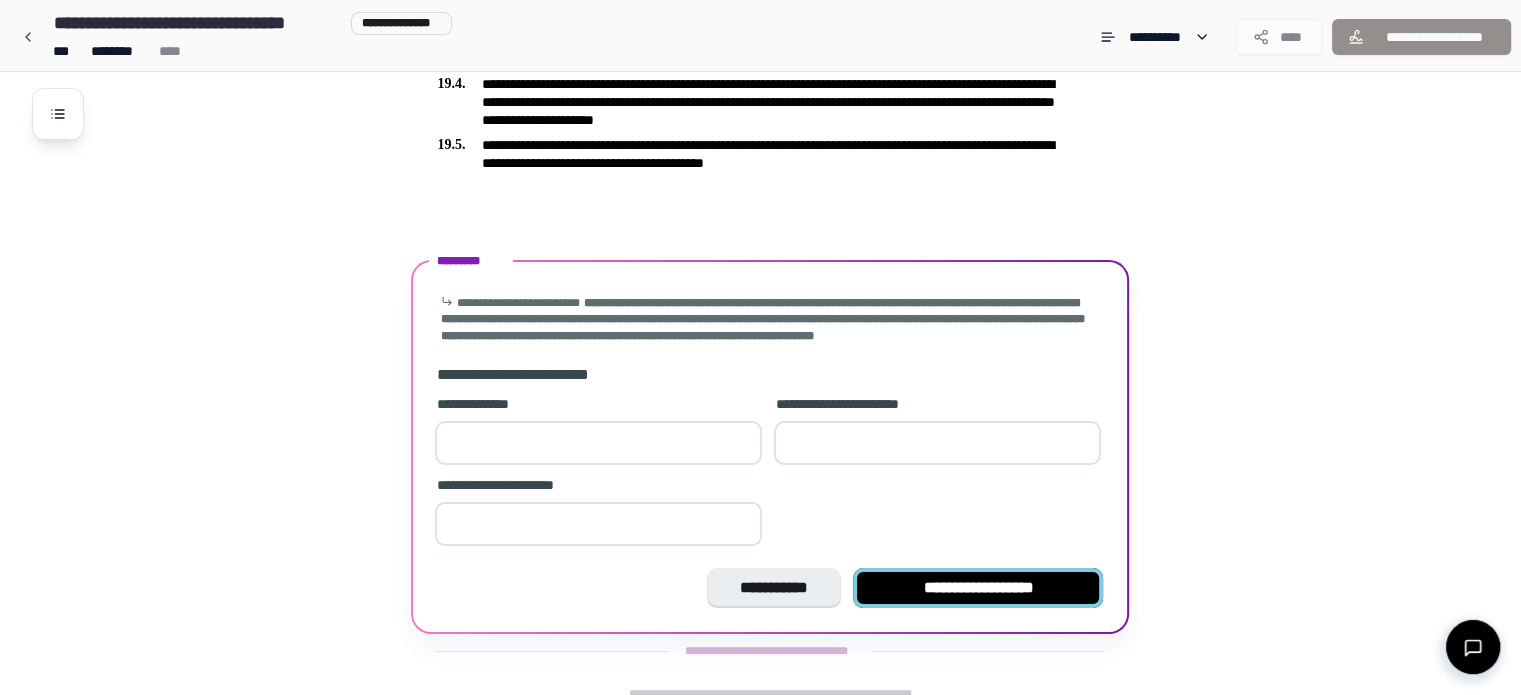 click on "**********" at bounding box center (978, 588) 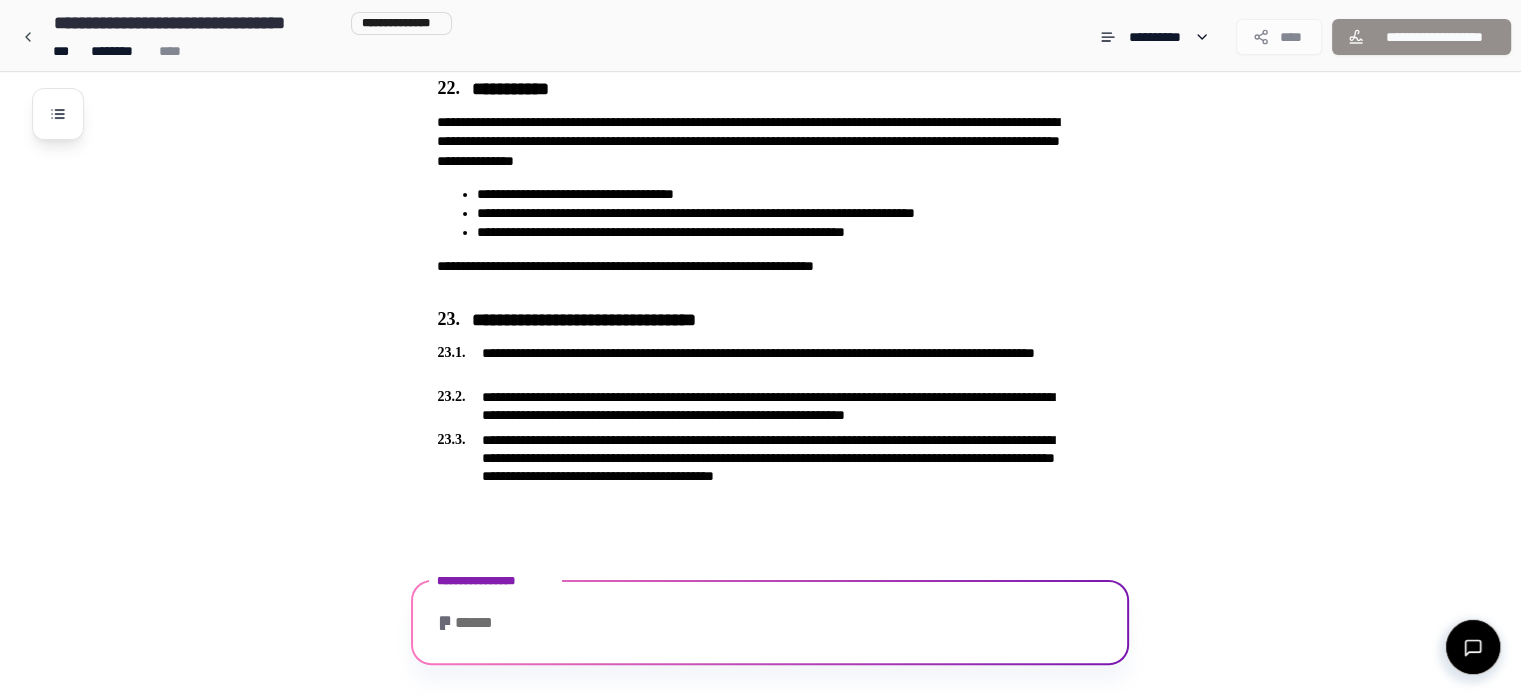 scroll, scrollTop: 8022, scrollLeft: 0, axis: vertical 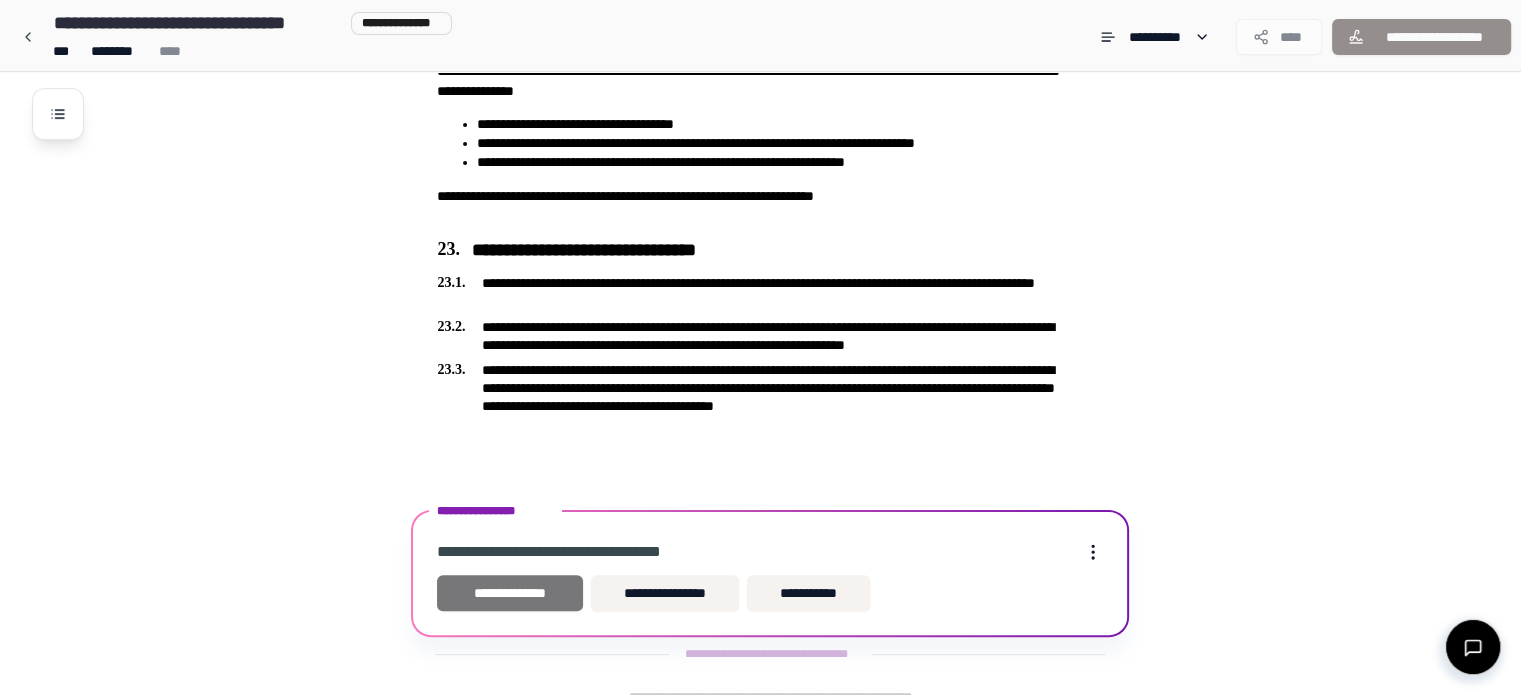 click on "**********" at bounding box center [510, 593] 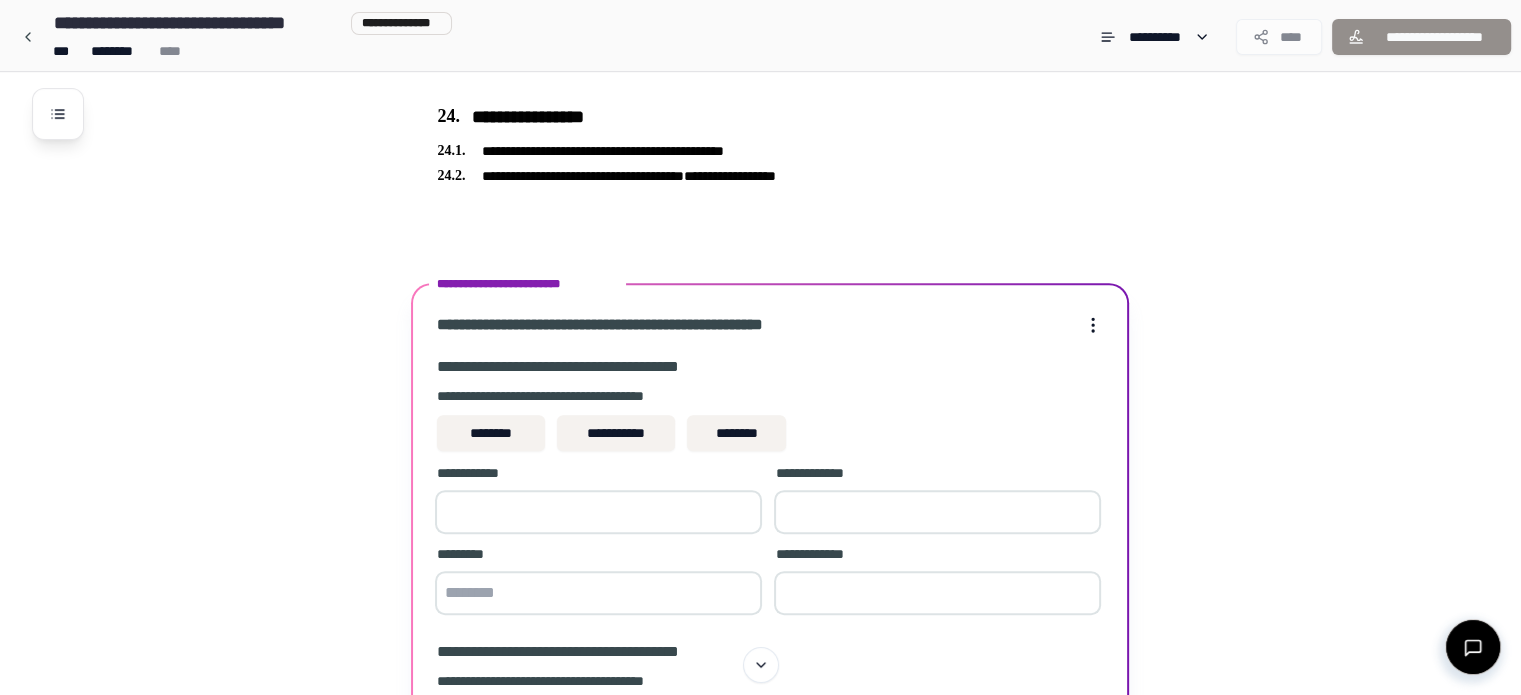 scroll, scrollTop: 8406, scrollLeft: 0, axis: vertical 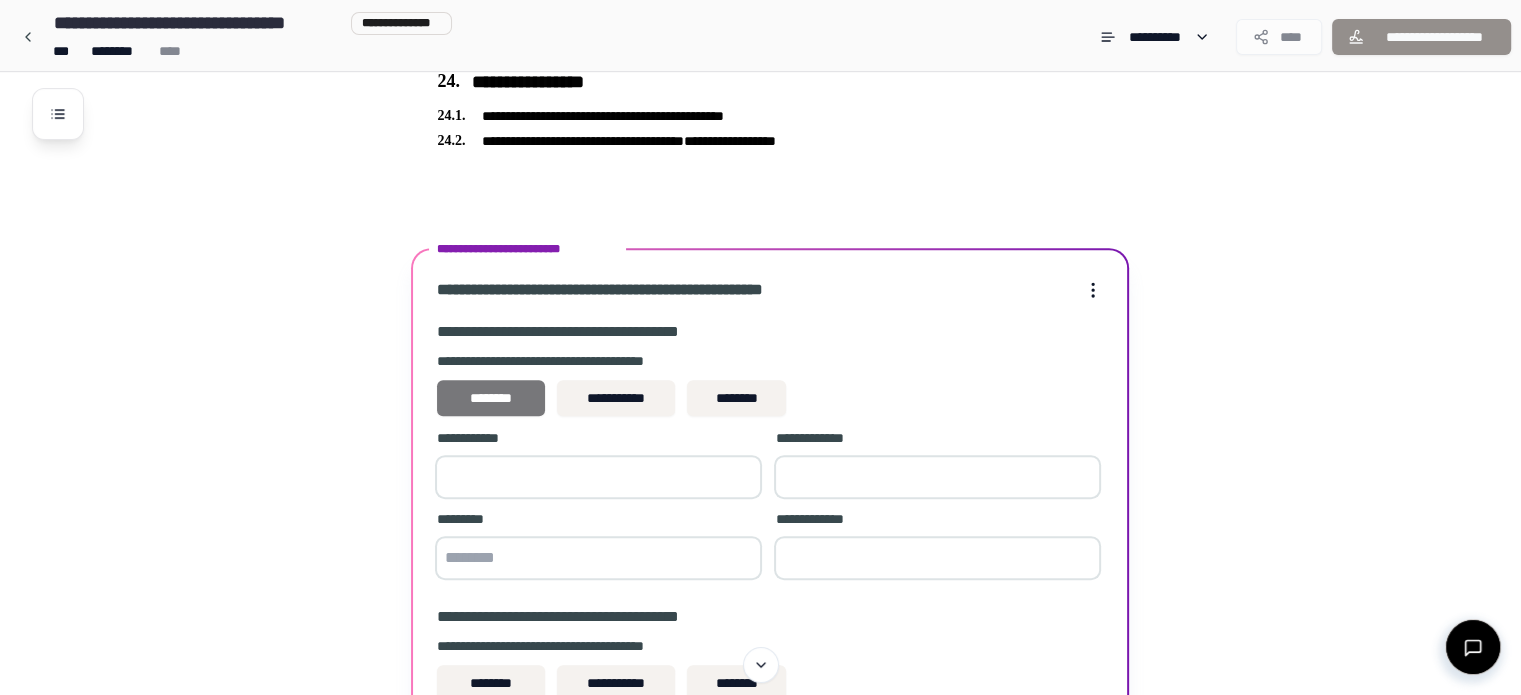 click on "********" at bounding box center [490, 398] 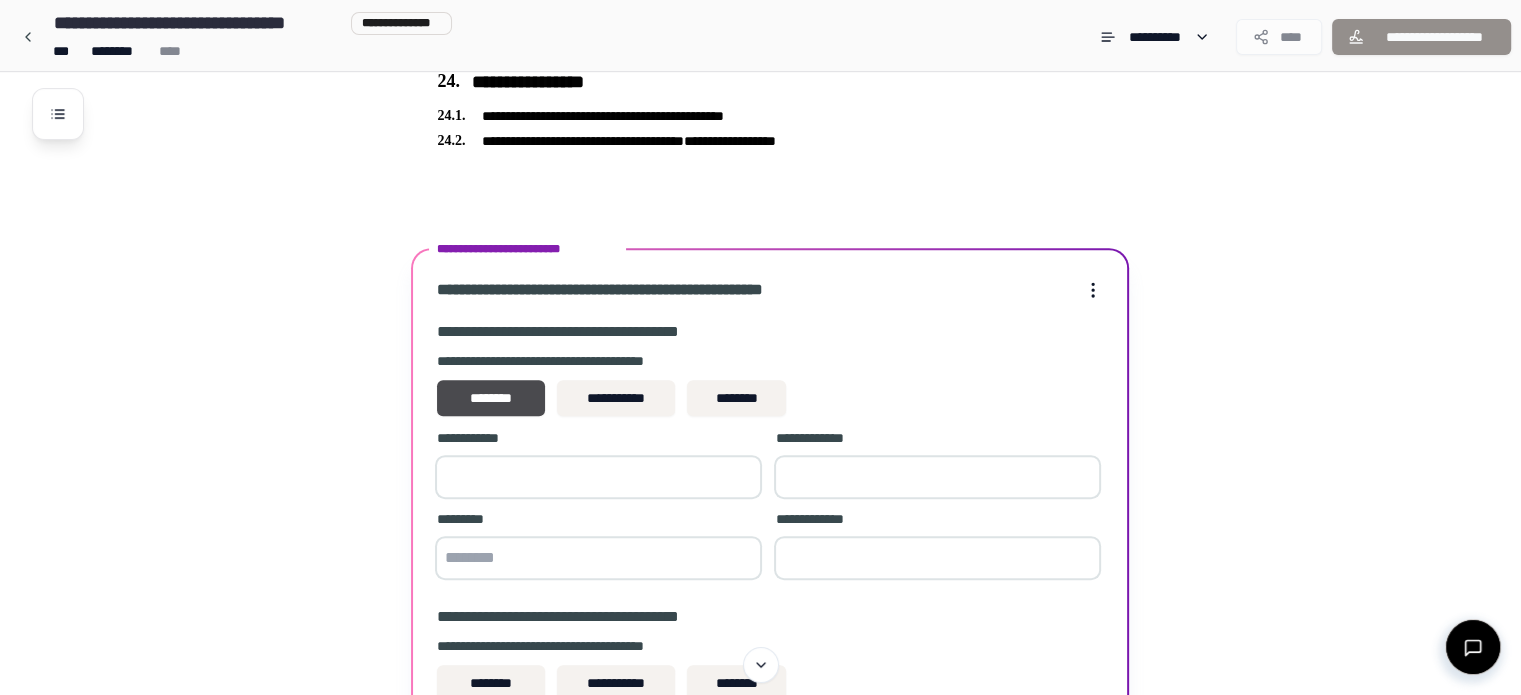 click at bounding box center [598, 477] 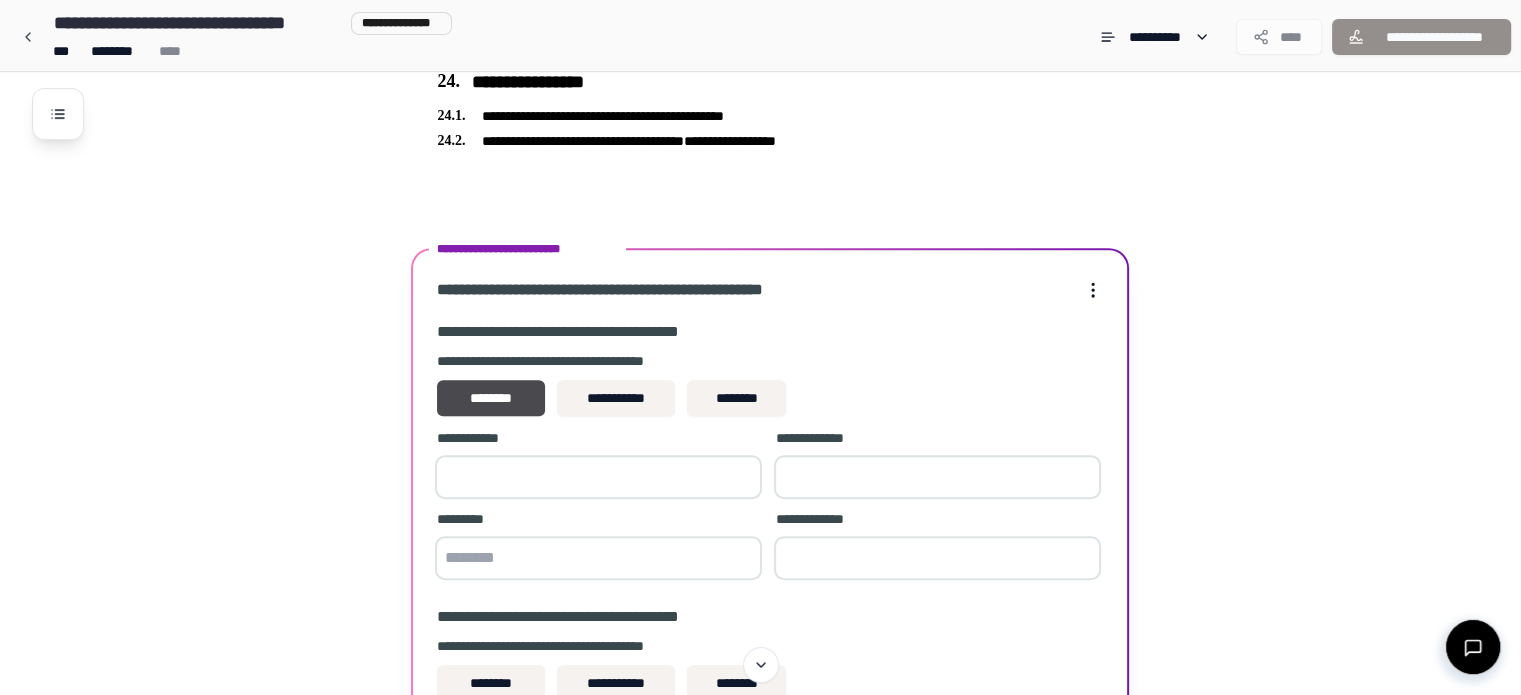 type on "***" 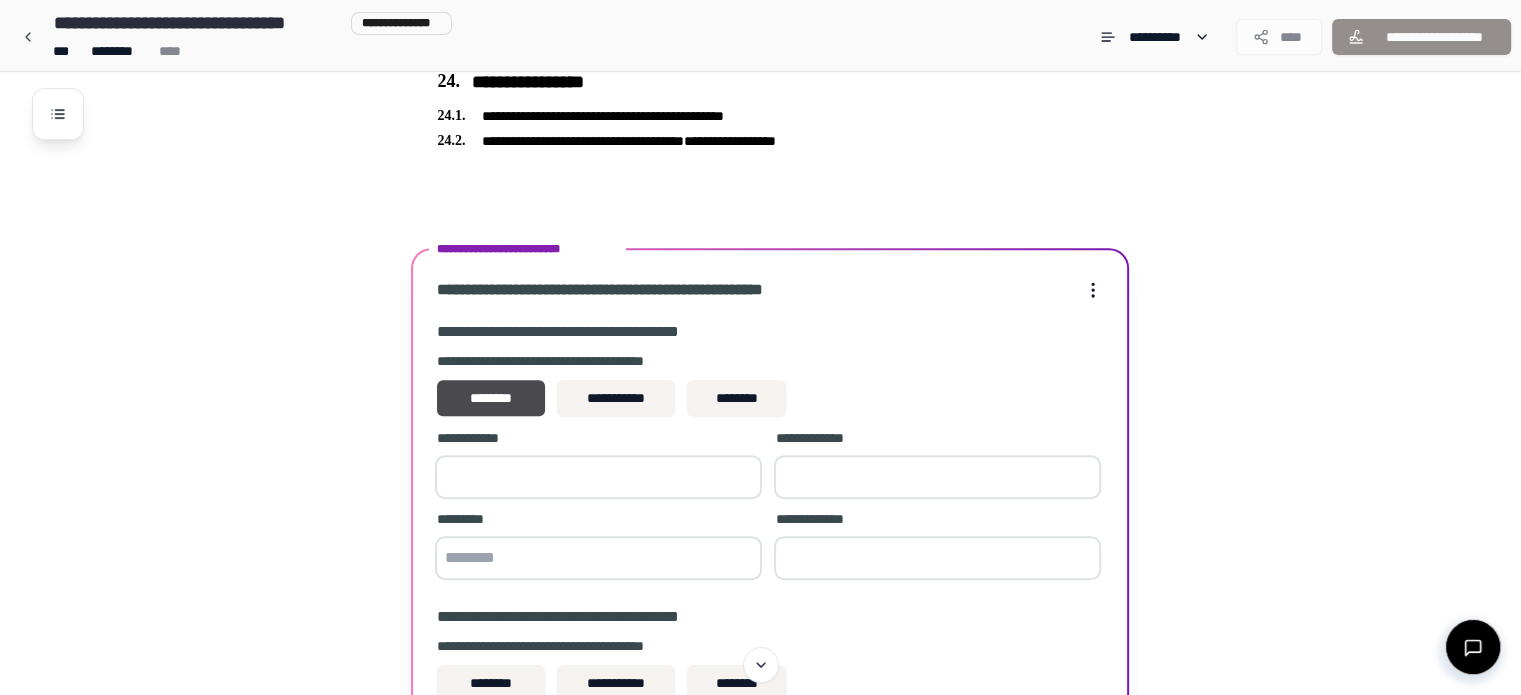 click at bounding box center [937, 477] 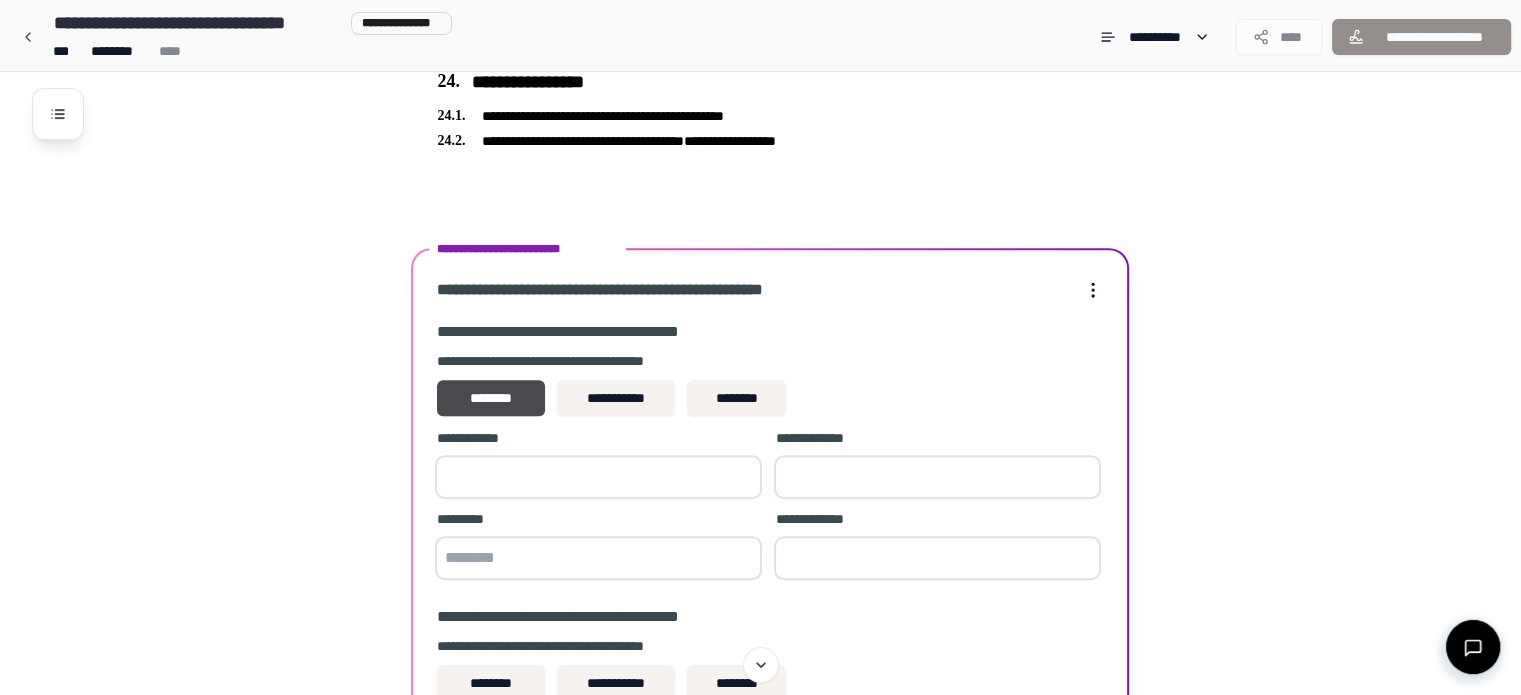 type on "**" 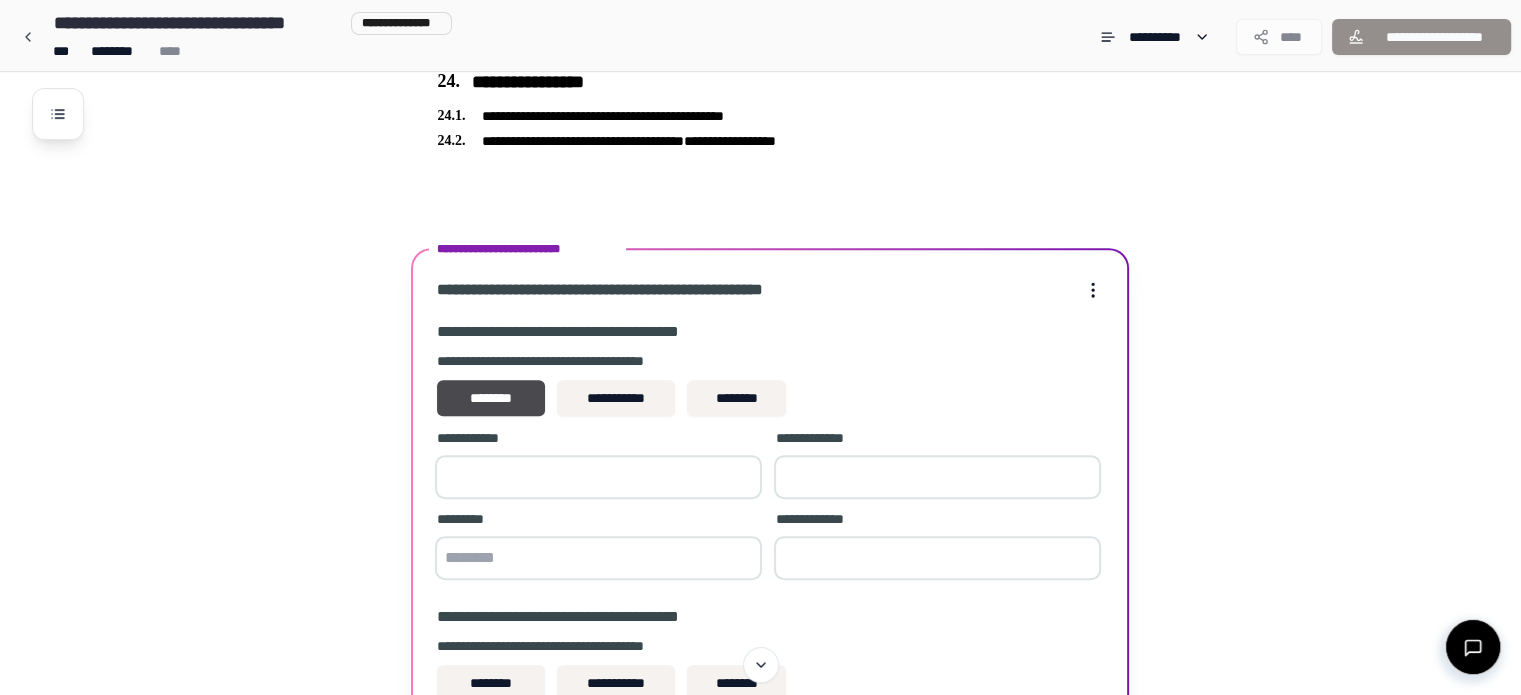 click at bounding box center [937, 558] 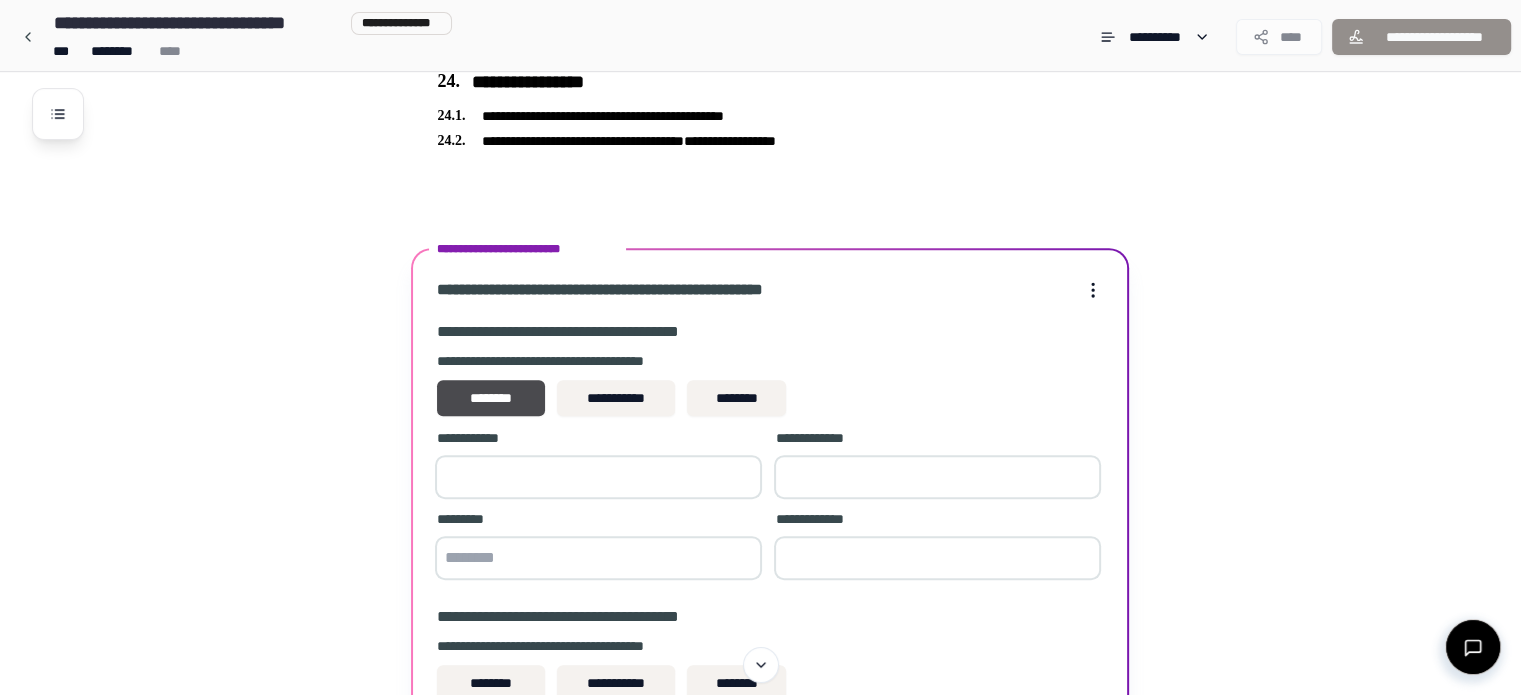 type on "**" 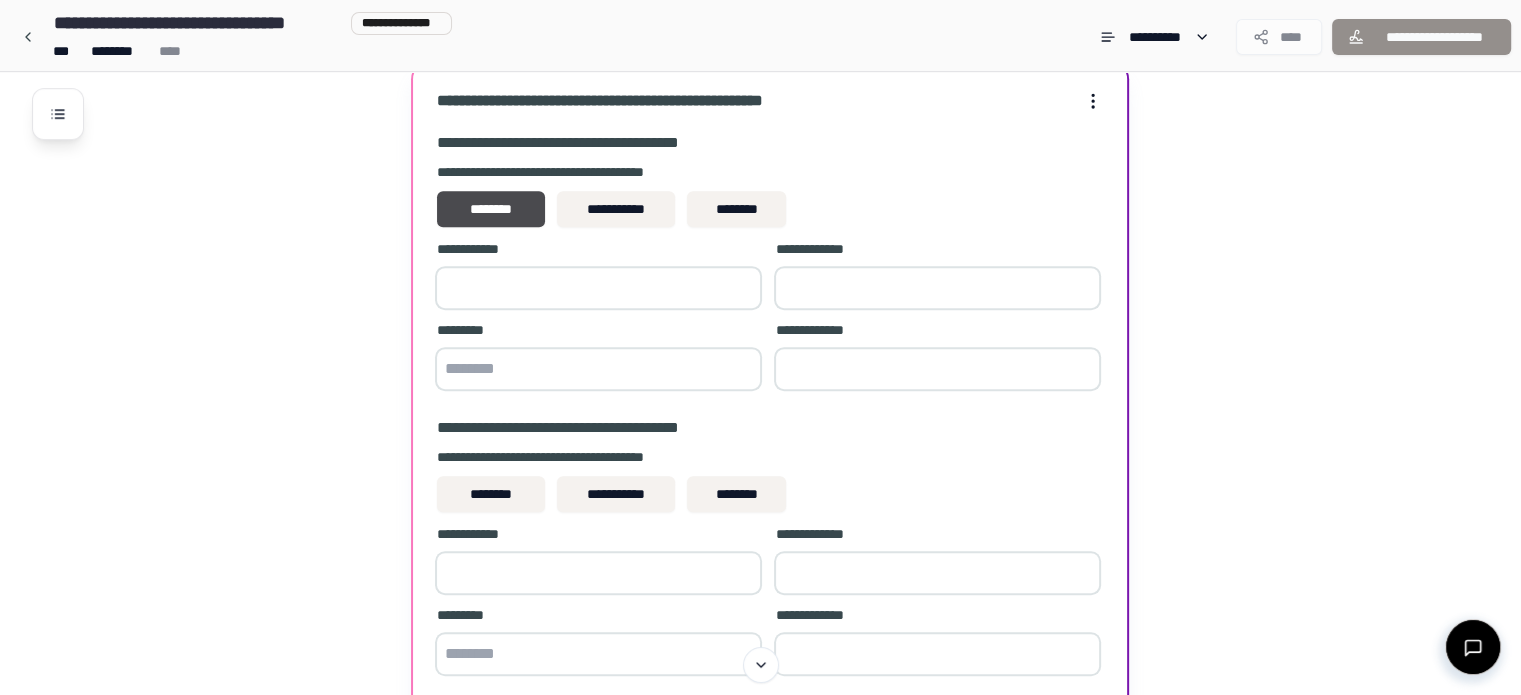 scroll, scrollTop: 8606, scrollLeft: 0, axis: vertical 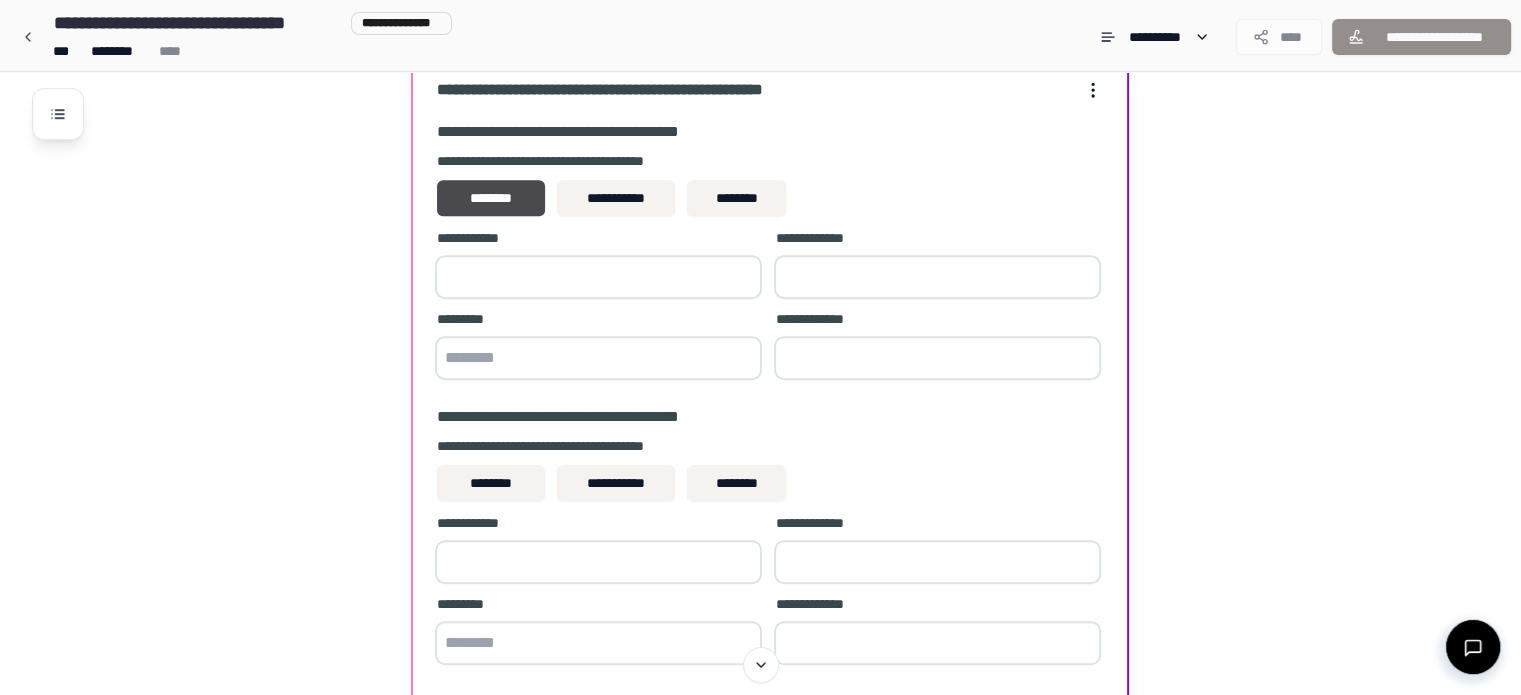 click at bounding box center (598, 358) 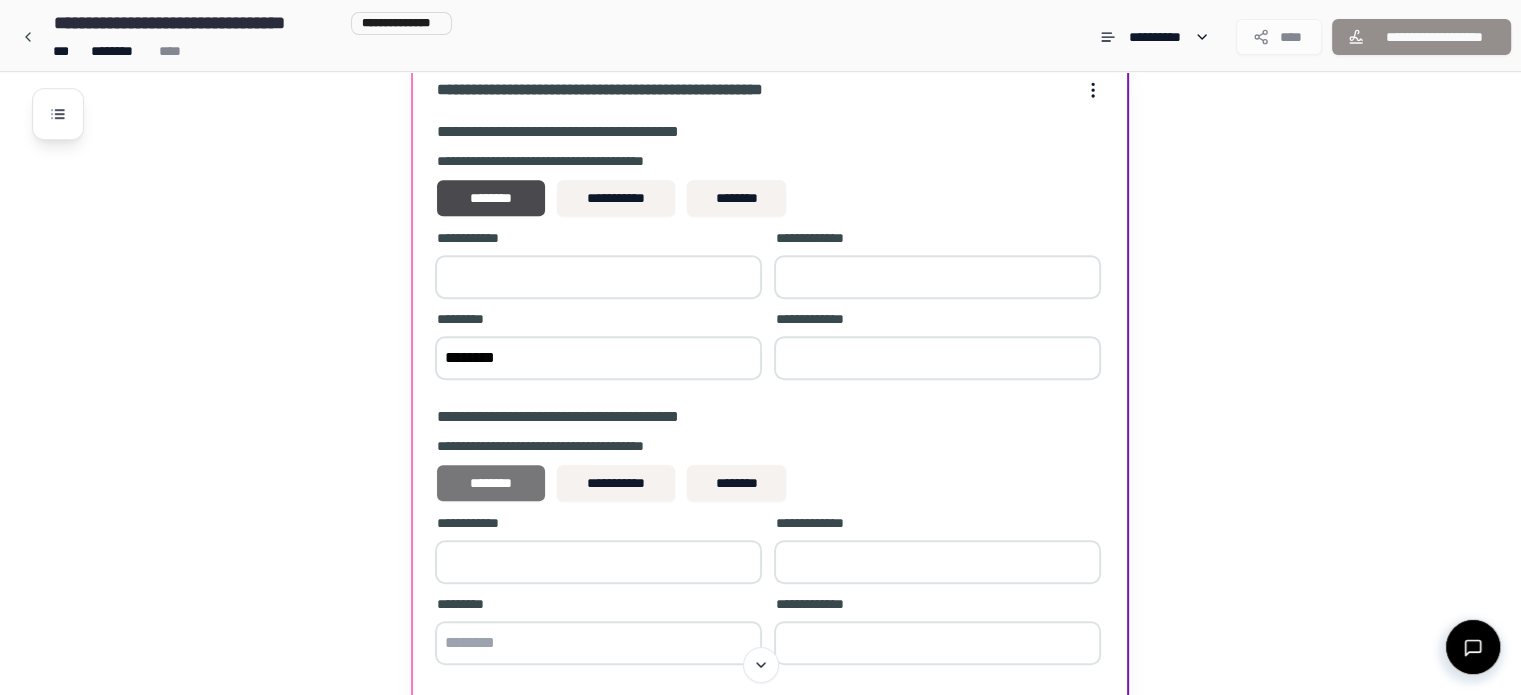 type on "********" 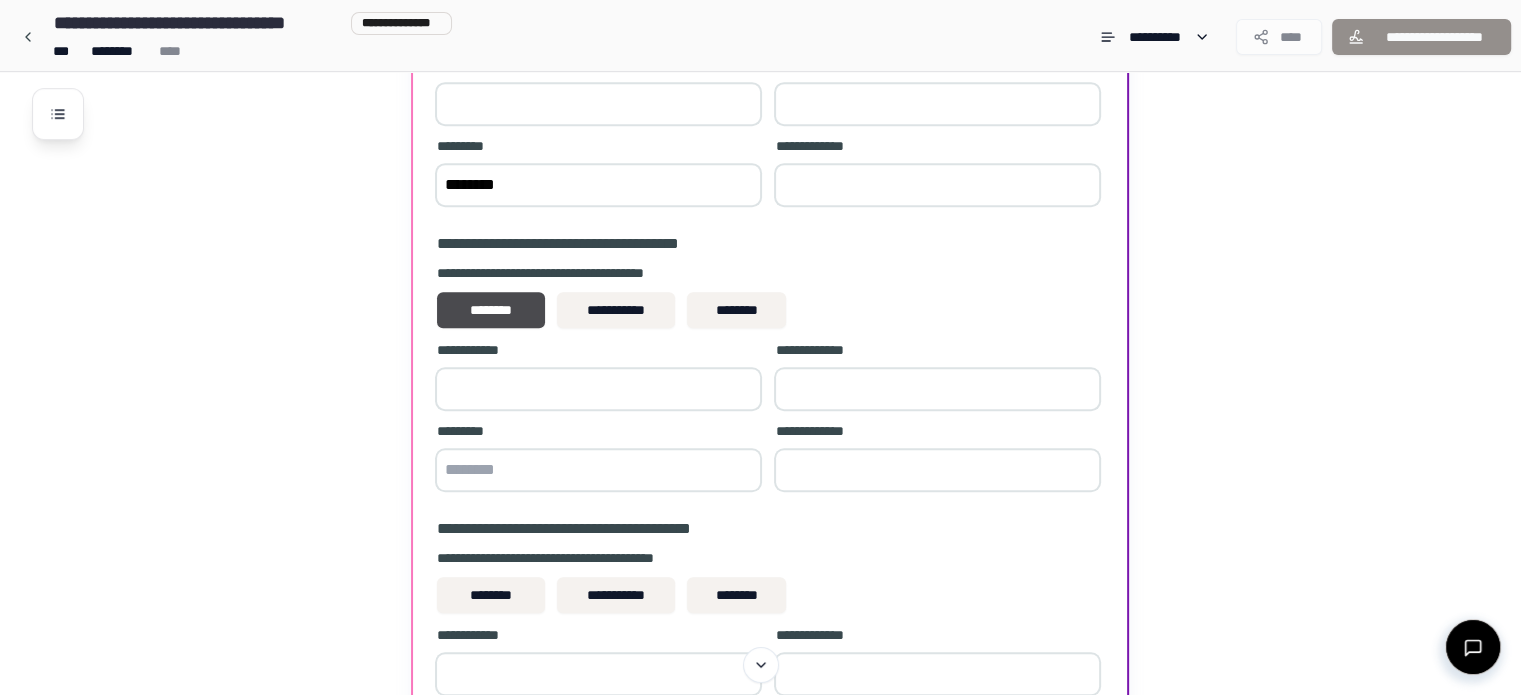 scroll, scrollTop: 8806, scrollLeft: 0, axis: vertical 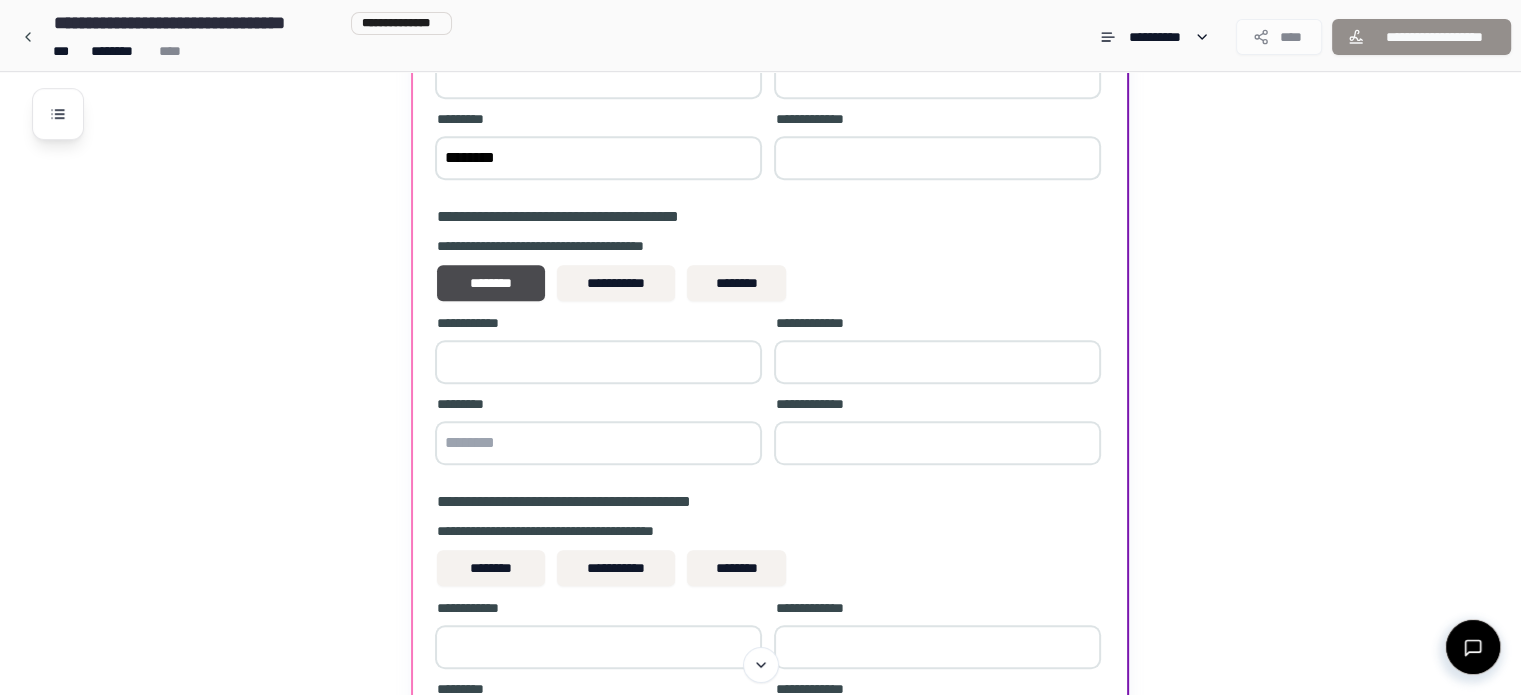 click at bounding box center [598, 362] 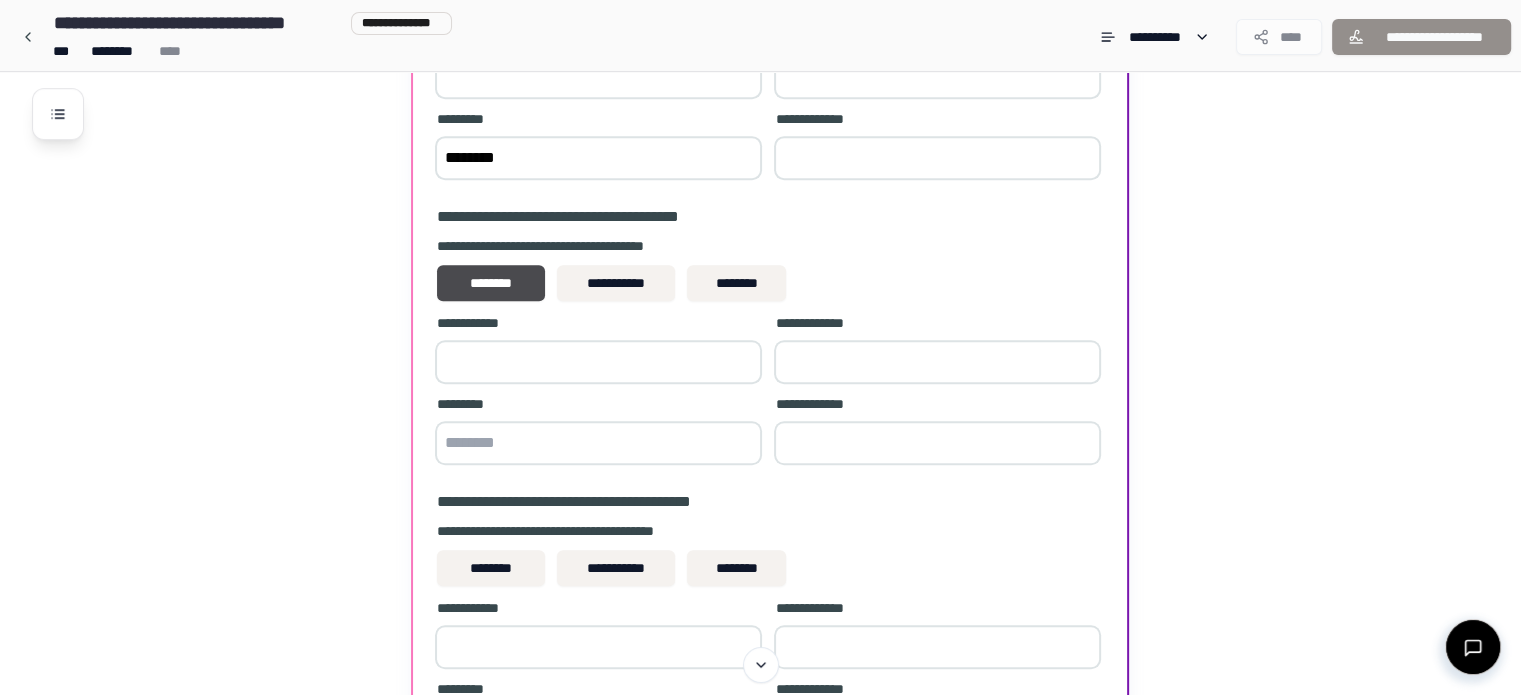 click at bounding box center (937, 362) 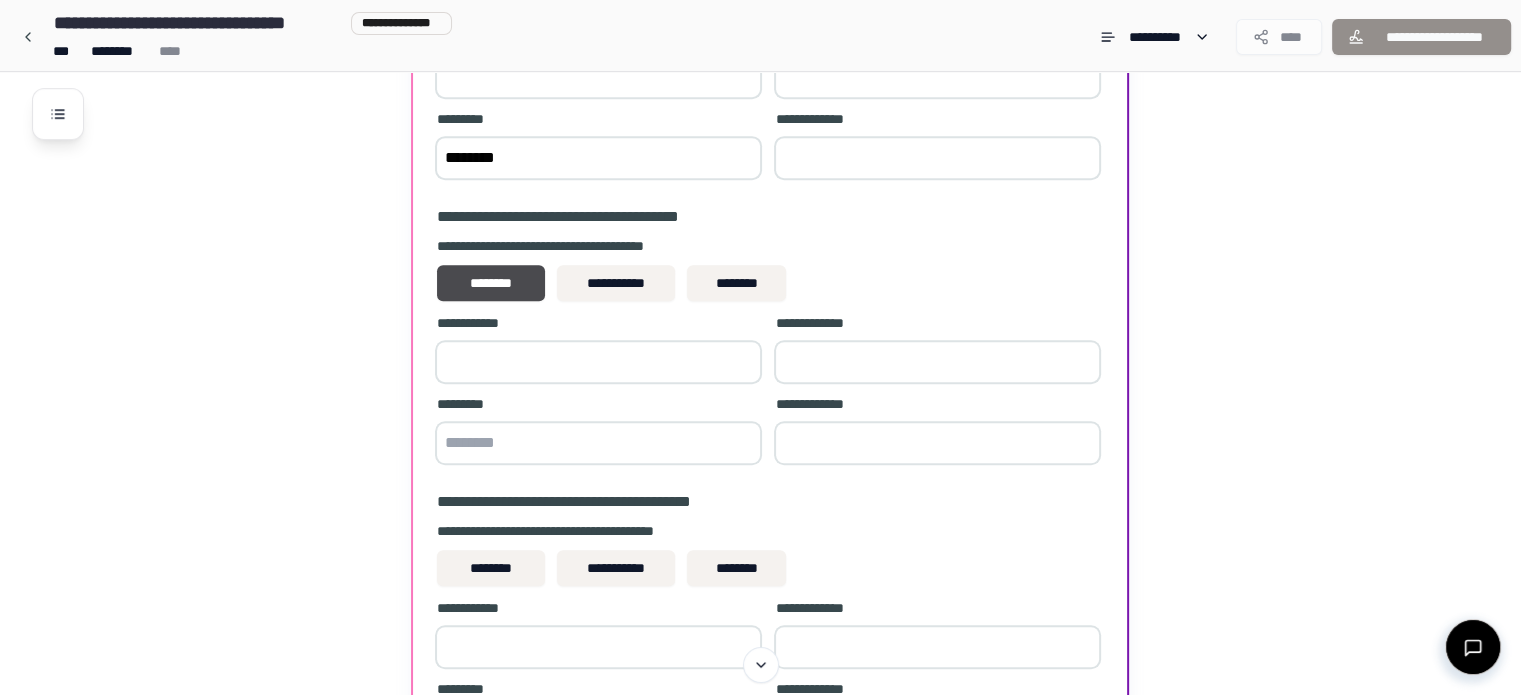 click at bounding box center (598, 362) 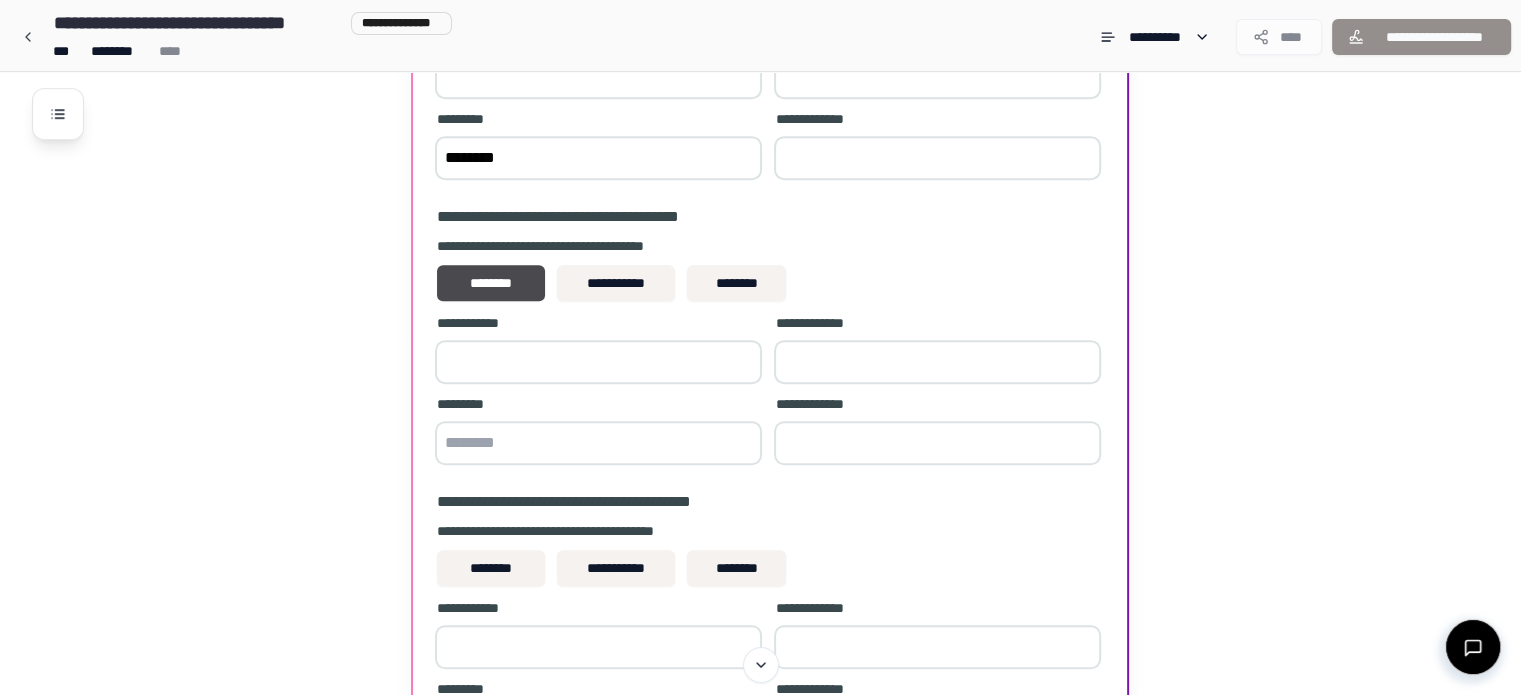 type on "***" 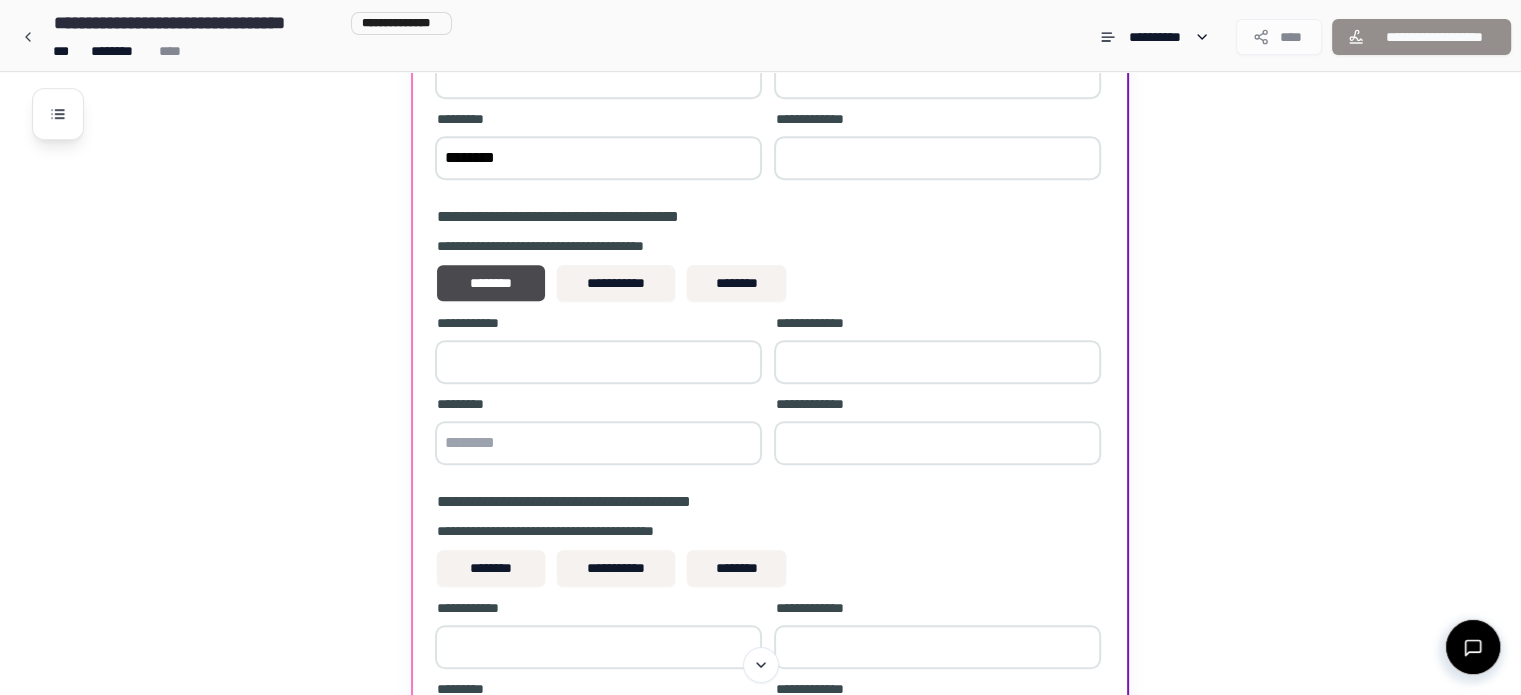 click at bounding box center [937, 362] 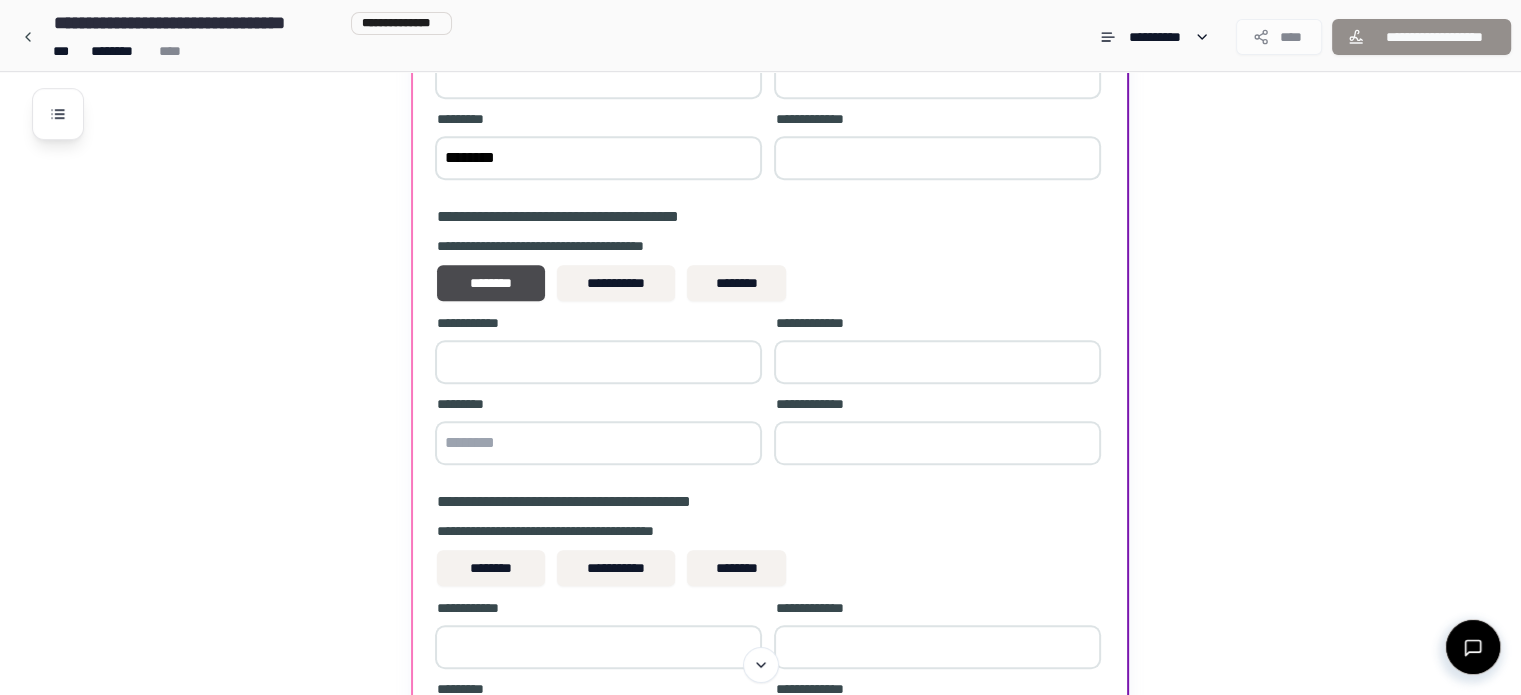 type on "**" 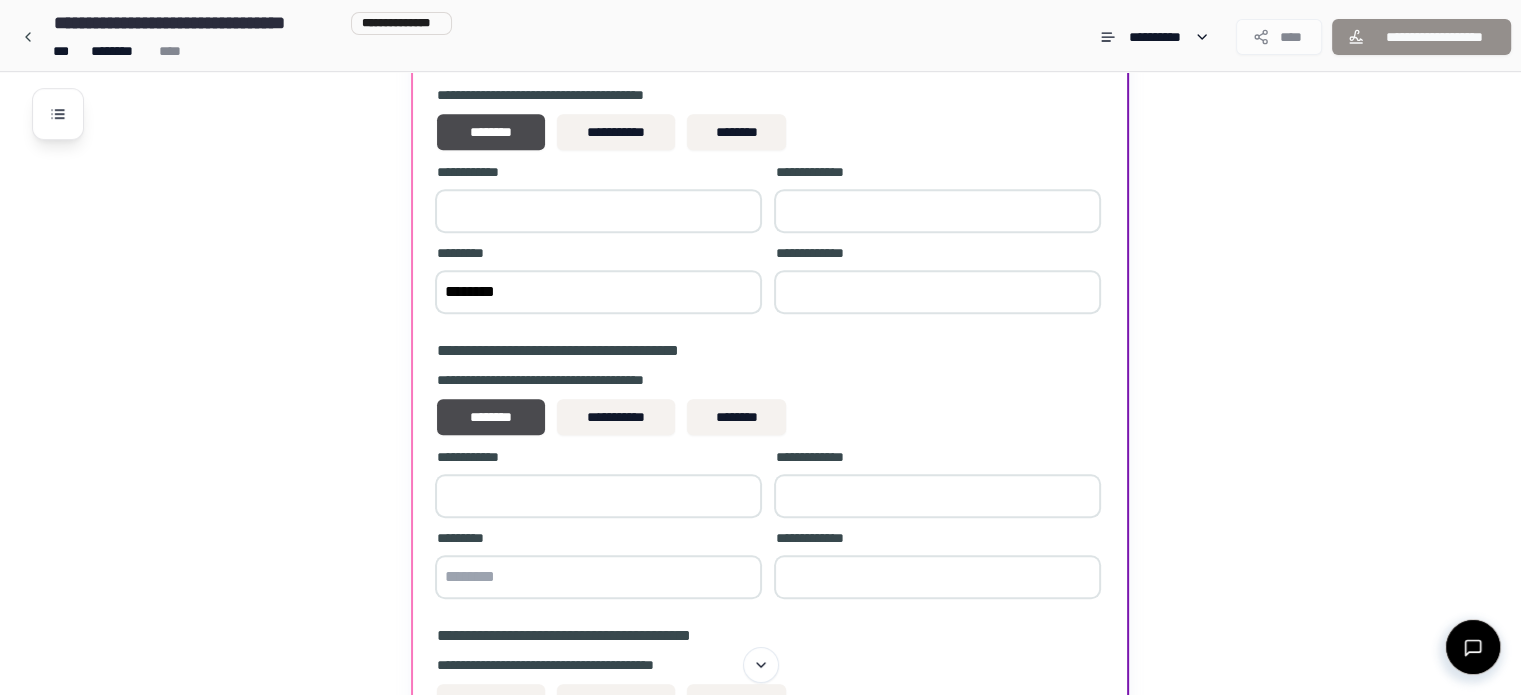 scroll, scrollTop: 8706, scrollLeft: 0, axis: vertical 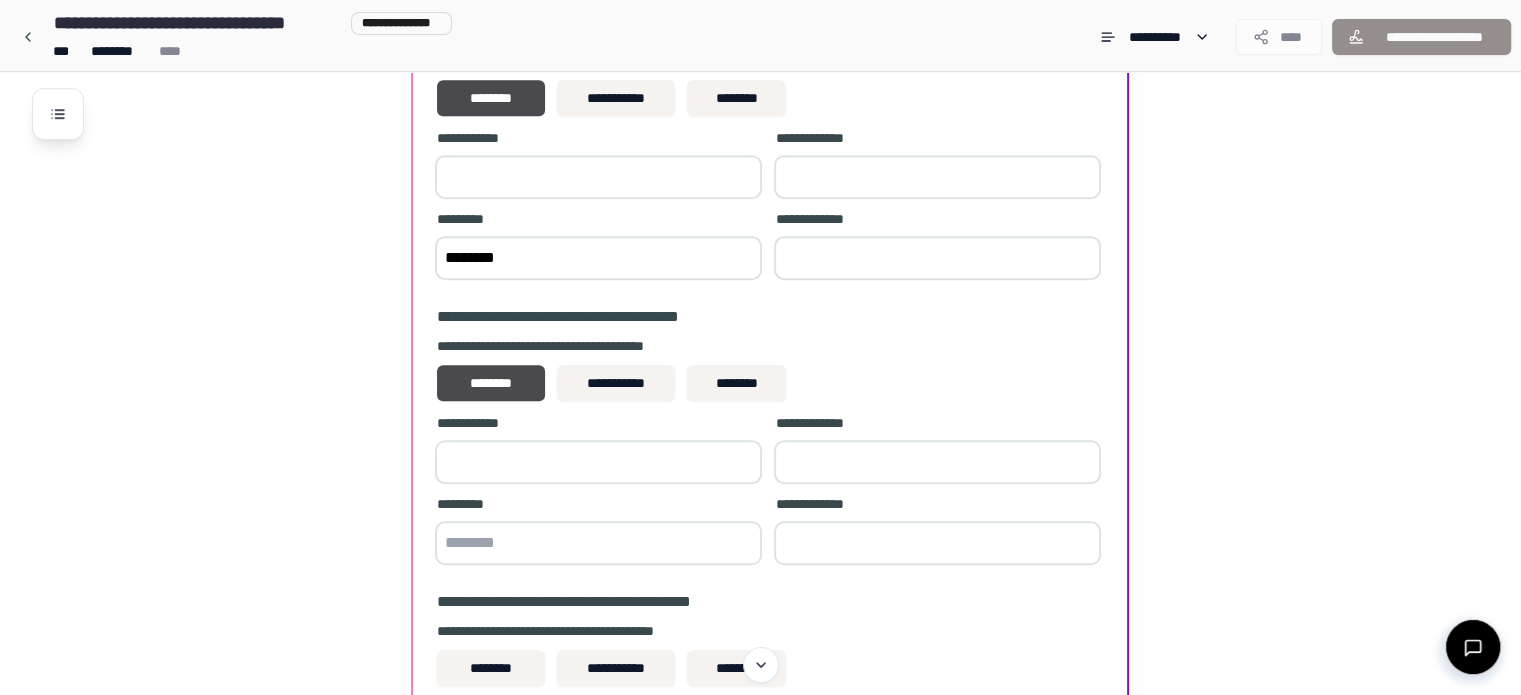 click at bounding box center (598, 543) 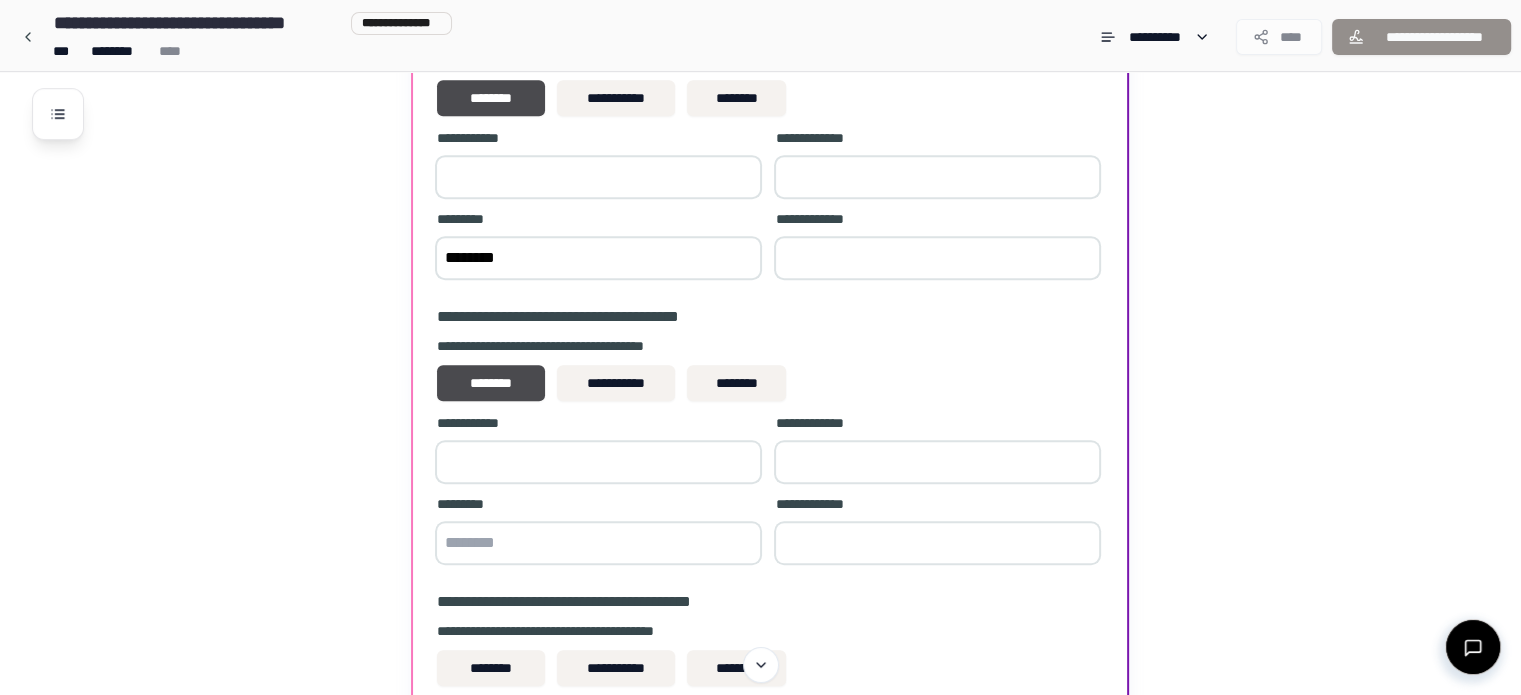 paste on "********" 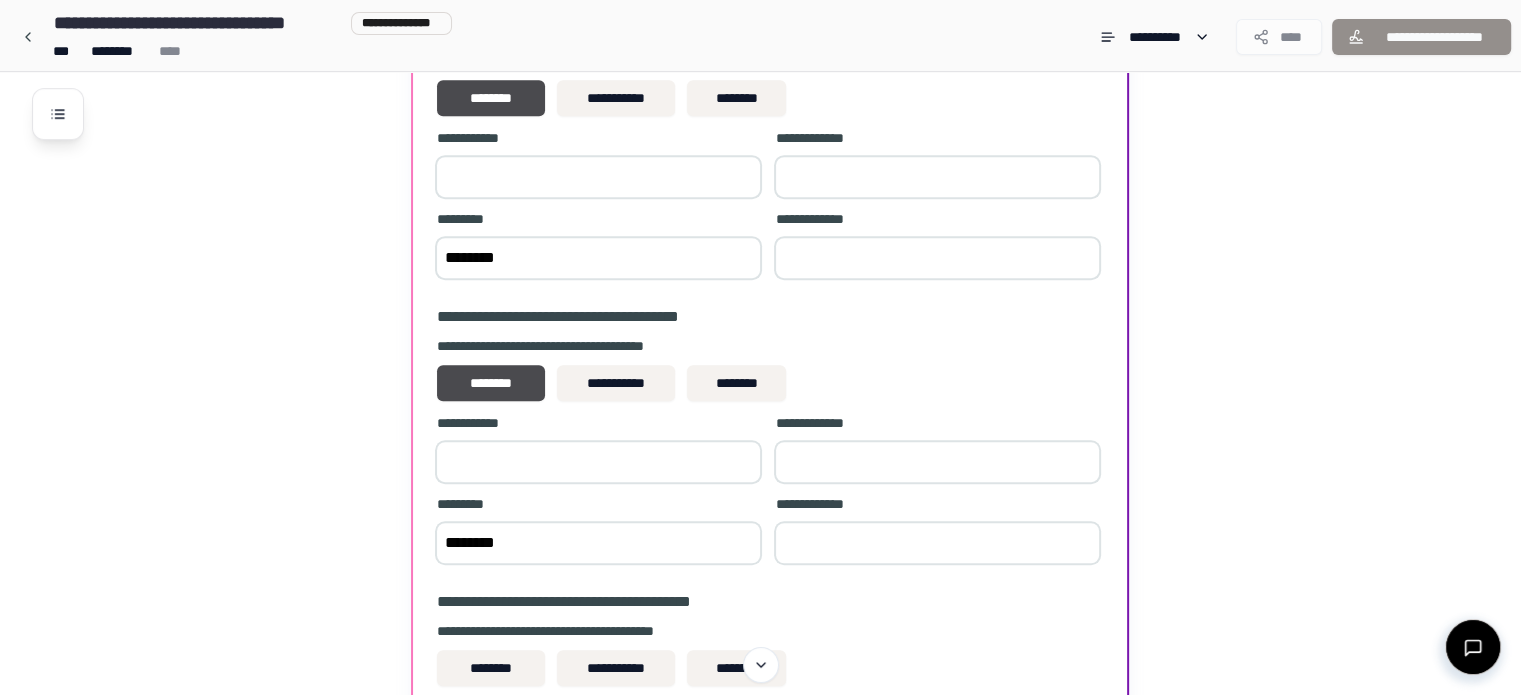 type on "********" 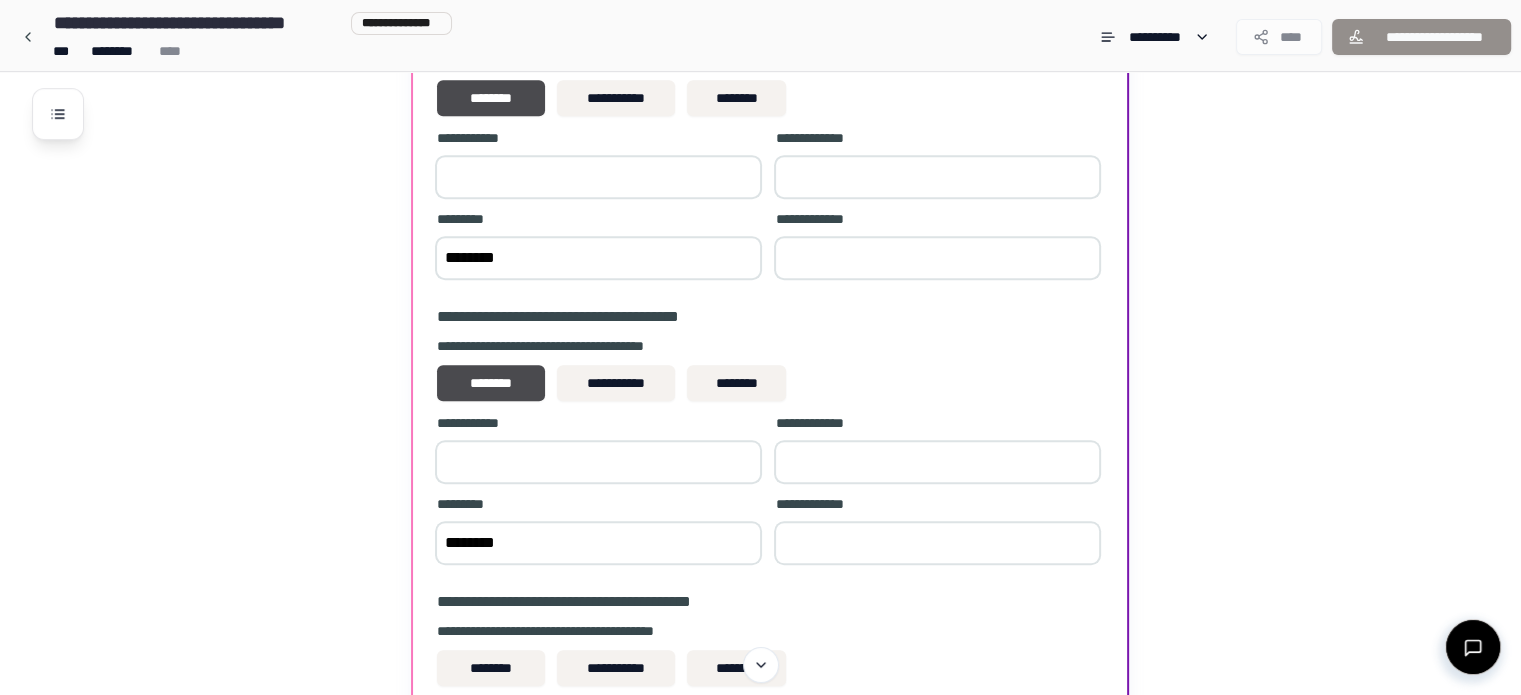 type on "**" 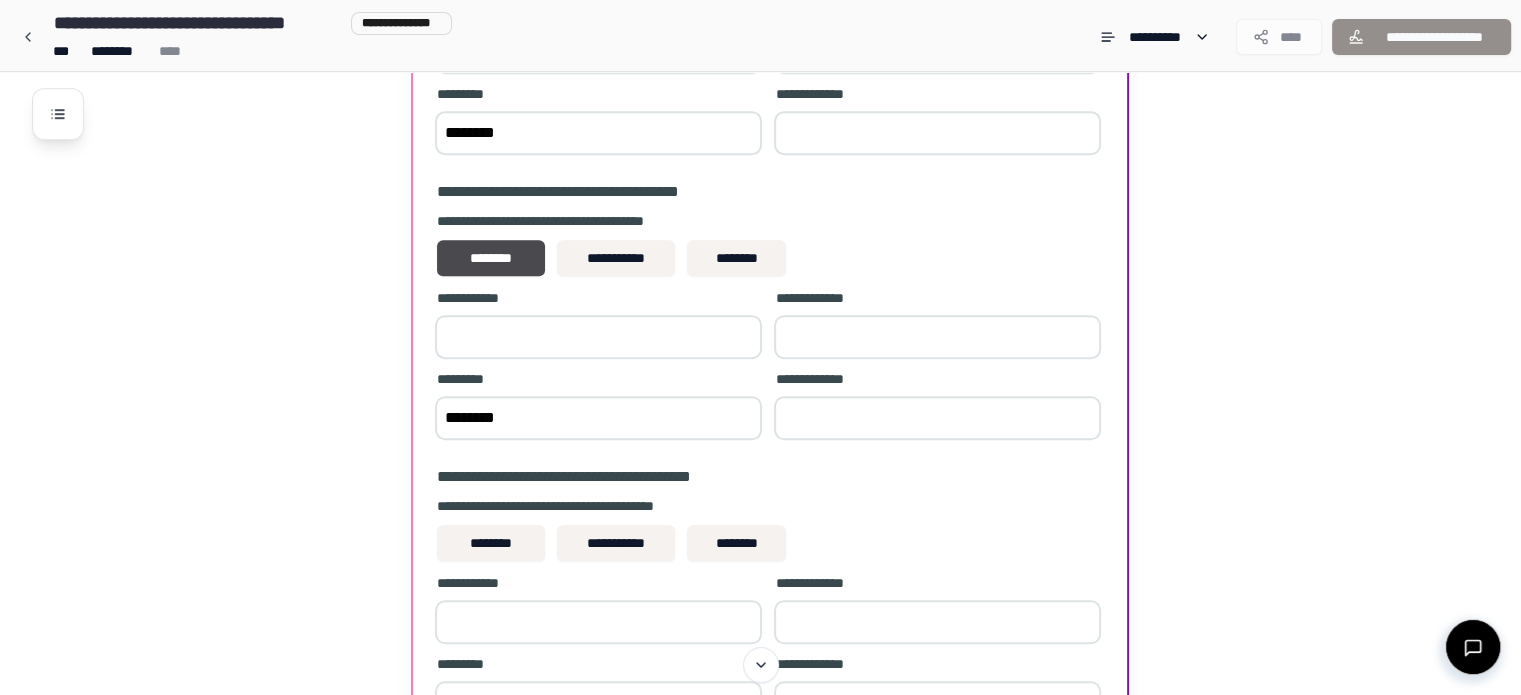 scroll, scrollTop: 9006, scrollLeft: 0, axis: vertical 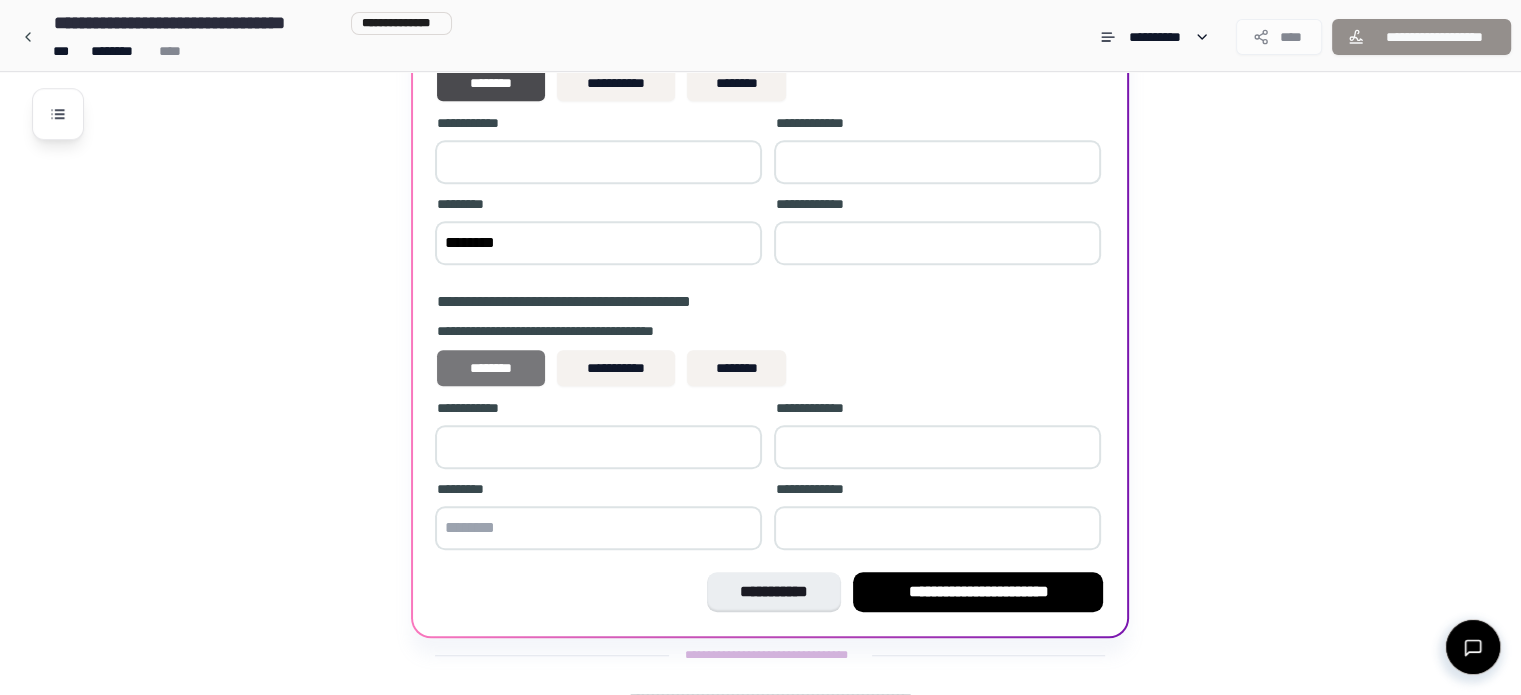 click on "********" at bounding box center [490, 368] 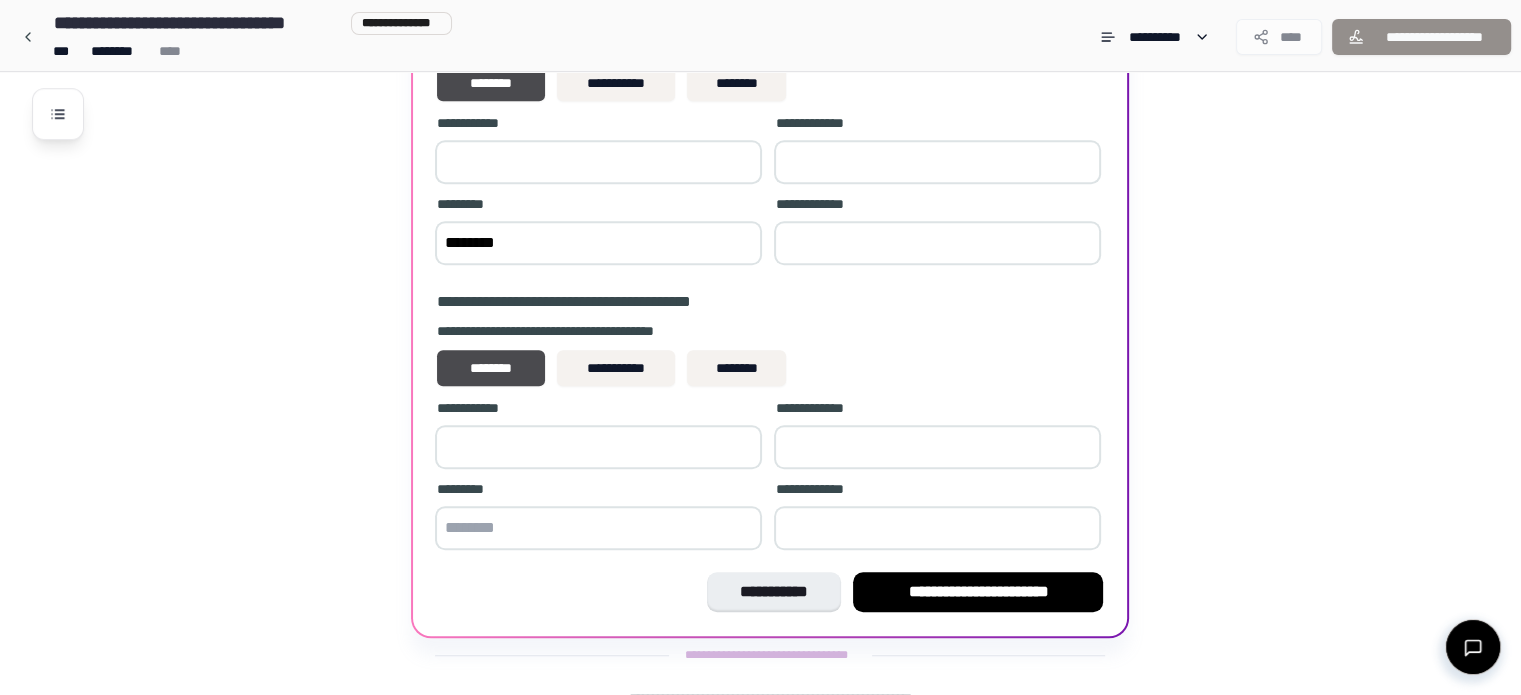 click at bounding box center [598, 447] 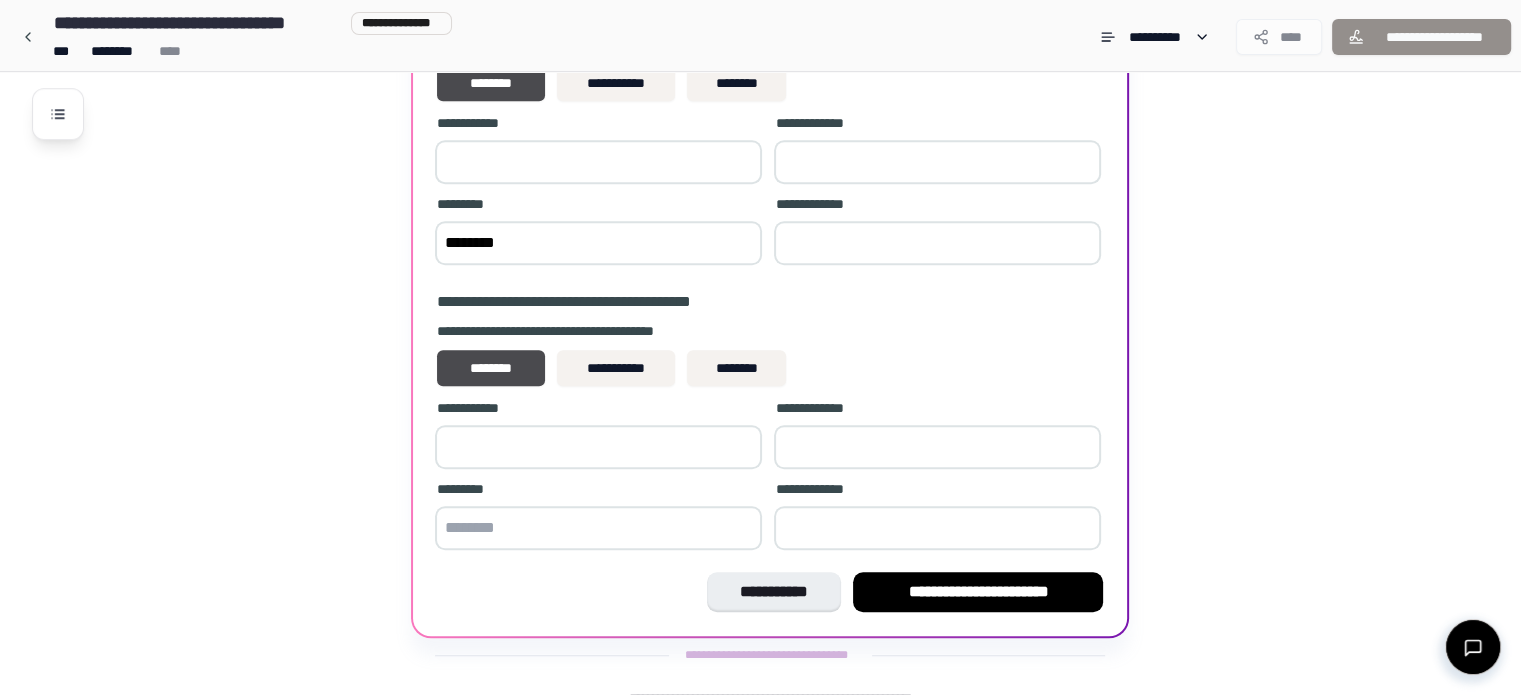 type on "*" 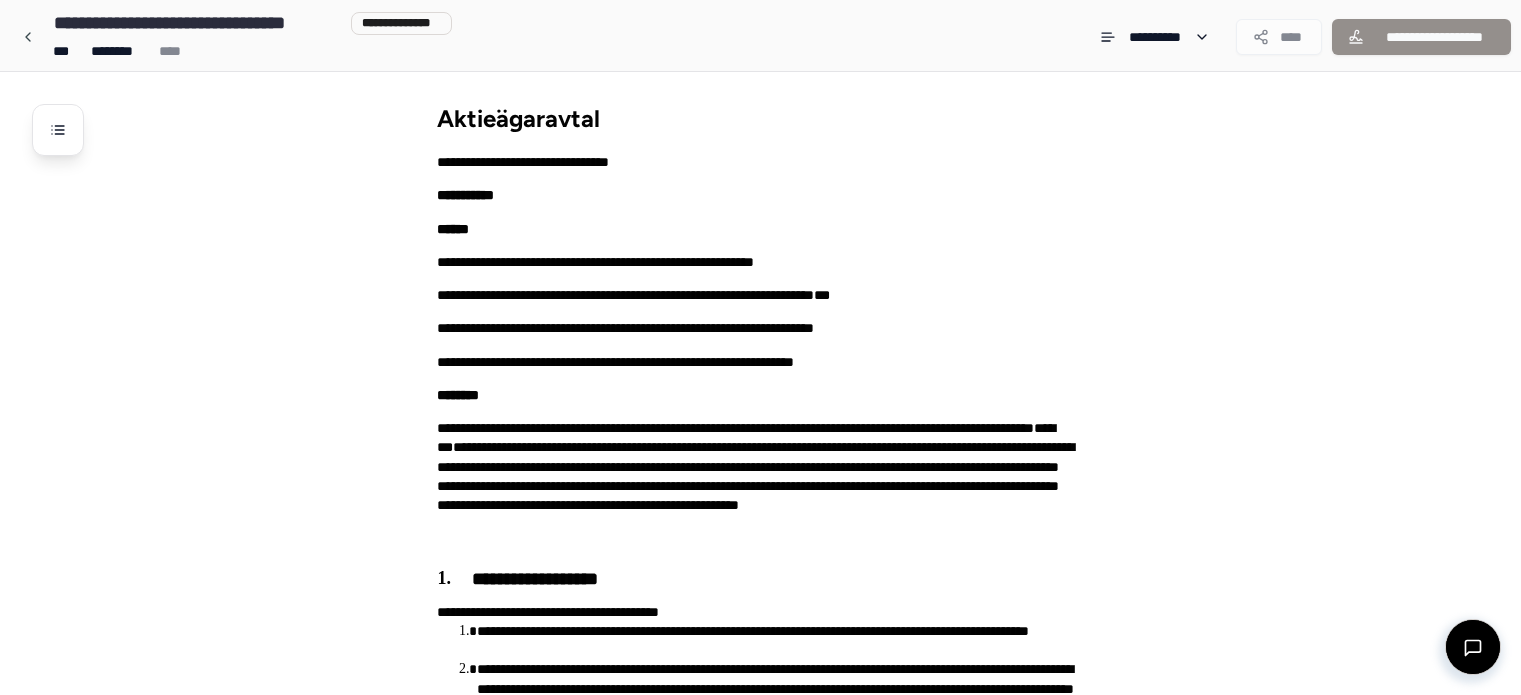 scroll, scrollTop: 9006, scrollLeft: 0, axis: vertical 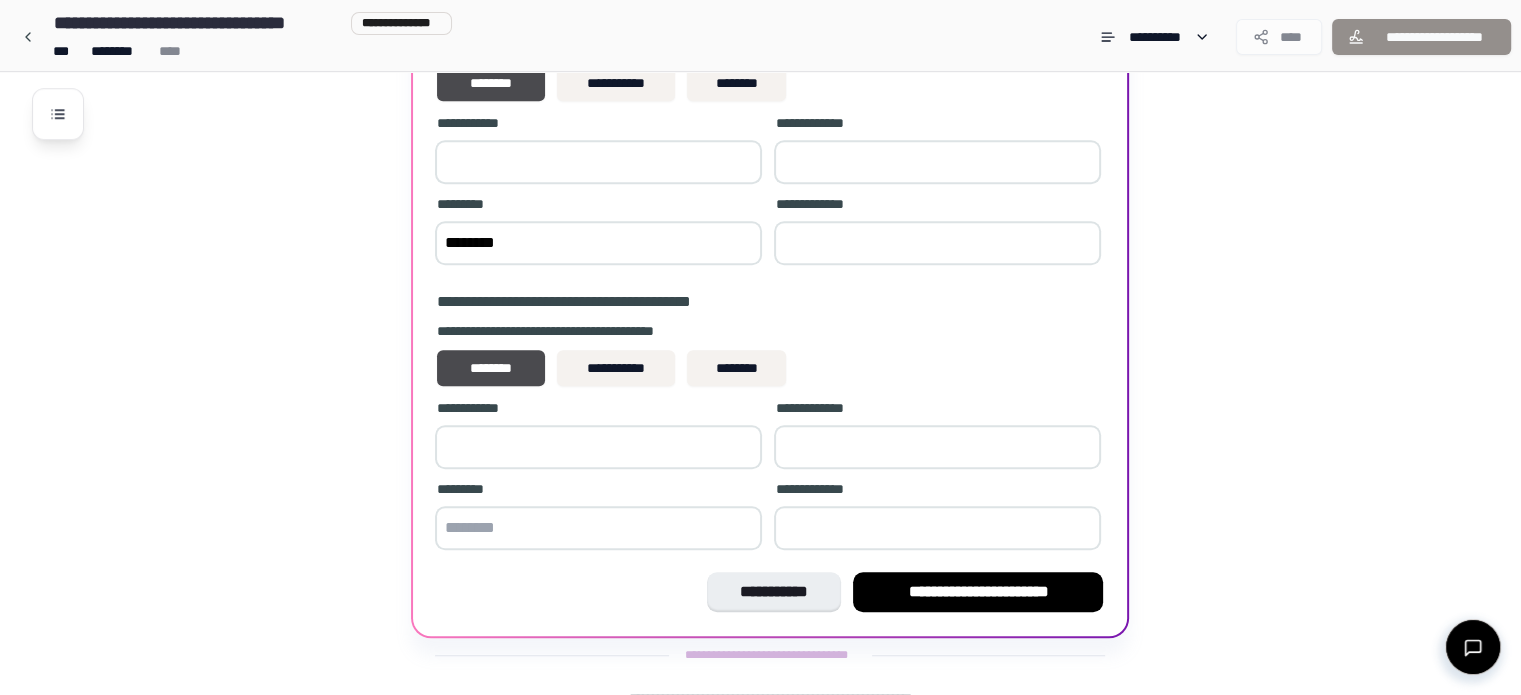 click at bounding box center (937, 447) 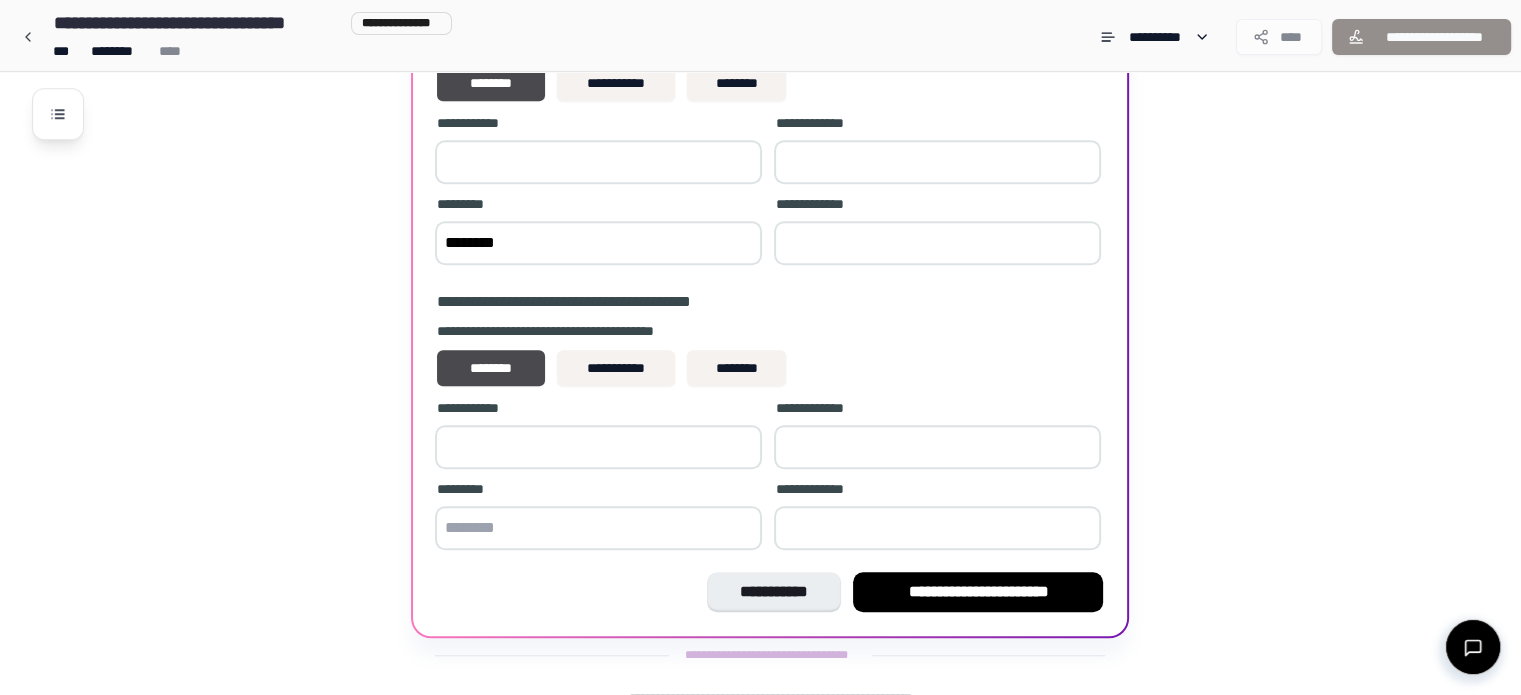 type on "**" 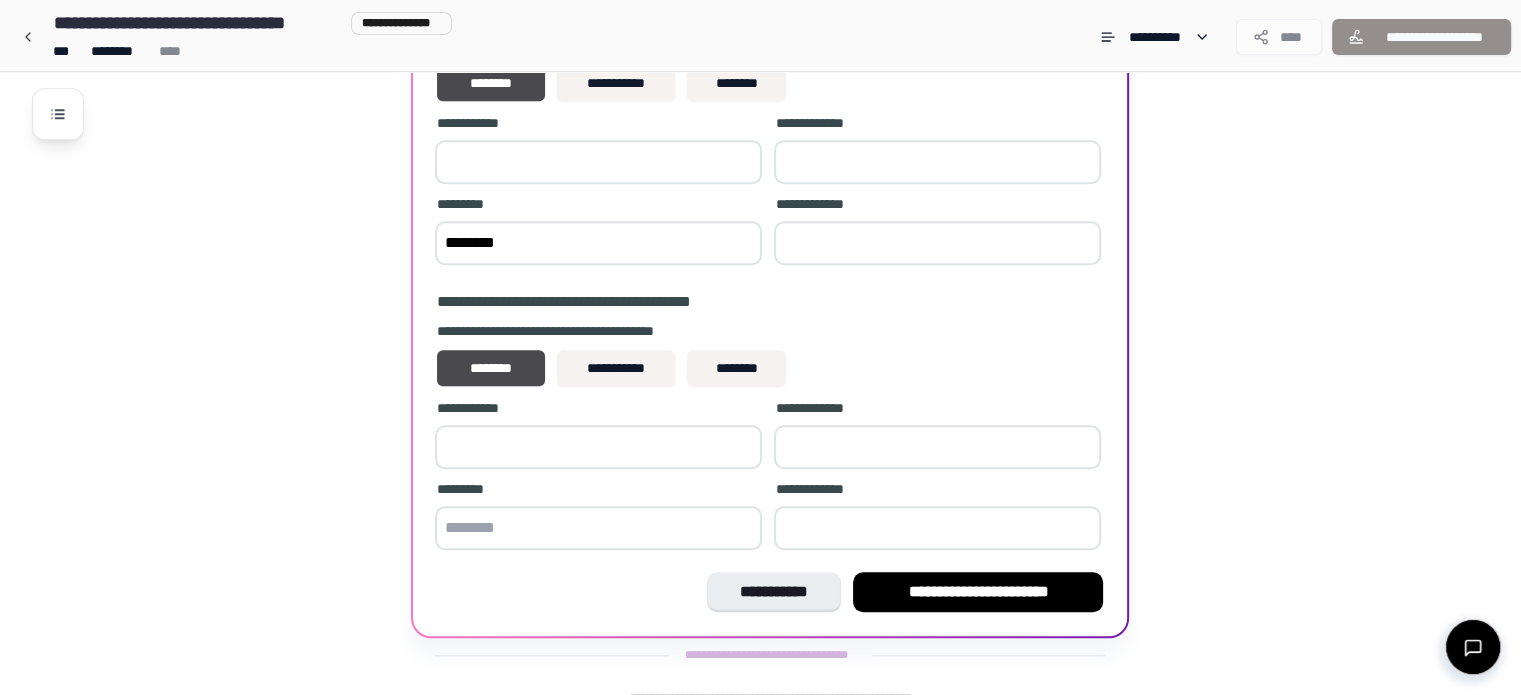 paste on "********" 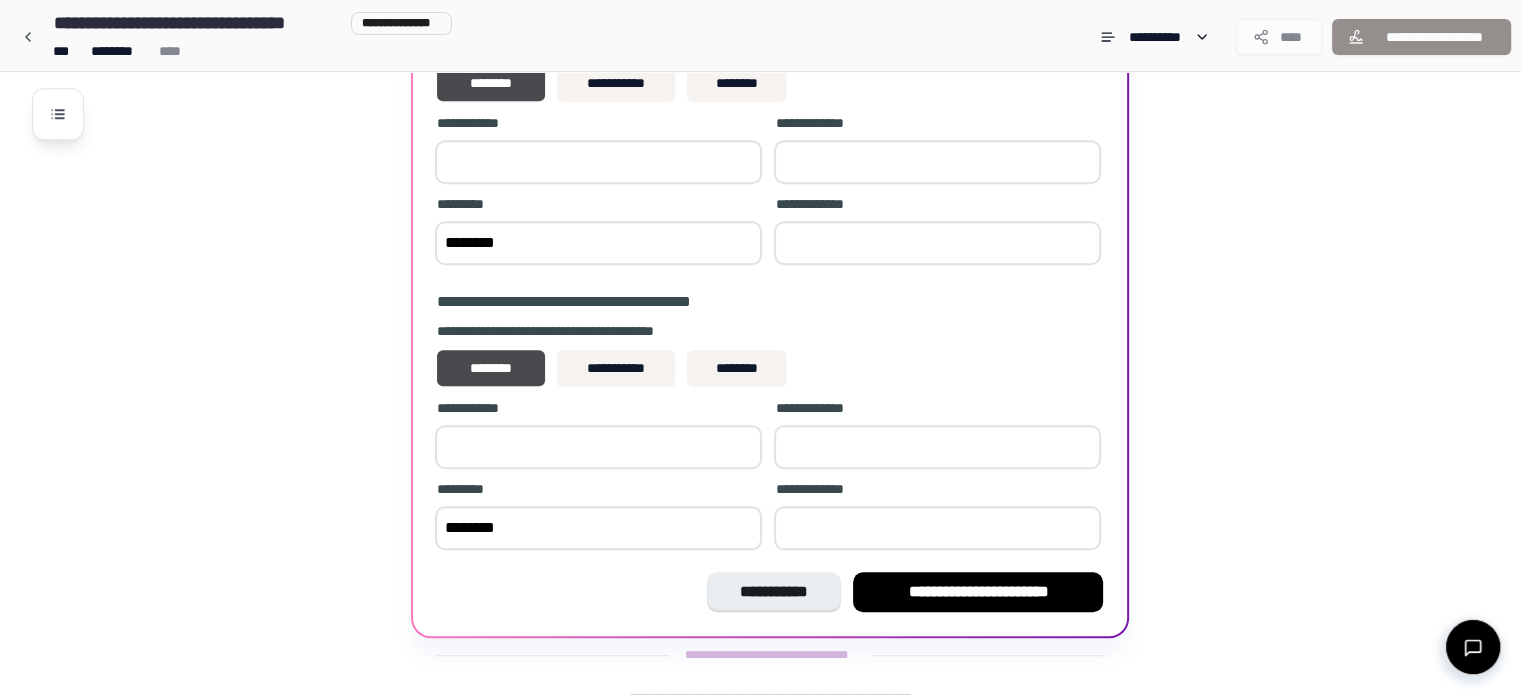 type on "********" 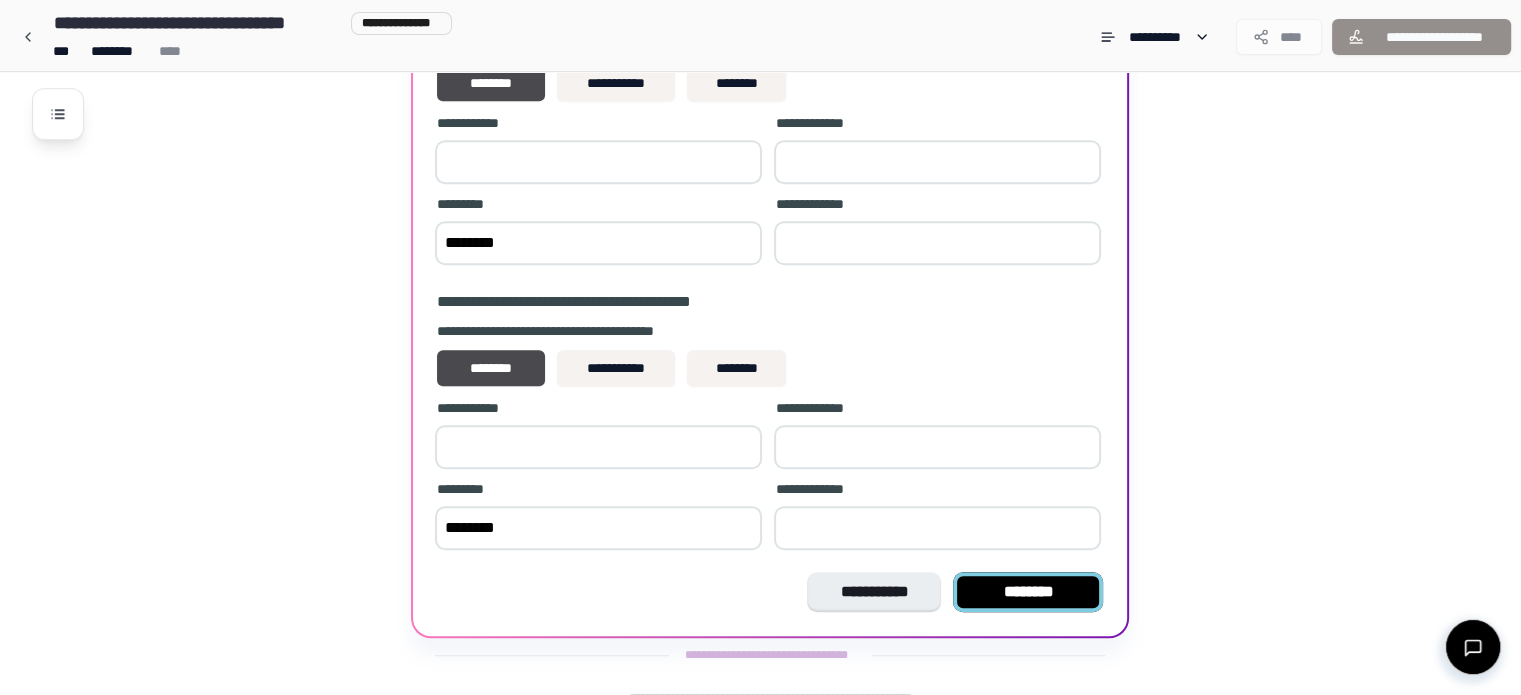 type on "**" 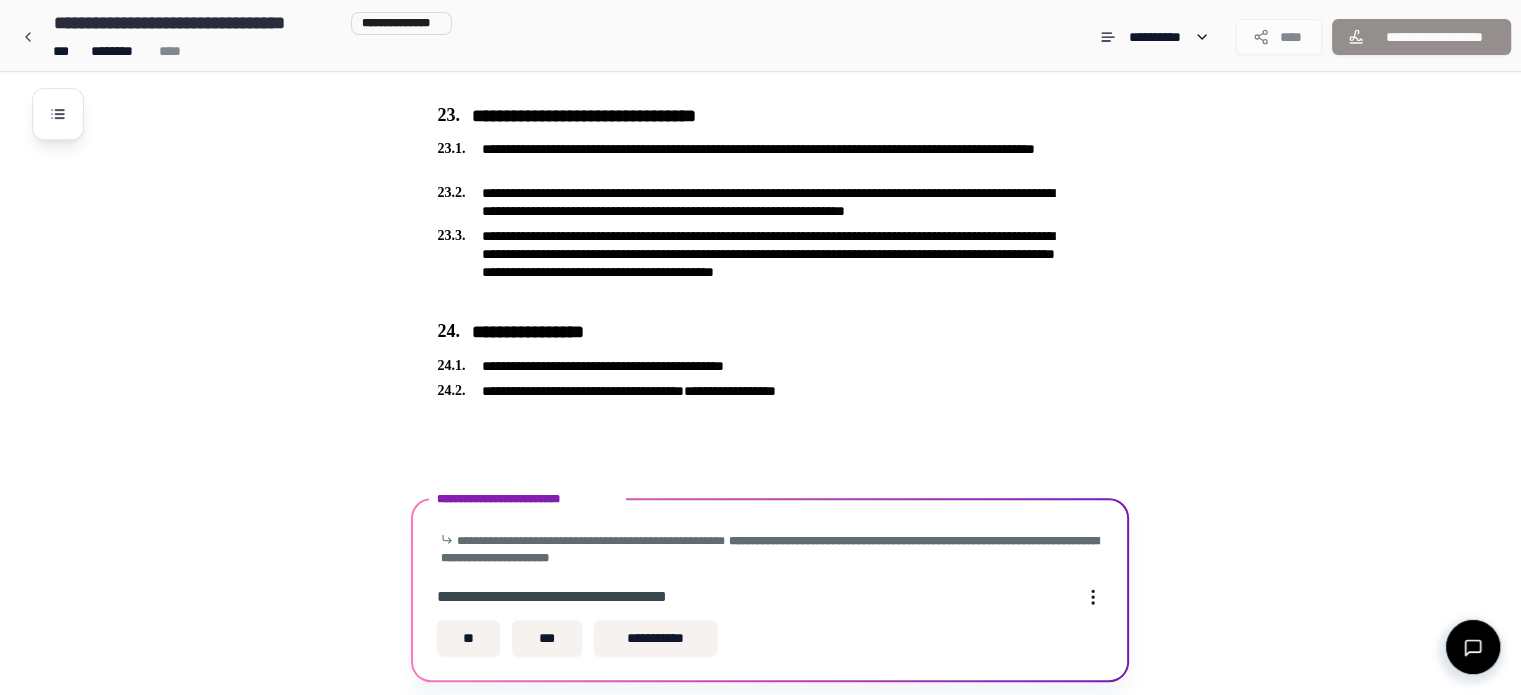 scroll, scrollTop: 8200, scrollLeft: 0, axis: vertical 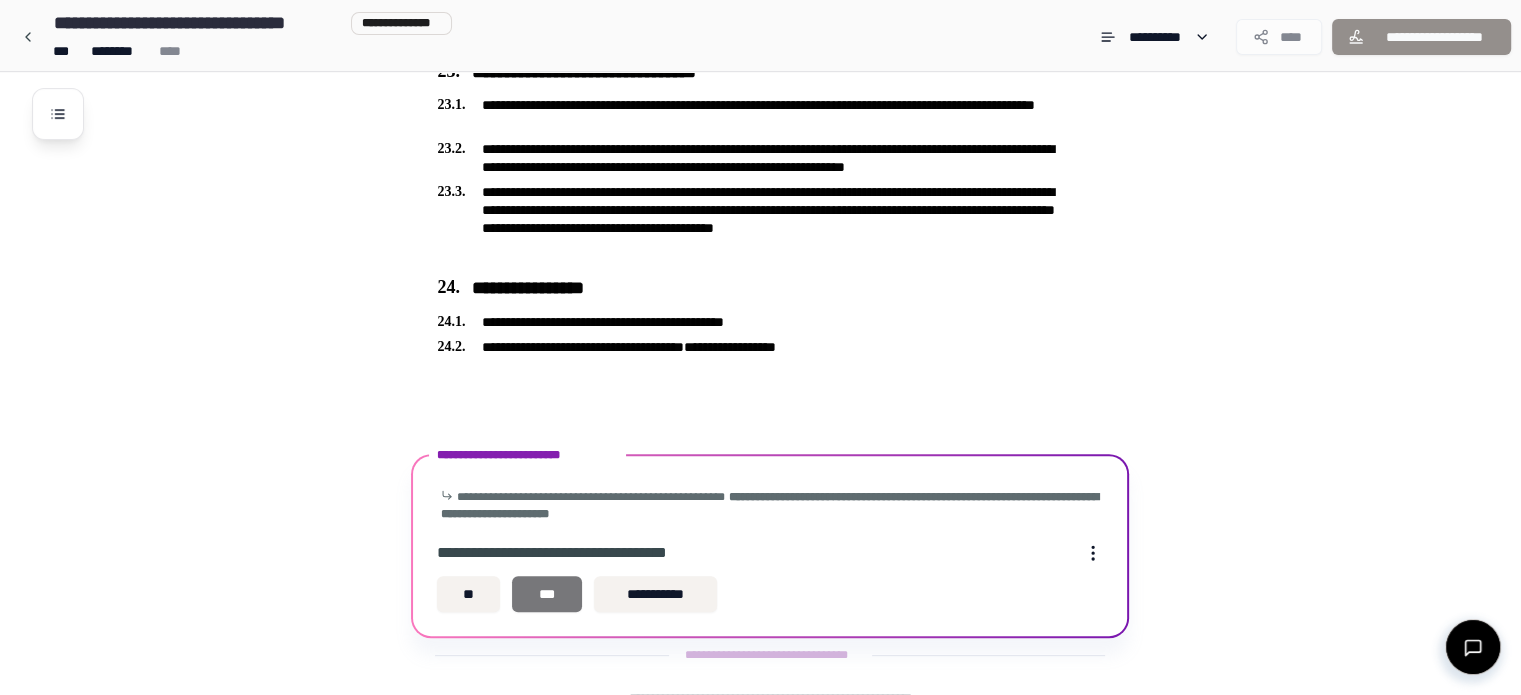 click on "***" at bounding box center [547, 594] 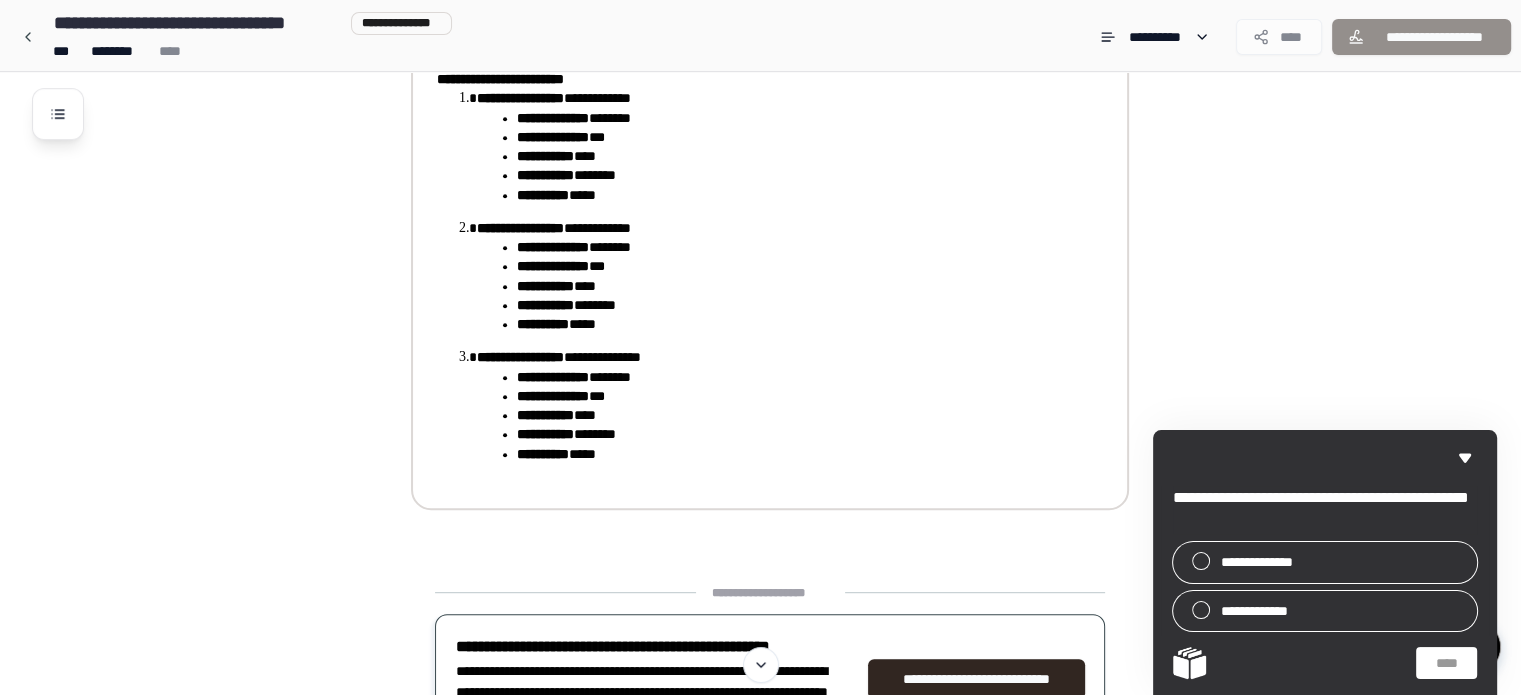 scroll, scrollTop: 8487, scrollLeft: 0, axis: vertical 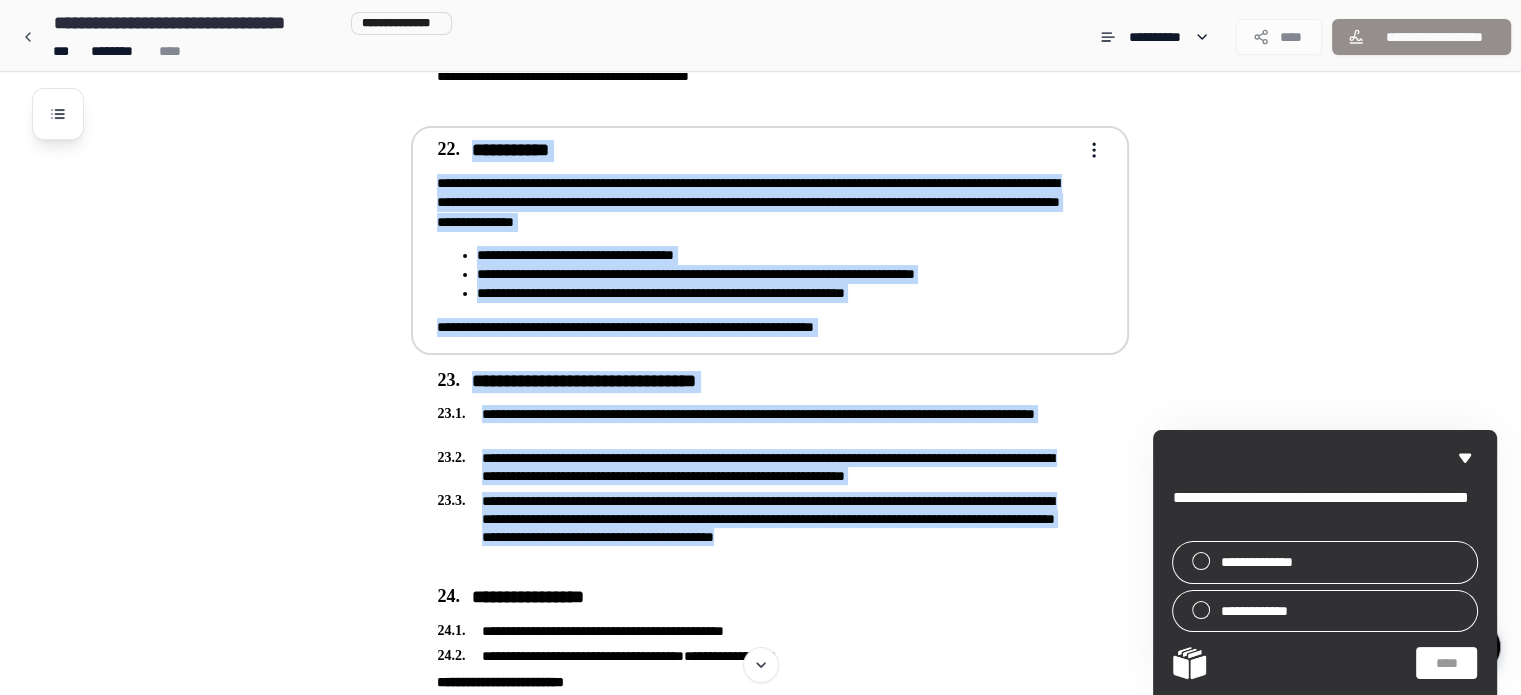 drag, startPoint x: 702, startPoint y: 457, endPoint x: 431, endPoint y: 111, distance: 439.4963 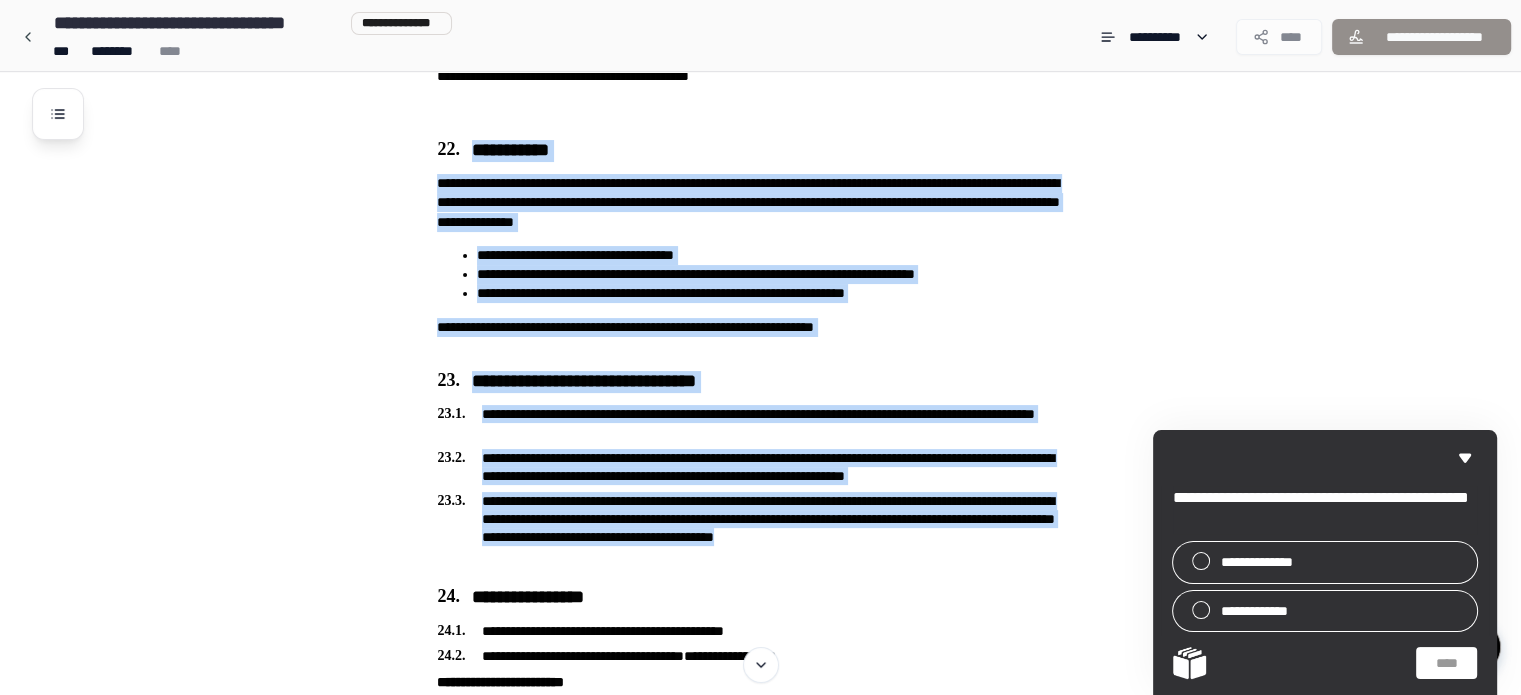 click on "**********" at bounding box center [786, -3104] 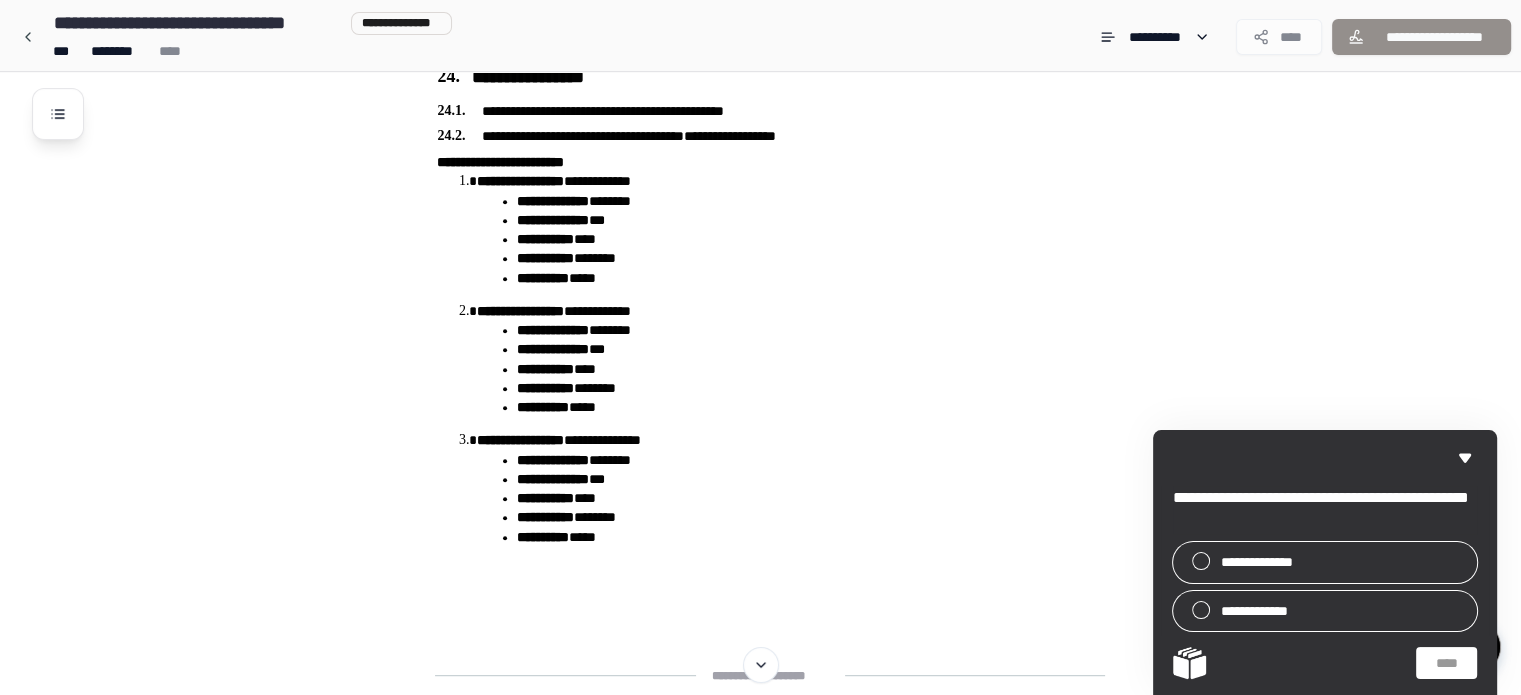 scroll, scrollTop: 8491, scrollLeft: 0, axis: vertical 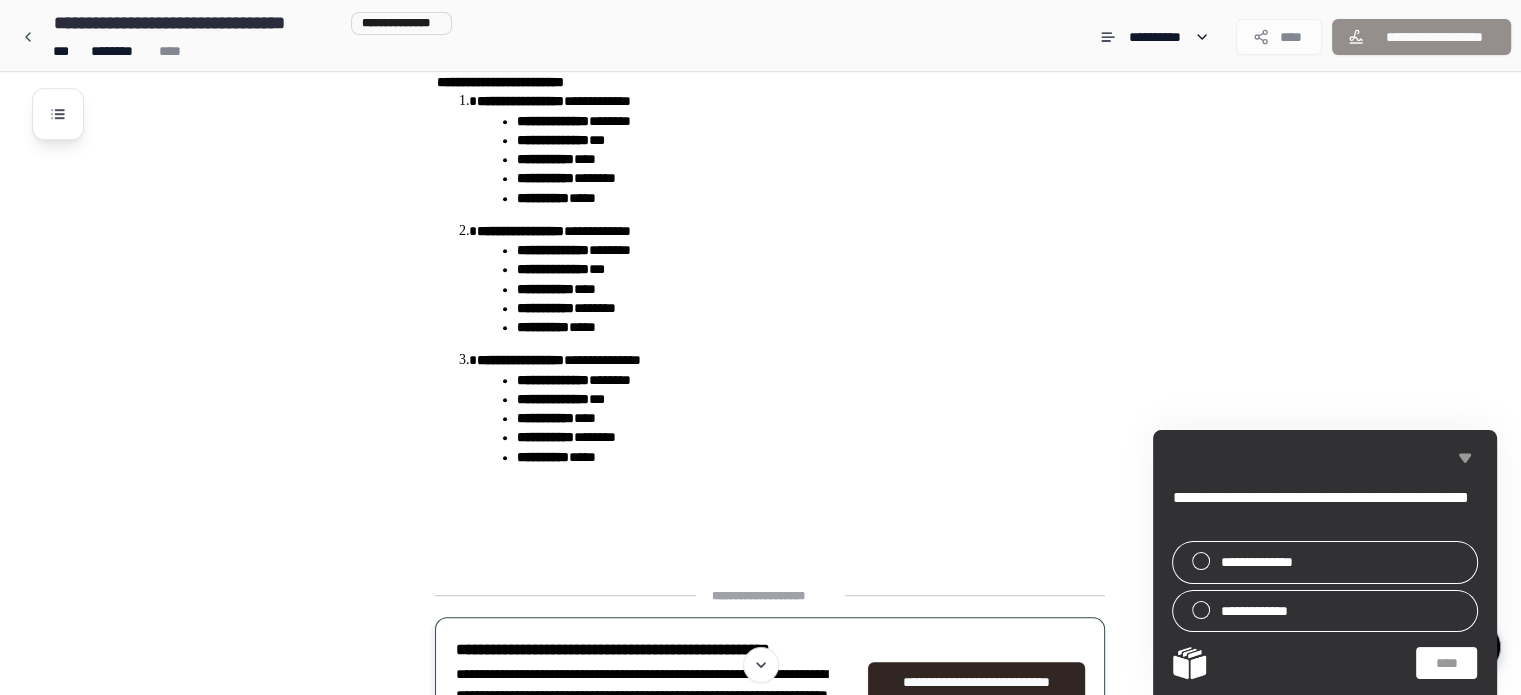 click 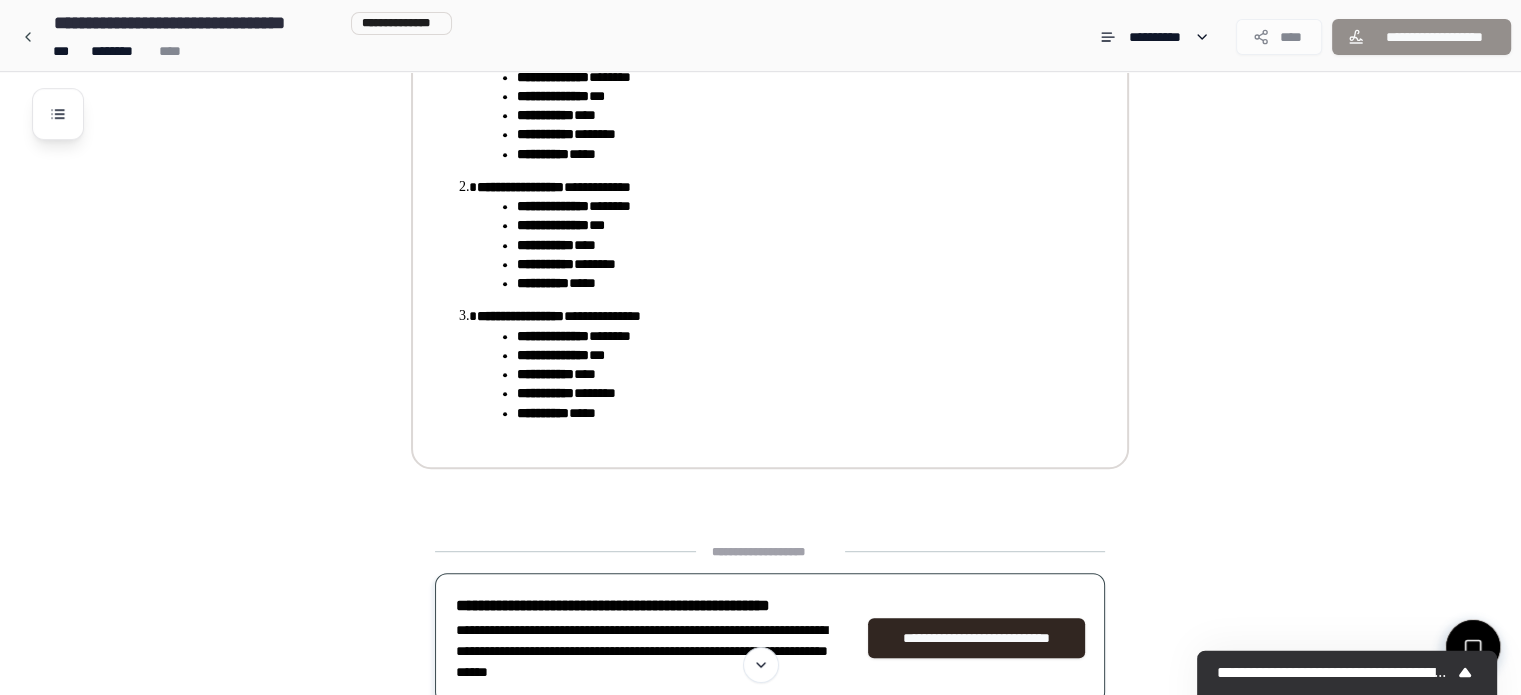 scroll, scrollTop: 8487, scrollLeft: 0, axis: vertical 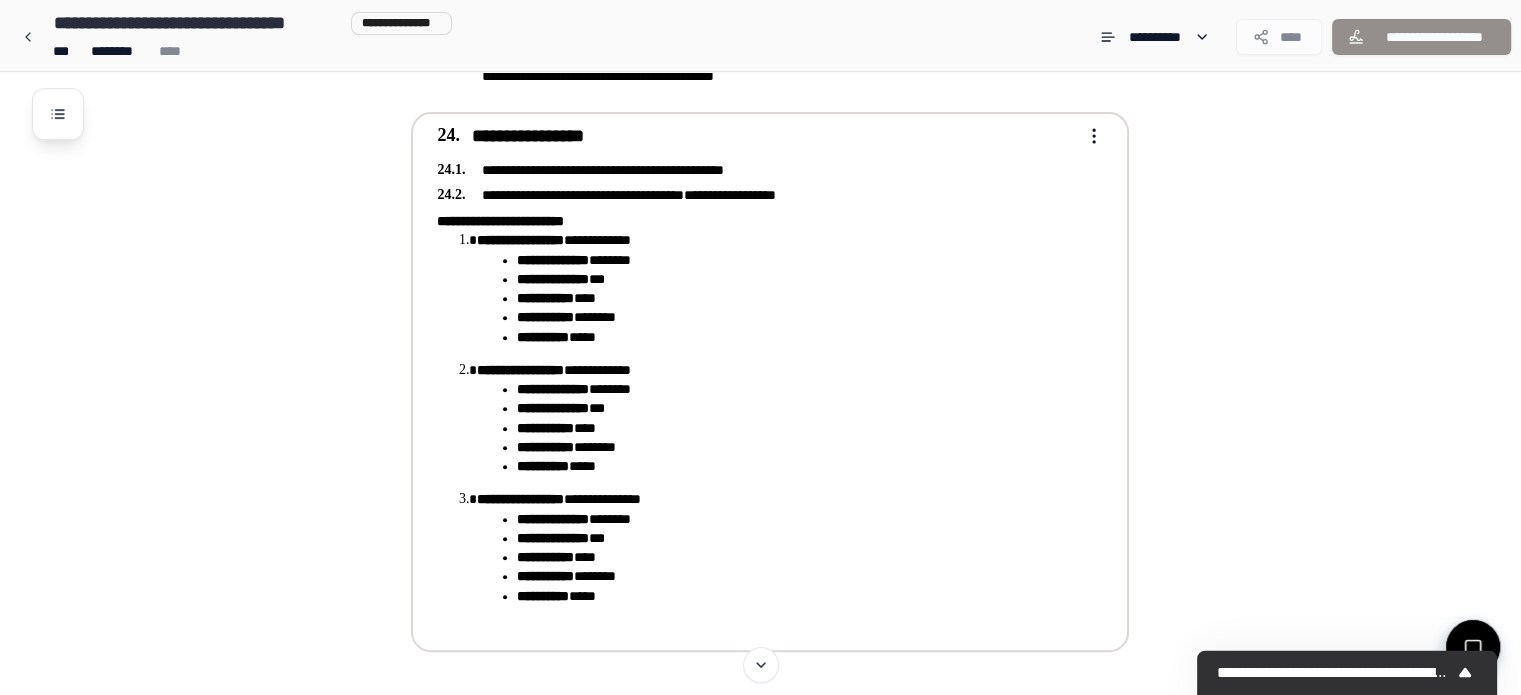 drag, startPoint x: 647, startPoint y: 439, endPoint x: 436, endPoint y: 133, distance: 371.69476 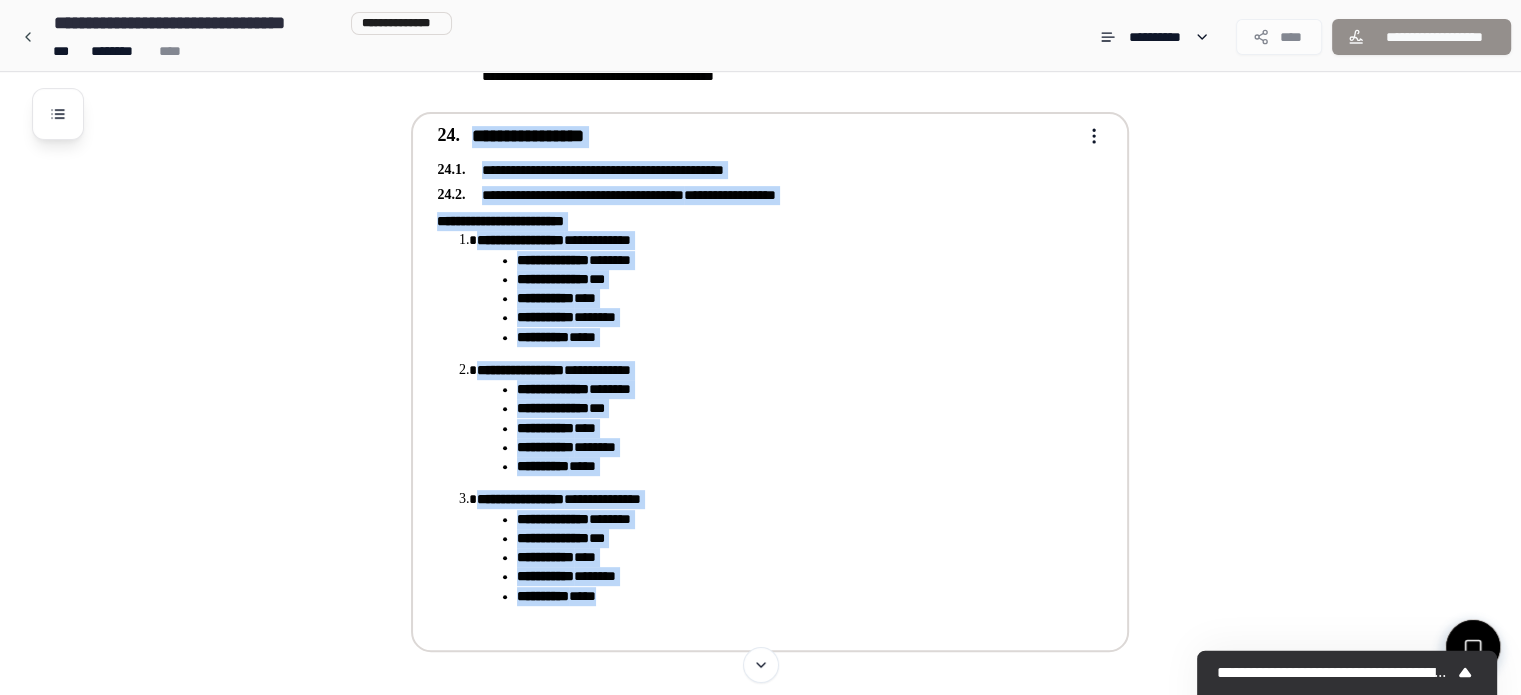 drag, startPoint x: 435, startPoint y: 115, endPoint x: 640, endPoint y: 601, distance: 527.4666 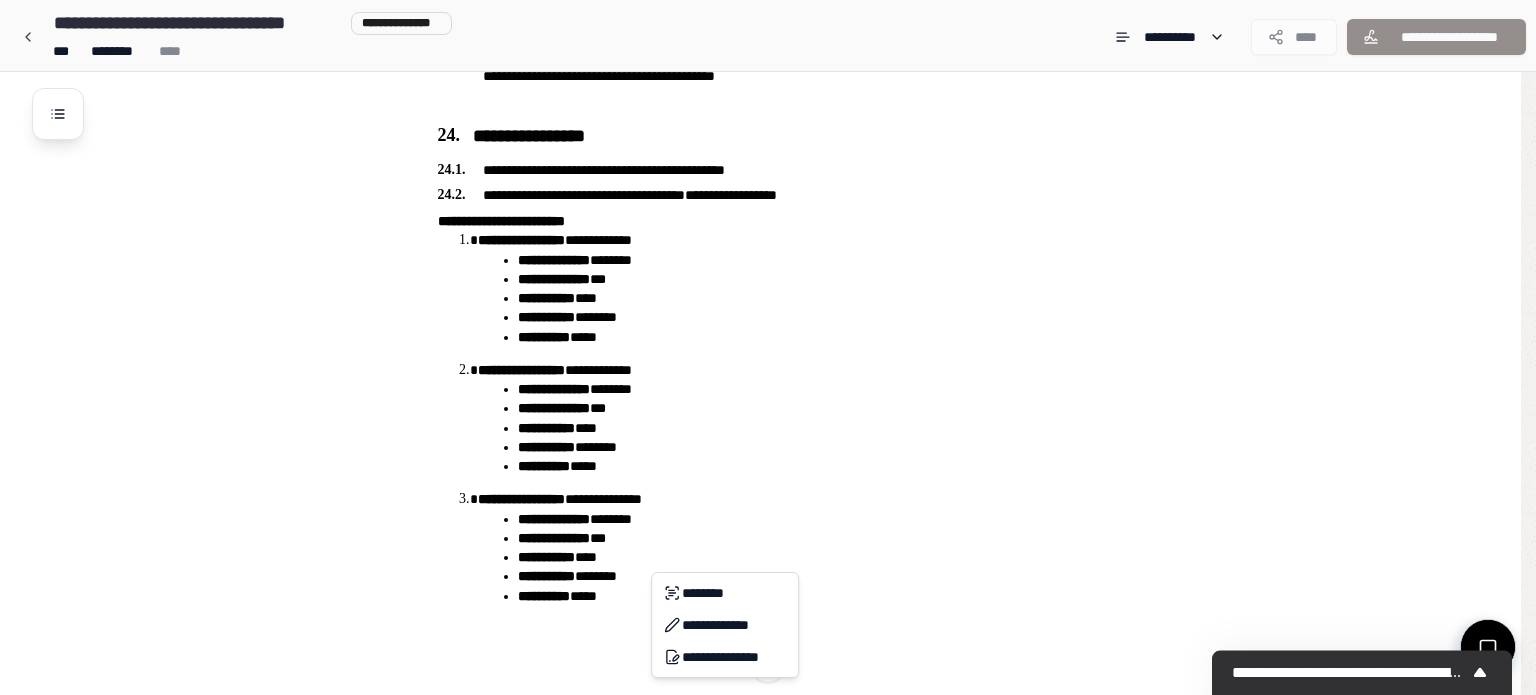 copy on "**********" 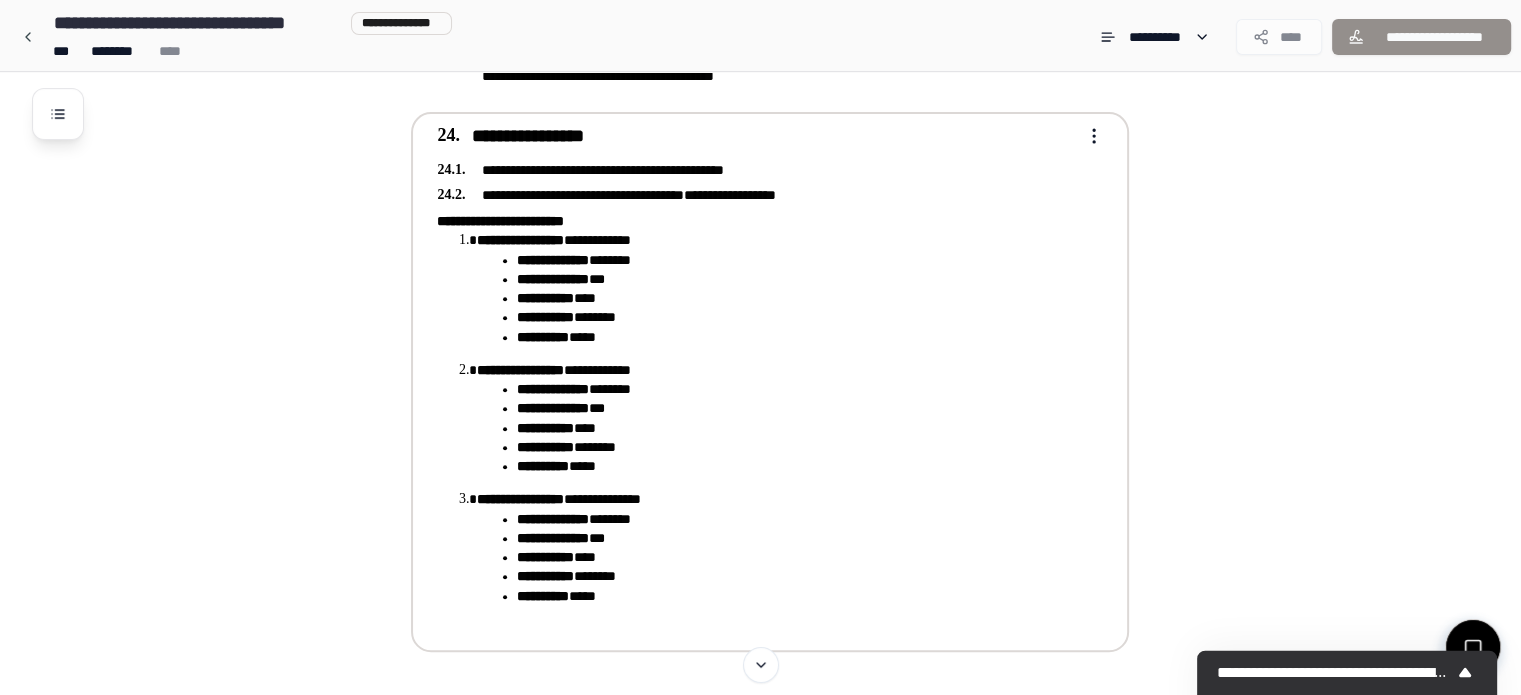 drag, startPoint x: 620, startPoint y: 567, endPoint x: 490, endPoint y: 420, distance: 196.2371 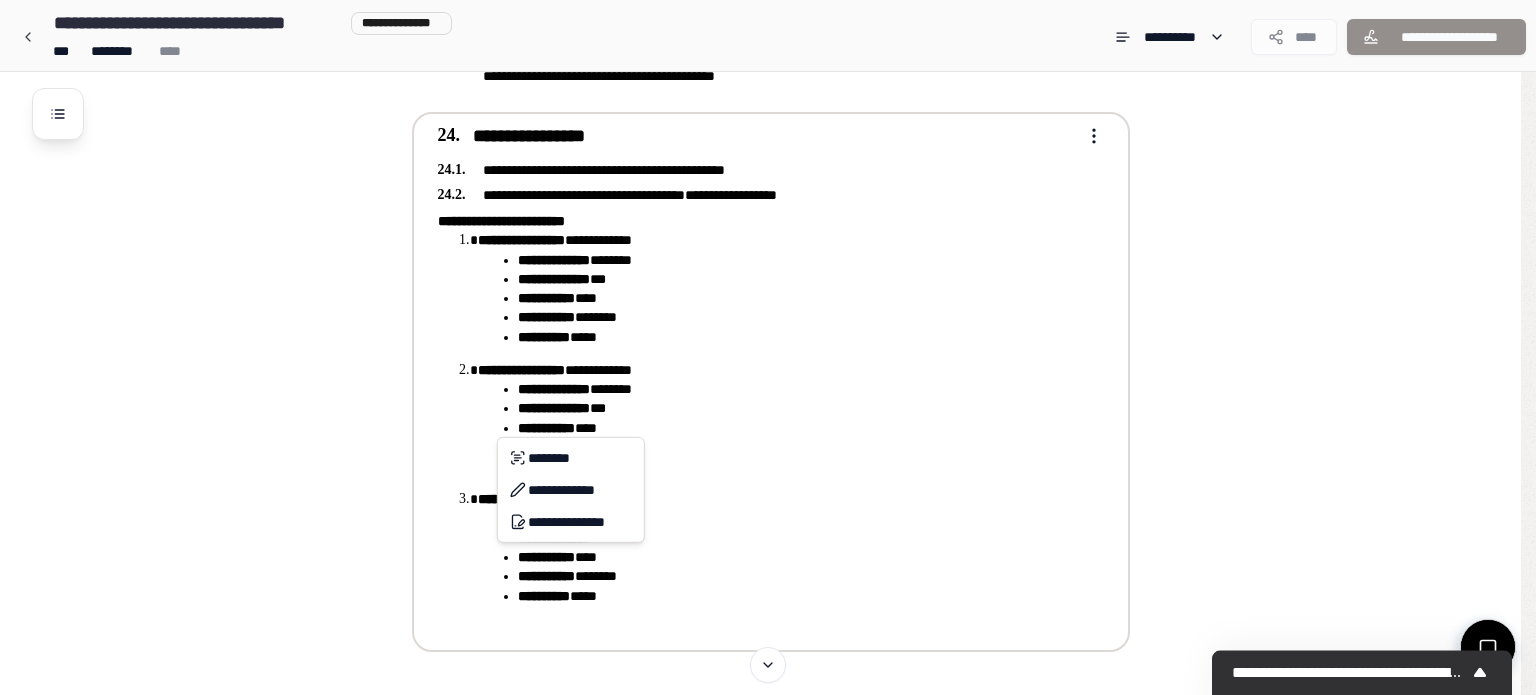 click on "**********" at bounding box center (768, -3611) 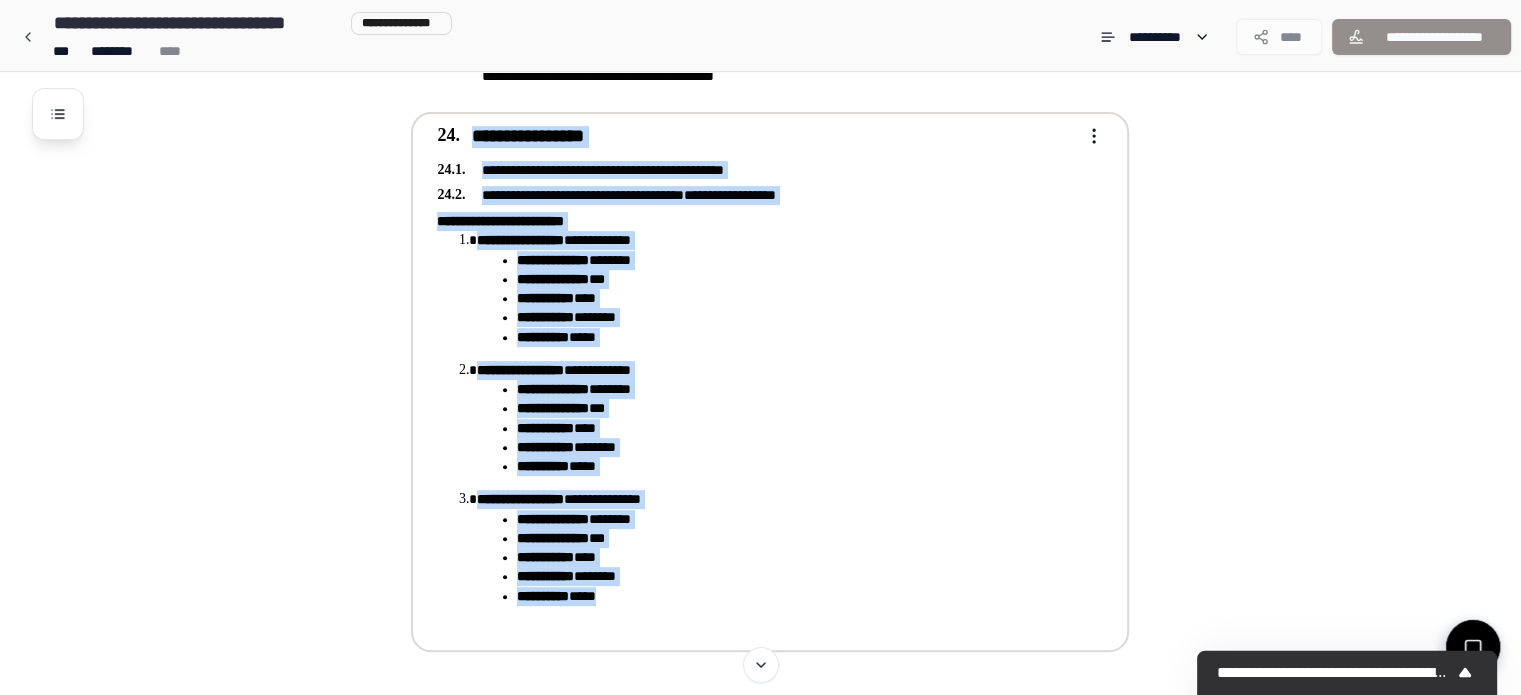 drag, startPoint x: 436, startPoint y: 116, endPoint x: 691, endPoint y: 576, distance: 525.95154 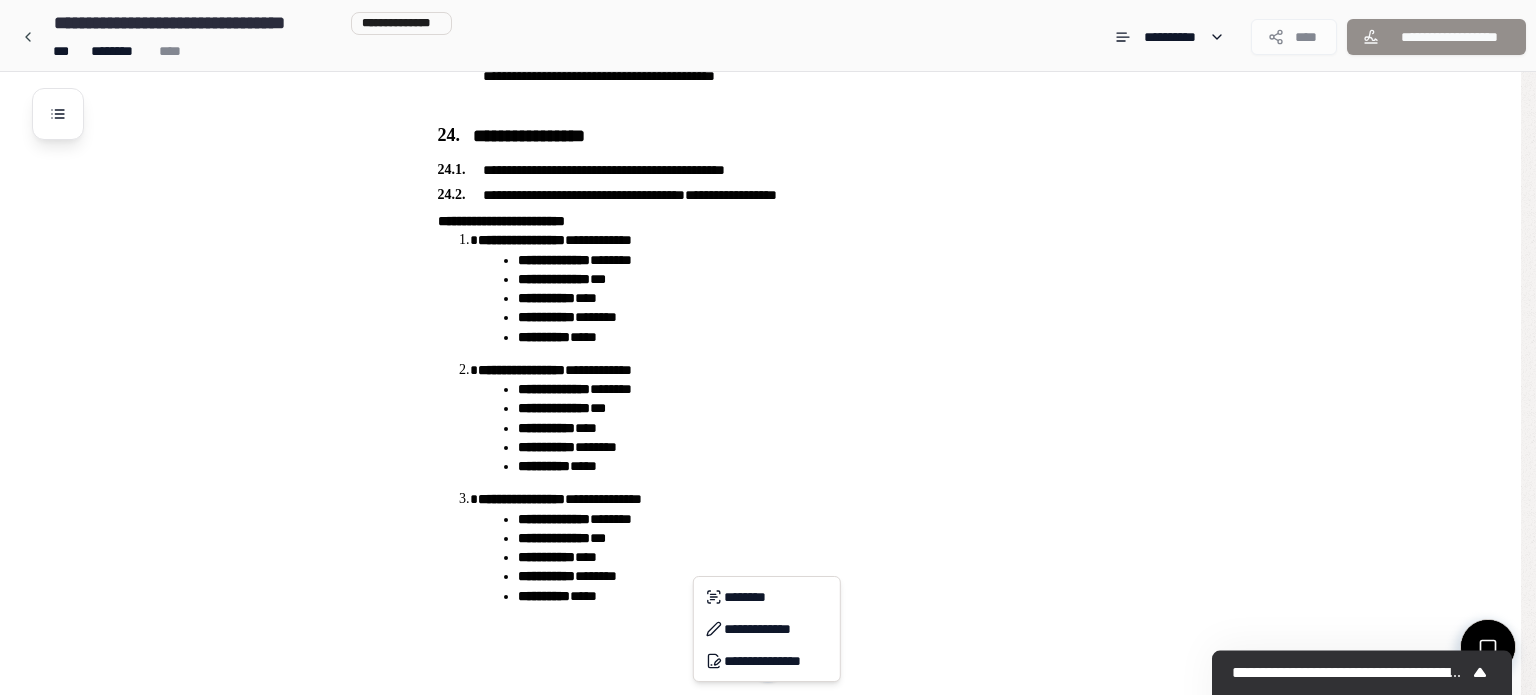 click on "**********" at bounding box center (768, -3611) 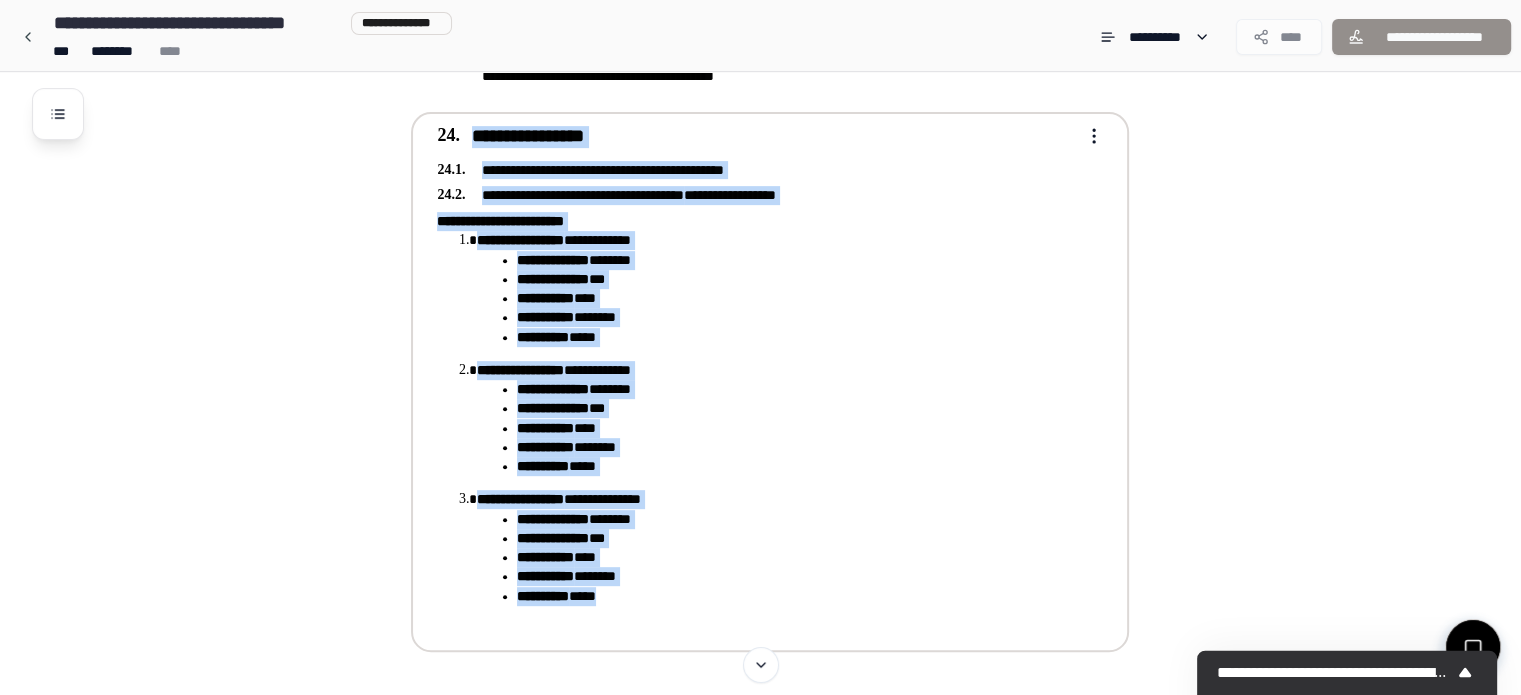 drag, startPoint x: 633, startPoint y: 579, endPoint x: 418, endPoint y: 116, distance: 510.48407 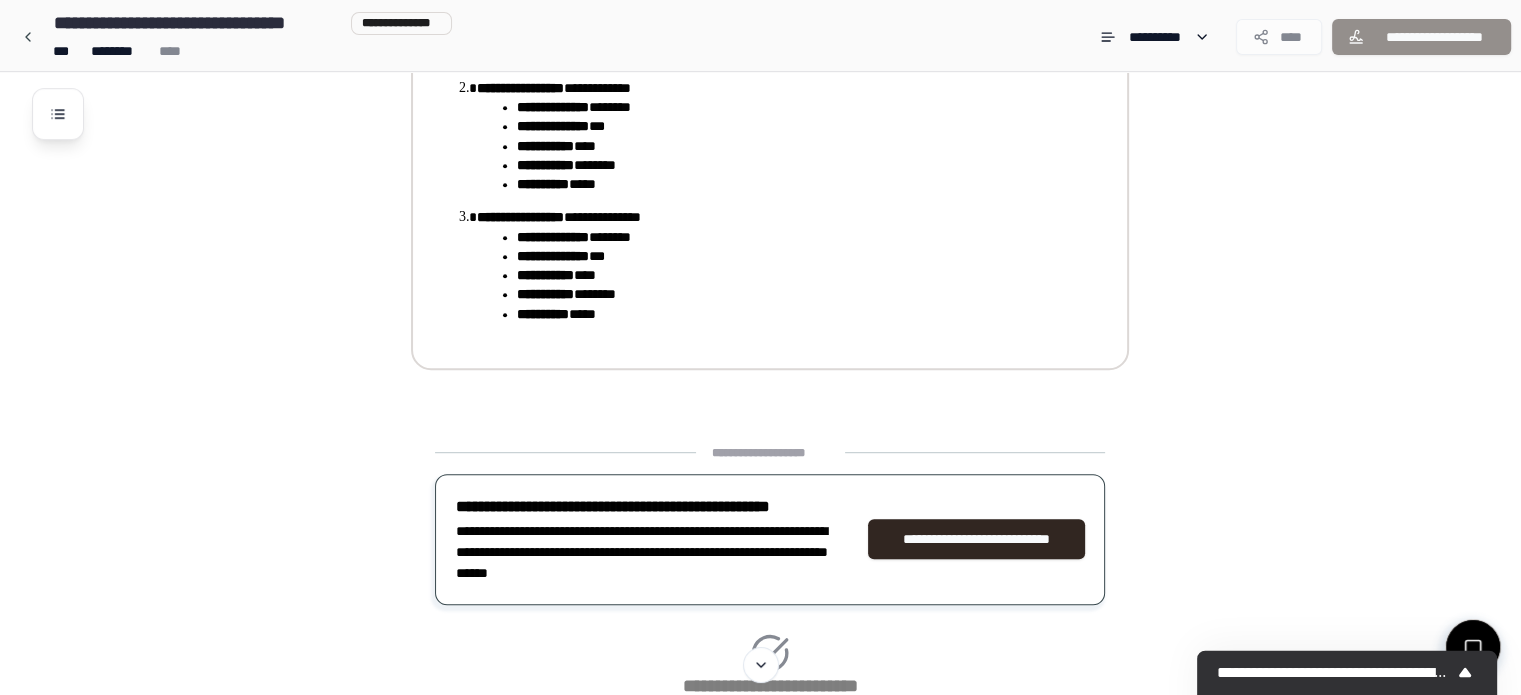 scroll, scrollTop: 8652, scrollLeft: 0, axis: vertical 